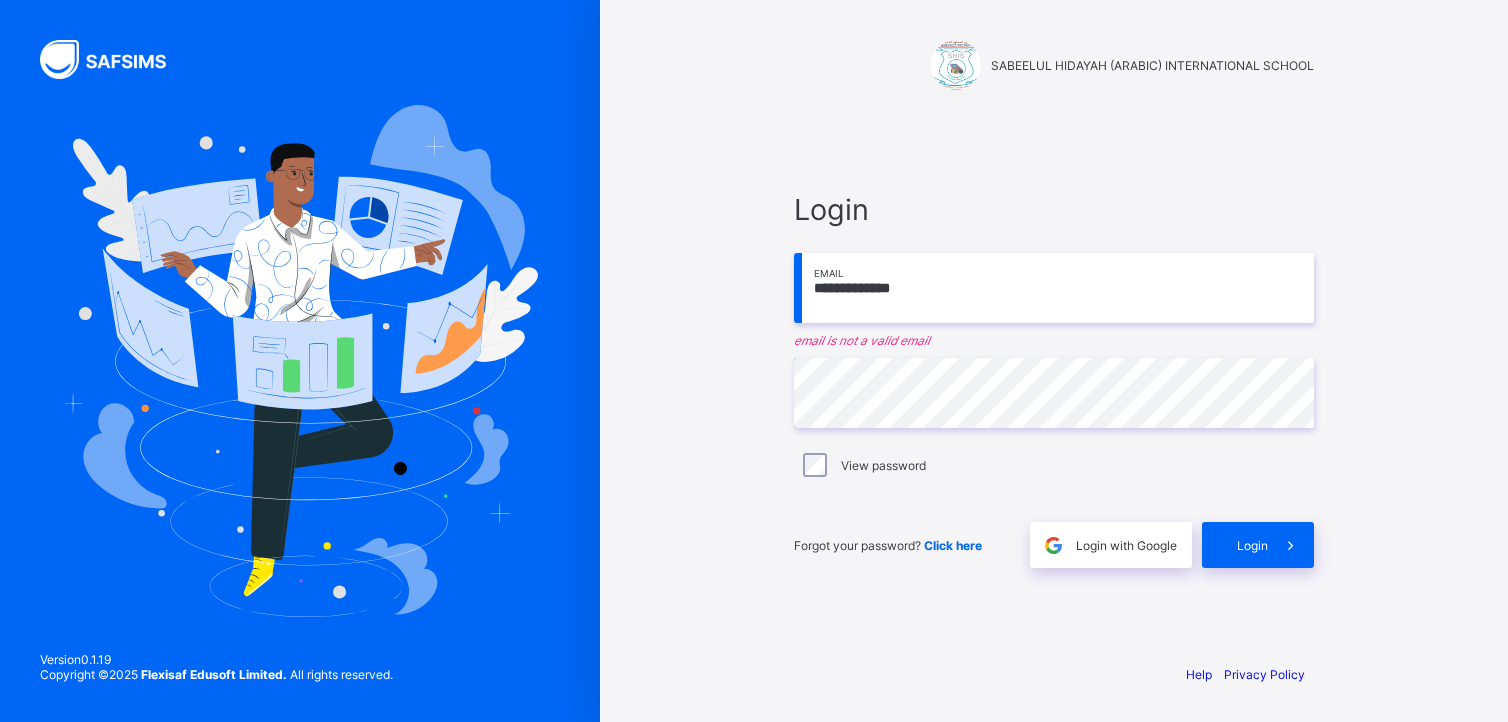 click on "Login" at bounding box center (1054, 209) 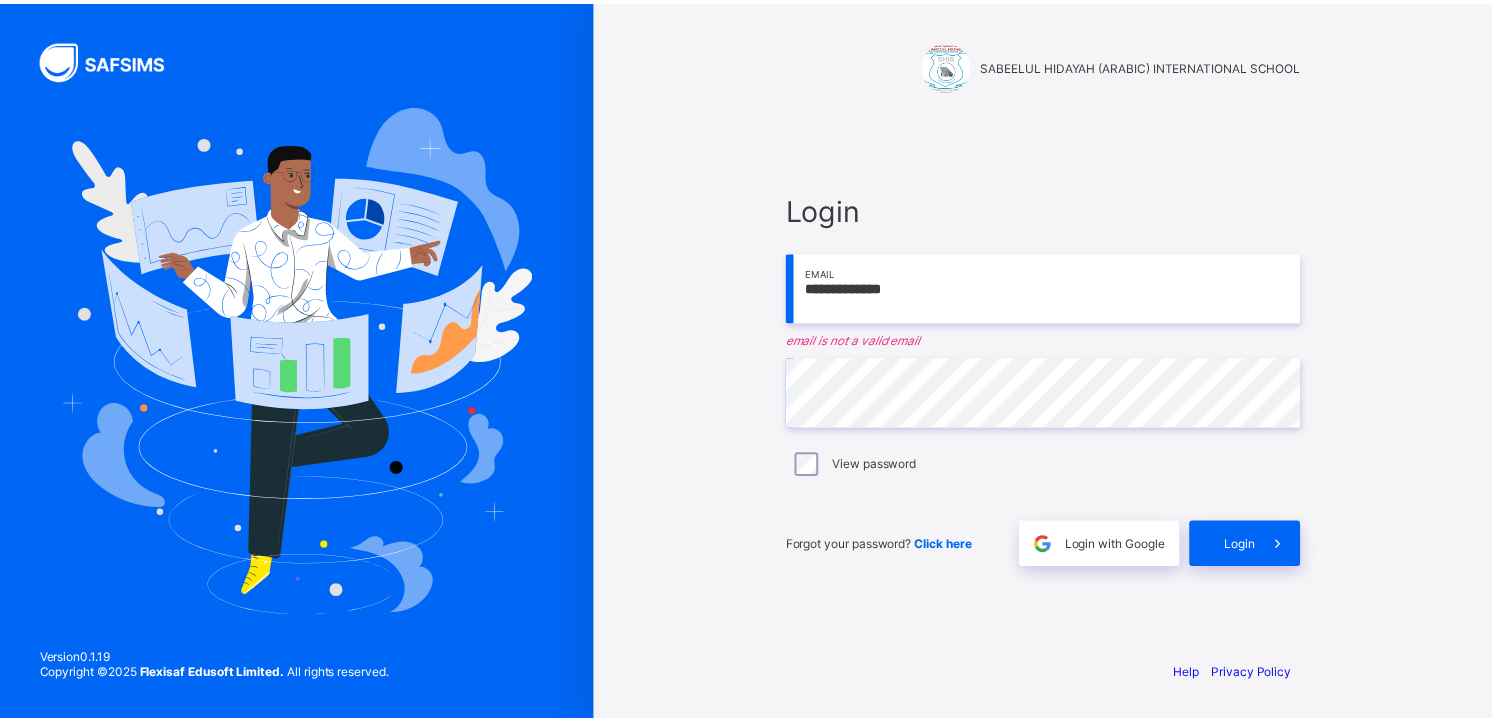scroll, scrollTop: 0, scrollLeft: 0, axis: both 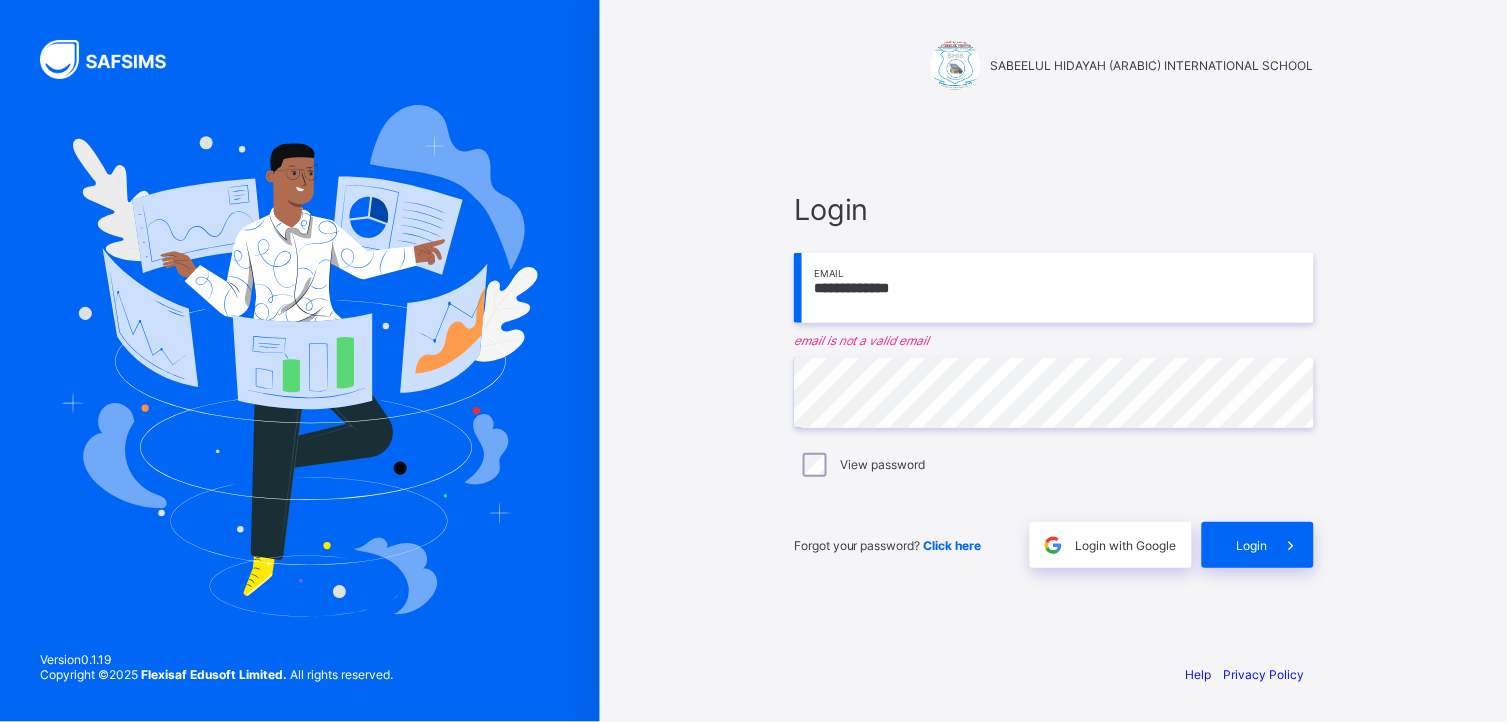 click on "**********" at bounding box center [1054, 288] 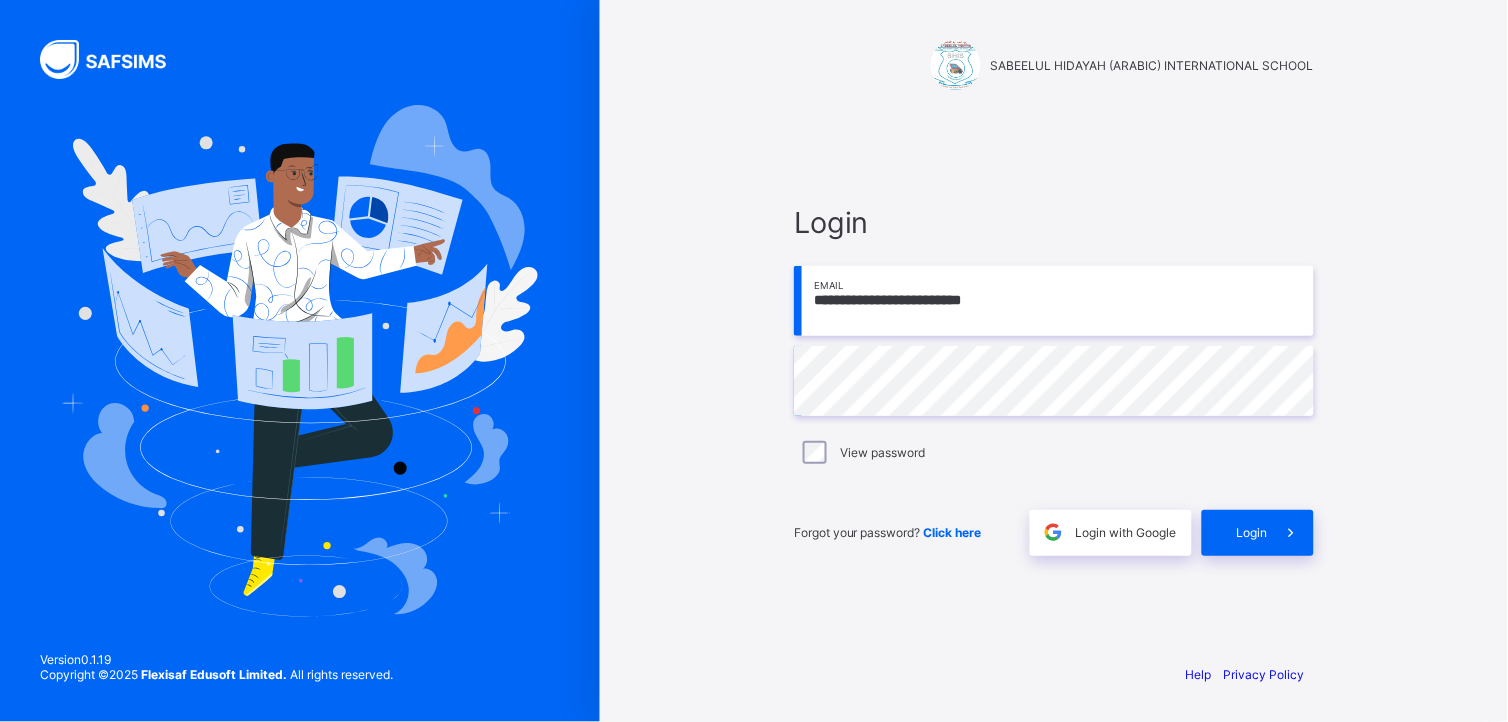 click on "**********" at bounding box center (1054, 301) 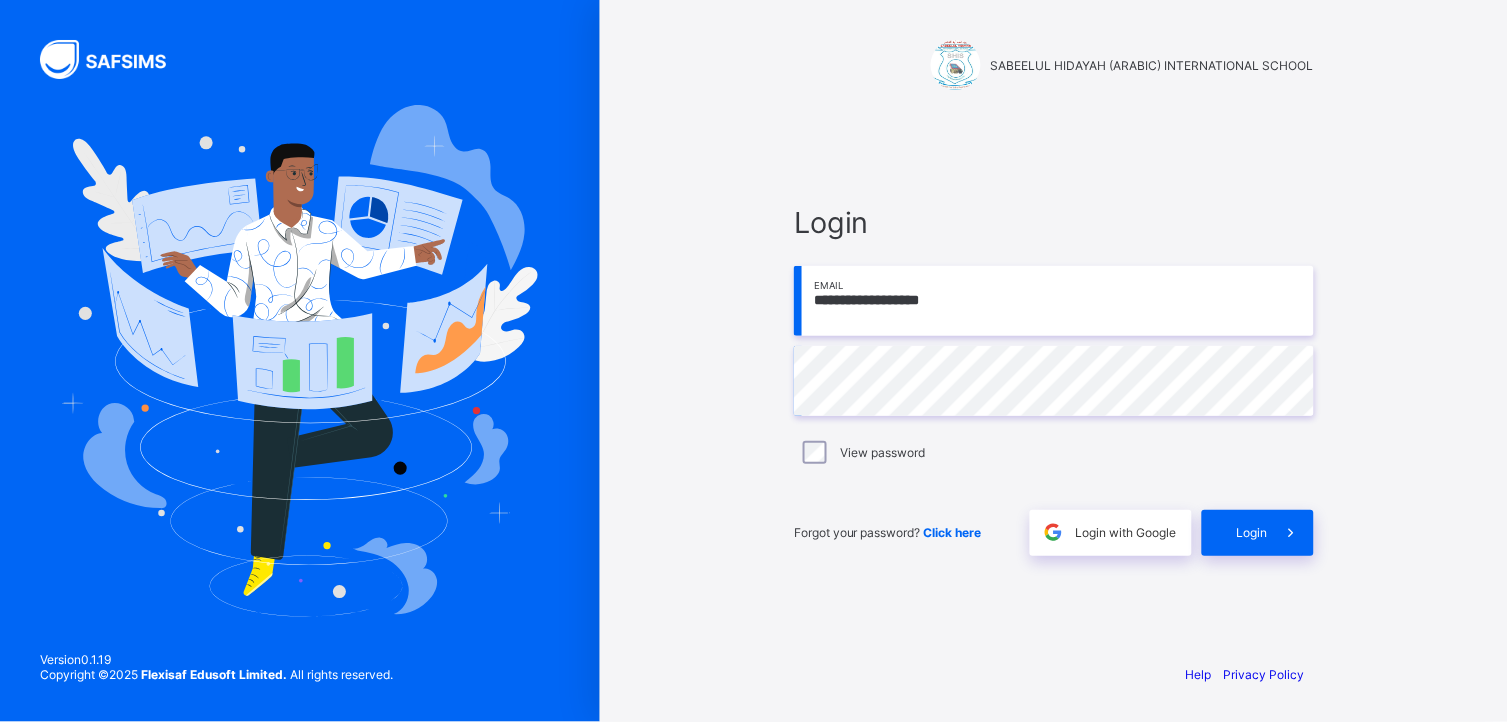 click on "Login" at bounding box center [1054, 222] 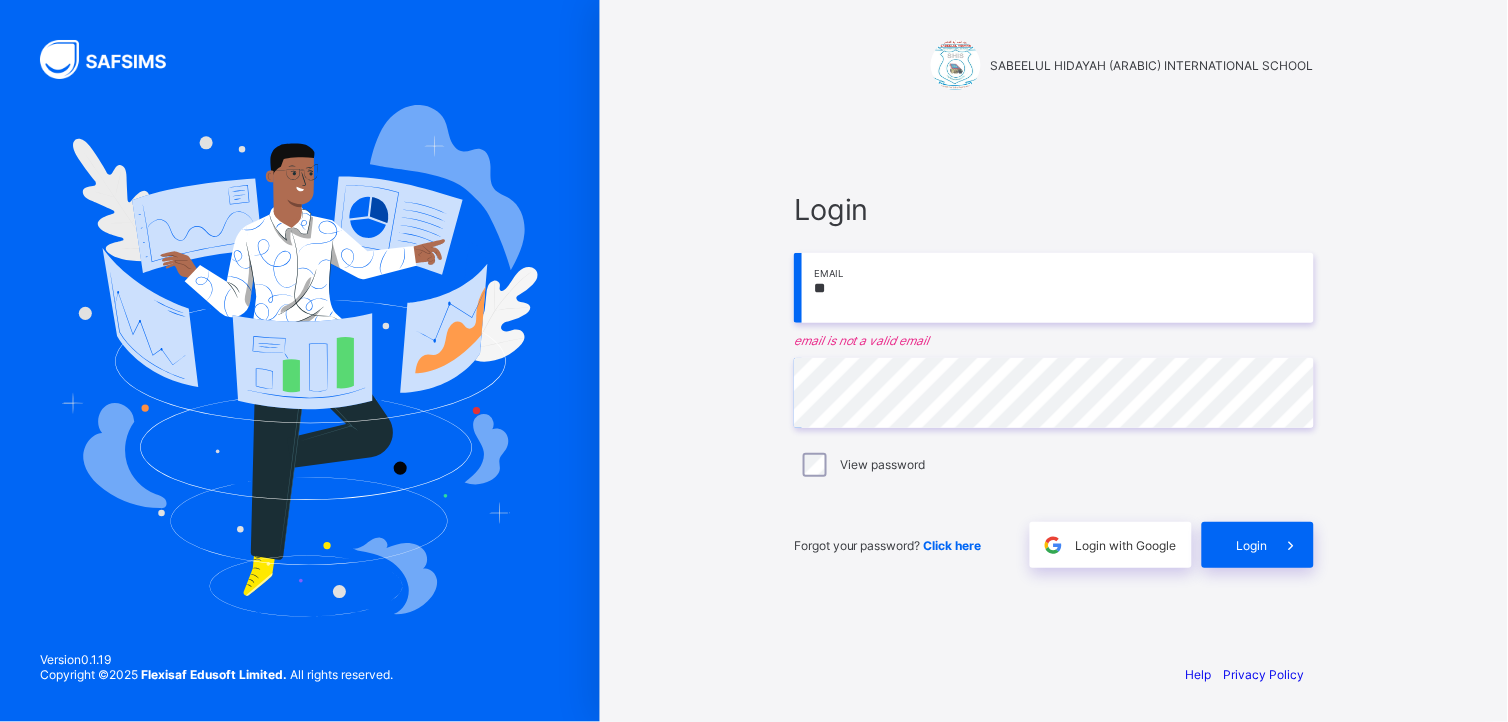 type on "*" 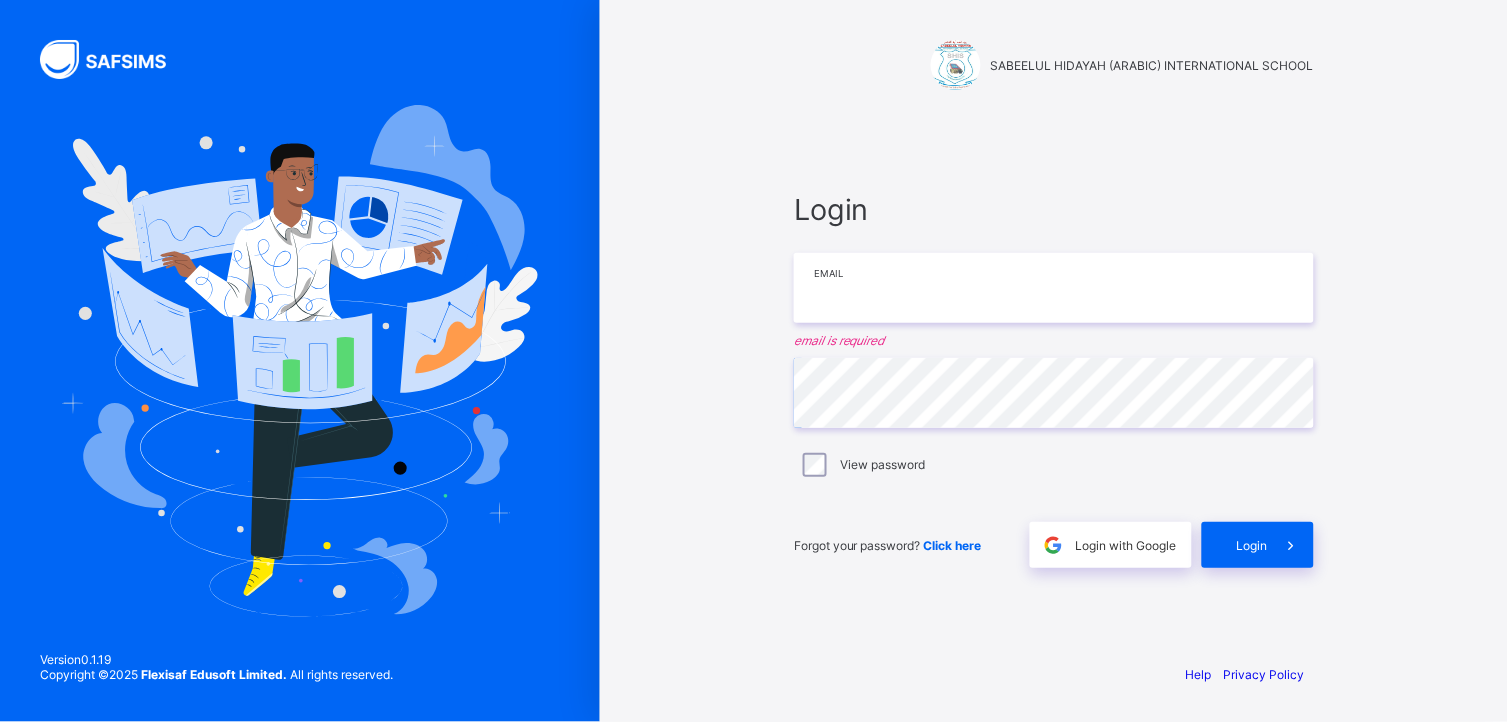type on "**********" 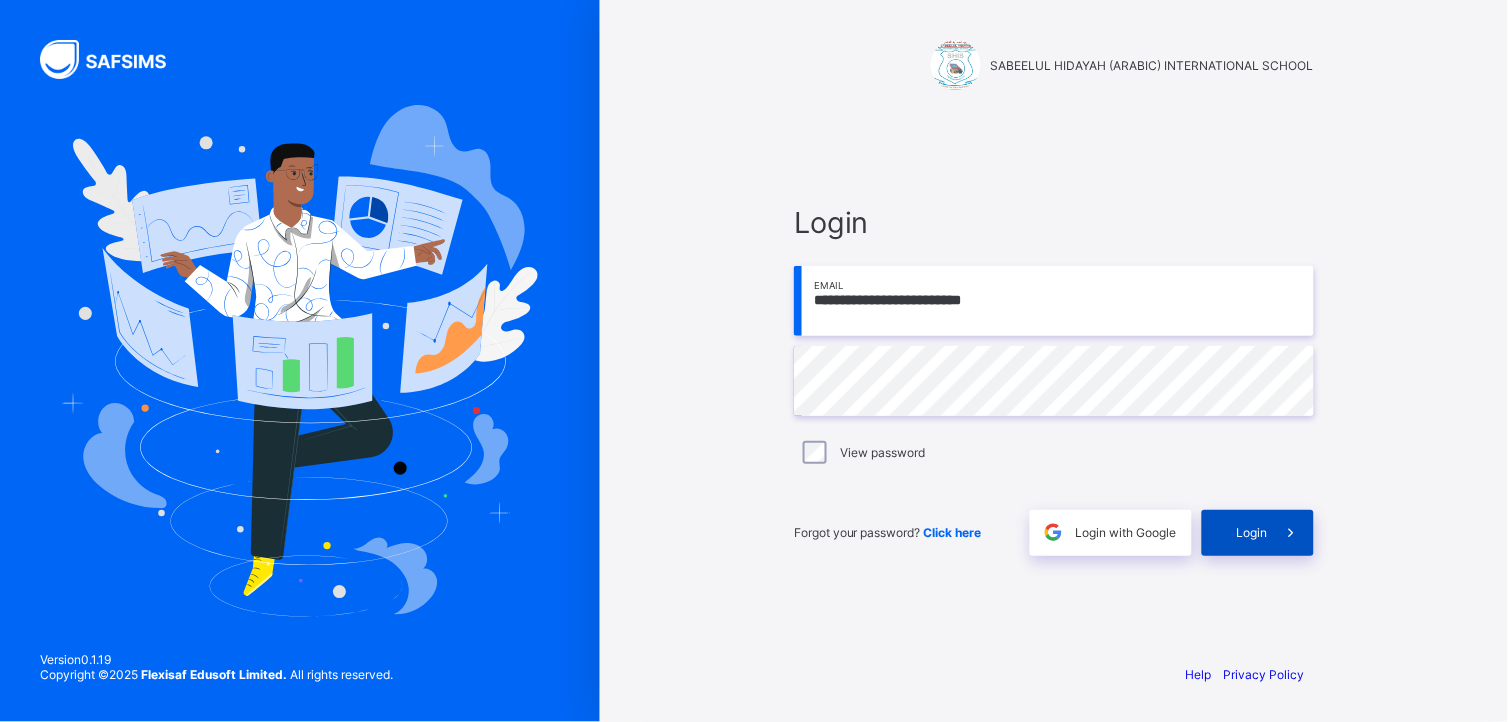 click on "Login" at bounding box center (1252, 532) 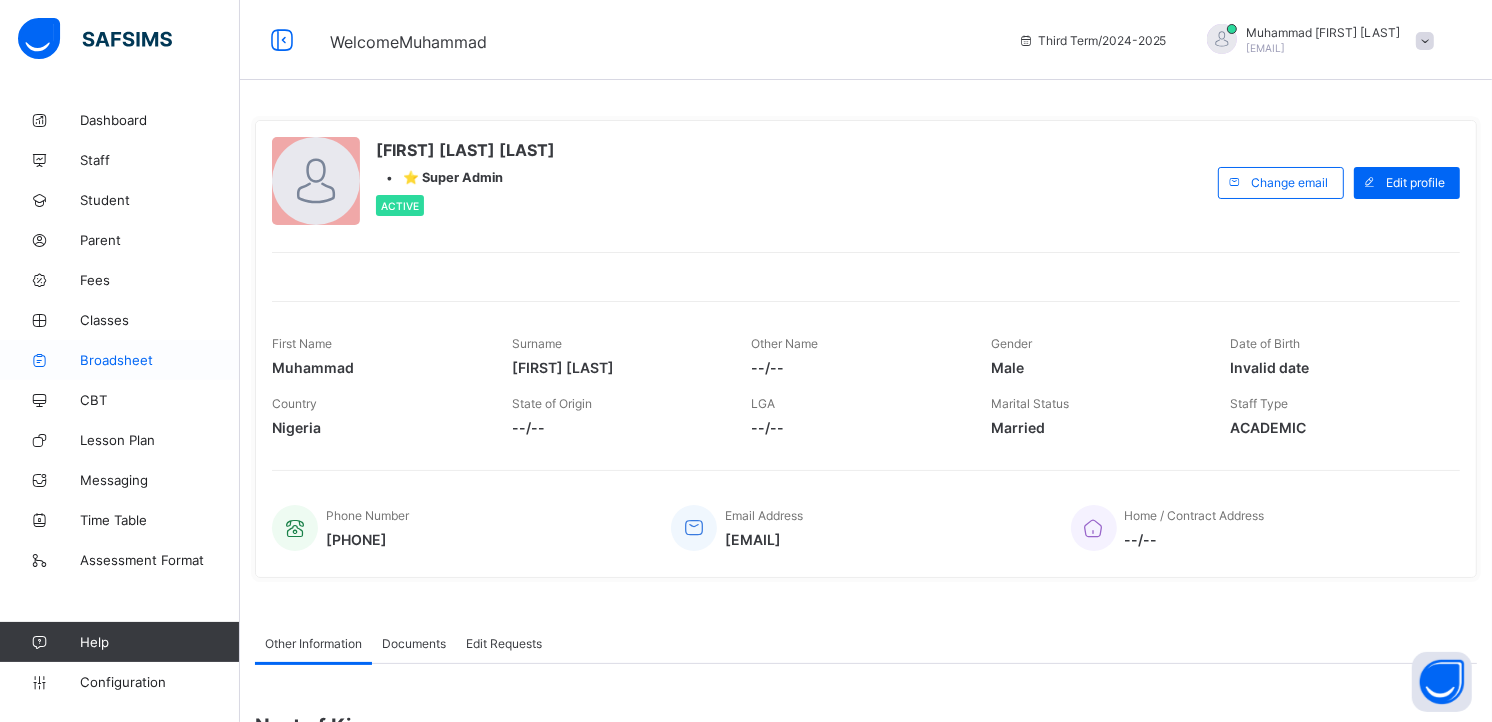 click on "Broadsheet" at bounding box center [160, 360] 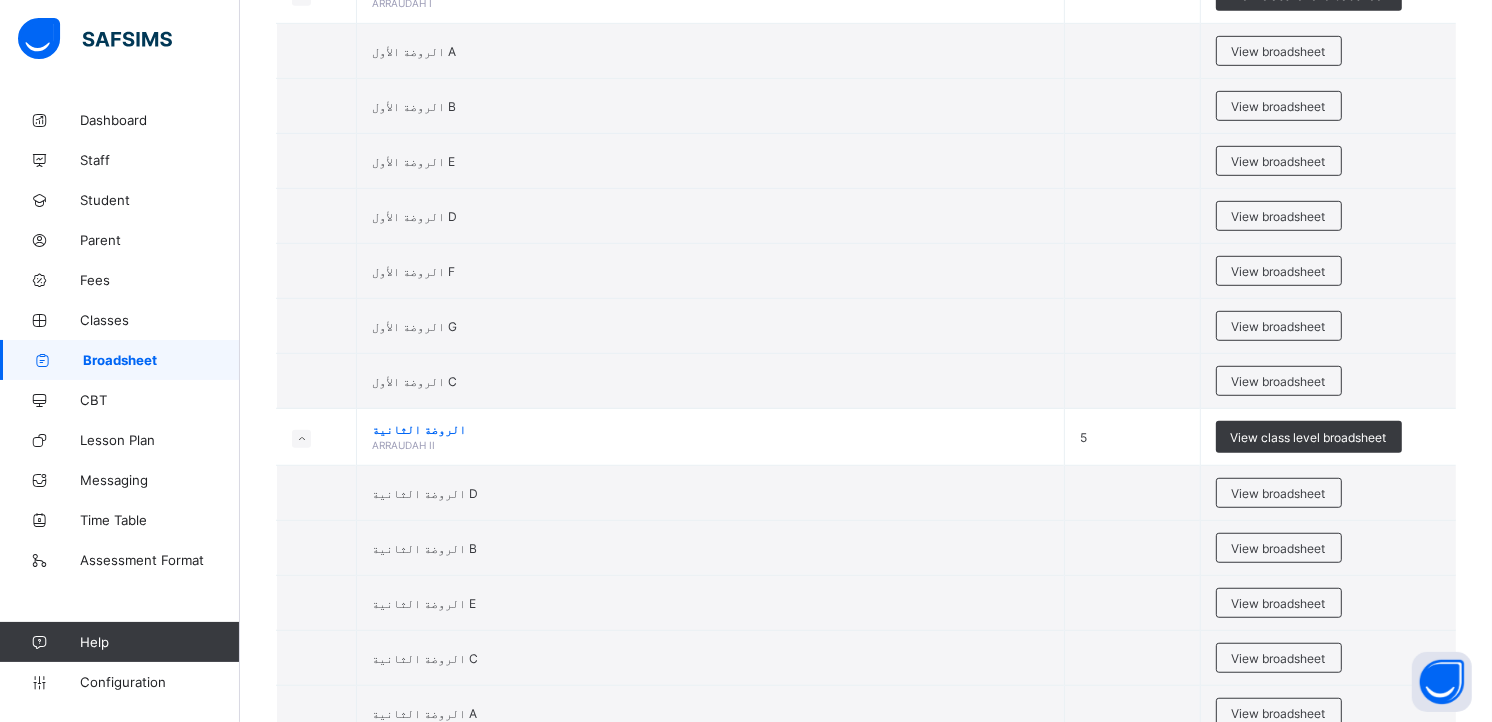 scroll, scrollTop: 1056, scrollLeft: 0, axis: vertical 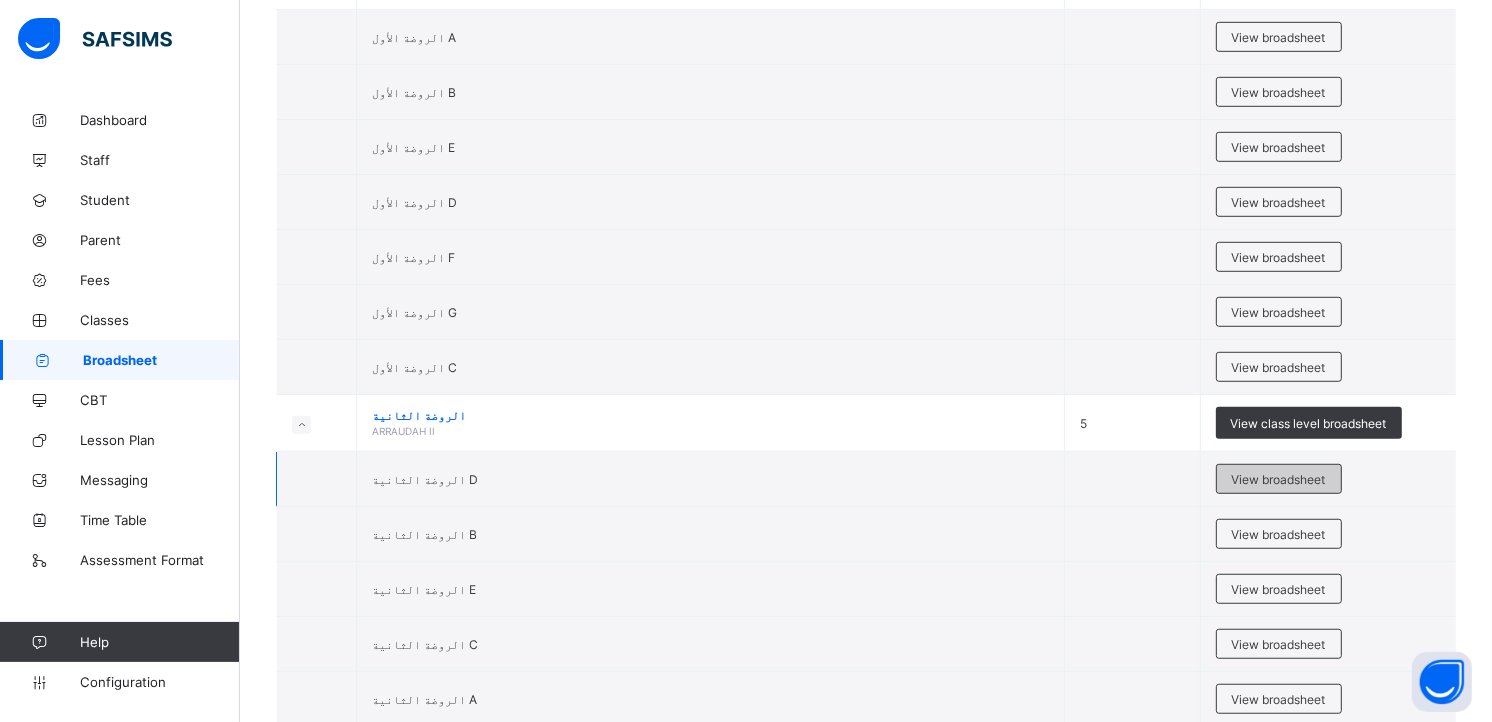 click on "View broadsheet" at bounding box center [1279, 479] 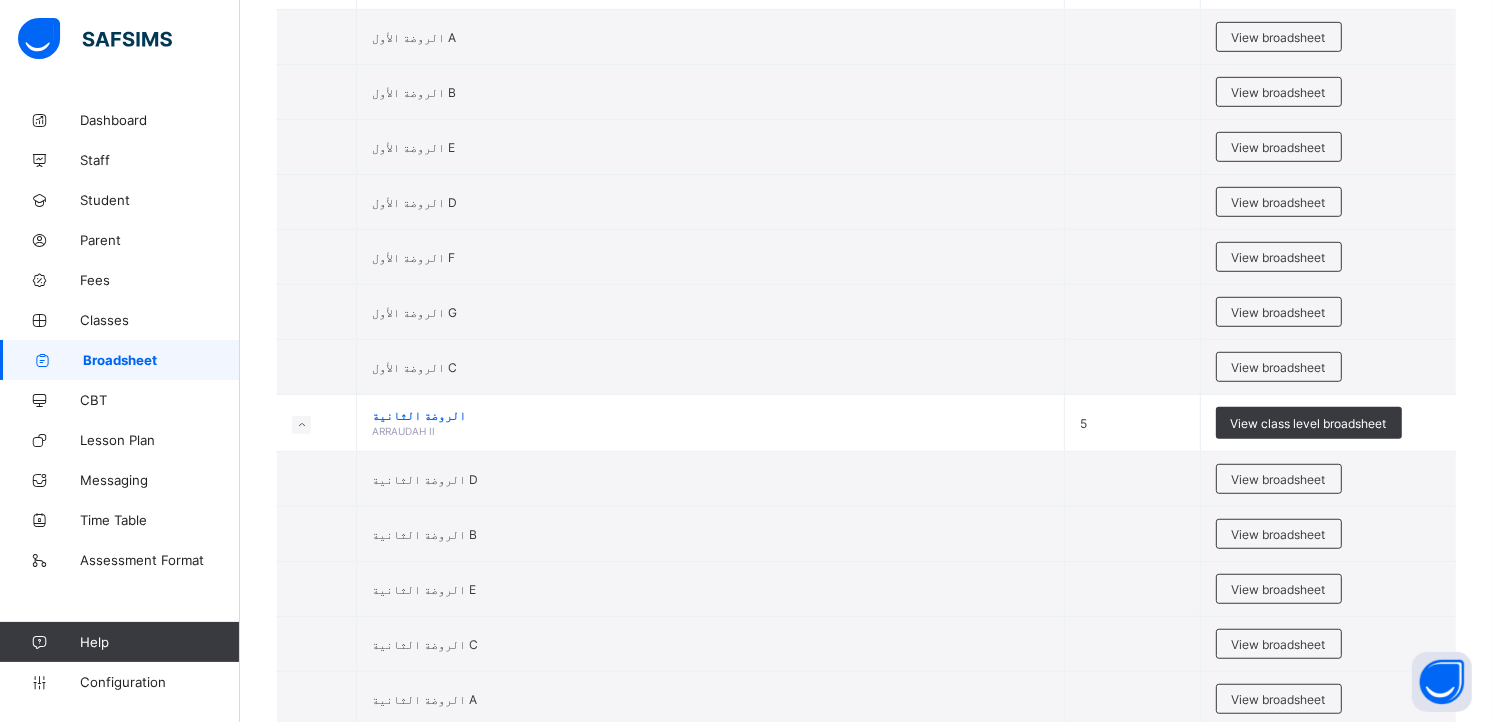 scroll, scrollTop: 0, scrollLeft: 0, axis: both 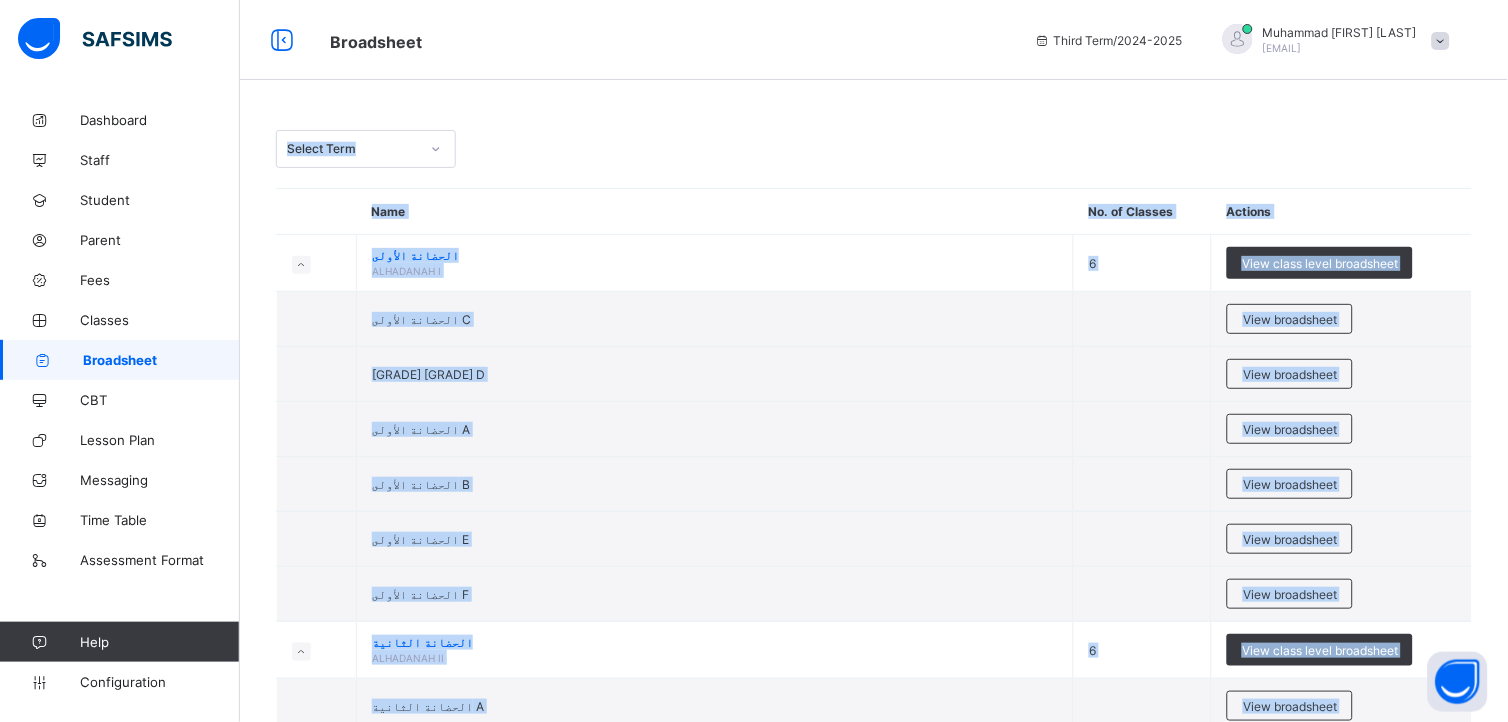 click on "Select Term Name No. of Classes Actions [GRADE] [GRADE] ALHADANAH I 6 View class level broadsheet [GRADE] [GRADE] C View broadsheet [GRADE] [GRADE] D View broadsheet [GRADE] [GRADE] A View broadsheet [GRADE] [GRADE] B View broadsheet [GRADE] [GRADE] E View broadsheet [GRADE] [GRADE] F View broadsheet [GRADE] [GRADE] ALHADANAH II 6 View class level broadsheet [GRADE] [GRADE] A View broadsheet [GRADE] [GRADE] B View broadsheet [GRADE] [GRADE] C View broadsheet [GRADE] [GRADE] E View broadsheet [GRADE] [GRADE] F View broadsheet [GRADE] [GRADE] D View broadsheet [GRADE] [GRADE] ARRAUDAH I 7 View class level broadsheet [GRADE] [GRADE] A View broadsheet [GRADE] [GRADE] B View broadsheet [GRADE] [GRADE] E View broadsheet [GRADE] [GRADE] D View broadsheet" at bounding box center [874, 2137] 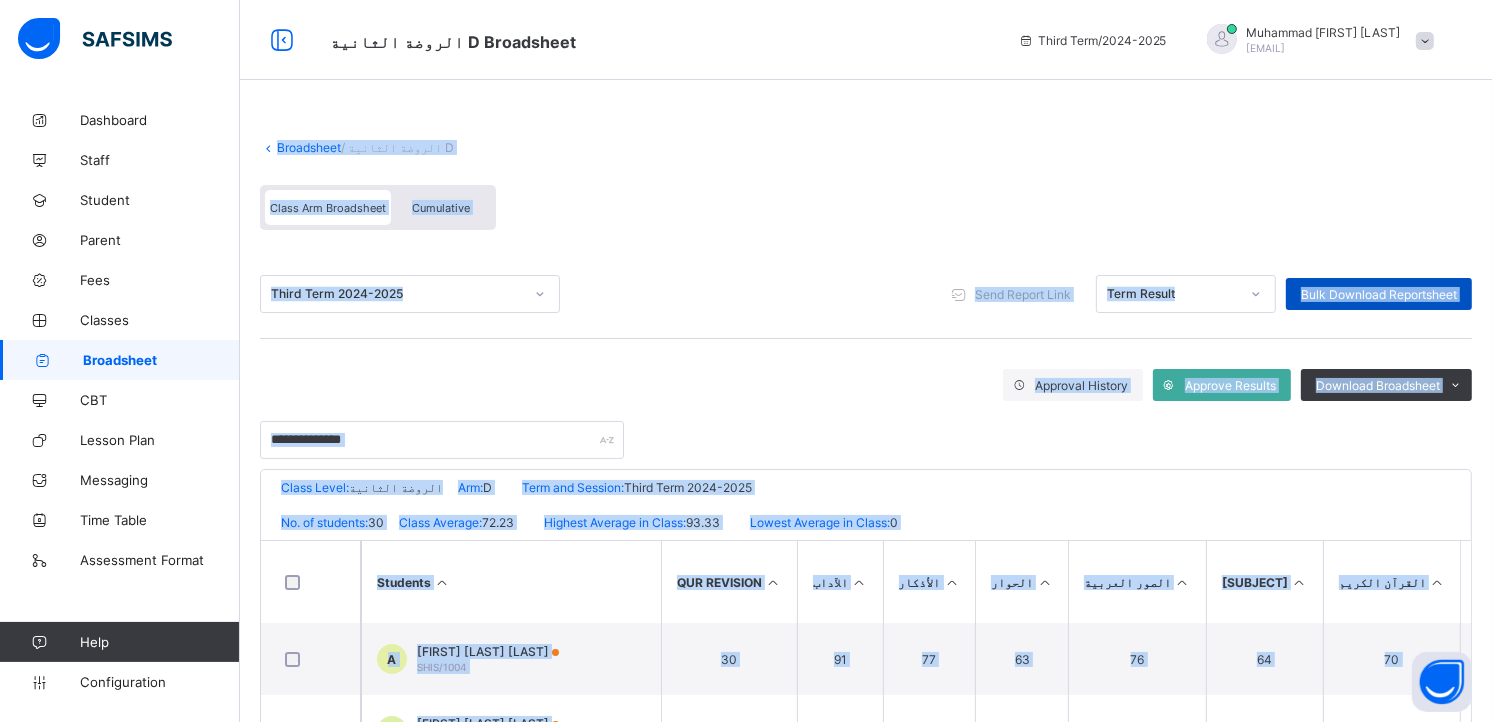 click on "Bulk Download Reportsheet" at bounding box center (1379, 294) 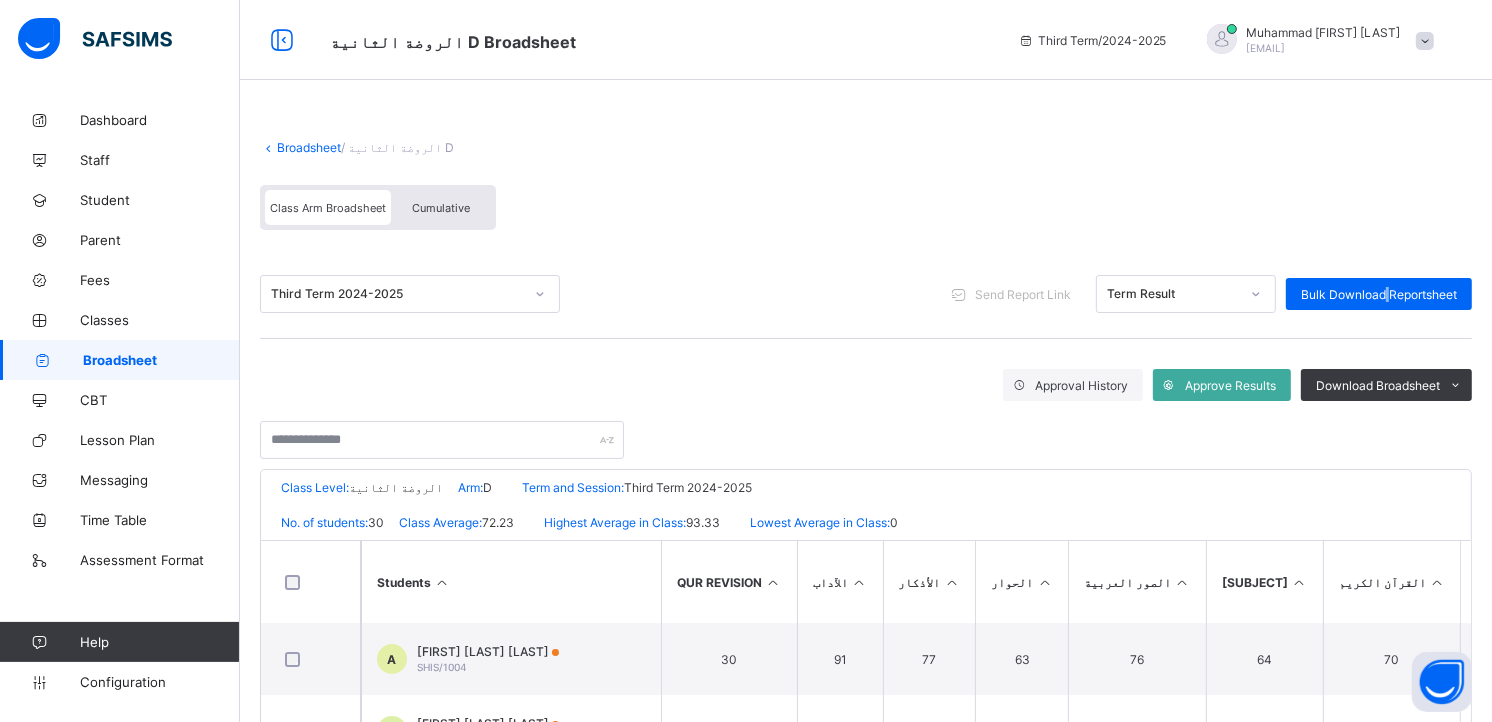 click on "Broadsheet" at bounding box center [309, 147] 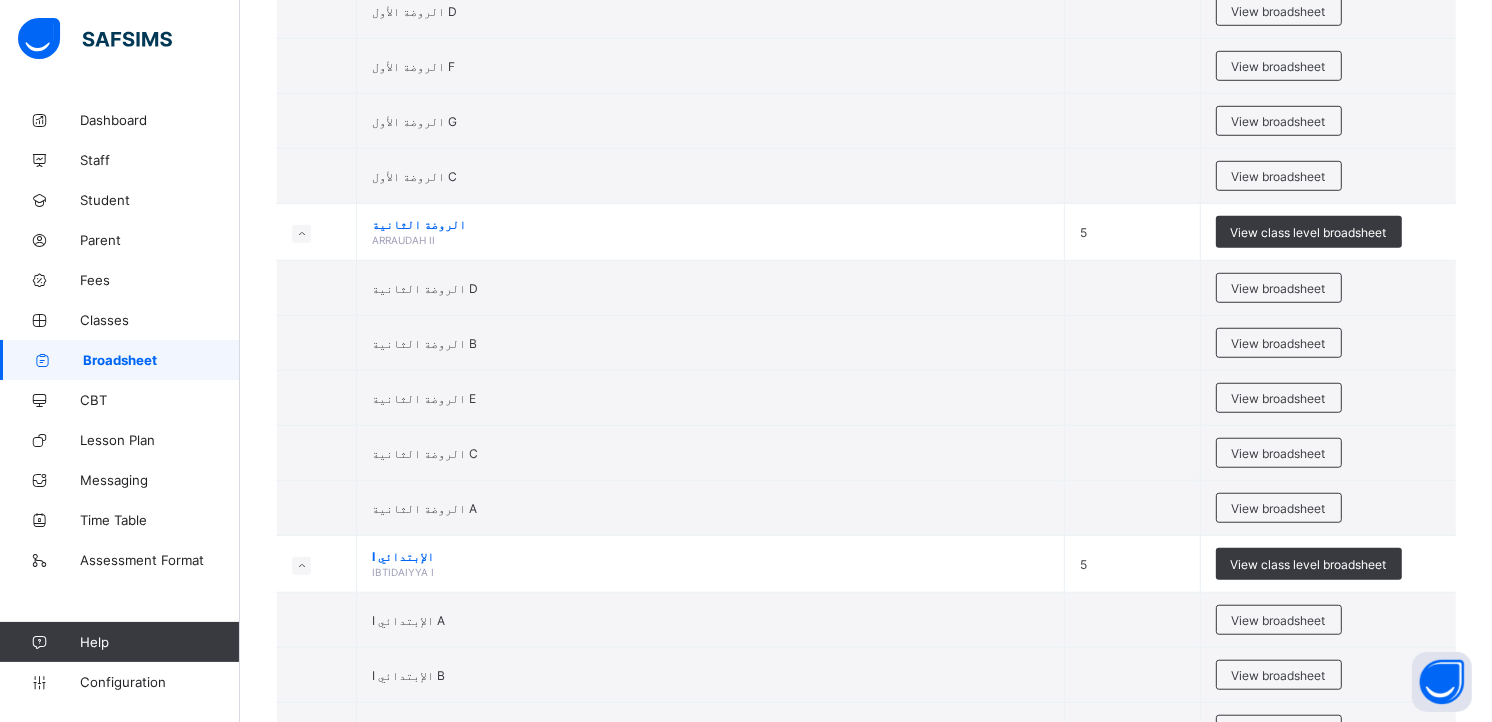 scroll, scrollTop: 1262, scrollLeft: 0, axis: vertical 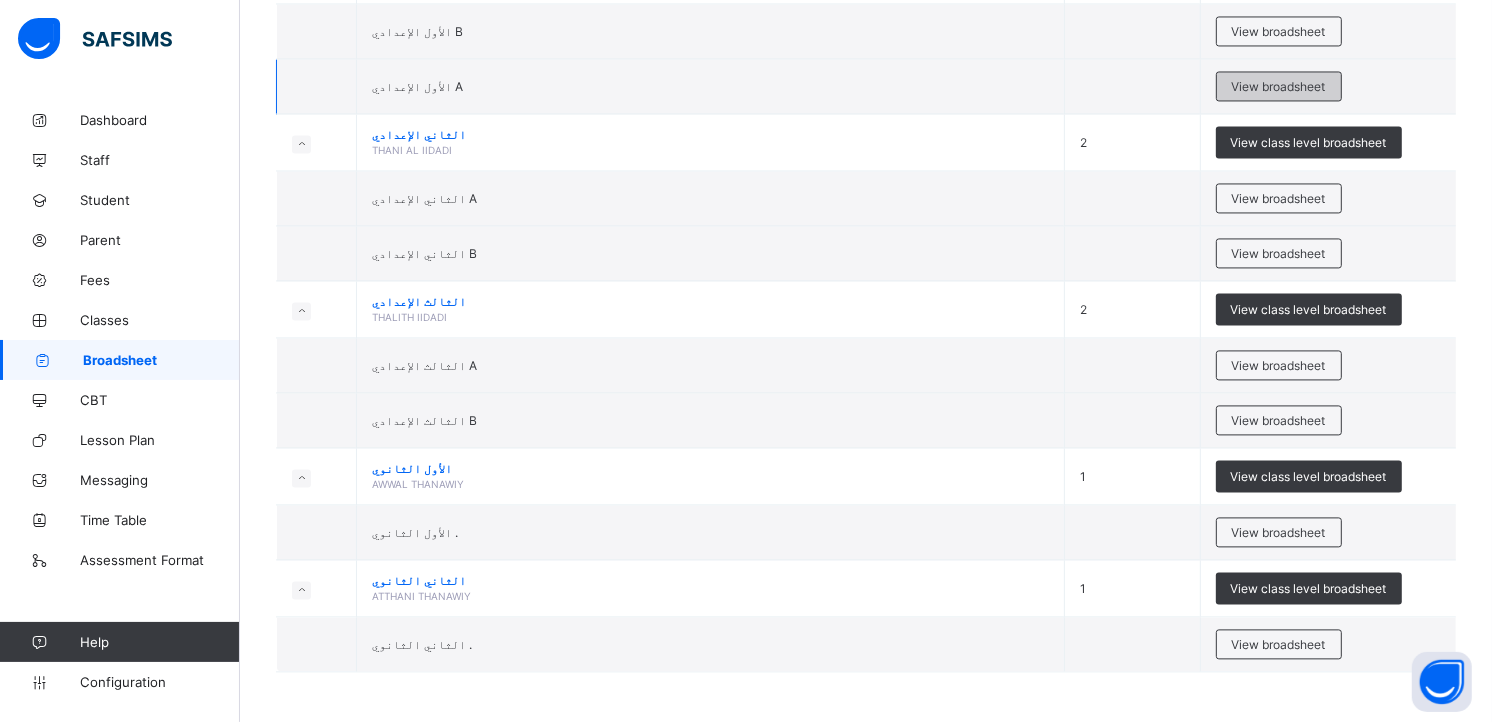 click on "View broadsheet" at bounding box center (1279, 86) 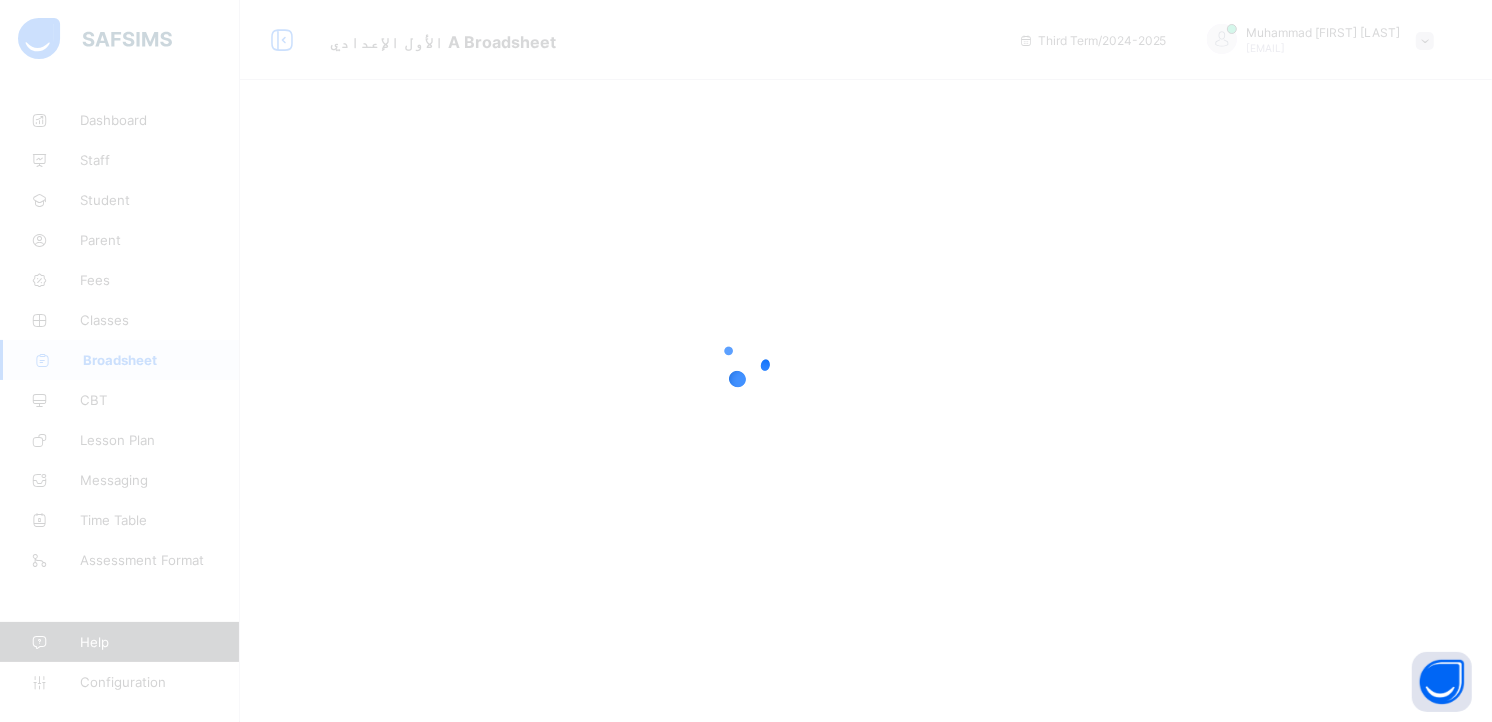 scroll, scrollTop: 0, scrollLeft: 0, axis: both 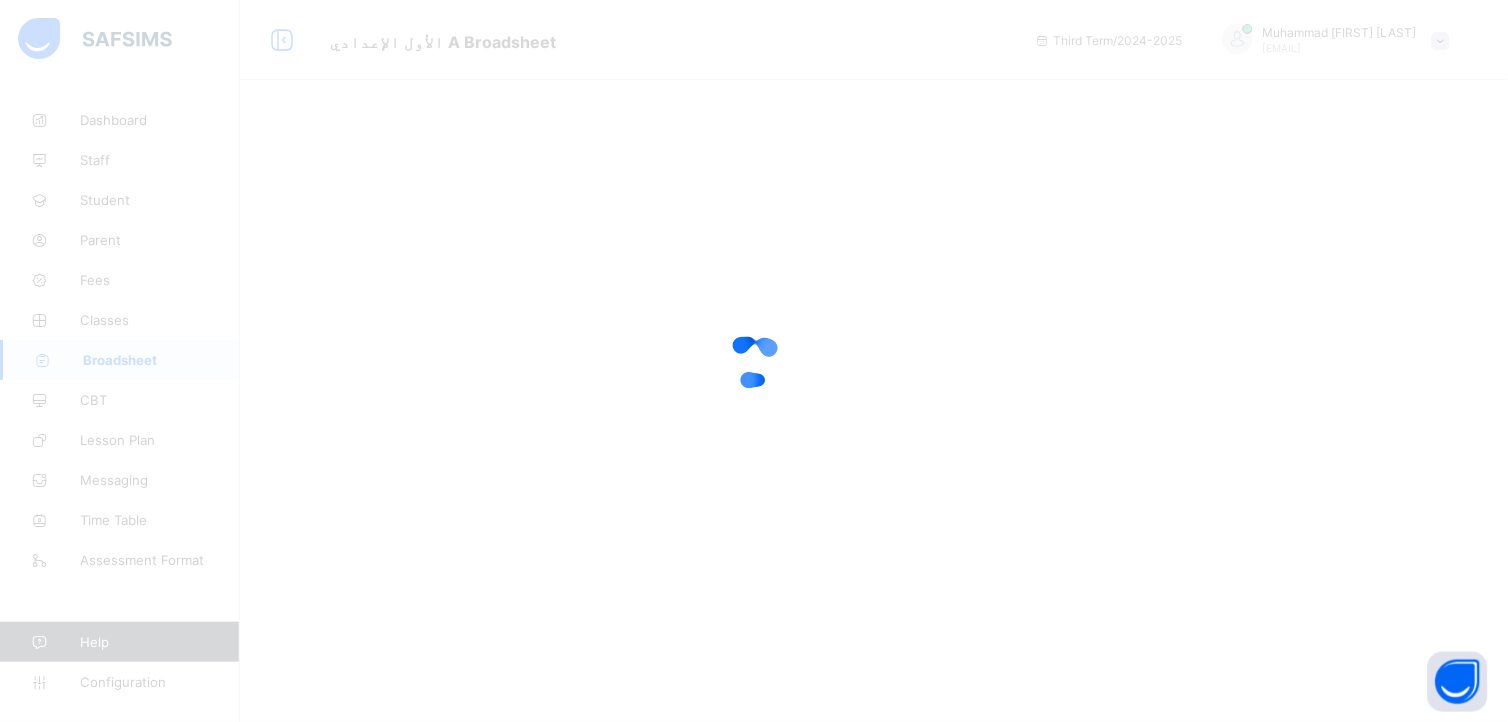 click at bounding box center (754, 361) 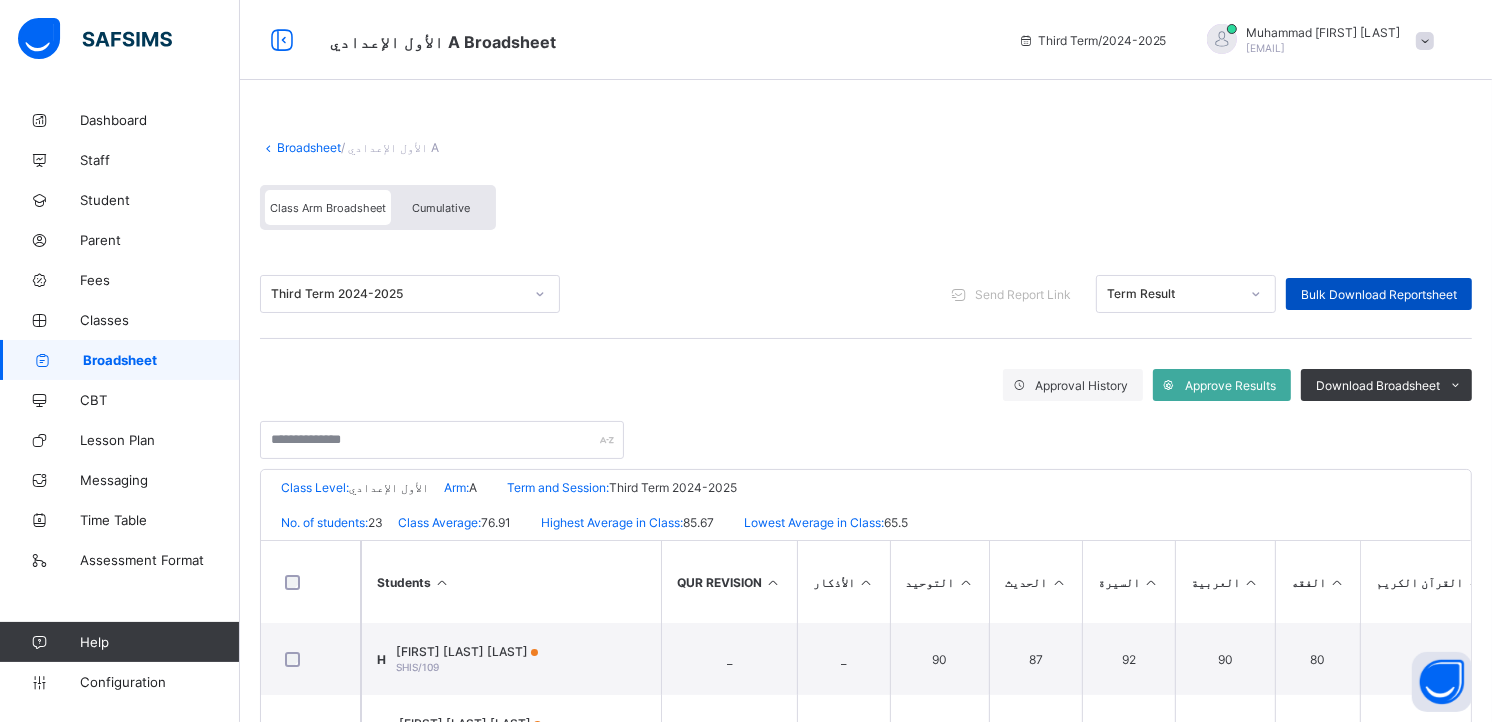 click on "Bulk Download Reportsheet" at bounding box center (1379, 294) 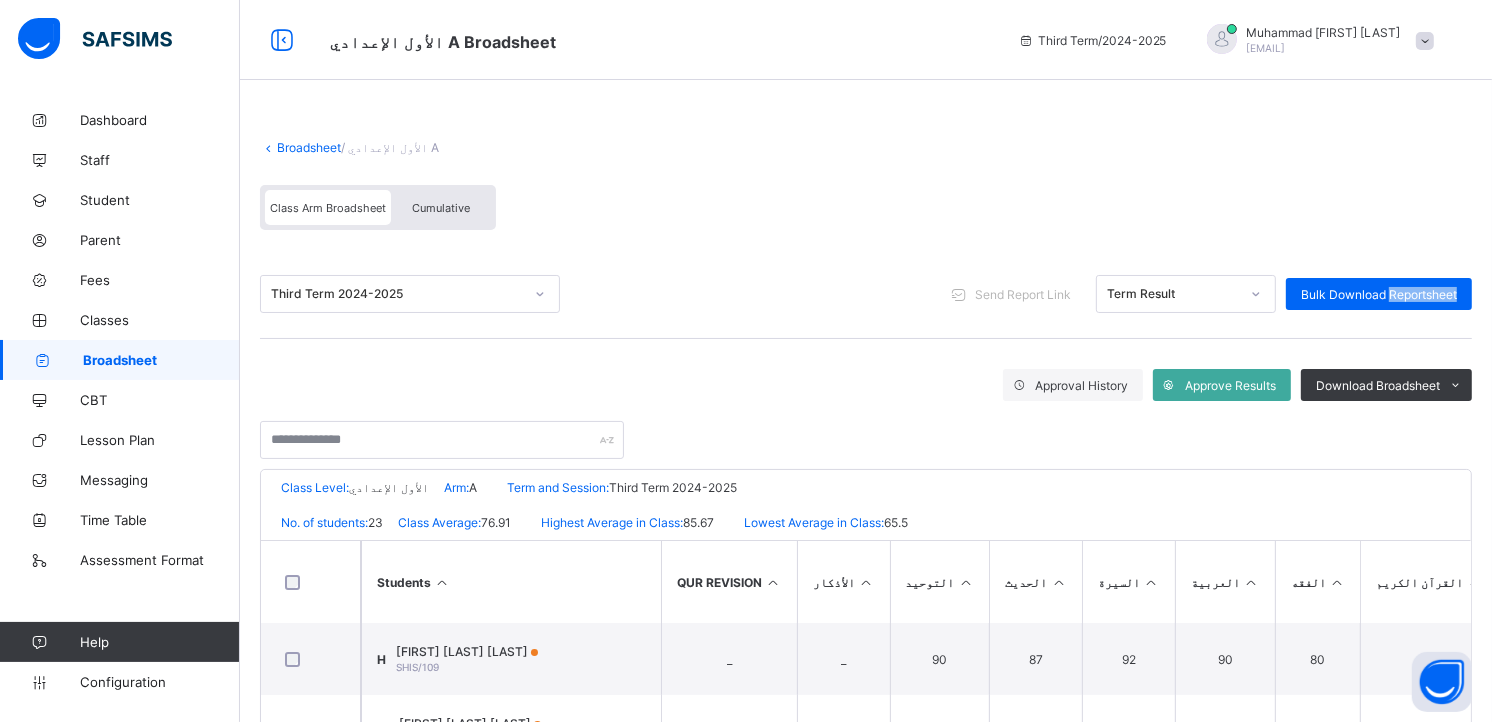 click on "Broadsheet" at bounding box center (309, 147) 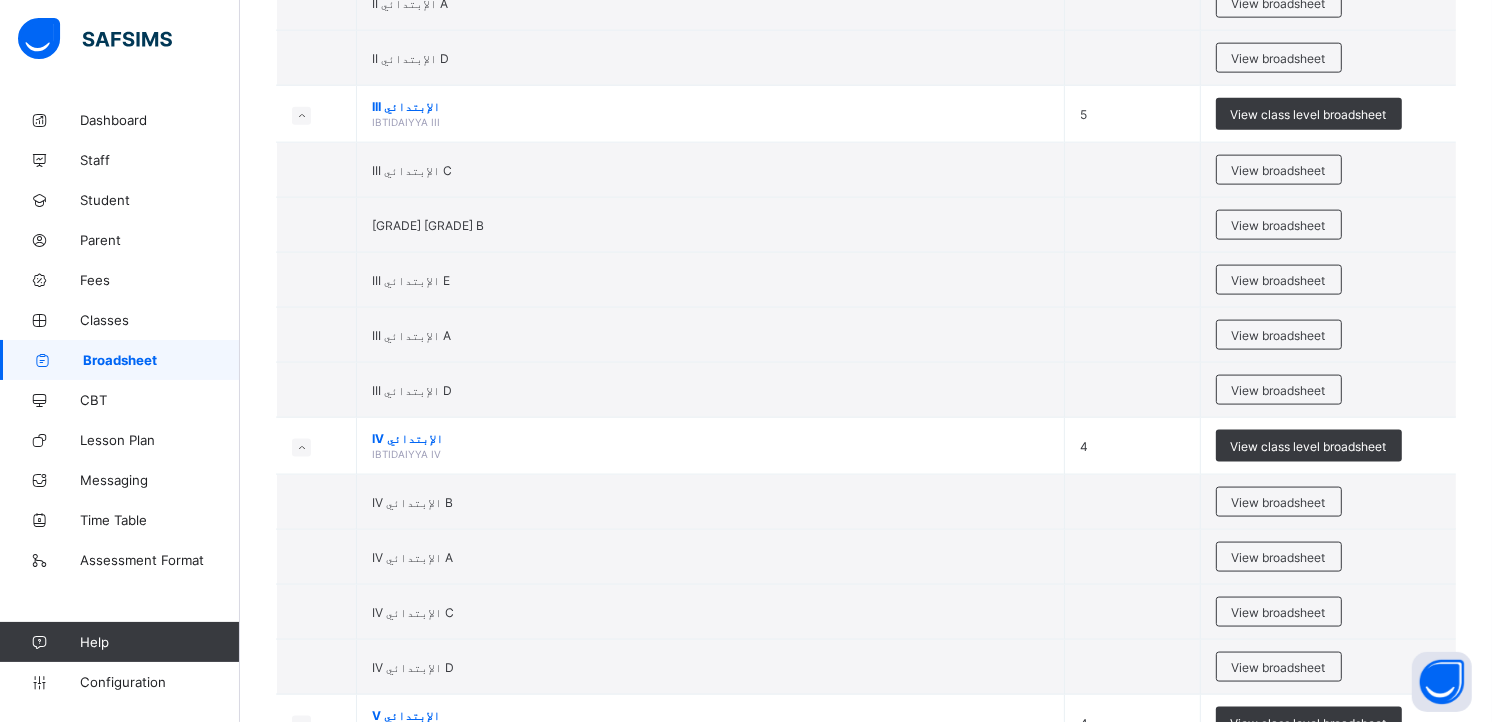 scroll, scrollTop: 2517, scrollLeft: 0, axis: vertical 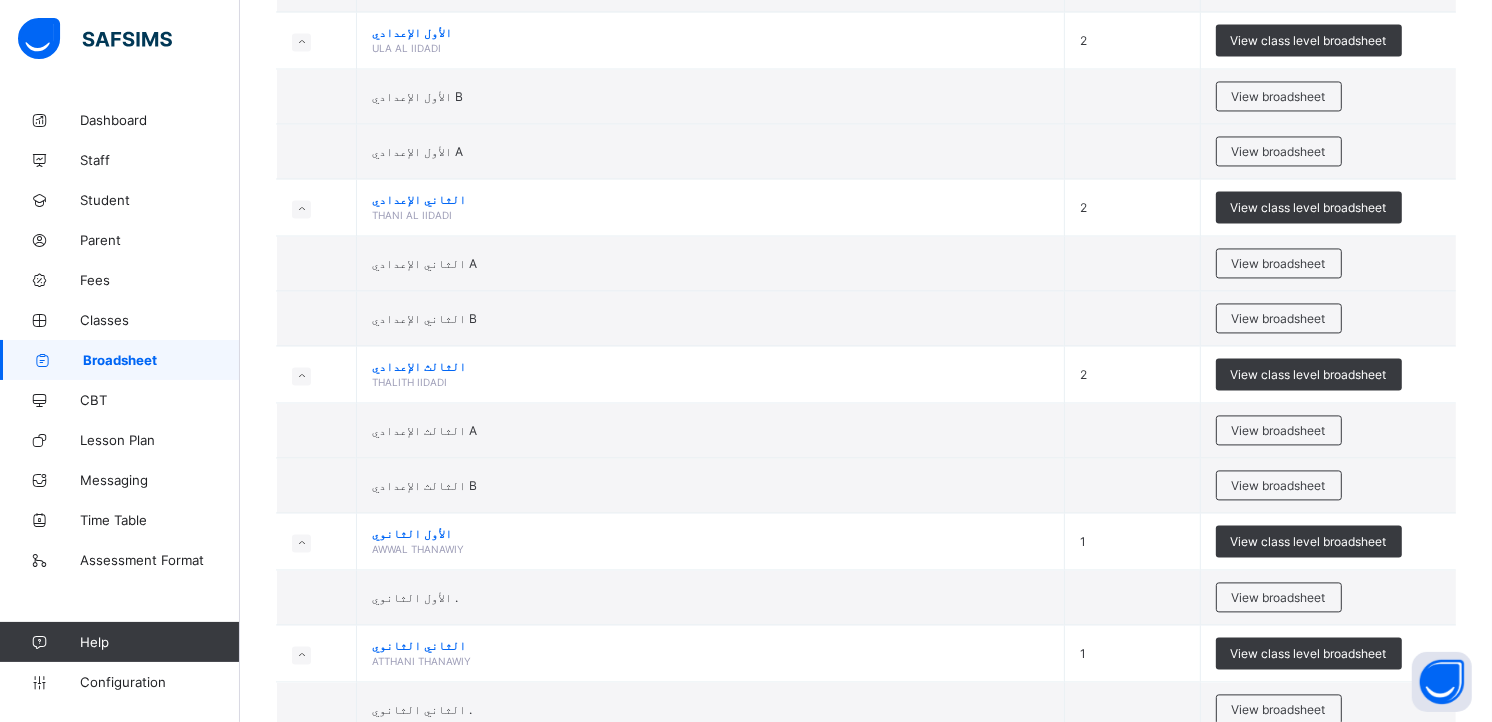 click on "Select Term Name No. of Classes Actions [GRADE] [GRADE] ALHADANAH I 6 View class level broadsheet [GRADE] [GRADE] C View broadsheet [GRADE] [GRADE] D View broadsheet [GRADE] [GRADE] A View broadsheet [GRADE] [GRADE] B View broadsheet [GRADE] [GRADE] E View broadsheet [GRADE] [GRADE] F View broadsheet [GRADE] [GRADE] ALHADANAH II 6 View class level broadsheet [GRADE] [GRADE] A View broadsheet [GRADE] [GRADE] B View broadsheet [GRADE] [GRADE] C View broadsheet [GRADE] [GRADE] E View broadsheet [GRADE] [GRADE] F View broadsheet [GRADE] [GRADE] D View broadsheet [GRADE] [GRADE] ARRAUDAH I 7 View class level broadsheet [GRADE] [GRADE] A View broadsheet [GRADE] [GRADE] B View broadsheet [GRADE] [GRADE] E View broadsheet [GRADE] [GRADE] D View broadsheet" at bounding box center (866, -1301) 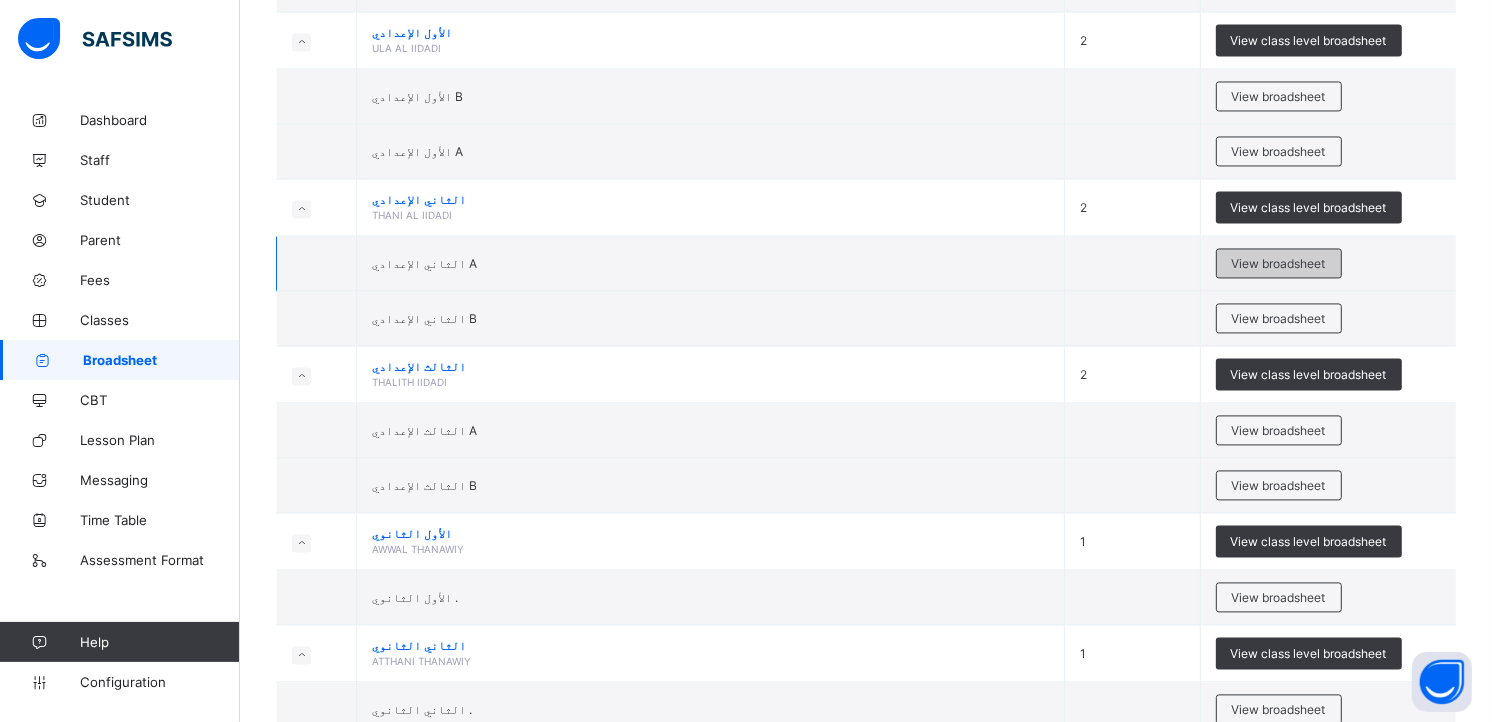 click on "View broadsheet" at bounding box center (1279, 263) 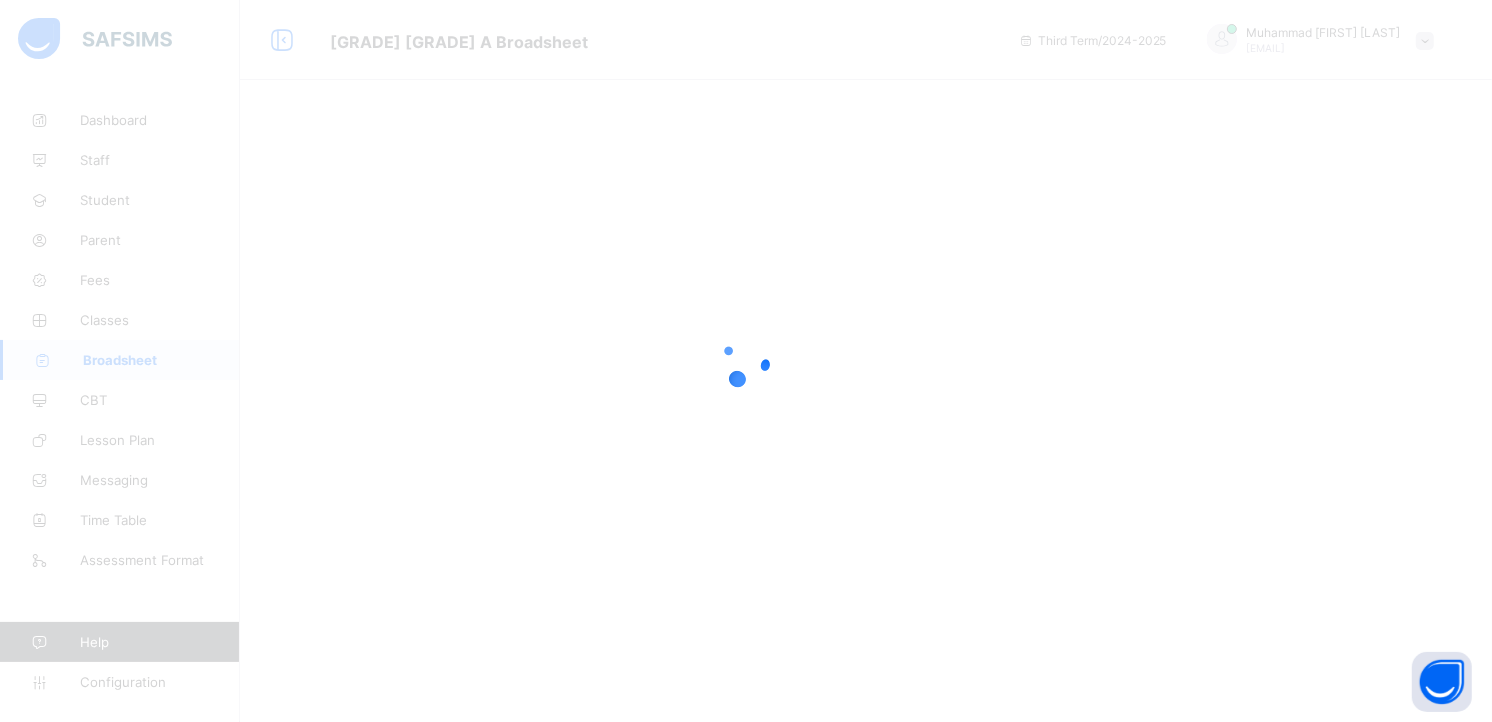 scroll, scrollTop: 0, scrollLeft: 0, axis: both 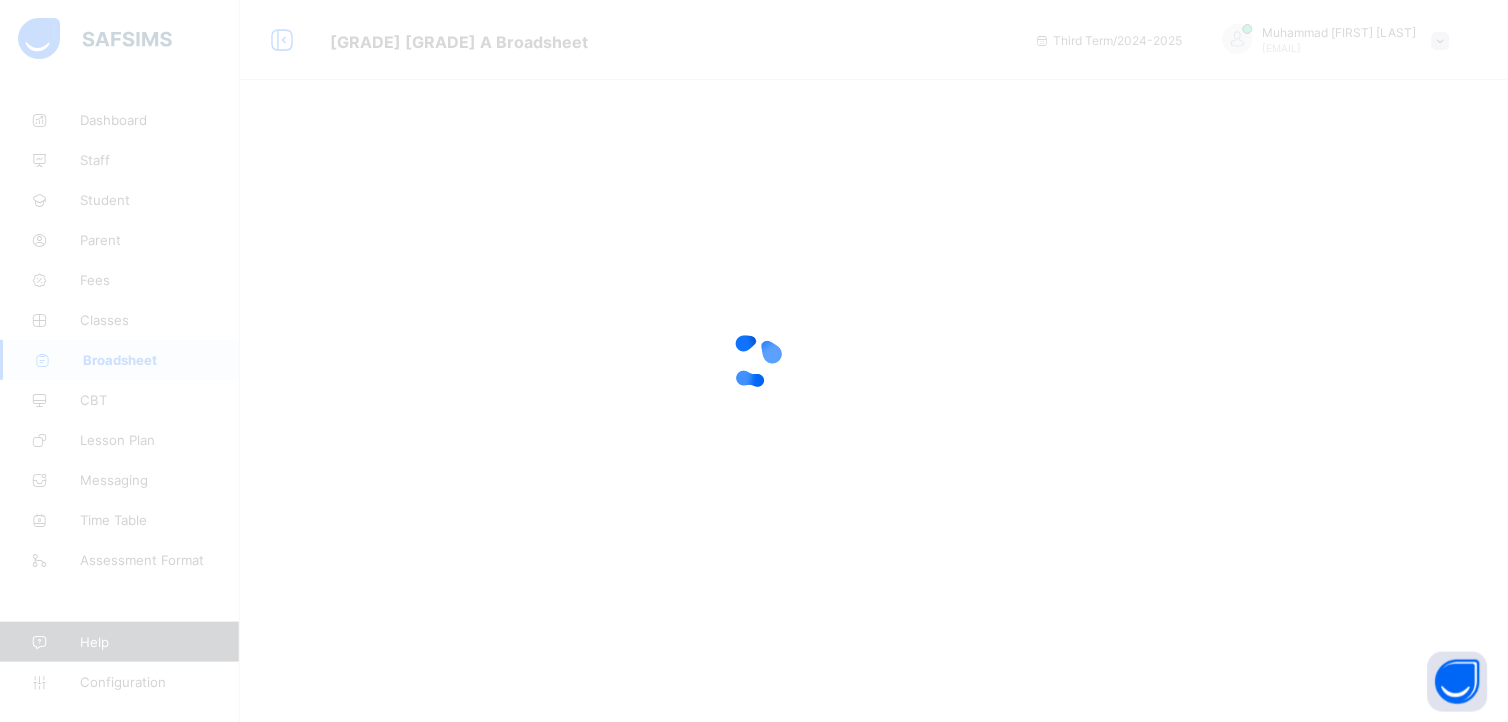 click at bounding box center [754, 361] 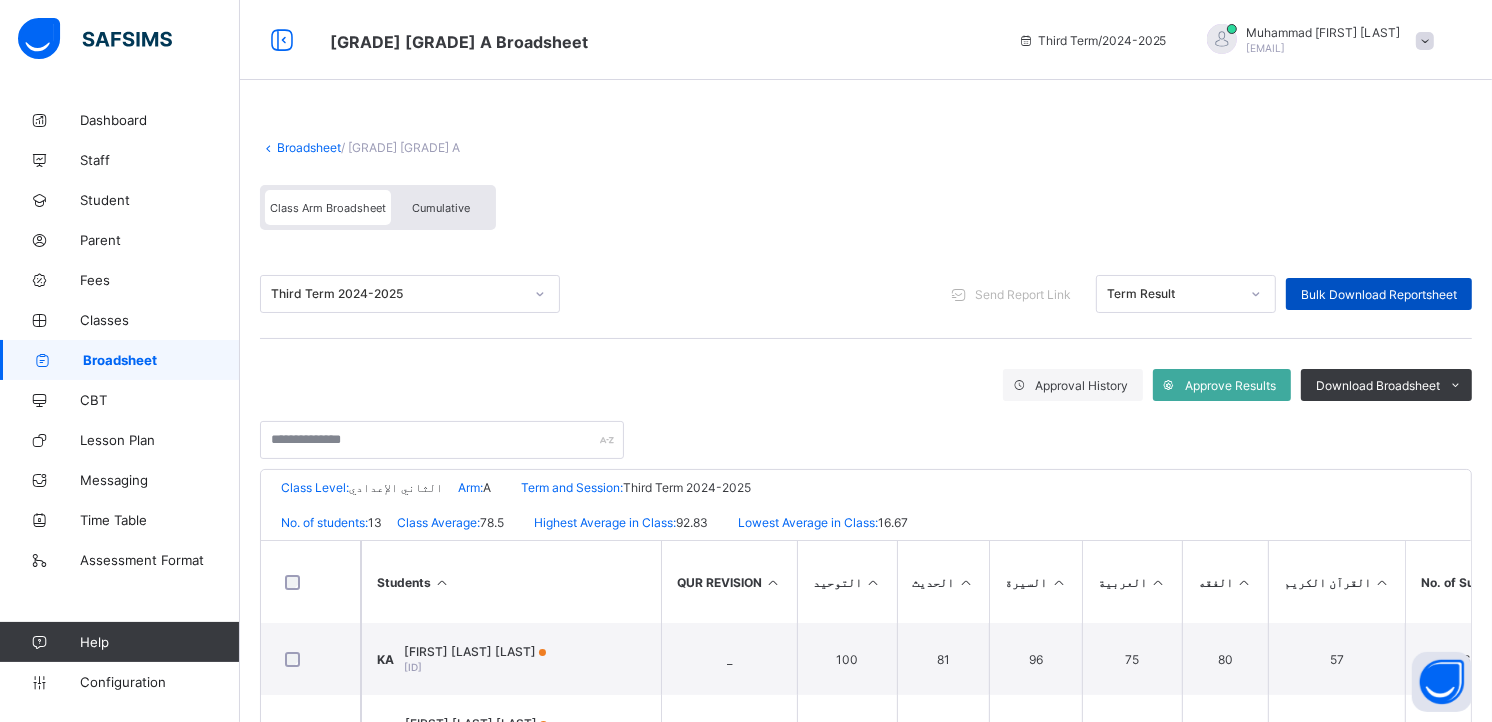 click on "Bulk Download Reportsheet" at bounding box center [1379, 294] 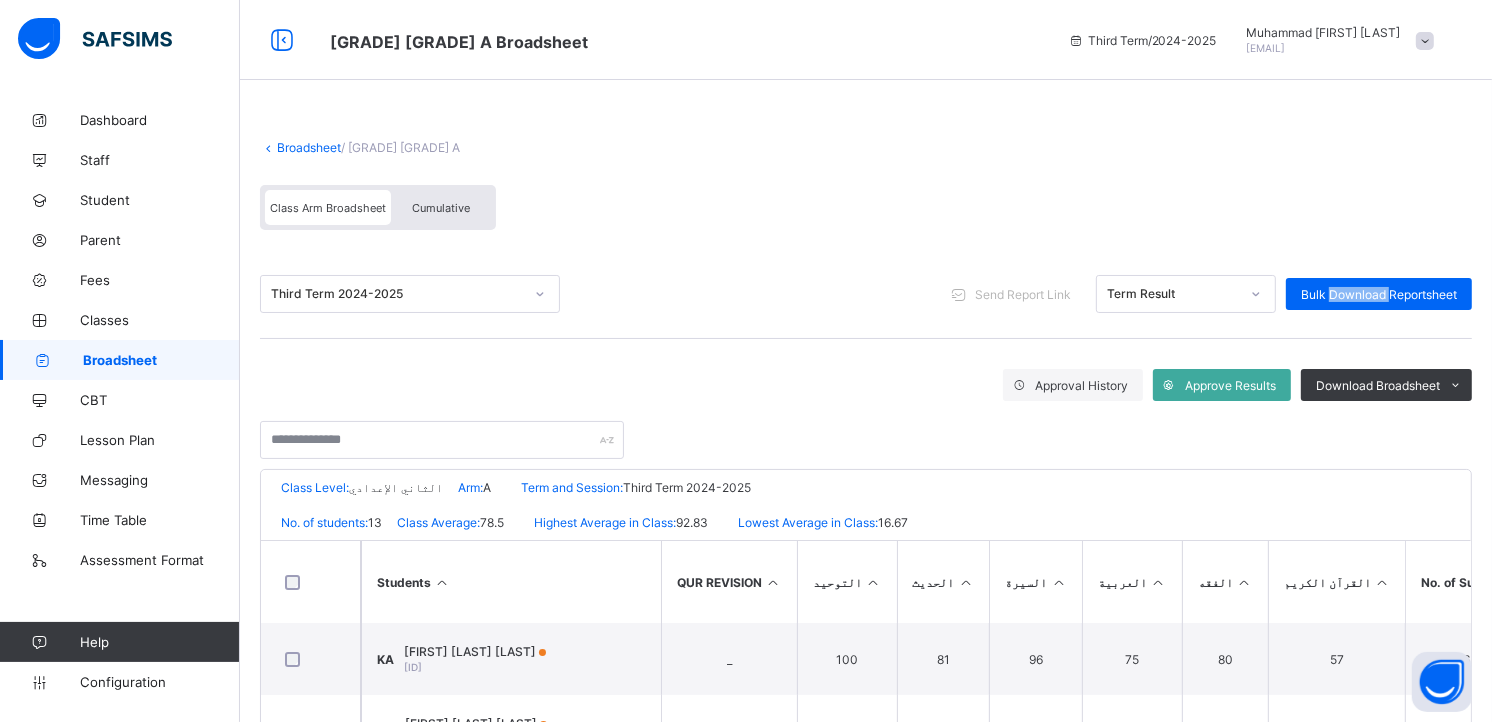 click on "Broadsheet" at bounding box center (309, 147) 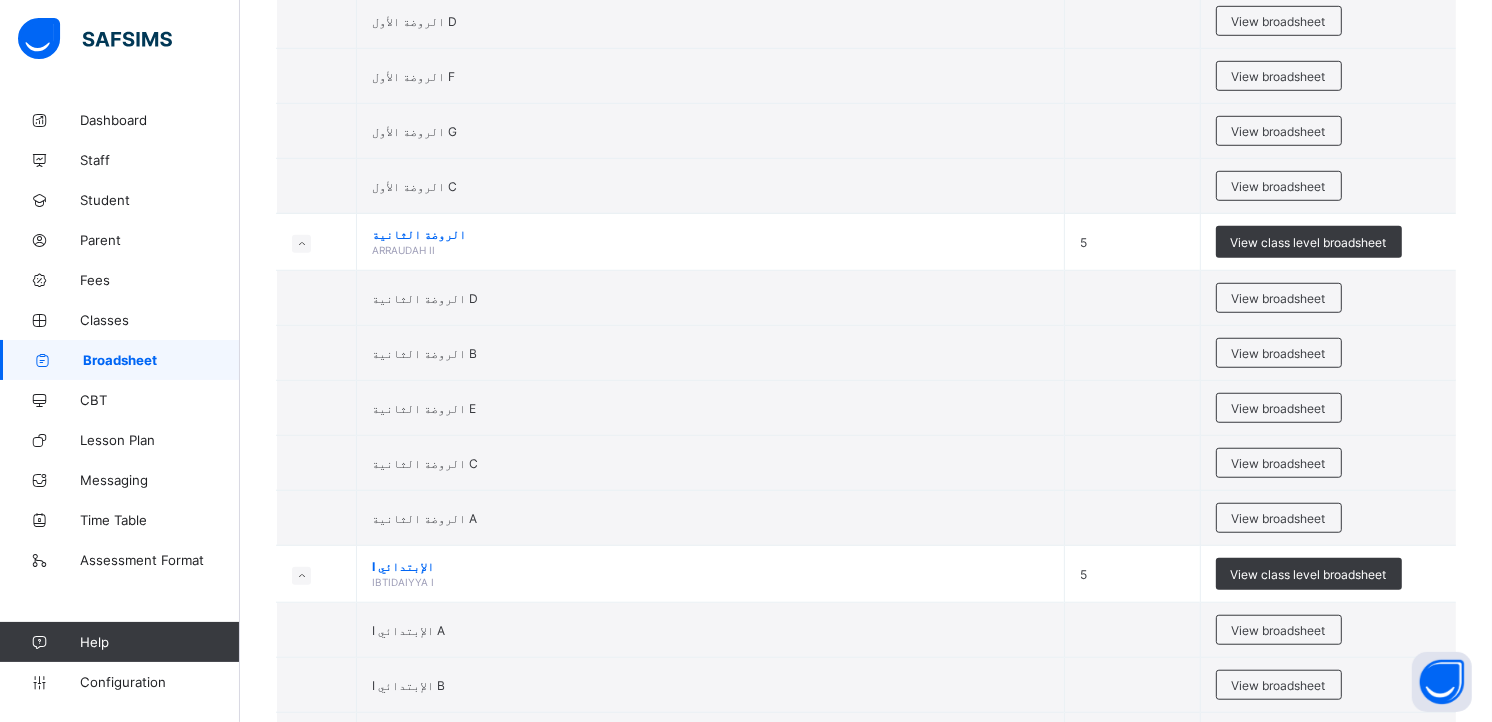 scroll, scrollTop: 1244, scrollLeft: 0, axis: vertical 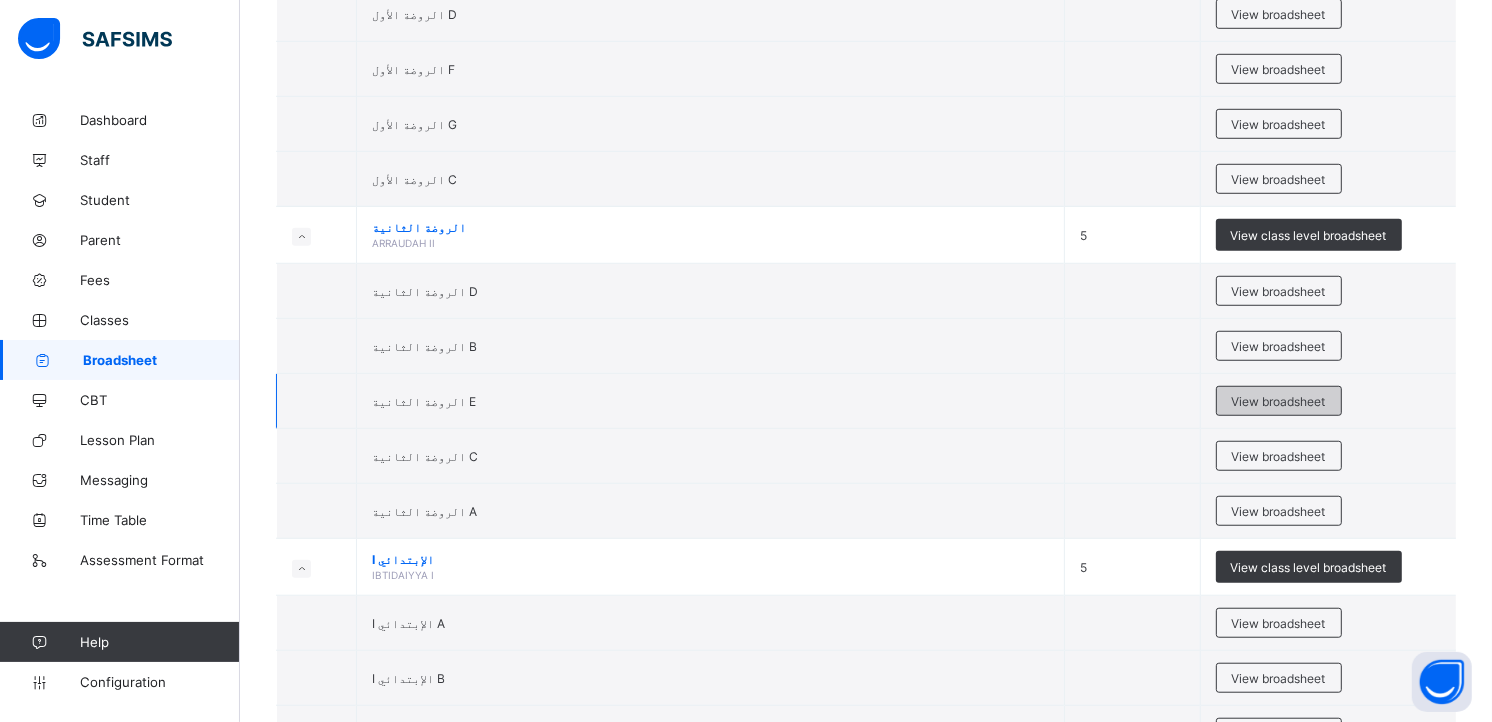 click on "View broadsheet" at bounding box center (1279, 401) 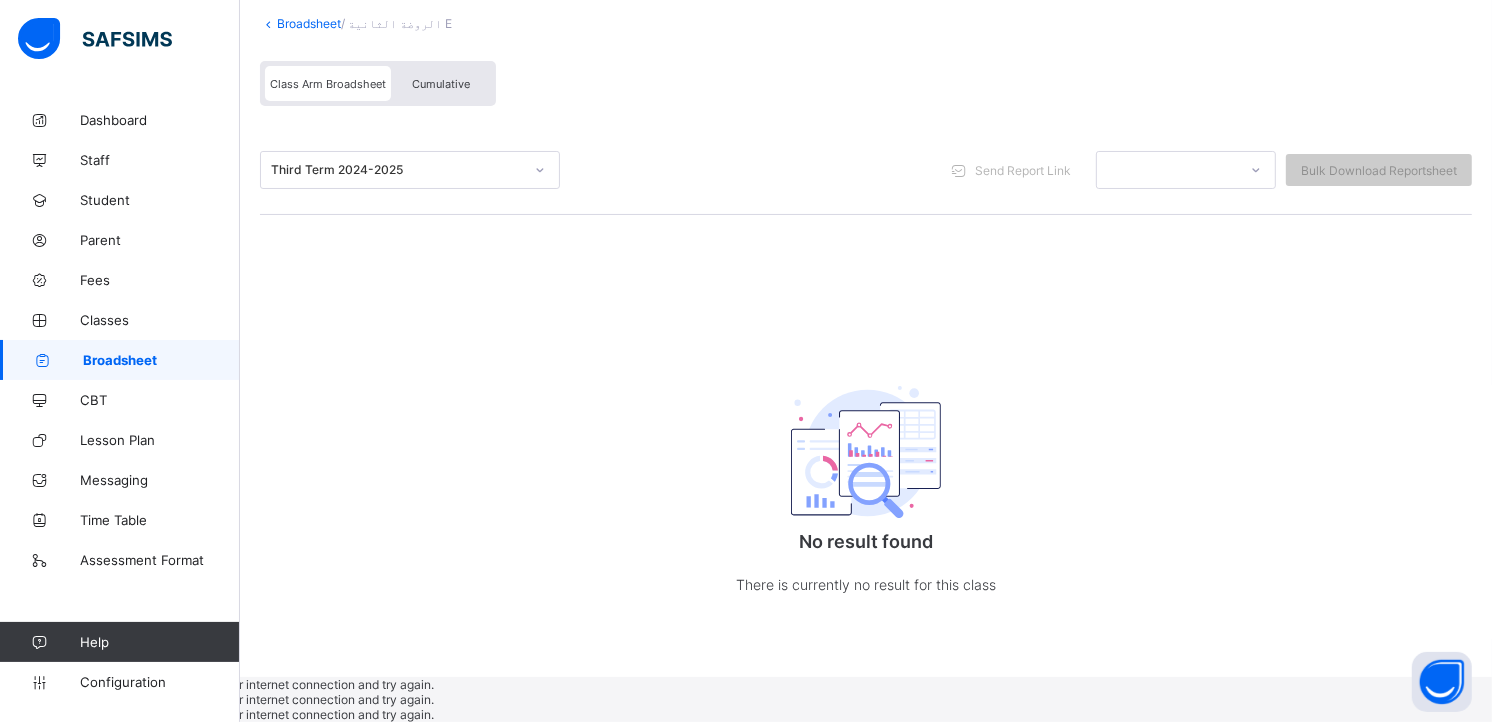 scroll, scrollTop: 0, scrollLeft: 0, axis: both 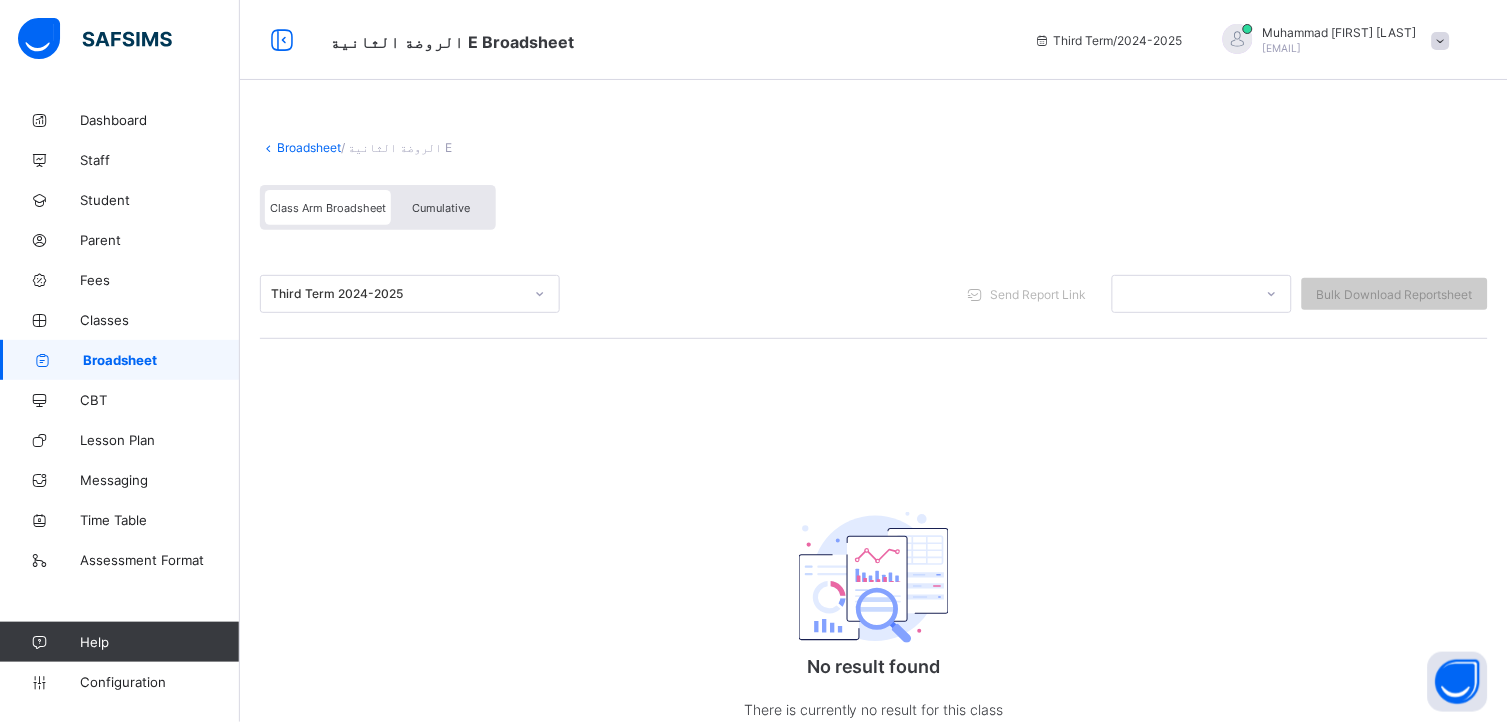 click on "Broadsheet  / [CLASS NAME] Class Broadsheet Cumulative Third Term 2024-2025 Send Report Link Bulk Download Reportsheet No result found There is currently no result for this class × Download Broadsheet Excel Please select the Assessment you want to download the broadsheet for: ALL Cancel Download           undefined undefined   Pending View Reportsheet     Position               /undefined         Final Grade                 Total Score                 Final Average                 No. of Subjects                 No. in Class                 Class Average                 High. Average in Class                 Low. Average in Class             Assessments     Subjects         Total         Grade         Position         Out of         Class average     Form Teacher's comment   Head Teacher's comment   Close   Approve Student Results             [CLASS NAME] Approve Student Results Form Teacher's comment   Head Teacher's comment   Close" at bounding box center (874, 451) 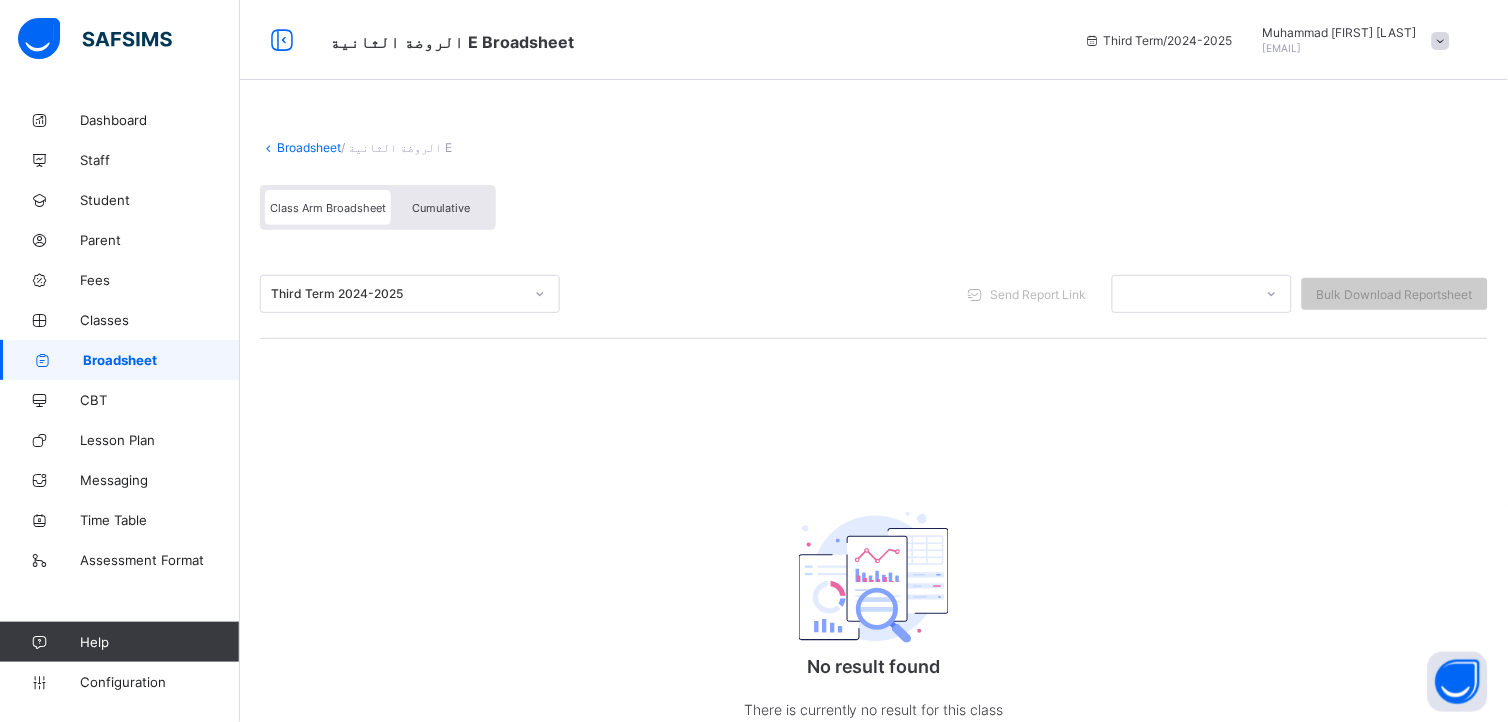 drag, startPoint x: 1451, startPoint y: 511, endPoint x: 1447, endPoint y: 594, distance: 83.09633 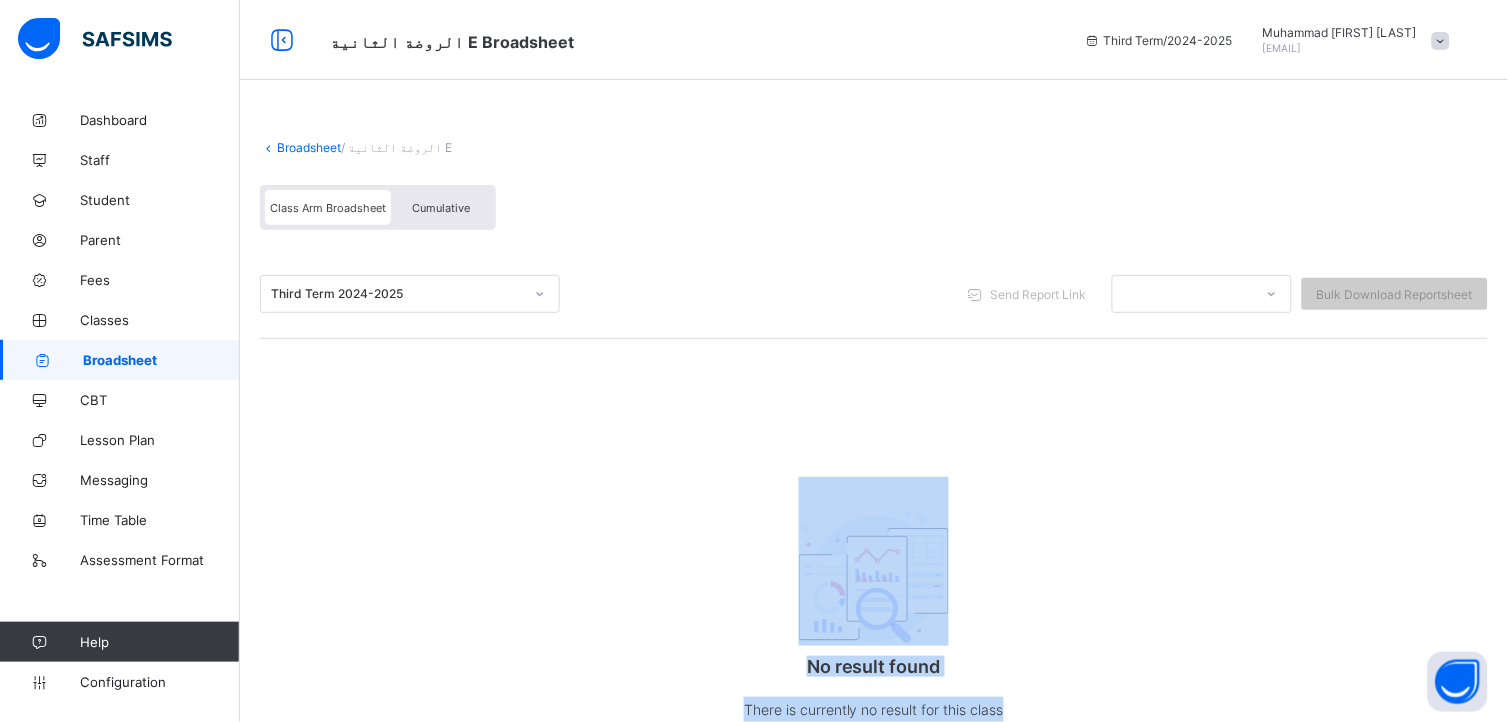 drag, startPoint x: 1447, startPoint y: 594, endPoint x: 1351, endPoint y: 496, distance: 137.186 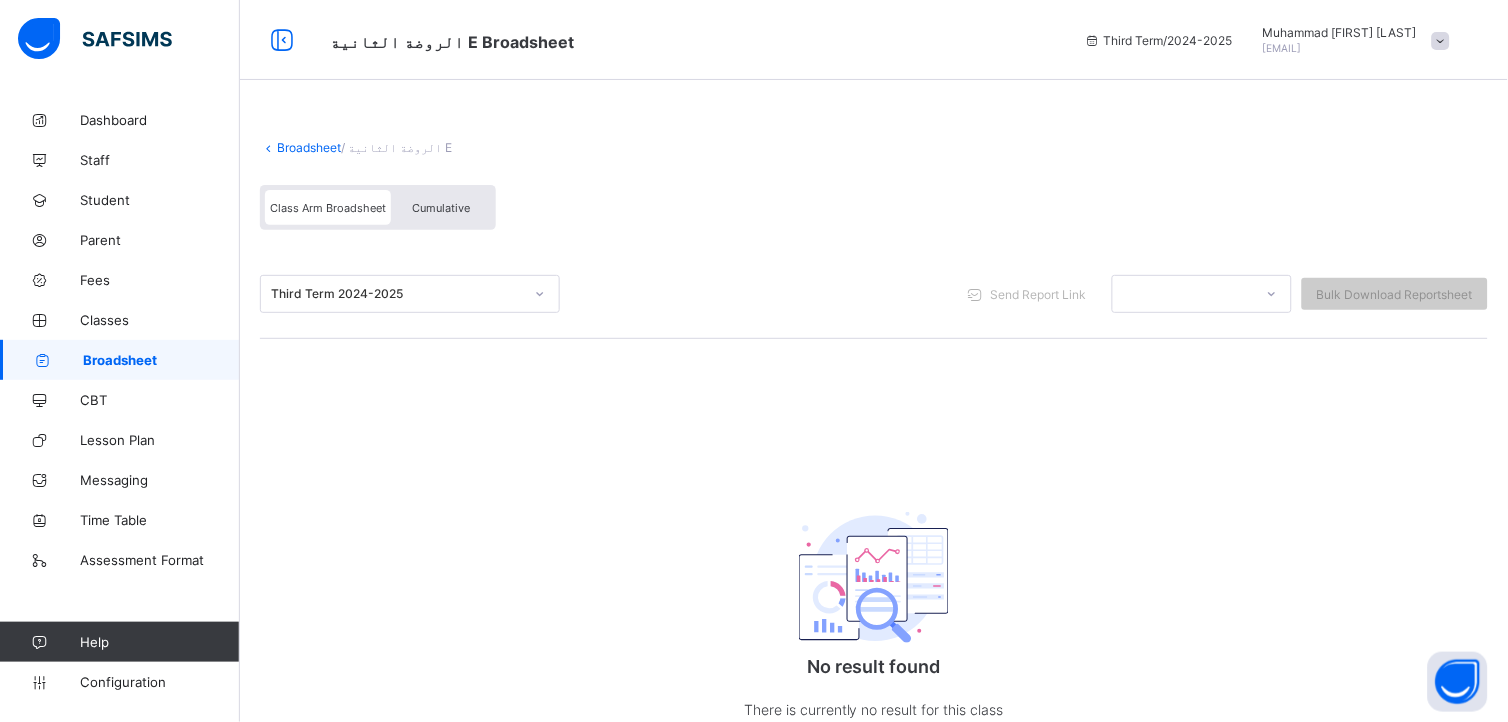 click on "Broadsheet" at bounding box center [309, 147] 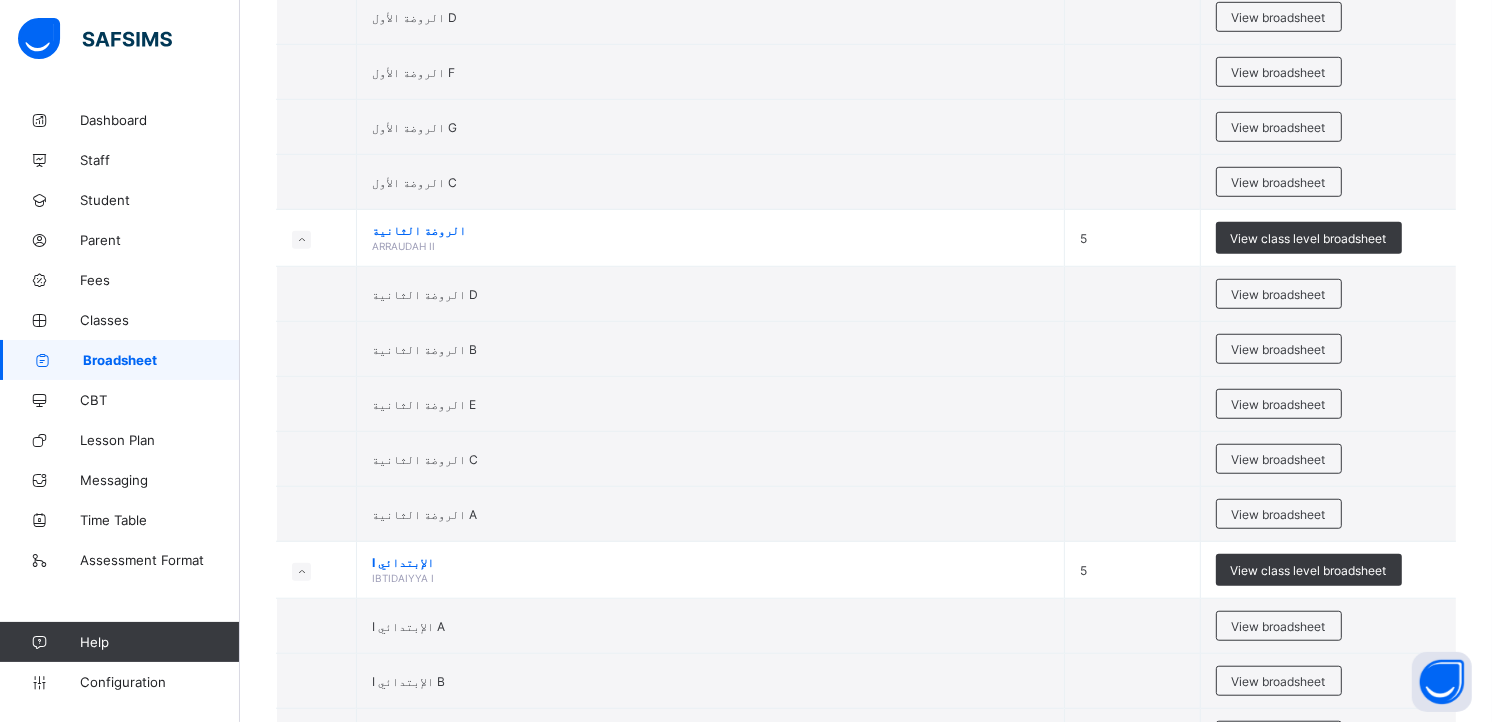 scroll, scrollTop: 1244, scrollLeft: 0, axis: vertical 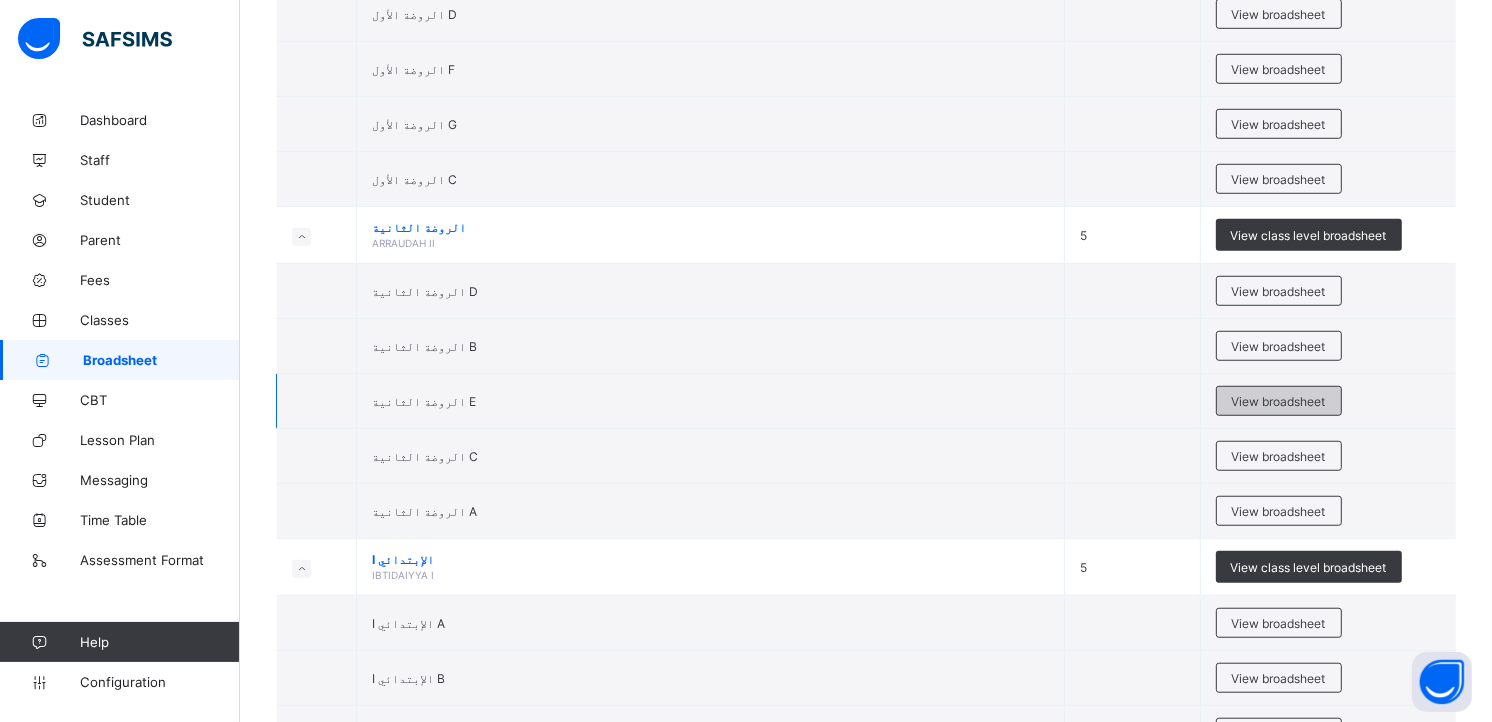 click on "View broadsheet" at bounding box center [1279, 401] 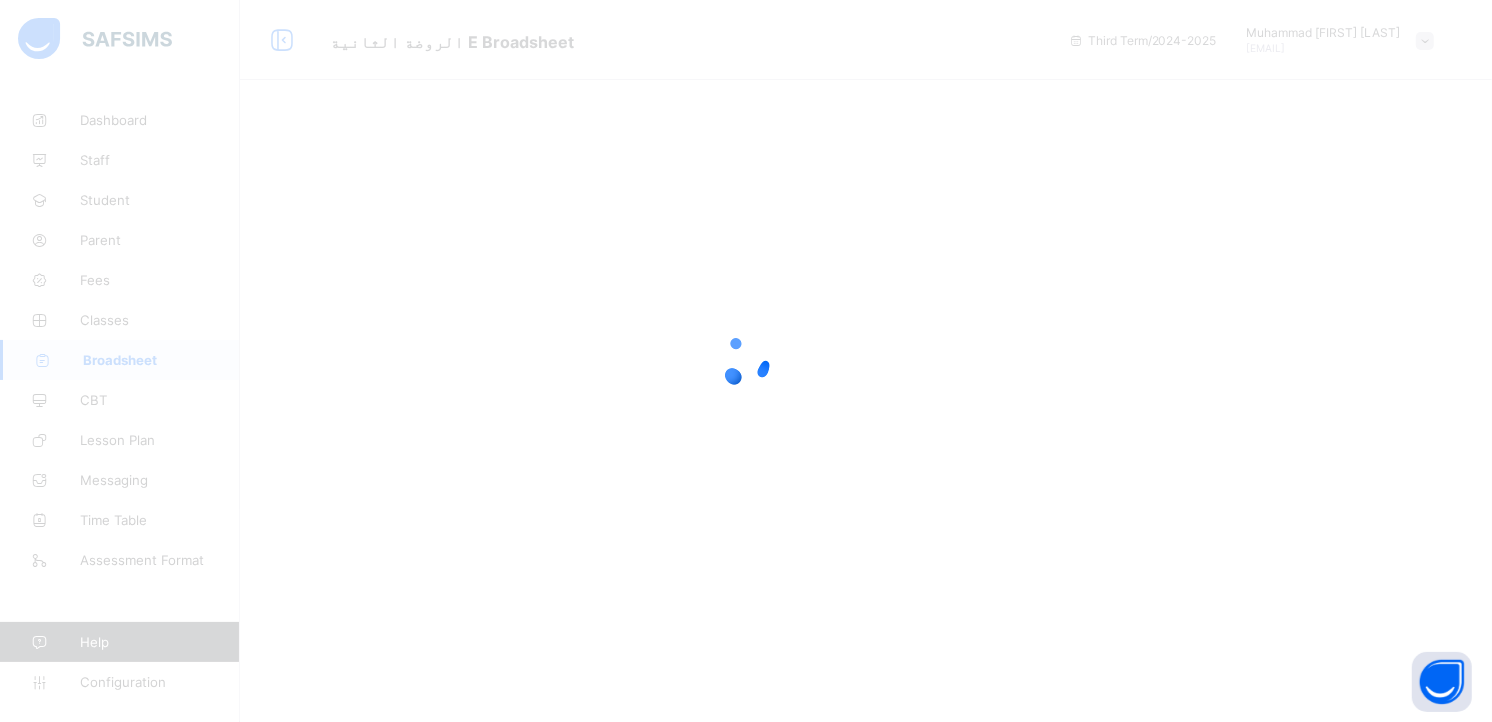 scroll, scrollTop: 0, scrollLeft: 0, axis: both 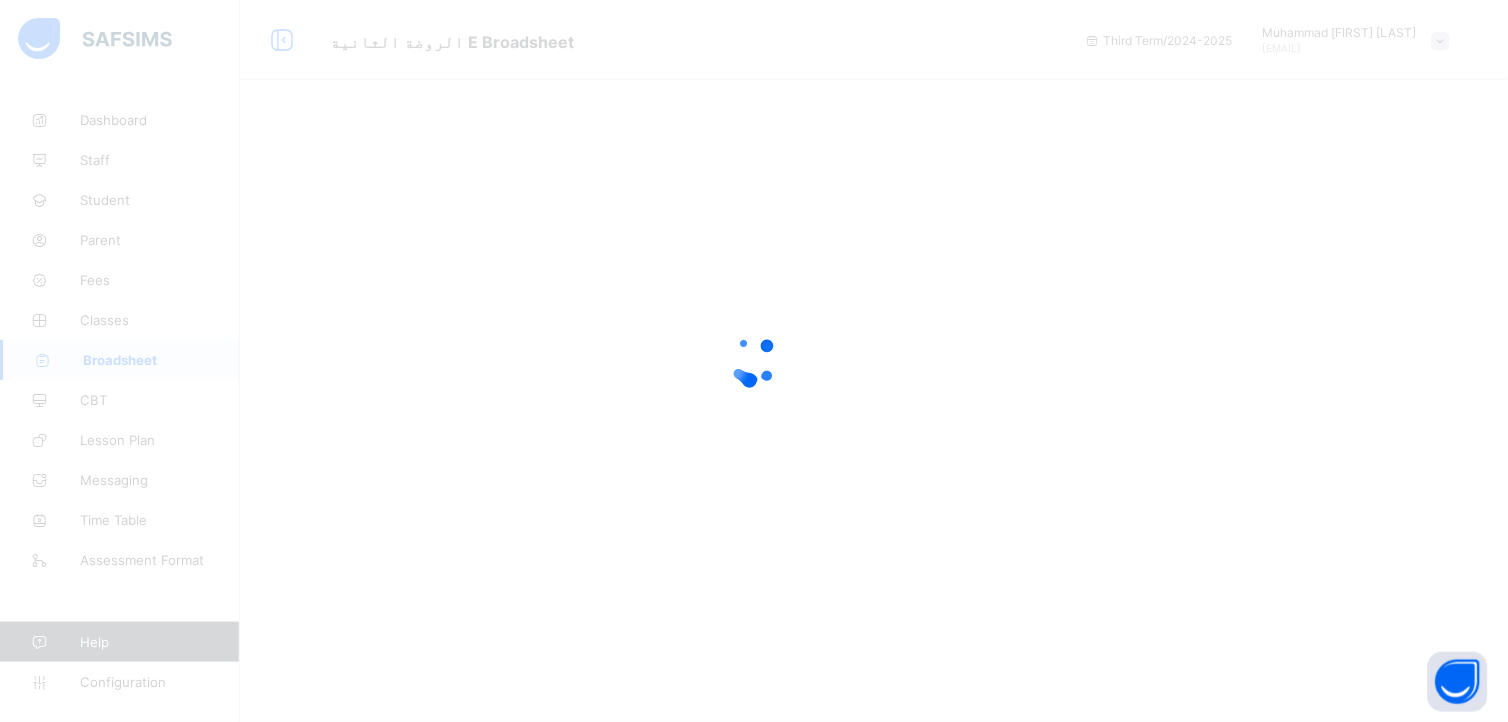 click at bounding box center (754, 361) 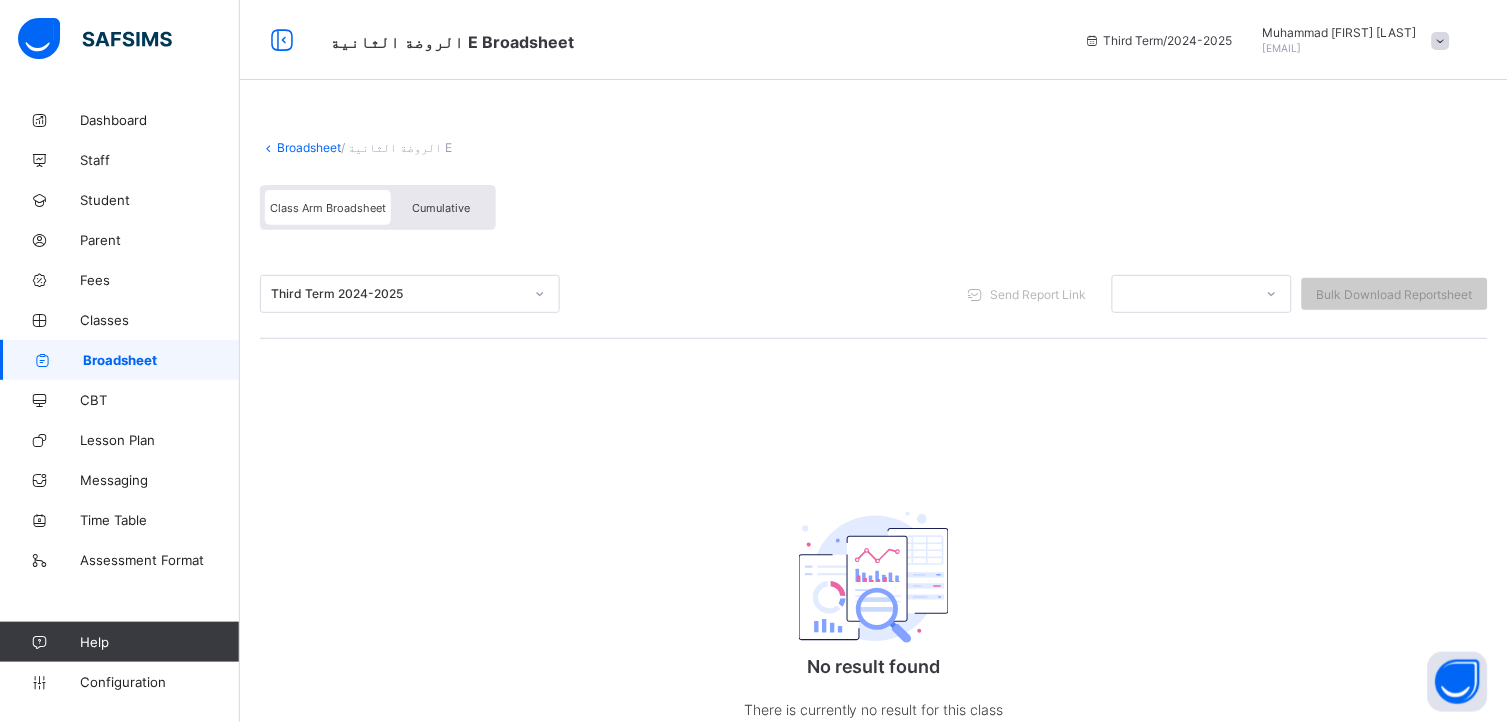 click on "Broadsheet" at bounding box center [309, 147] 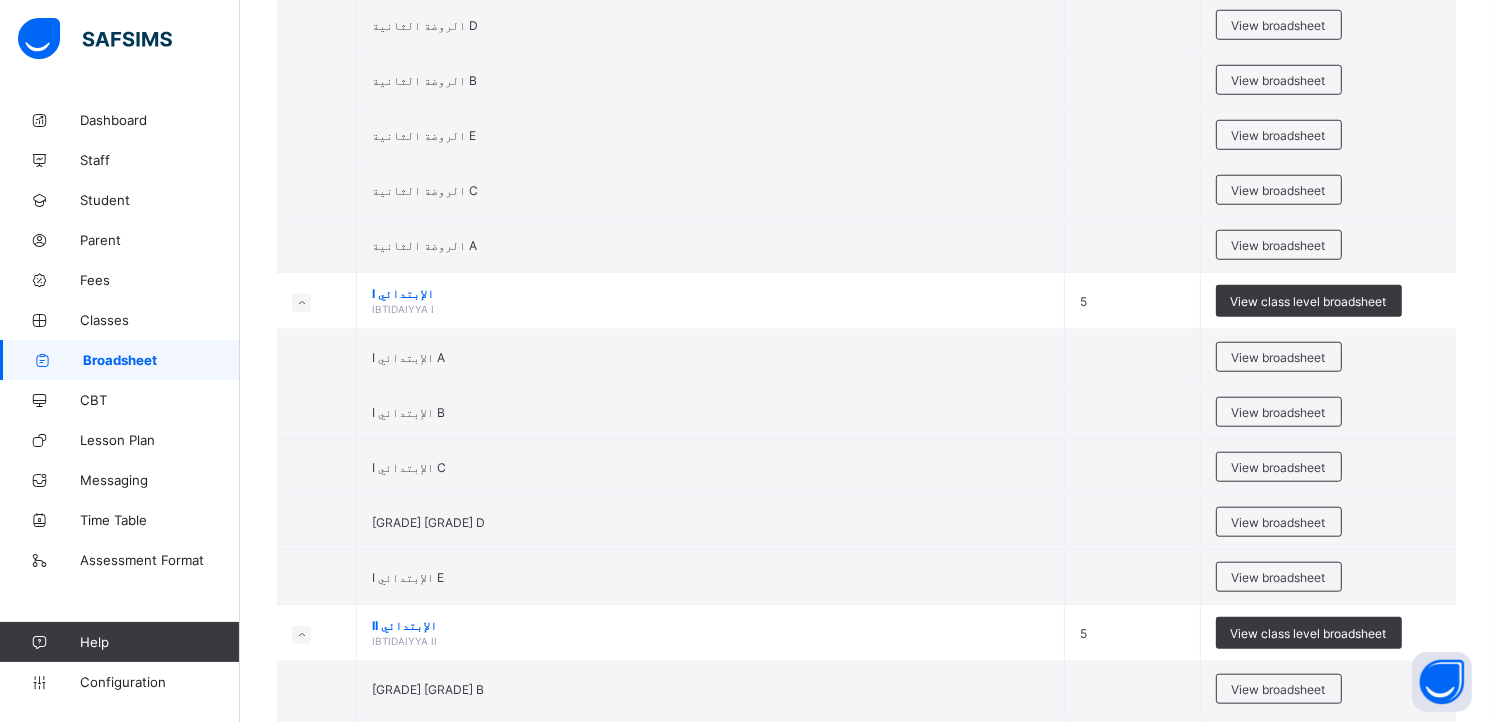 scroll, scrollTop: 1517, scrollLeft: 0, axis: vertical 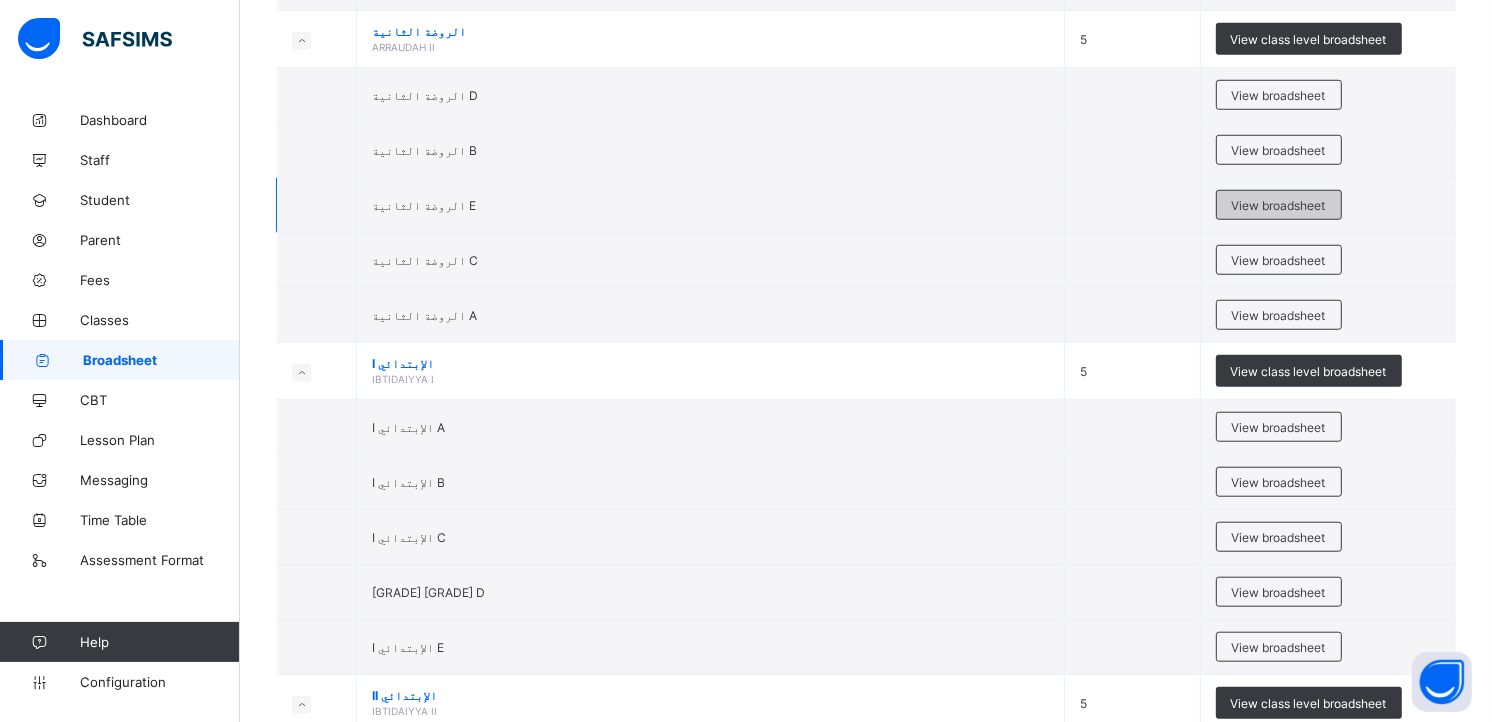 click on "View broadsheet" at bounding box center (1279, 205) 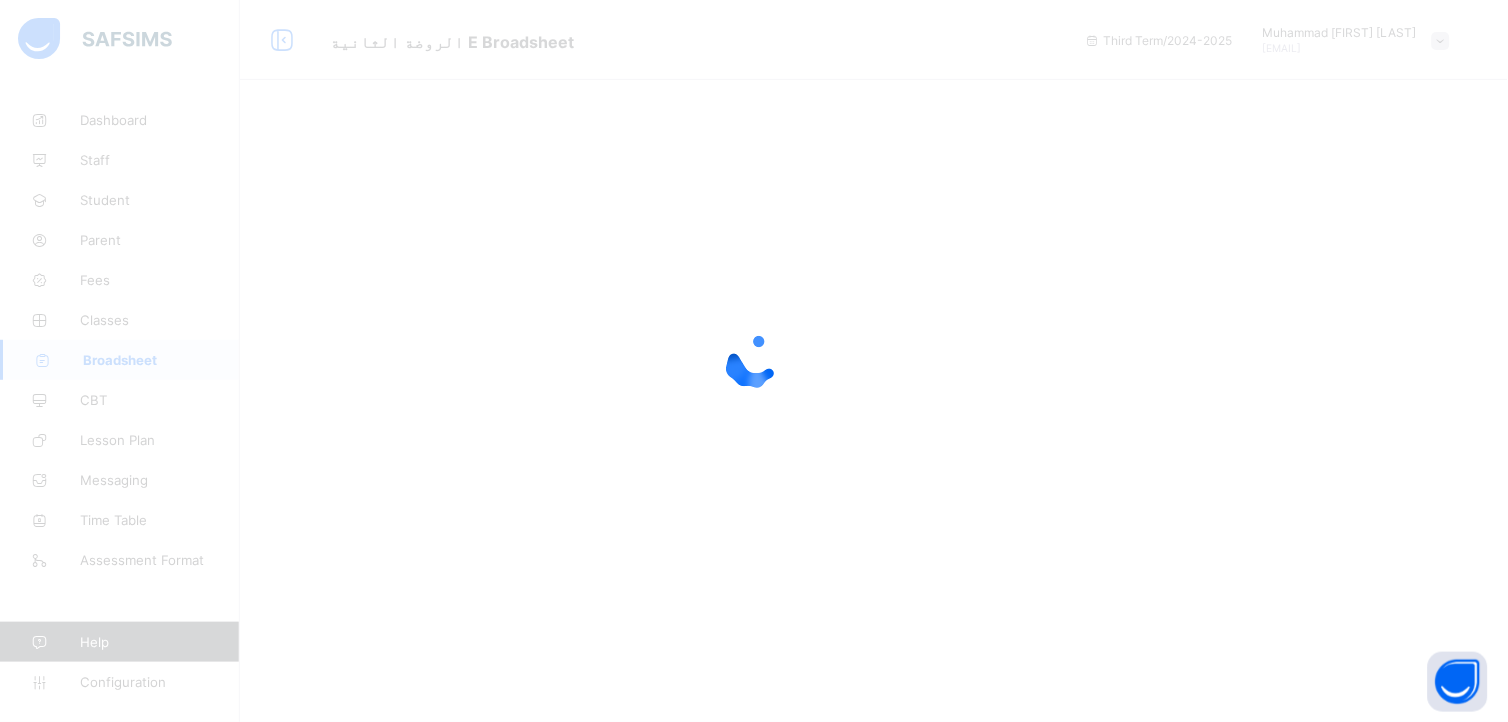 click at bounding box center [754, 361] 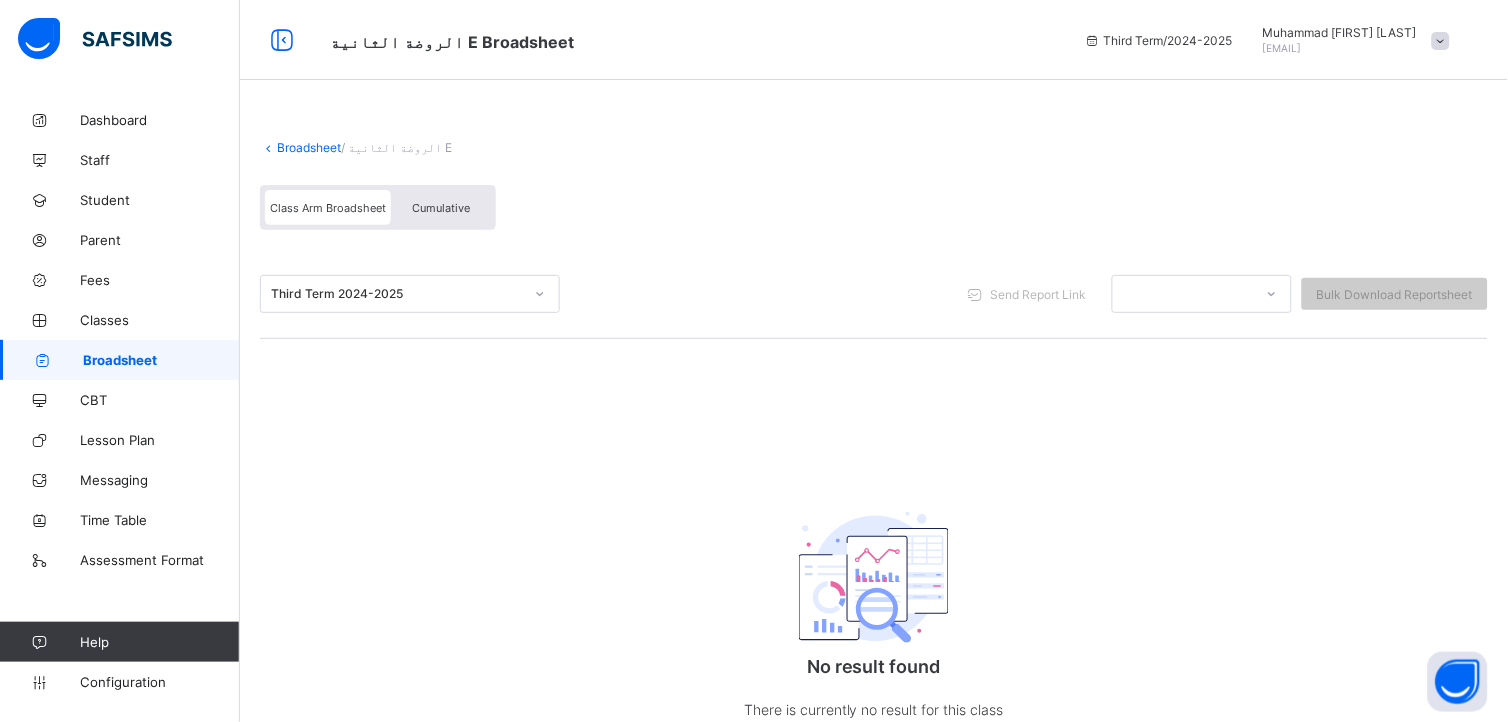 click on "Broadsheet" at bounding box center (309, 147) 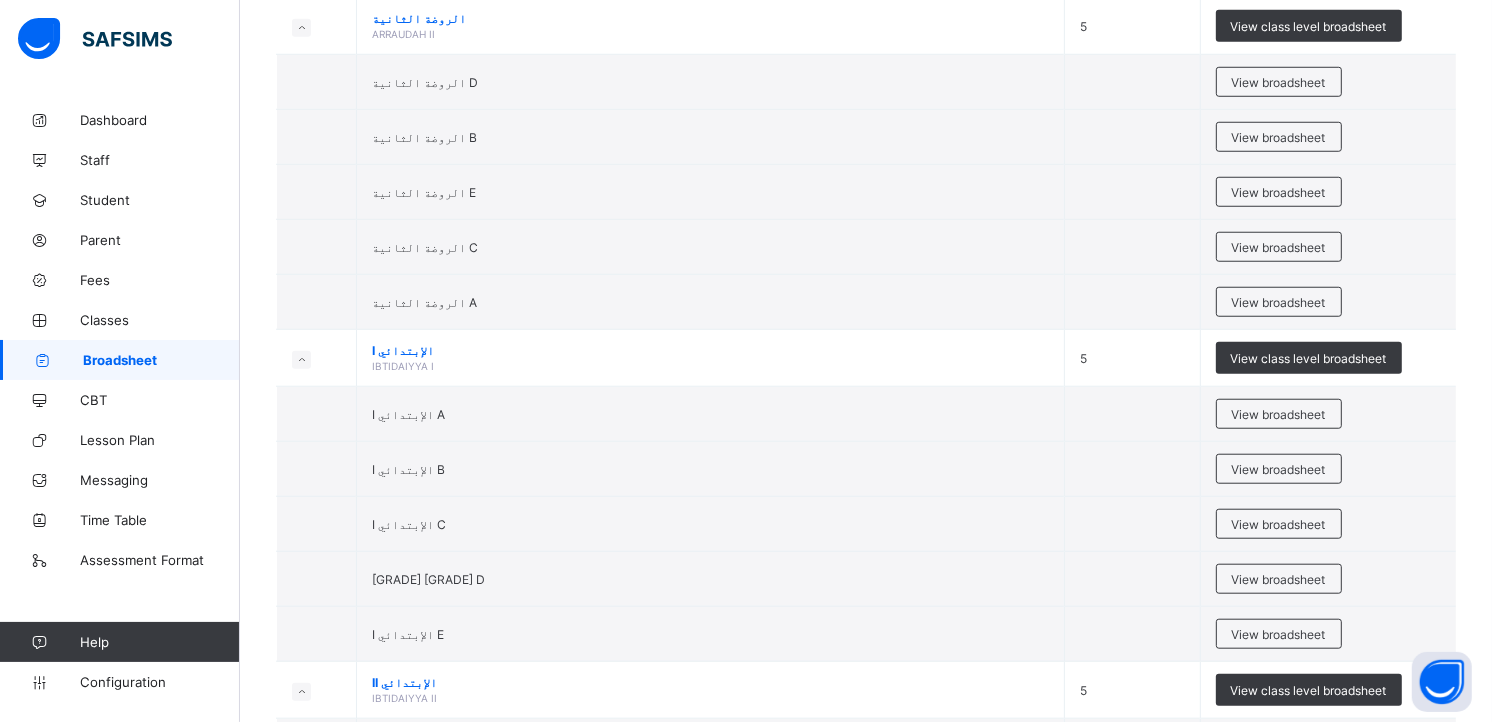 scroll, scrollTop: 1440, scrollLeft: 0, axis: vertical 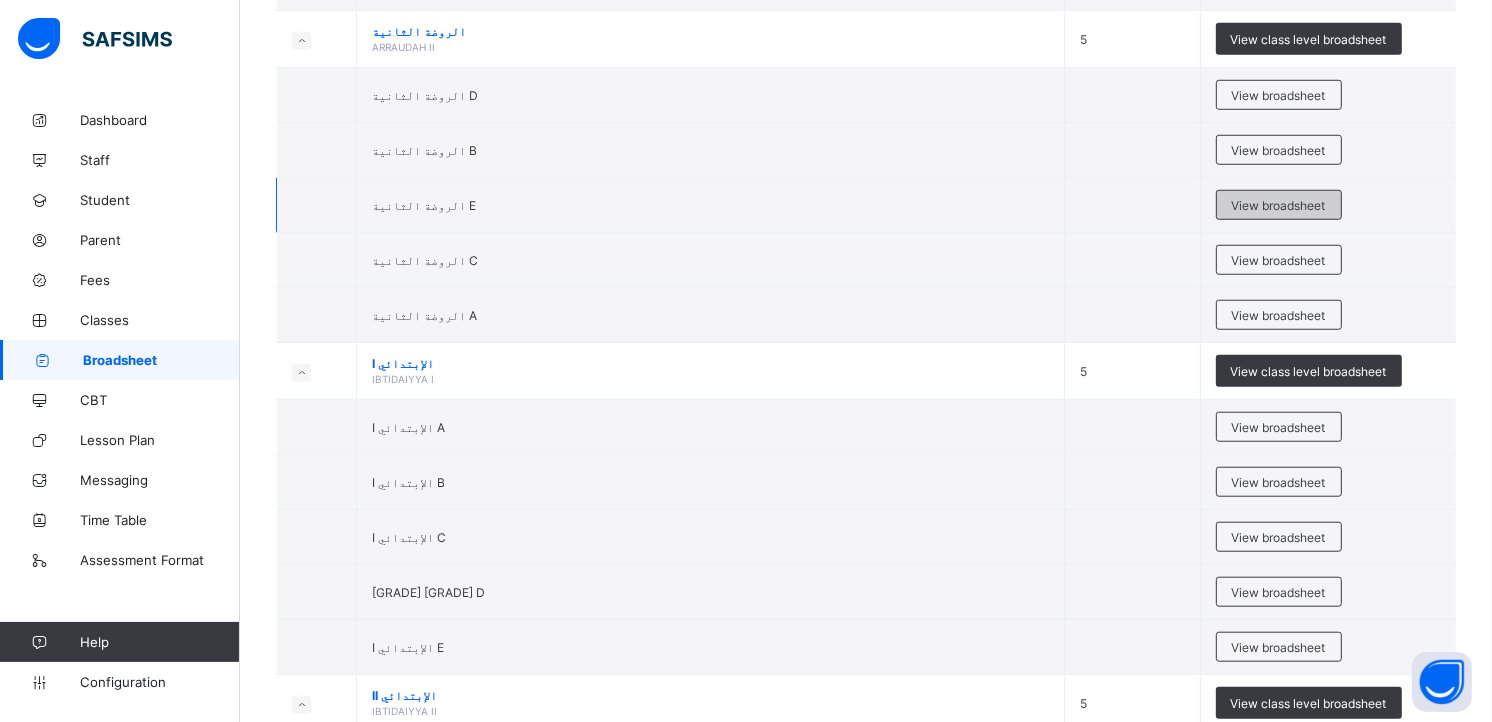 click on "View broadsheet" at bounding box center [1279, 205] 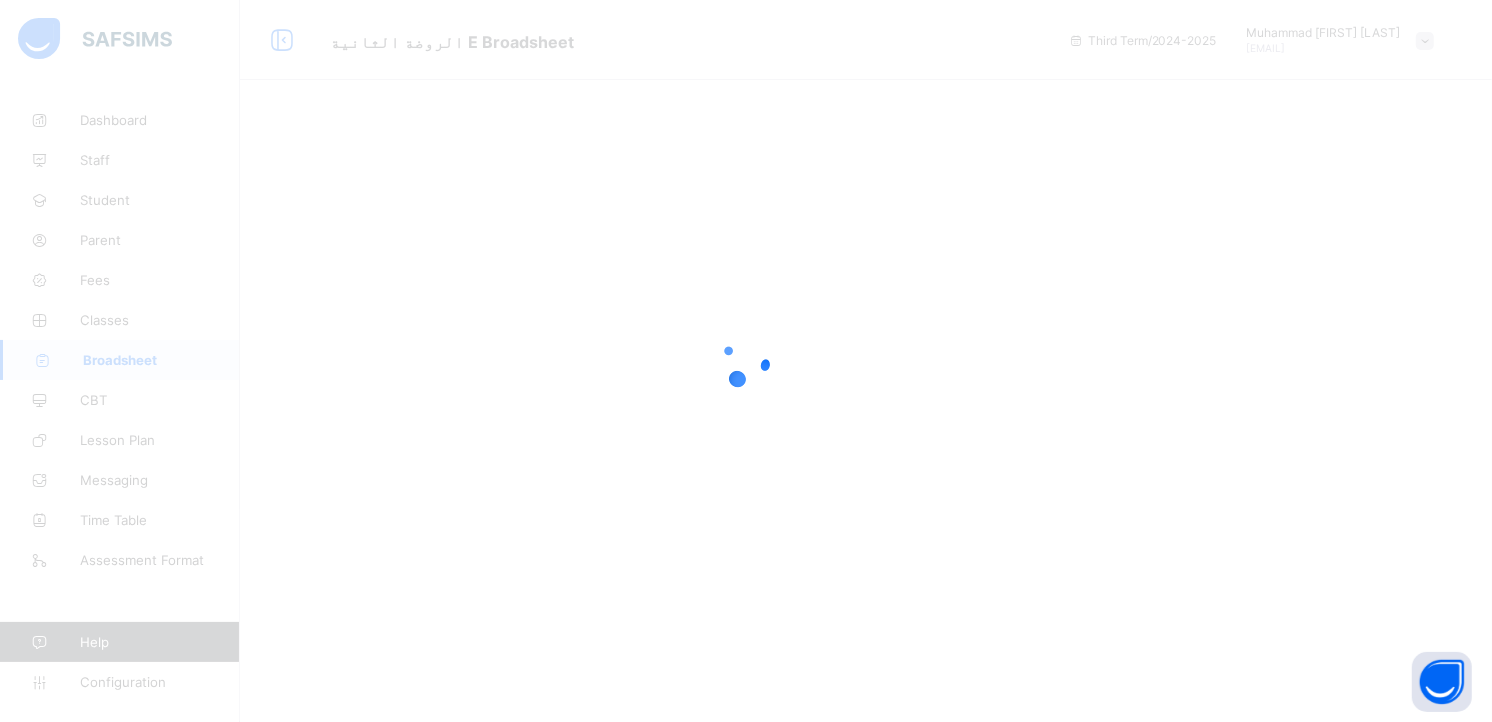 scroll, scrollTop: 0, scrollLeft: 0, axis: both 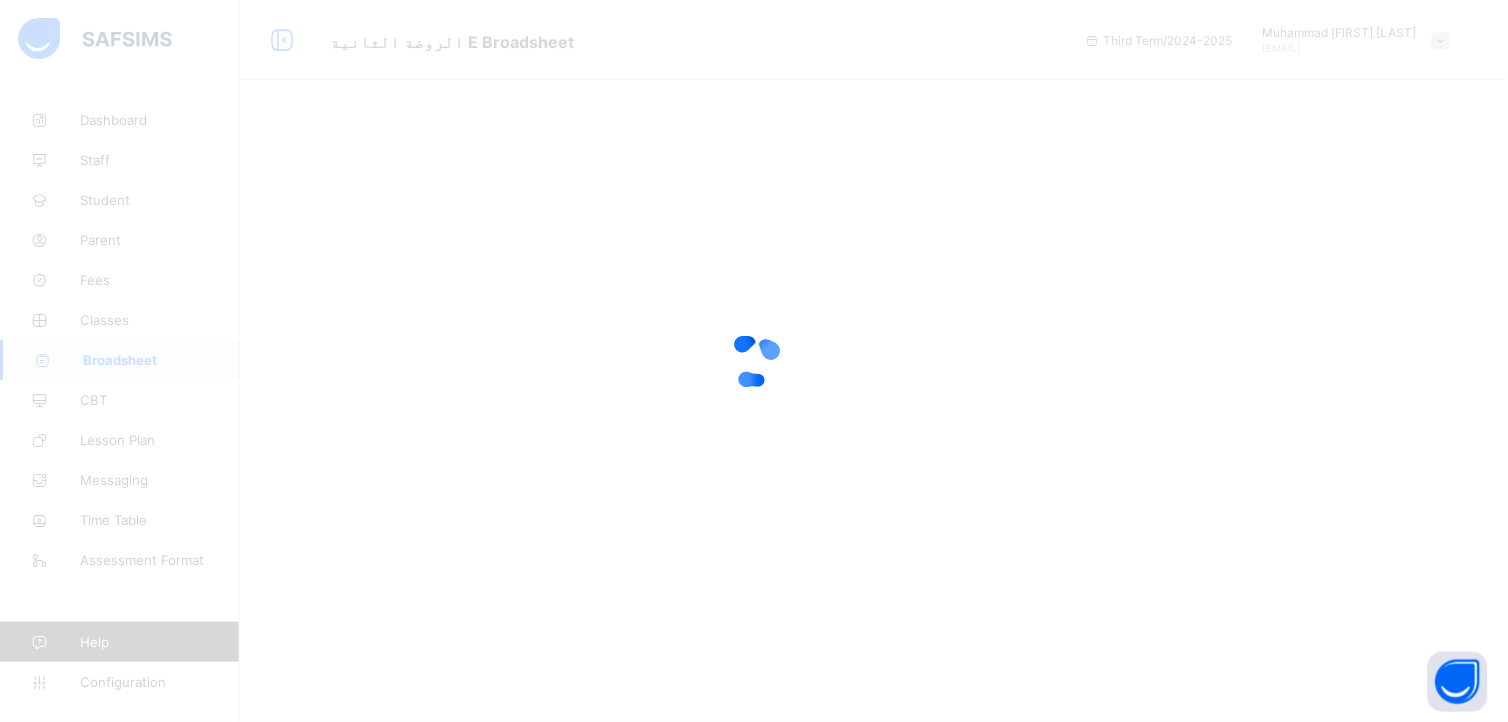 click at bounding box center (754, 361) 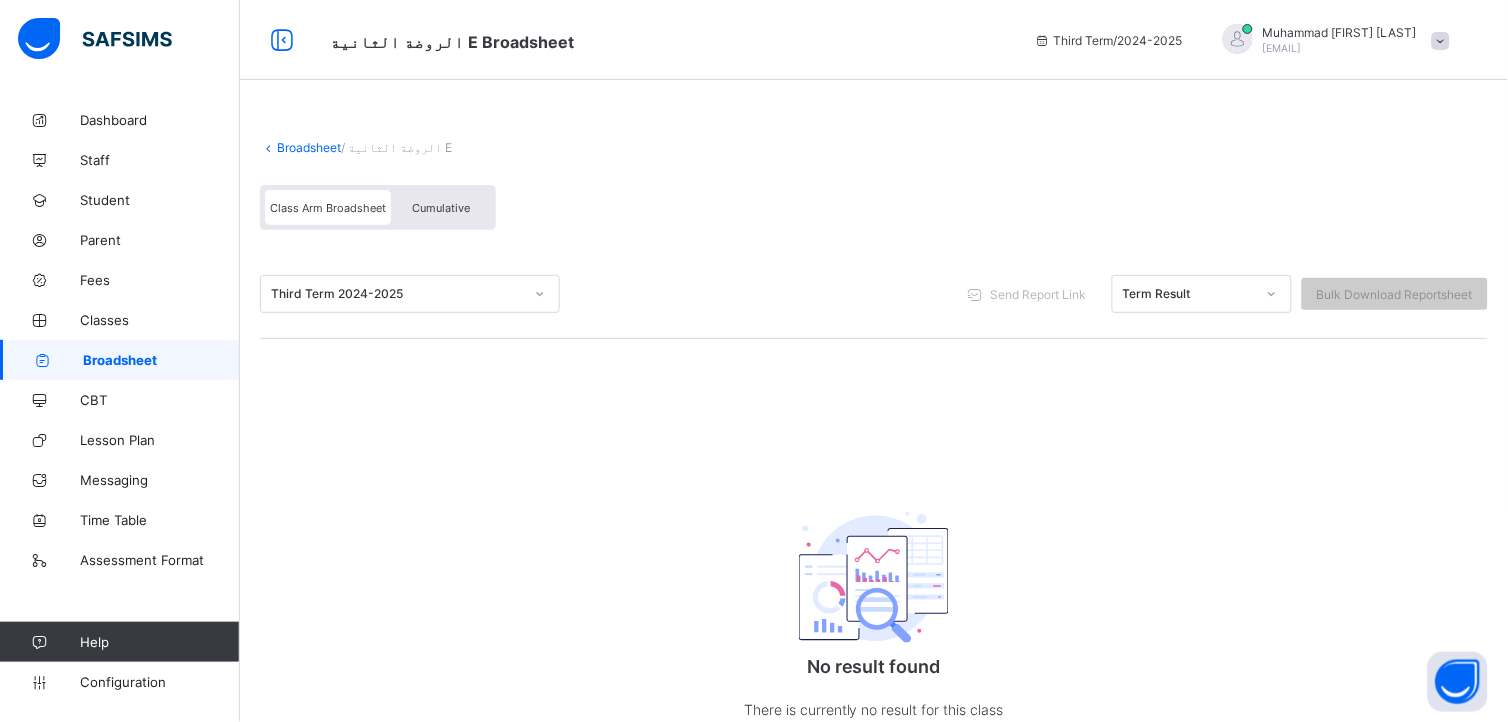 click on "Broadsheet" at bounding box center [309, 147] 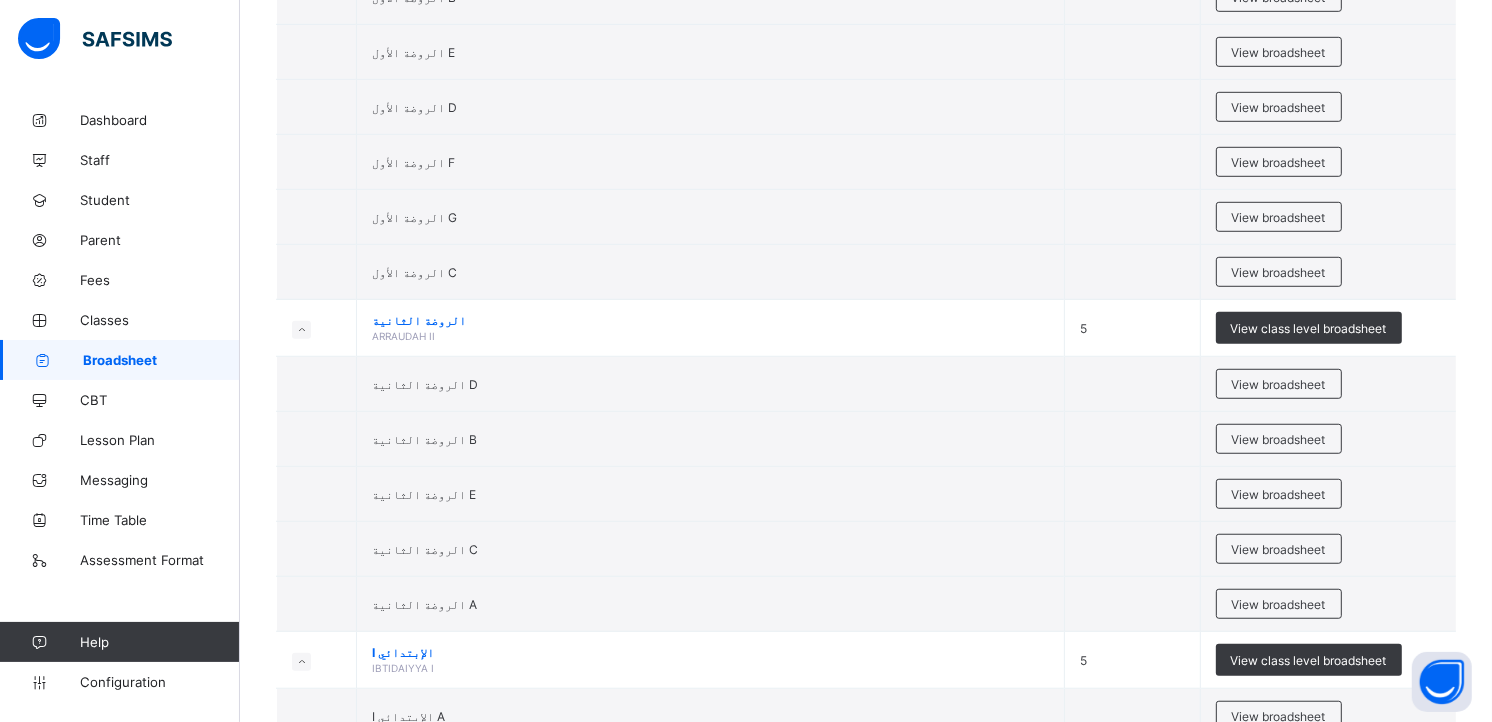 scroll, scrollTop: 1155, scrollLeft: 0, axis: vertical 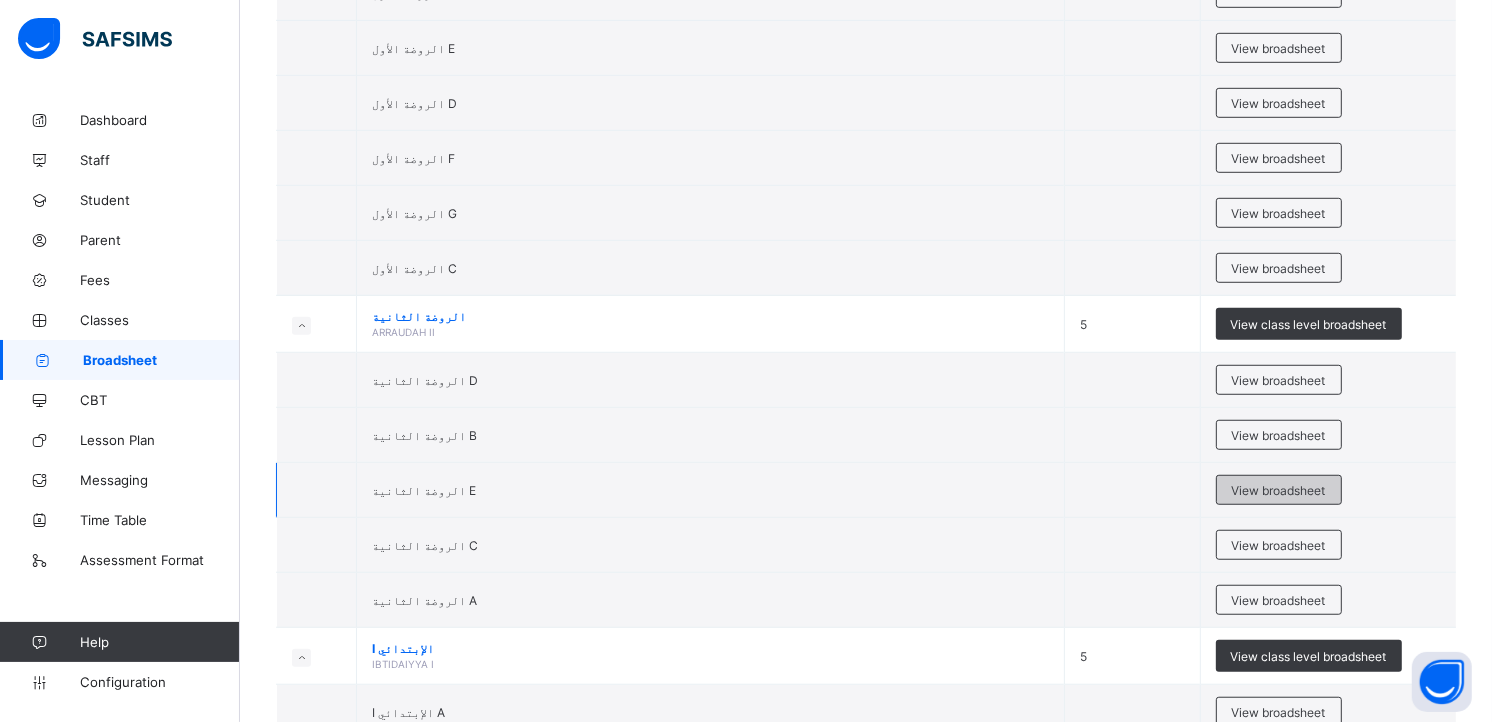 click on "View broadsheet" at bounding box center [1279, 490] 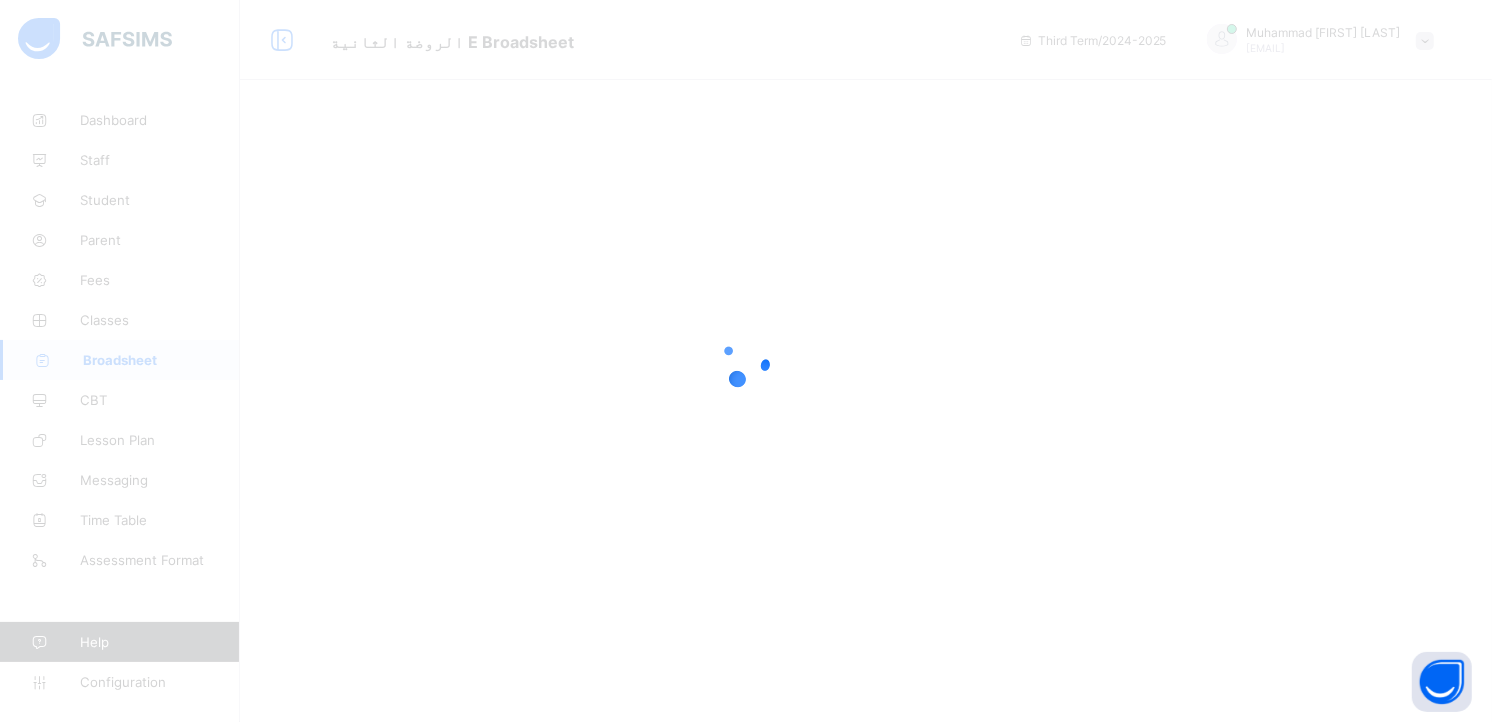 scroll, scrollTop: 0, scrollLeft: 0, axis: both 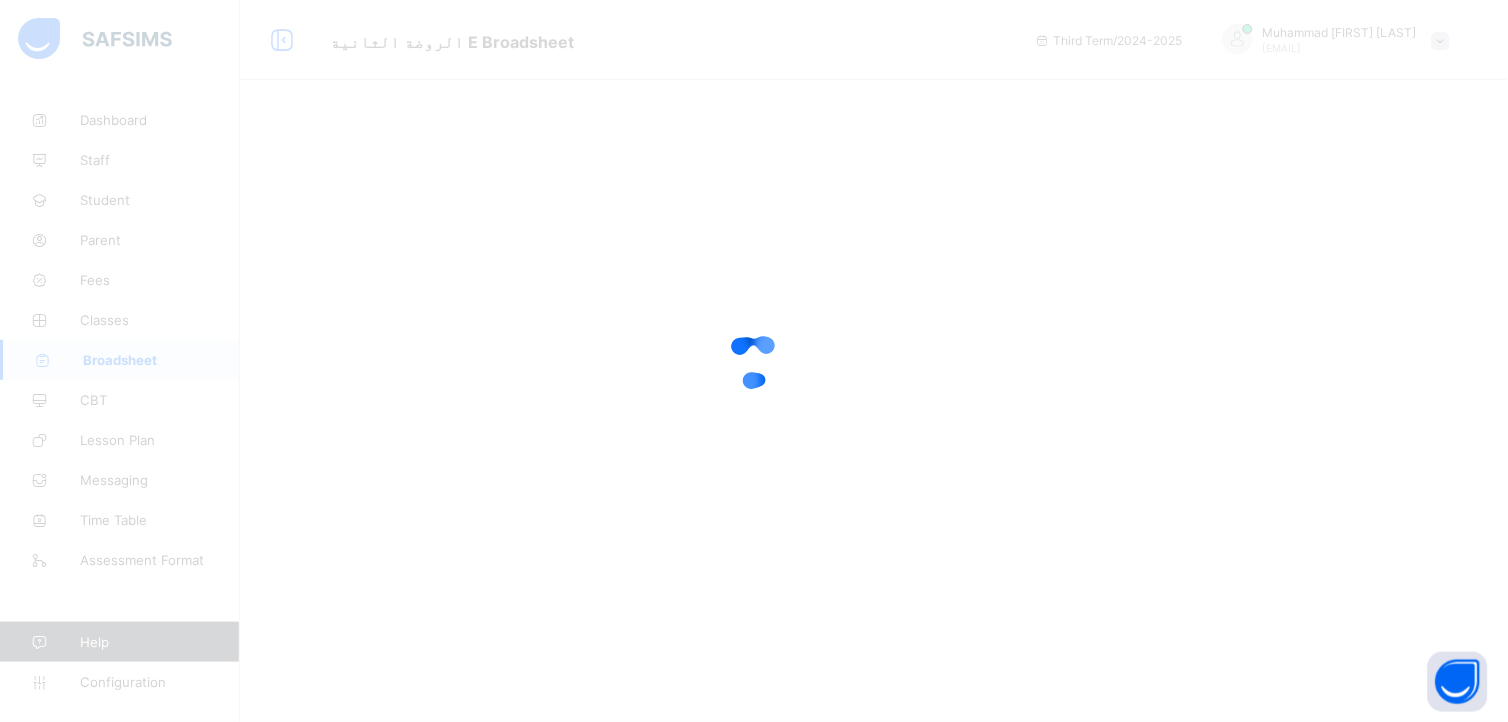 click at bounding box center (754, 361) 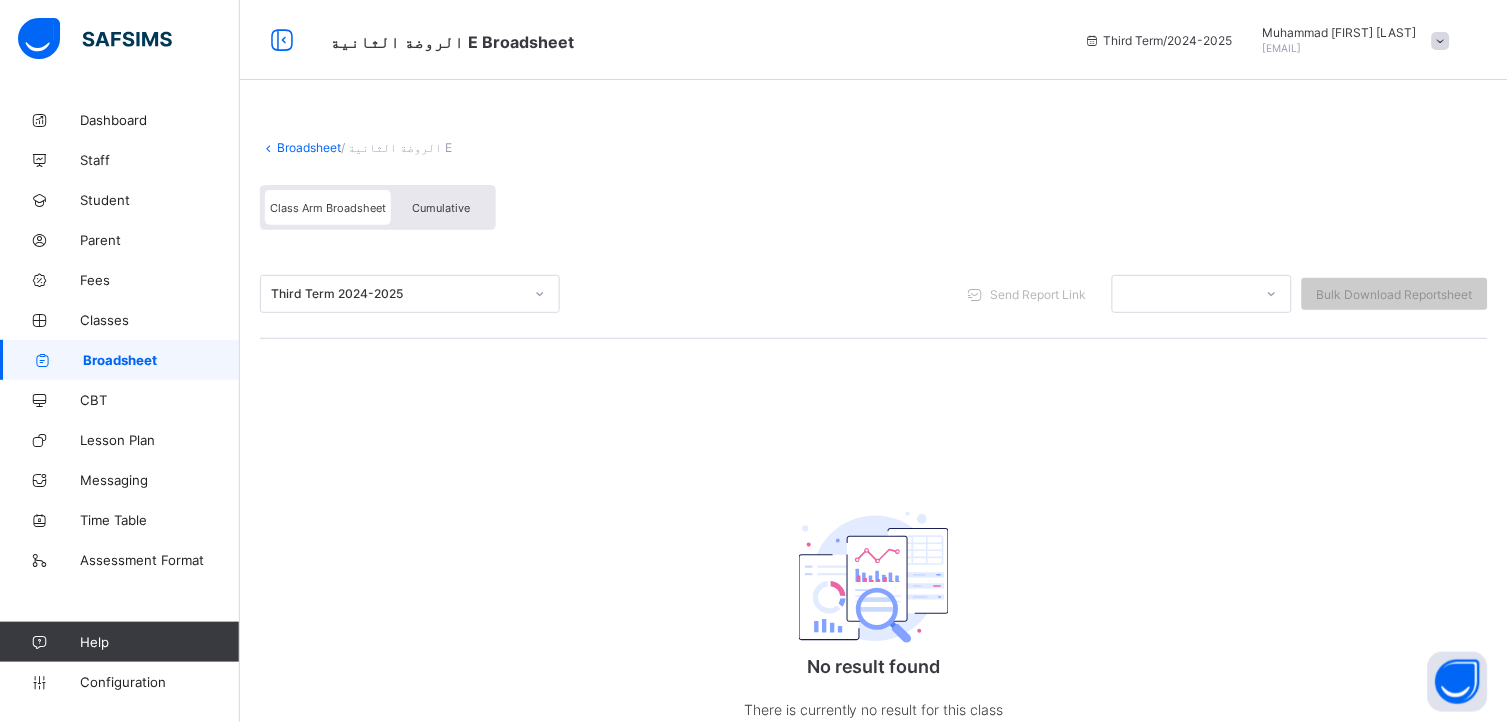 click at bounding box center [874, 130] 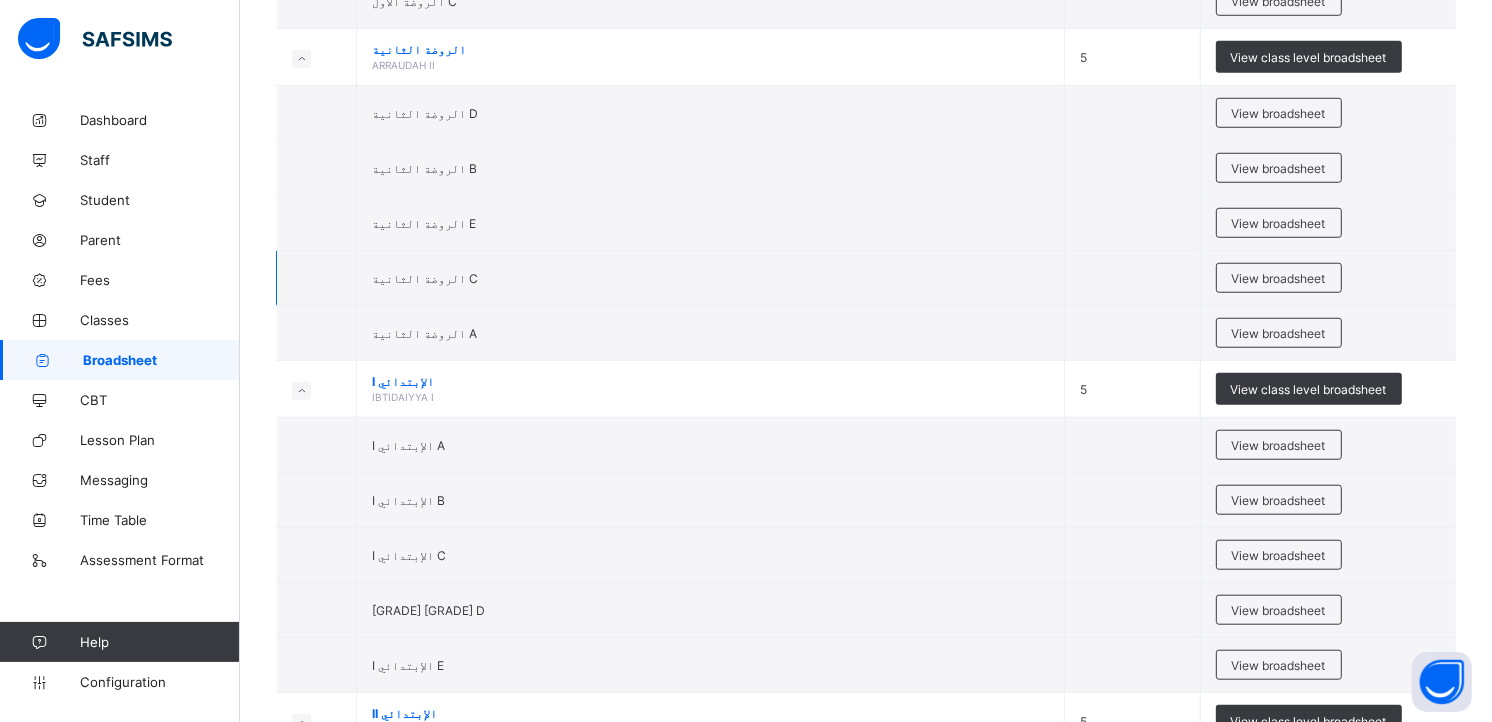 scroll, scrollTop: 1377, scrollLeft: 0, axis: vertical 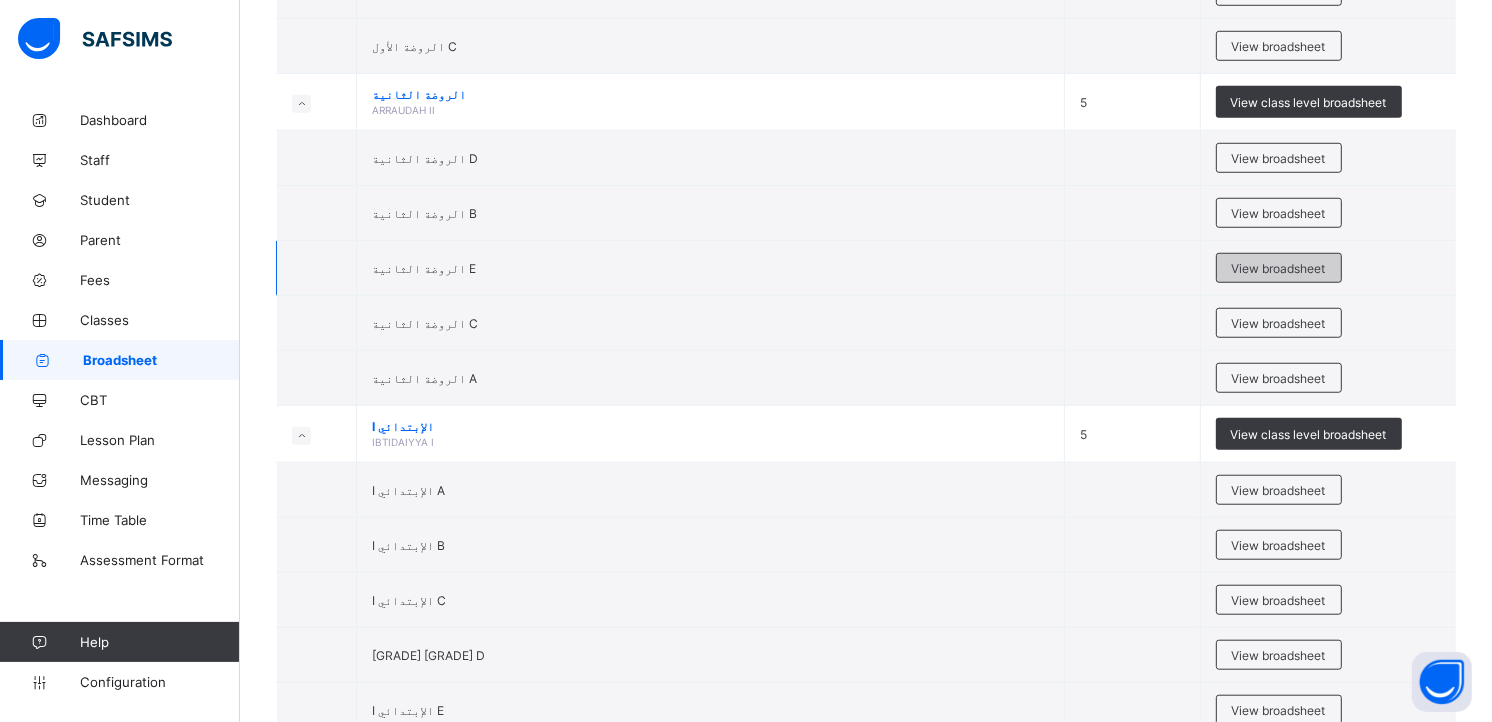 click on "View broadsheet" at bounding box center (1279, 268) 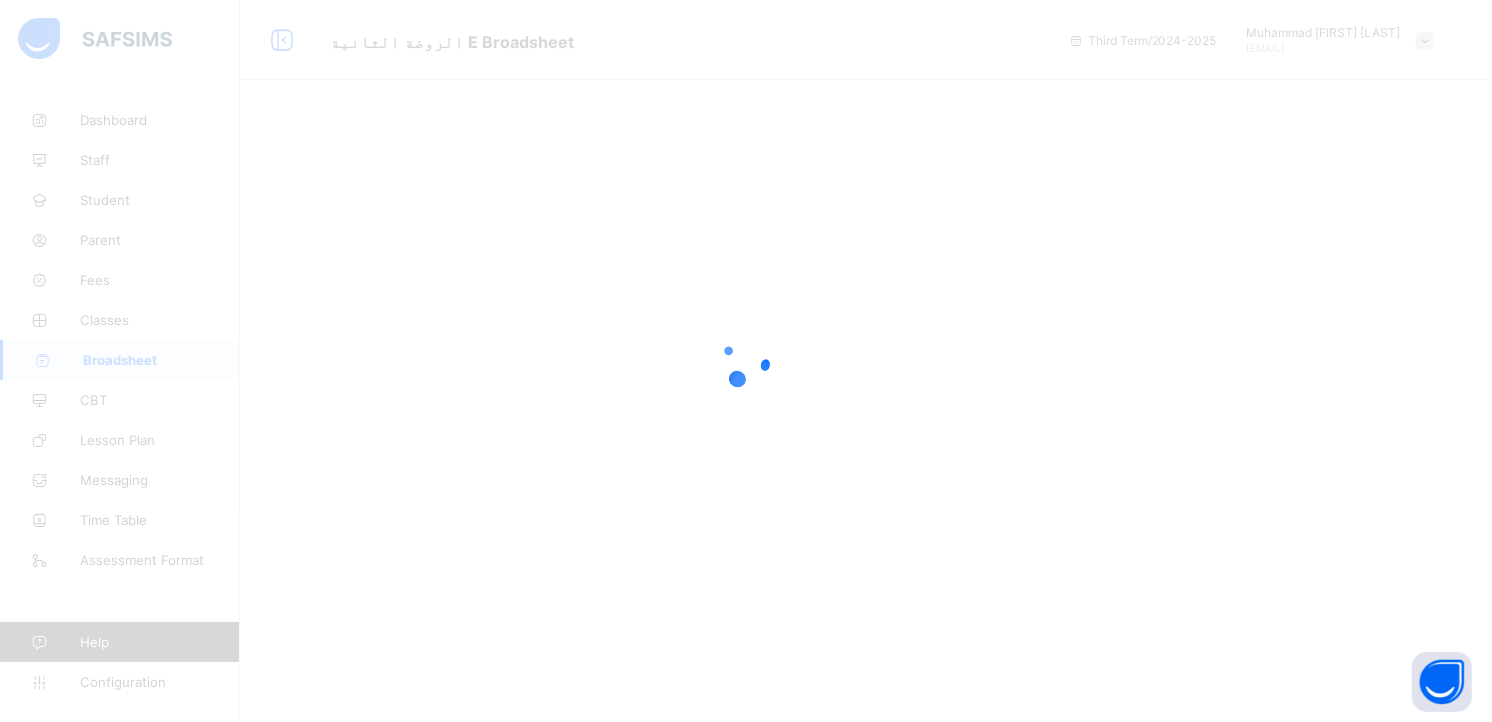scroll, scrollTop: 0, scrollLeft: 0, axis: both 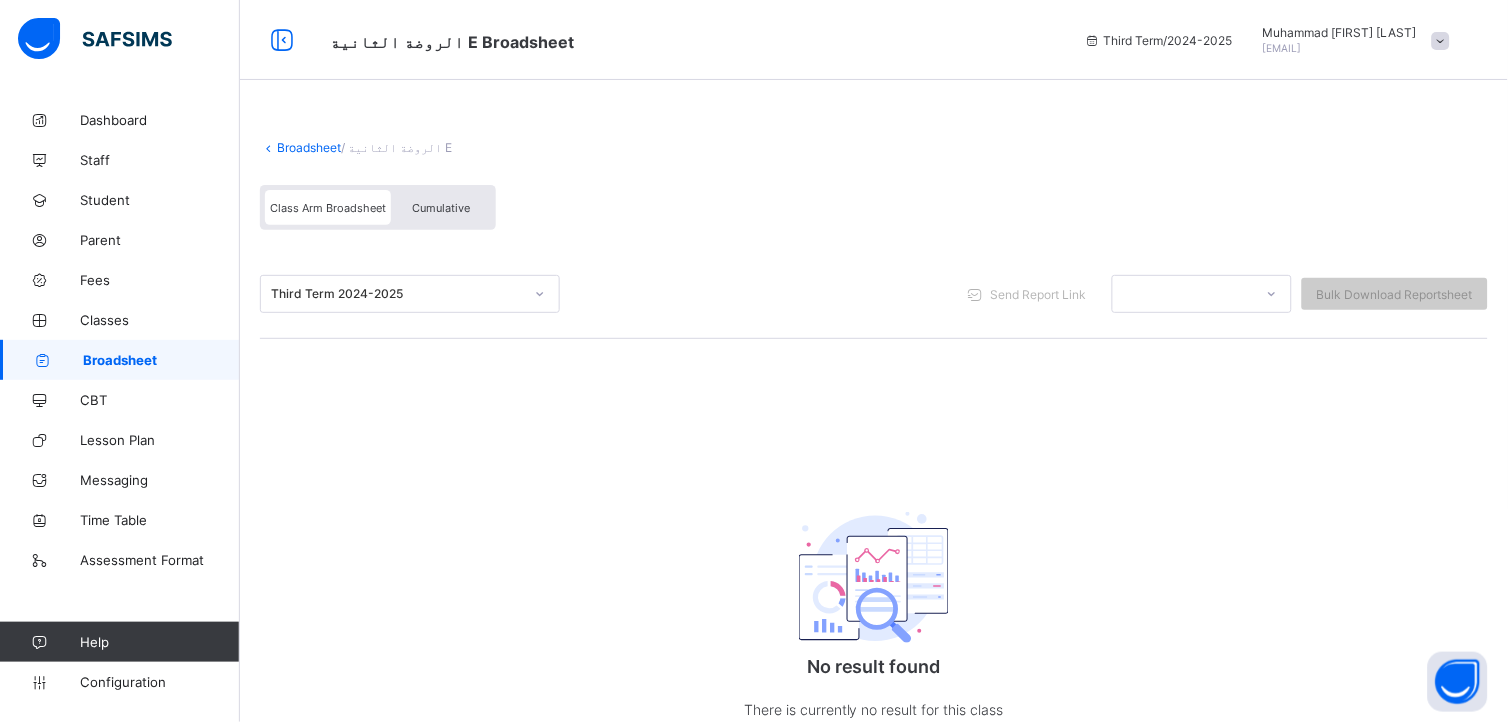click on "Broadsheet" at bounding box center [309, 147] 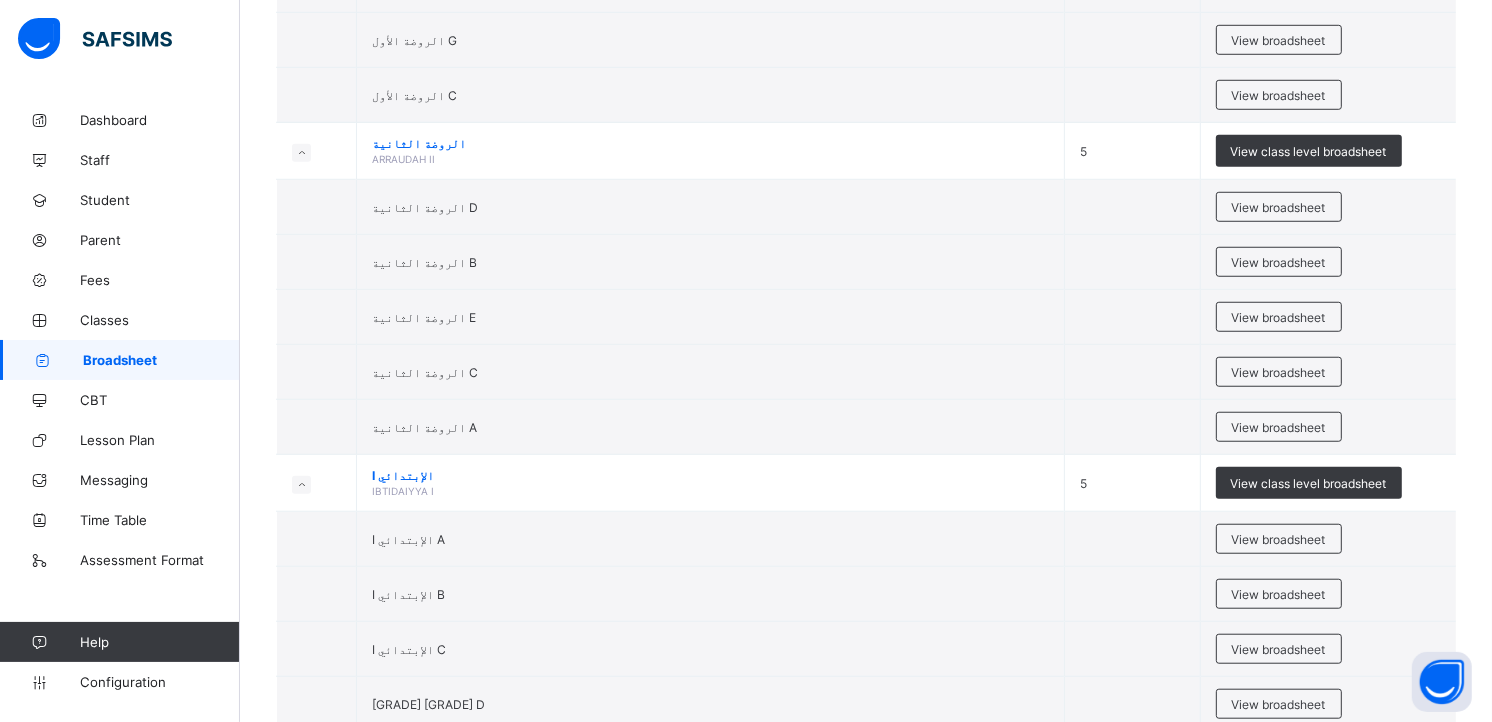 scroll, scrollTop: 1333, scrollLeft: 0, axis: vertical 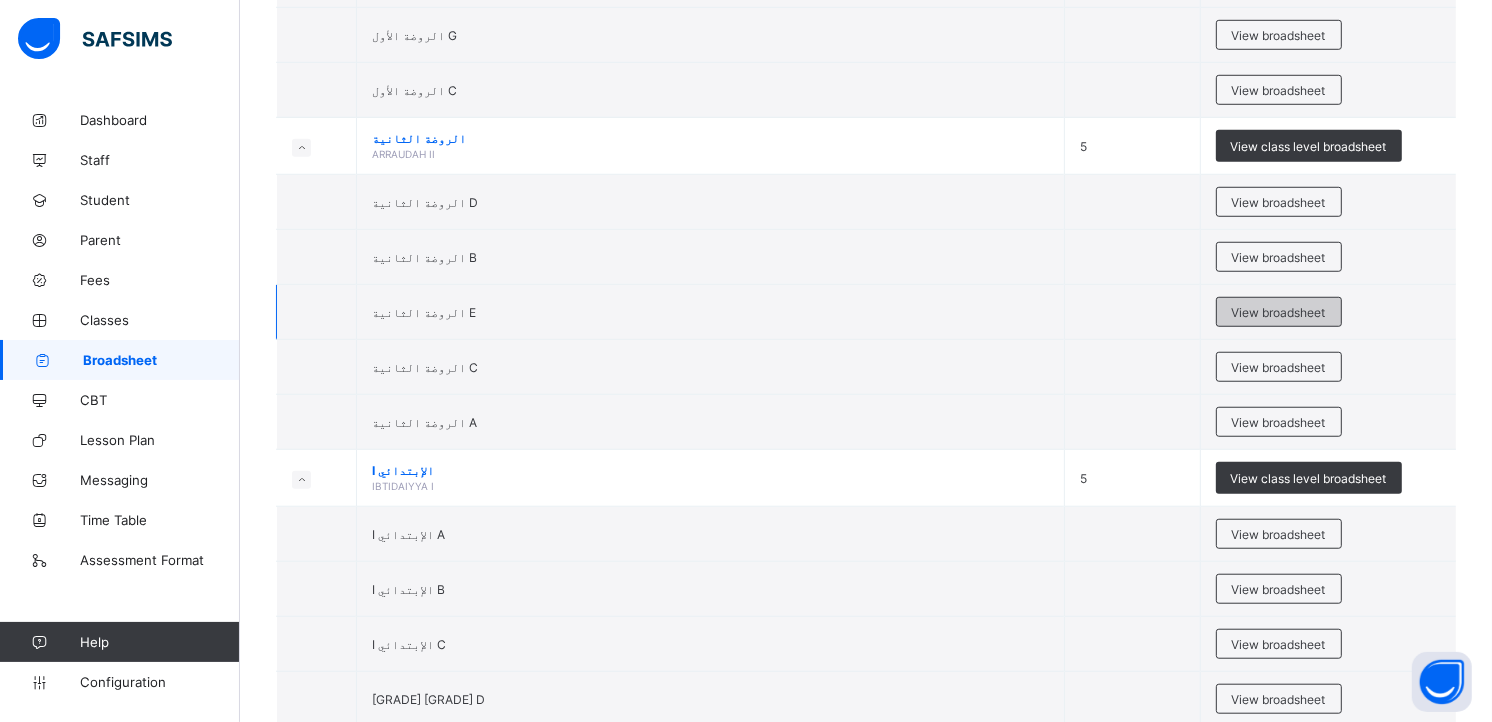 click on "View broadsheet" at bounding box center [1279, 312] 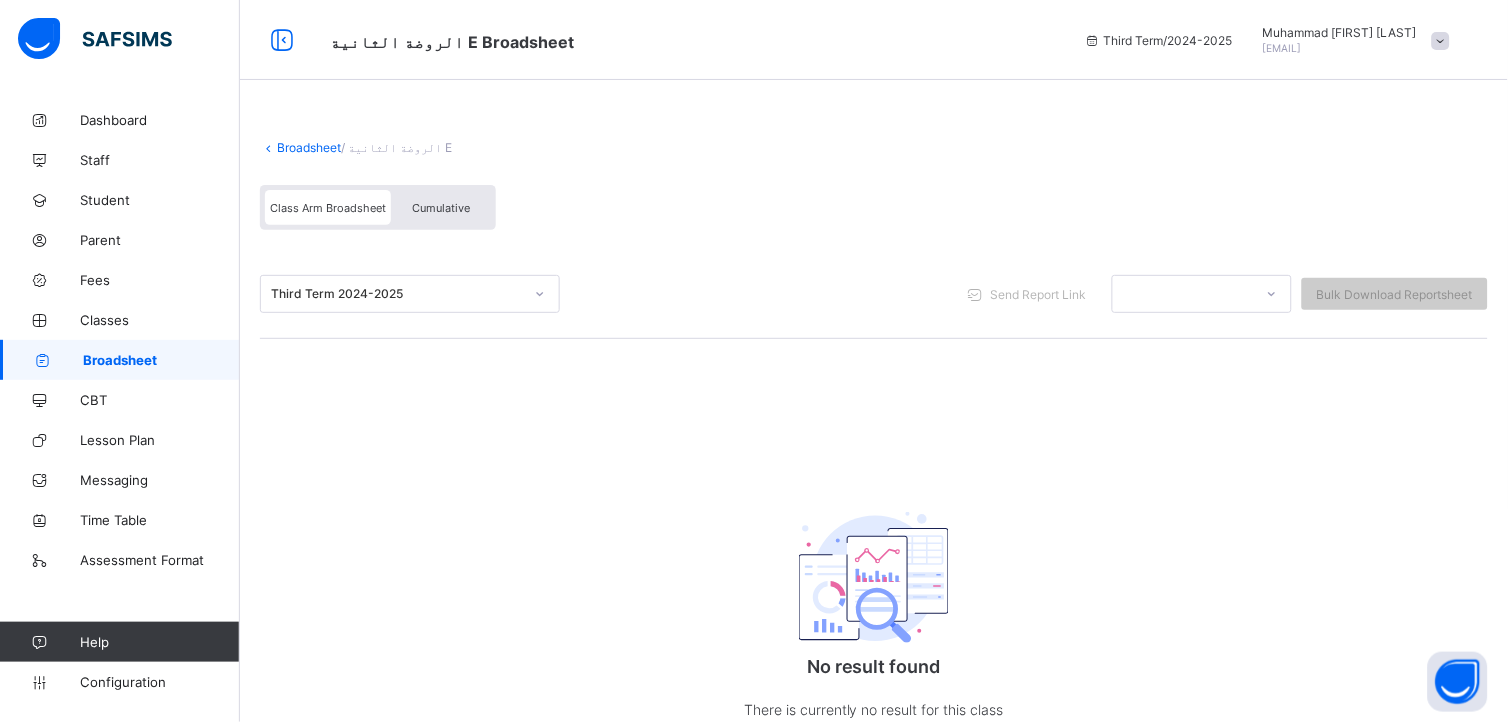 click on "Broadsheet  / الروضة الثانية E Class Arm Broadsheet Cumulative" at bounding box center [874, 185] 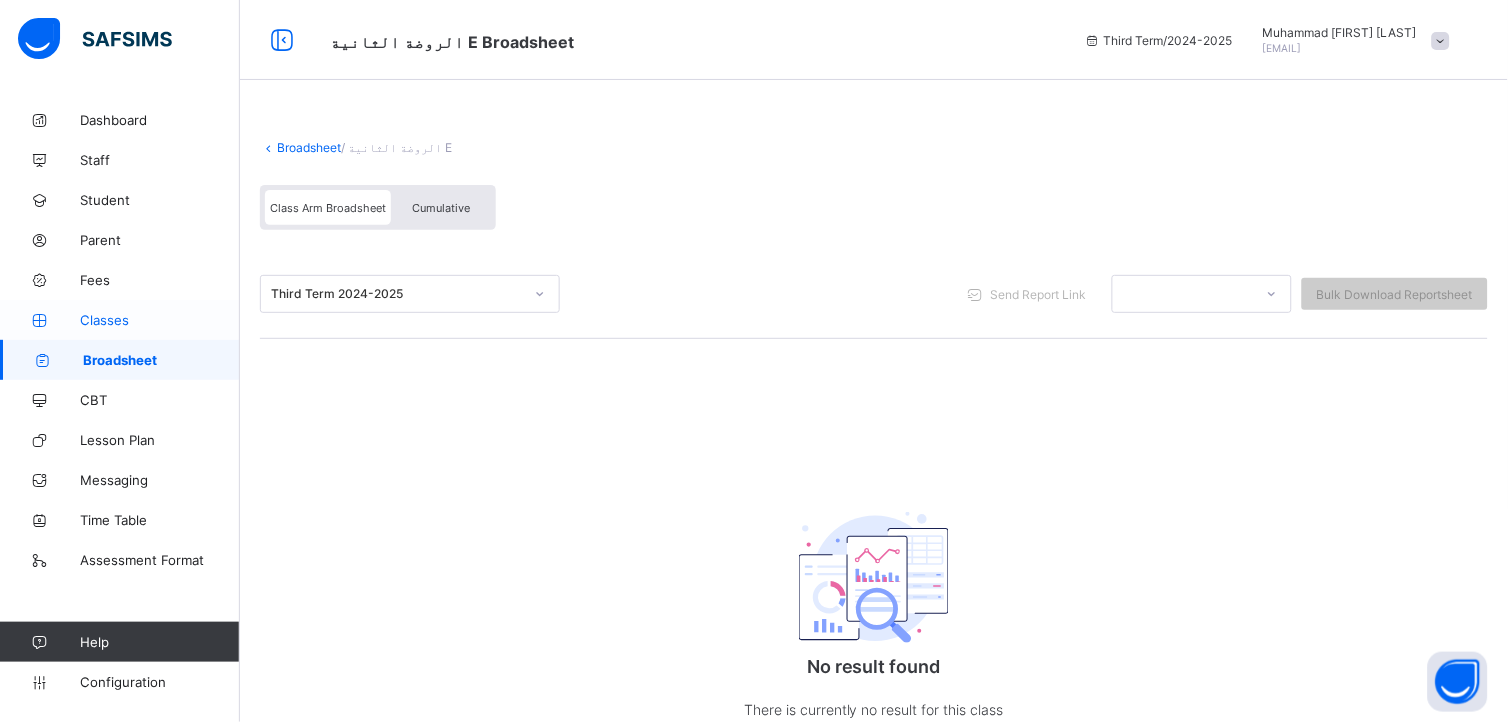 click on "Classes" at bounding box center [120, 320] 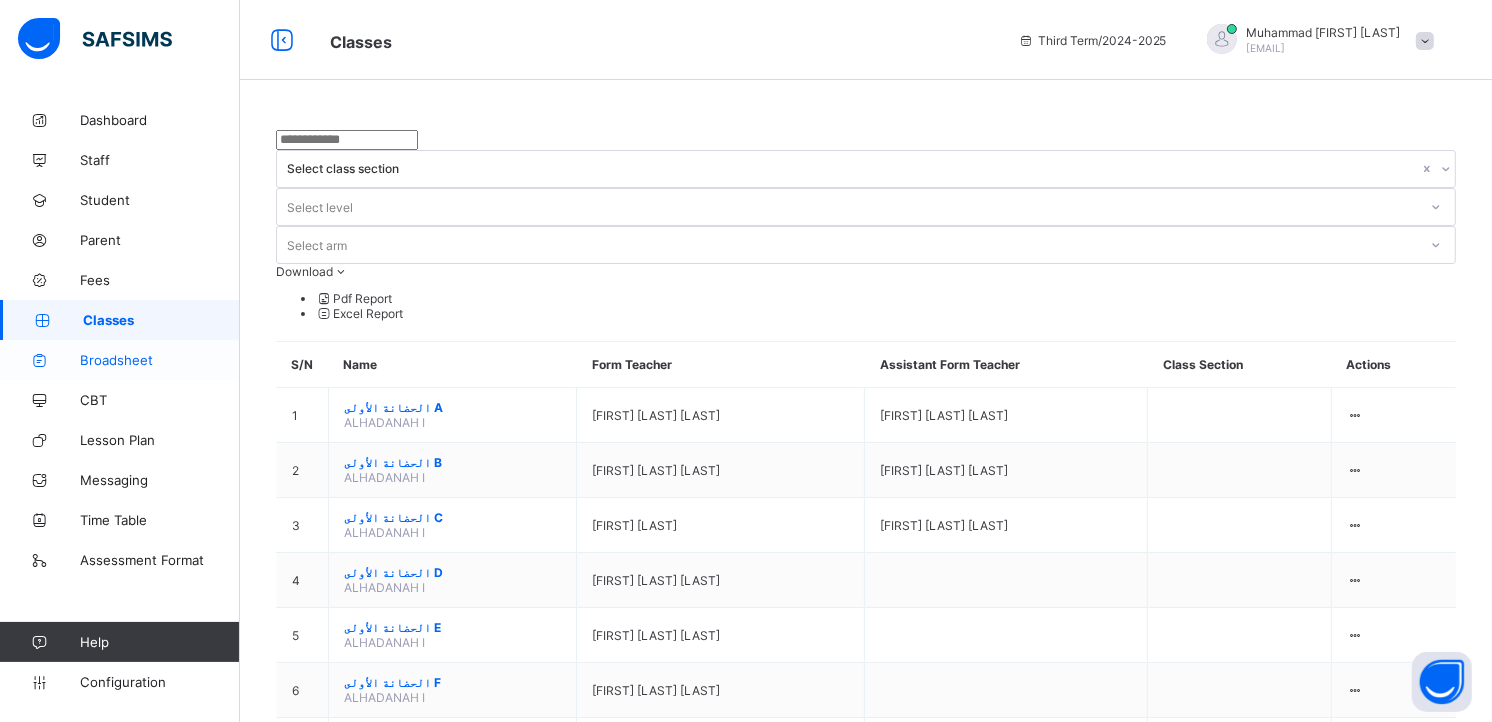 click on "Broadsheet" at bounding box center [160, 360] 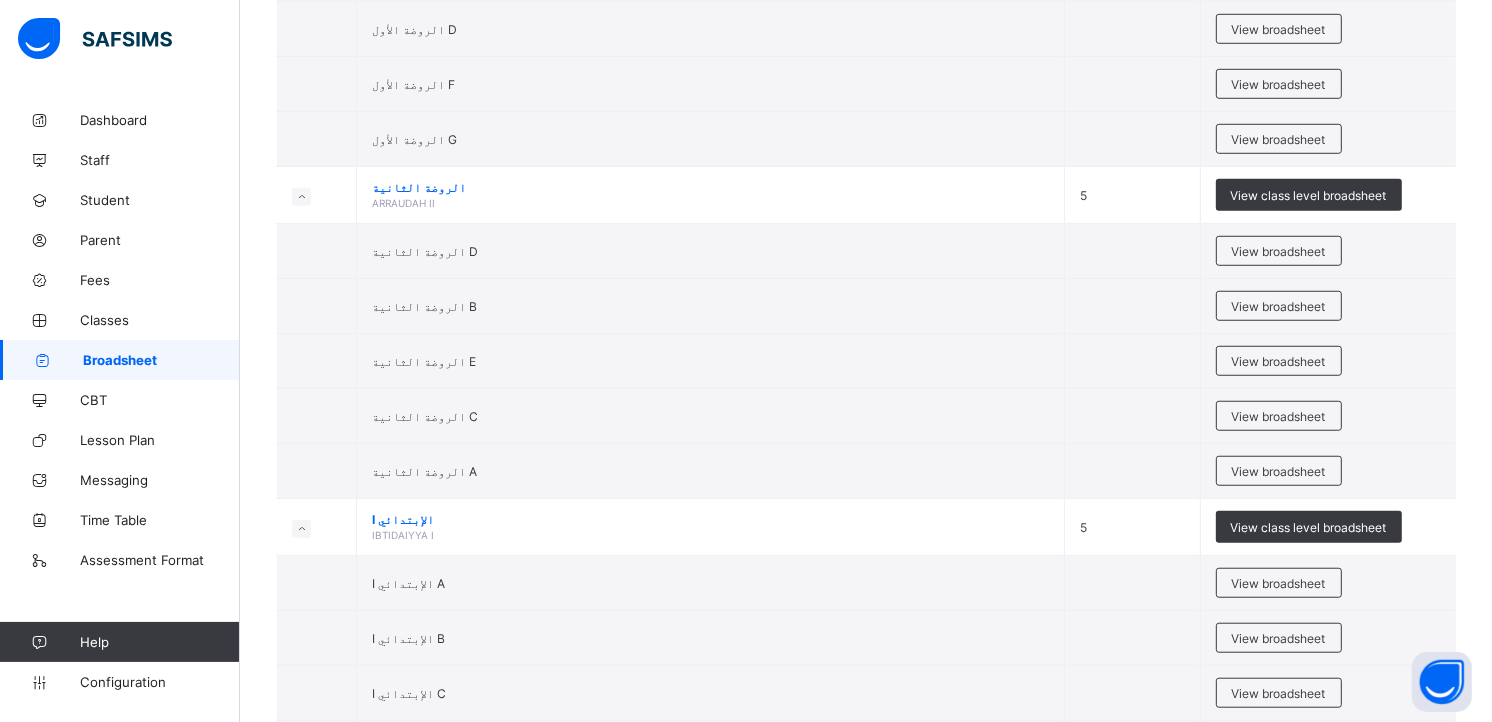 scroll, scrollTop: 1288, scrollLeft: 0, axis: vertical 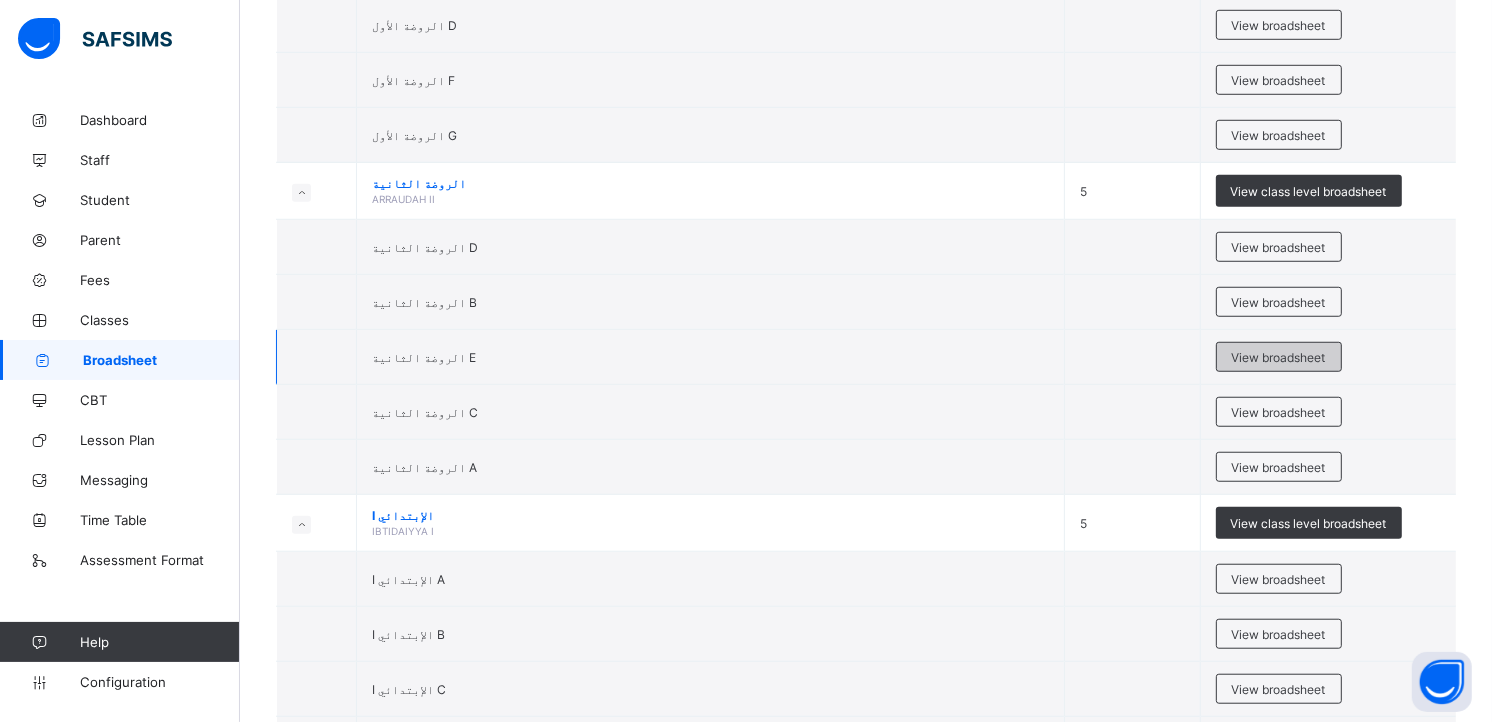 click on "View broadsheet" at bounding box center [1279, 357] 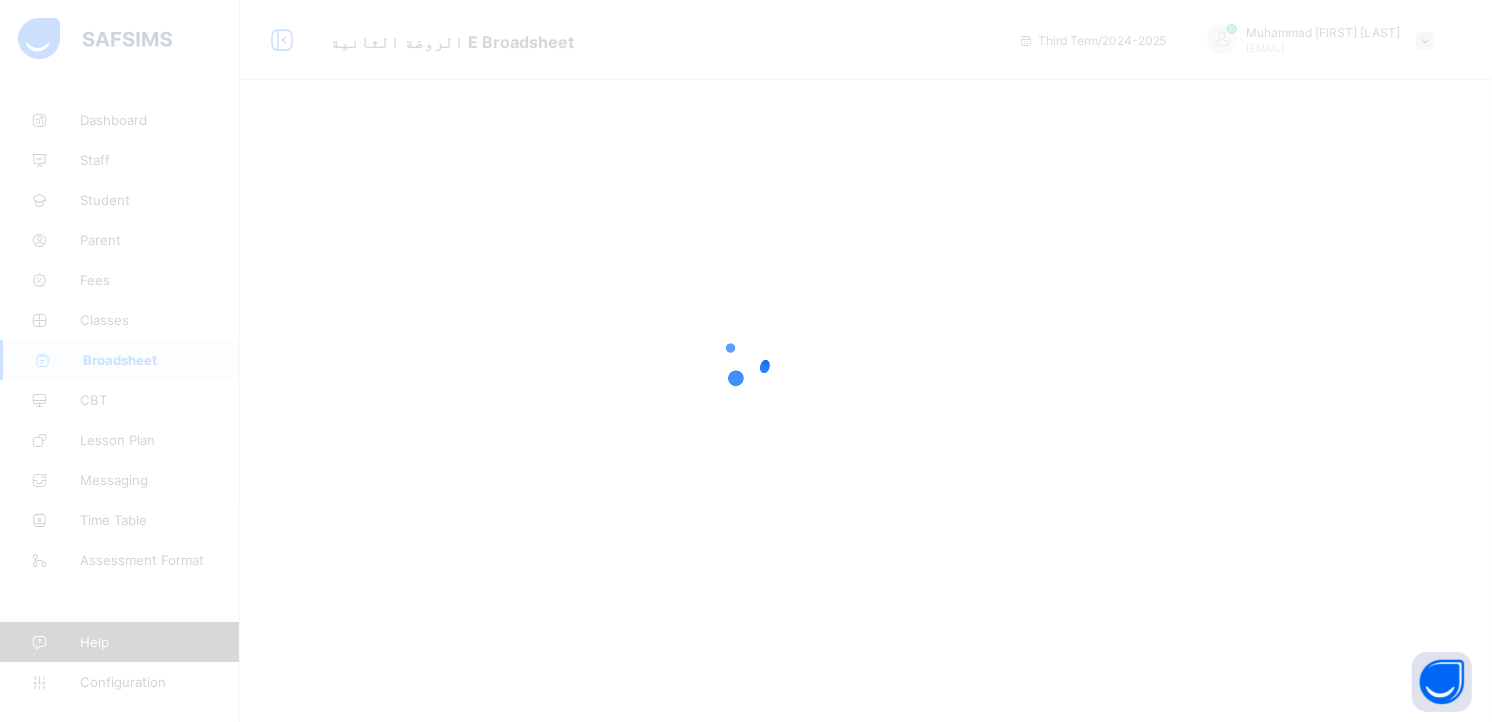 scroll, scrollTop: 0, scrollLeft: 0, axis: both 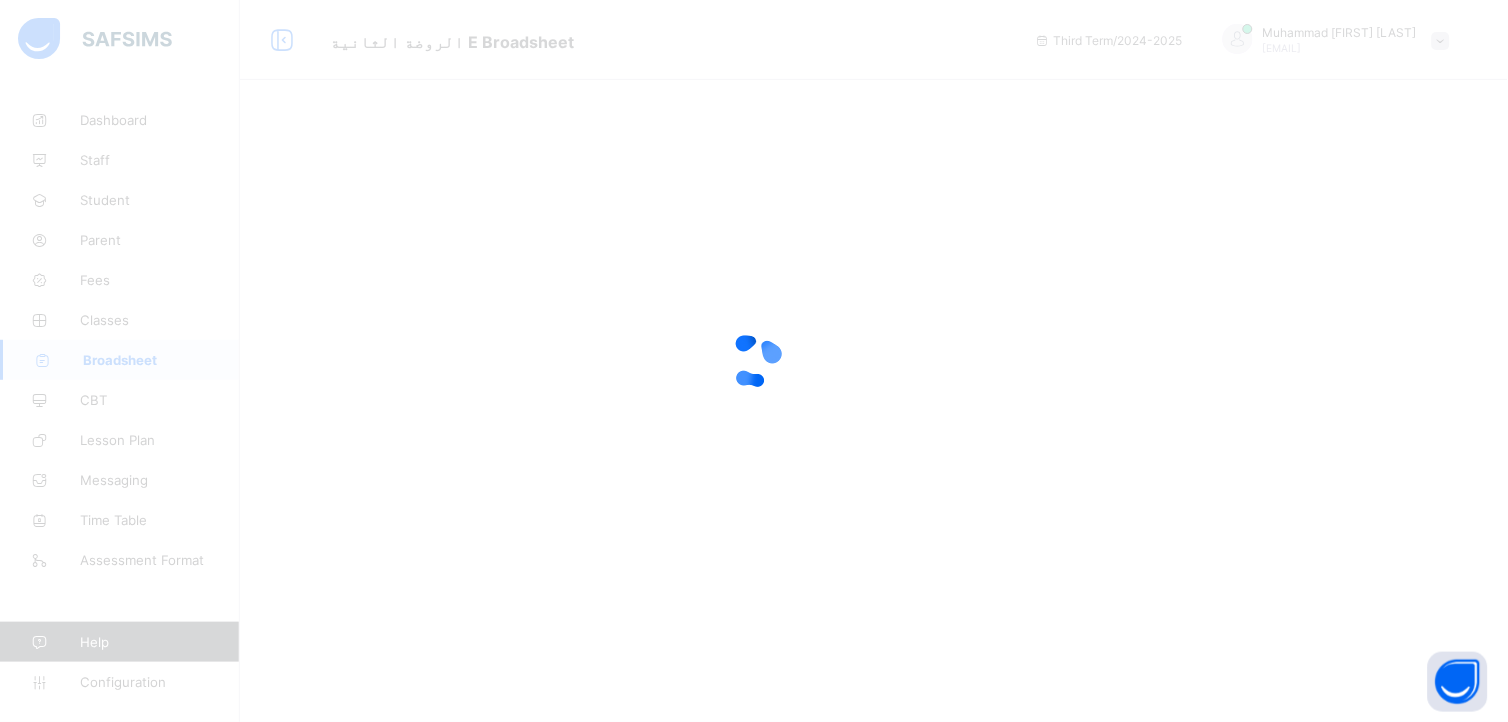 click at bounding box center (754, 361) 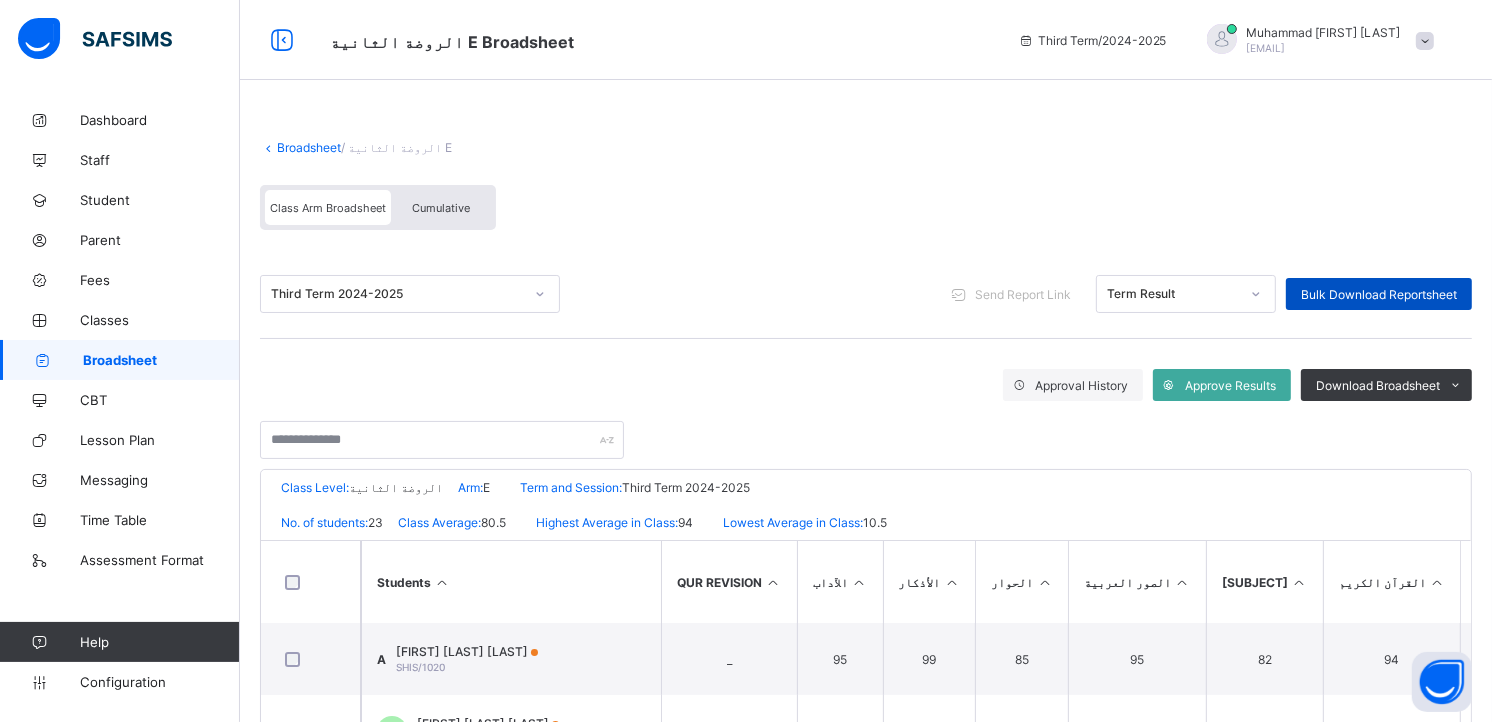 click on "Bulk Download Reportsheet" at bounding box center [1379, 294] 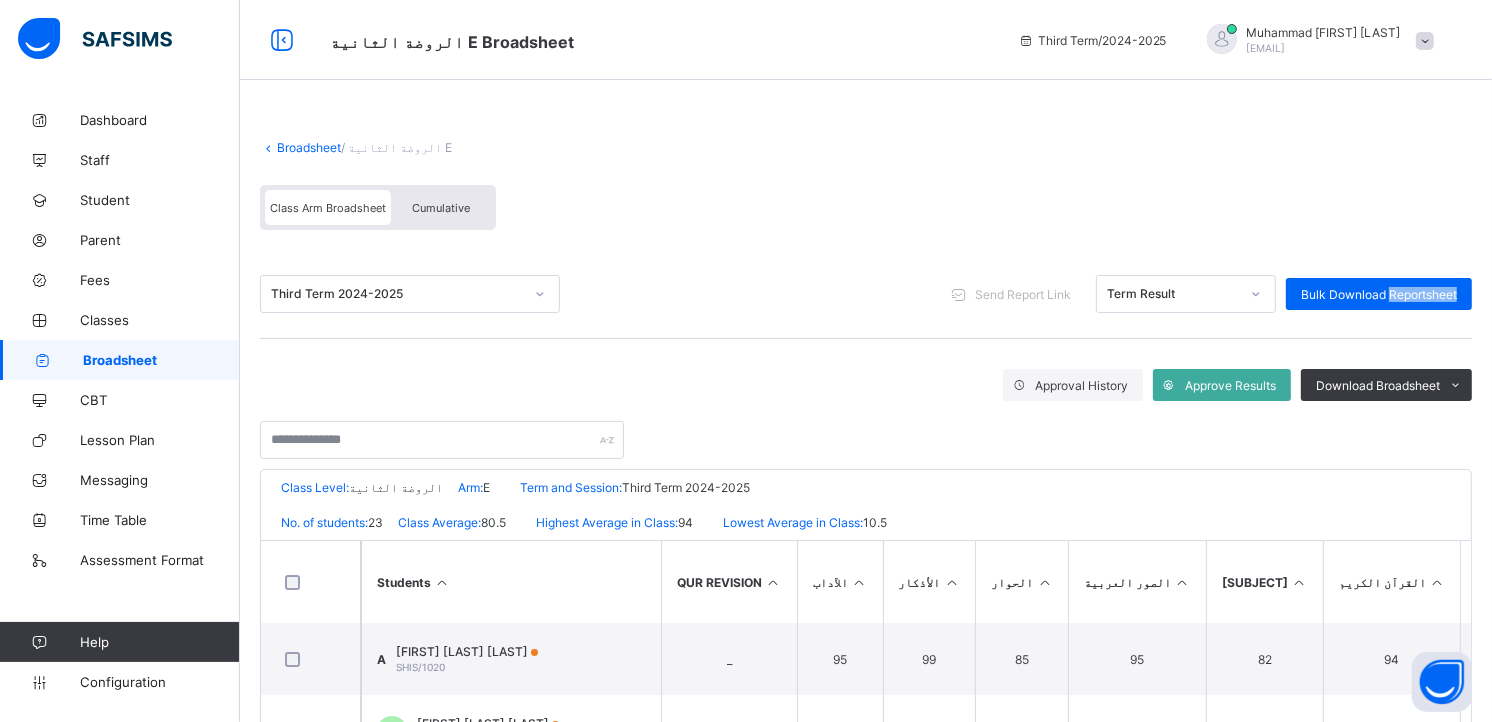 click on "Broadsheet" at bounding box center [309, 147] 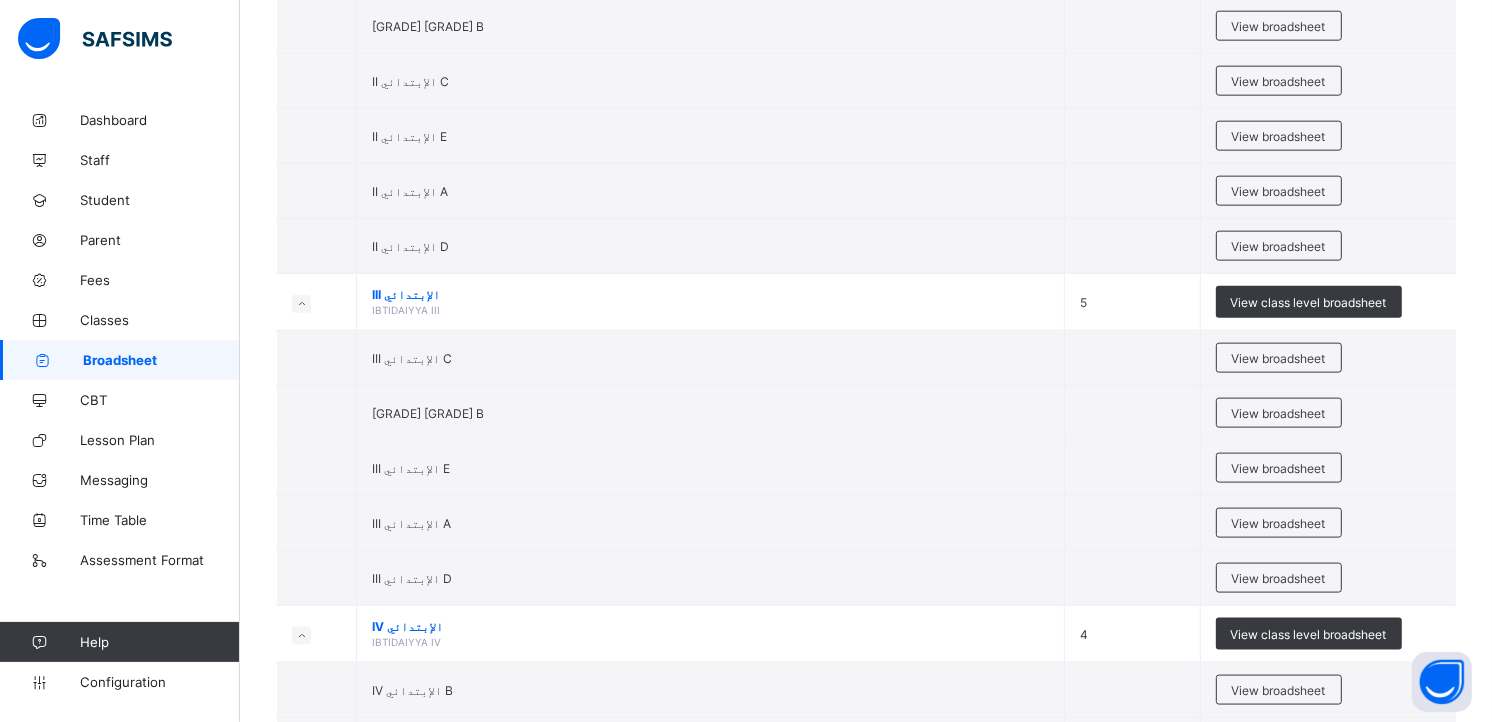 scroll, scrollTop: 2177, scrollLeft: 0, axis: vertical 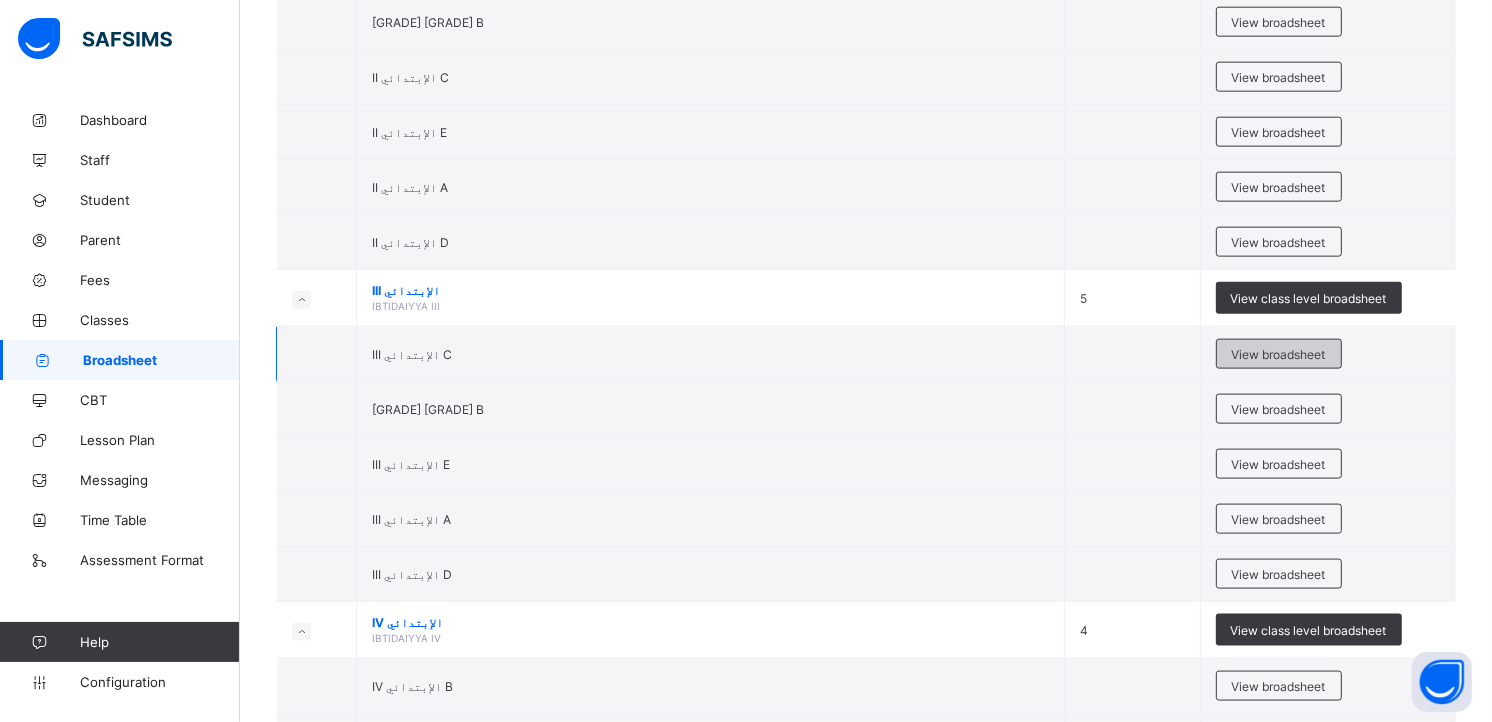click on "View broadsheet" at bounding box center [1279, 354] 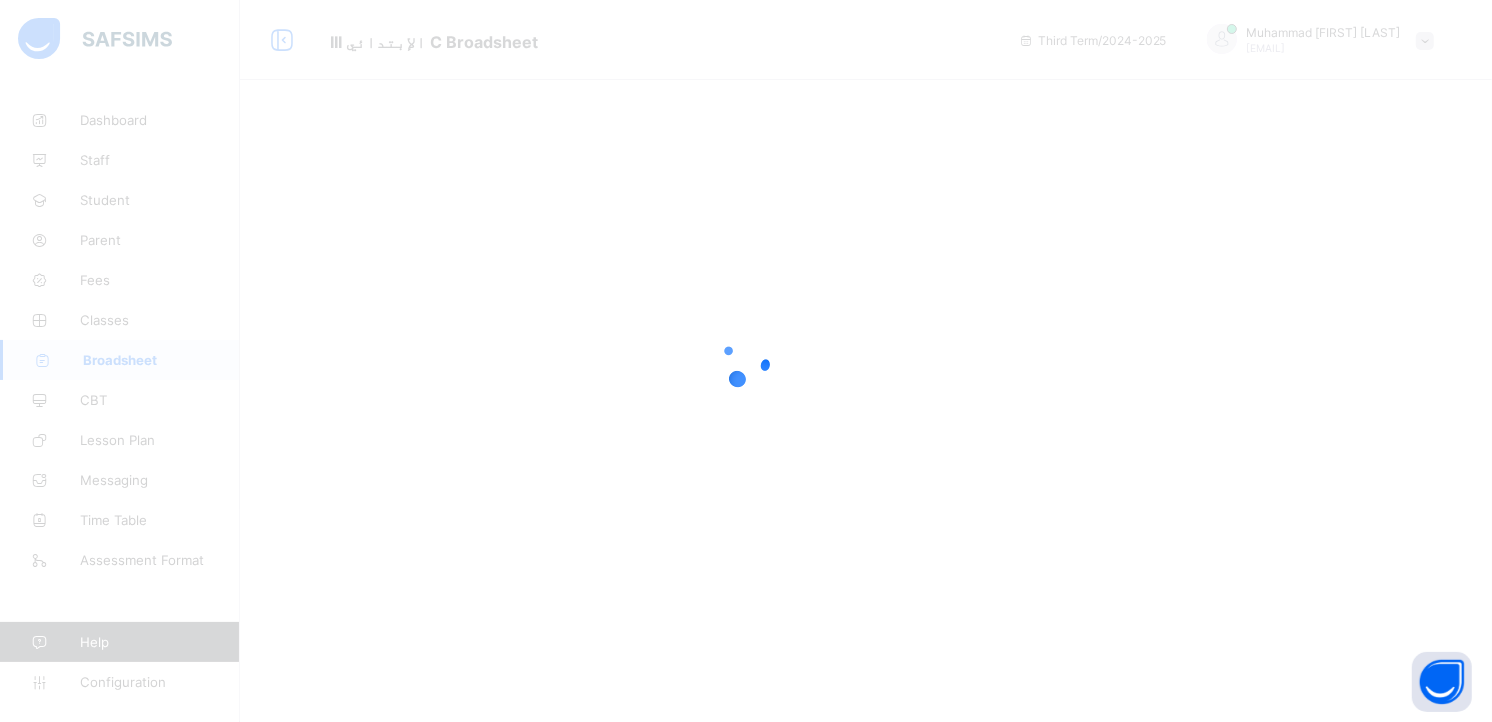 scroll, scrollTop: 0, scrollLeft: 0, axis: both 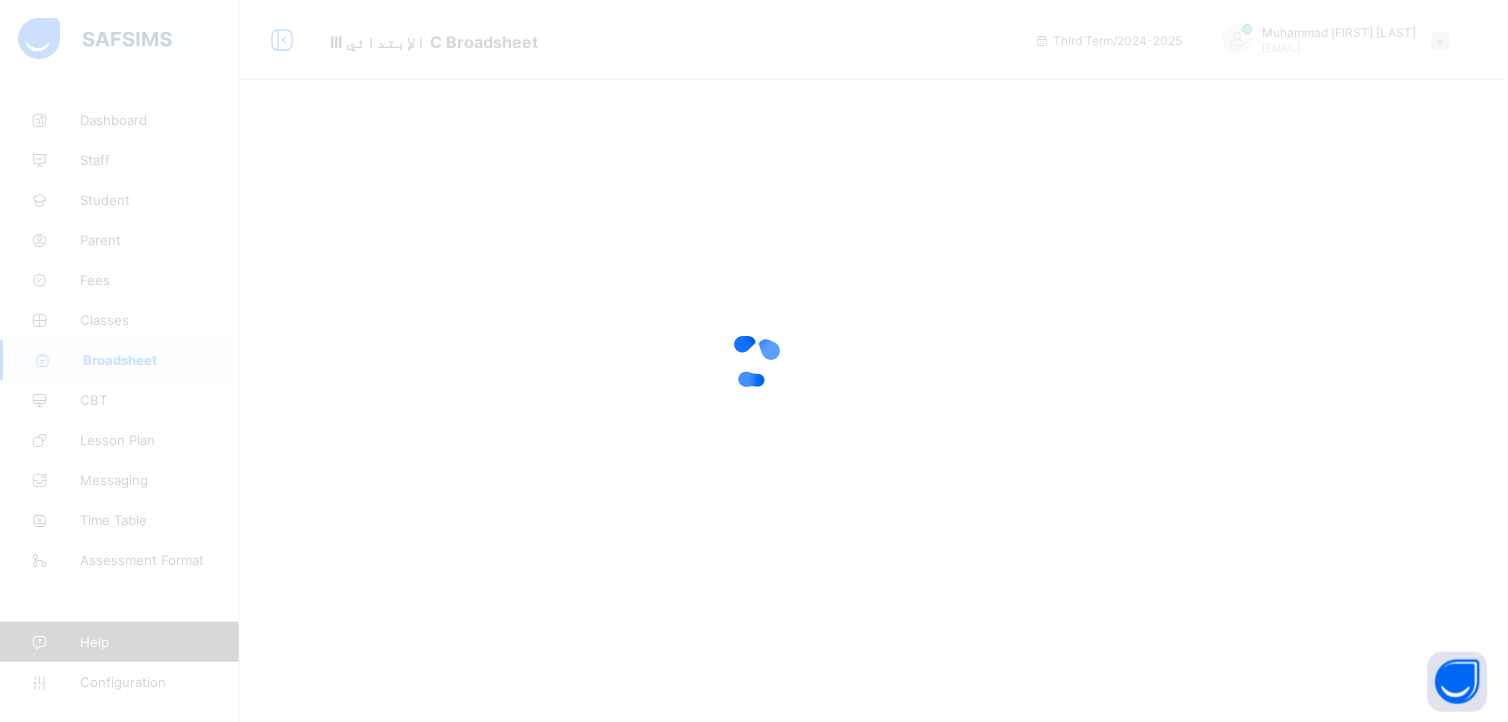 click at bounding box center [754, 361] 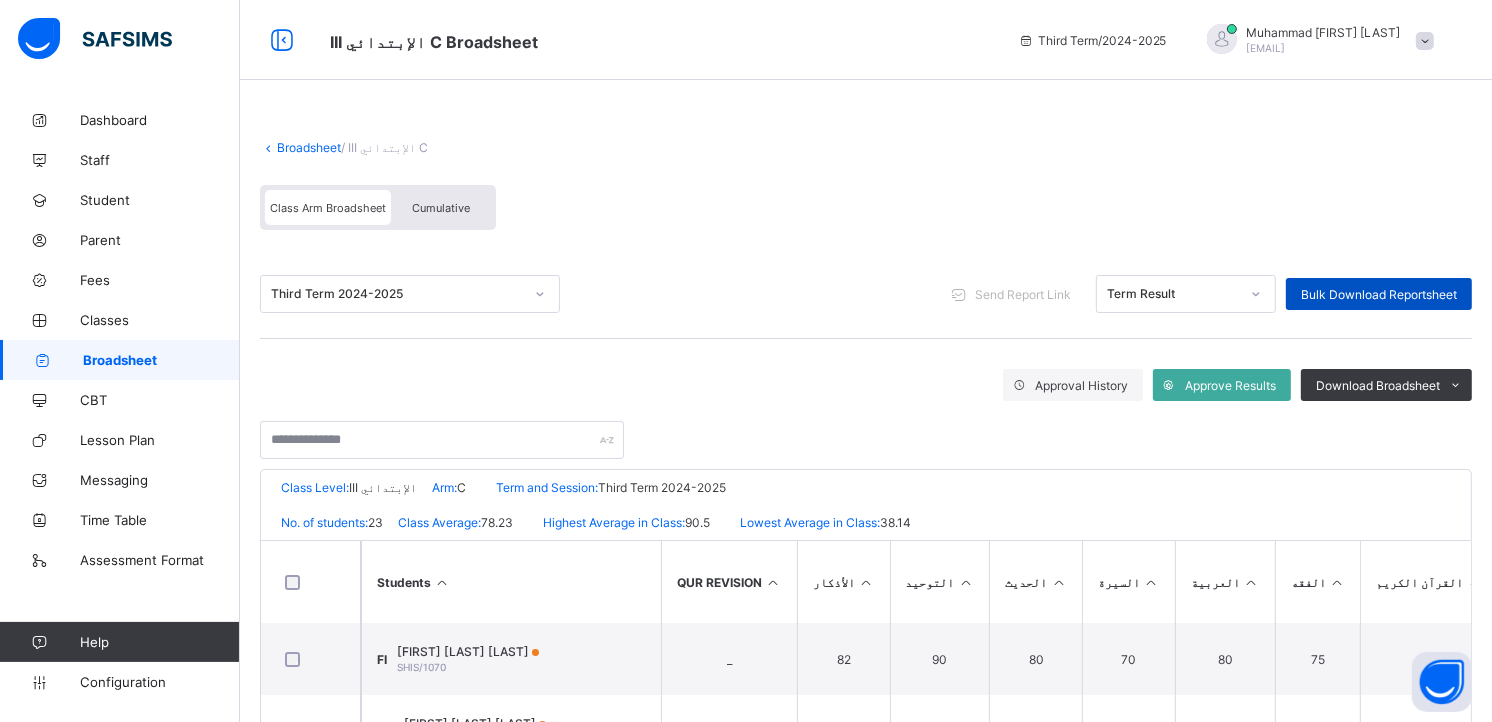 click on "Bulk Download Reportsheet" at bounding box center [1379, 294] 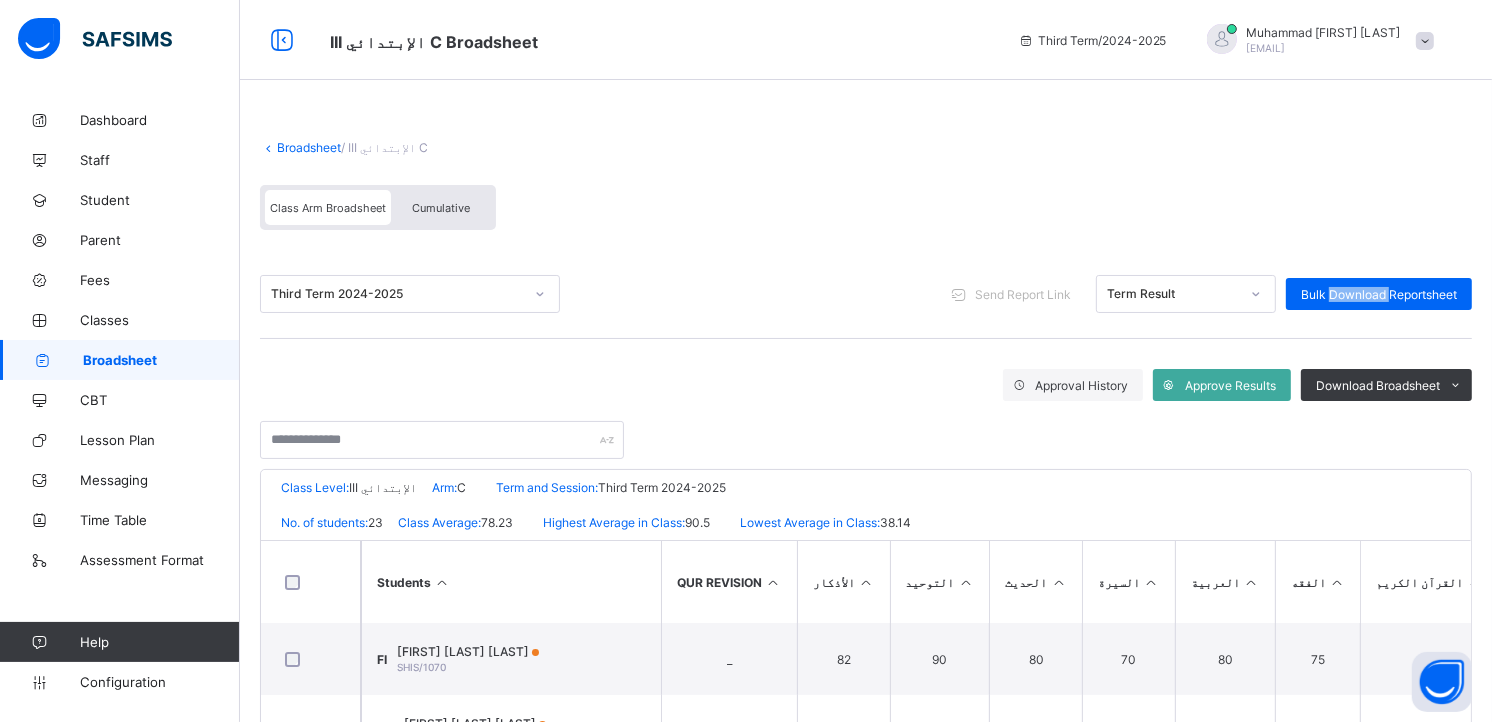 click on "Broadsheet" at bounding box center (309, 147) 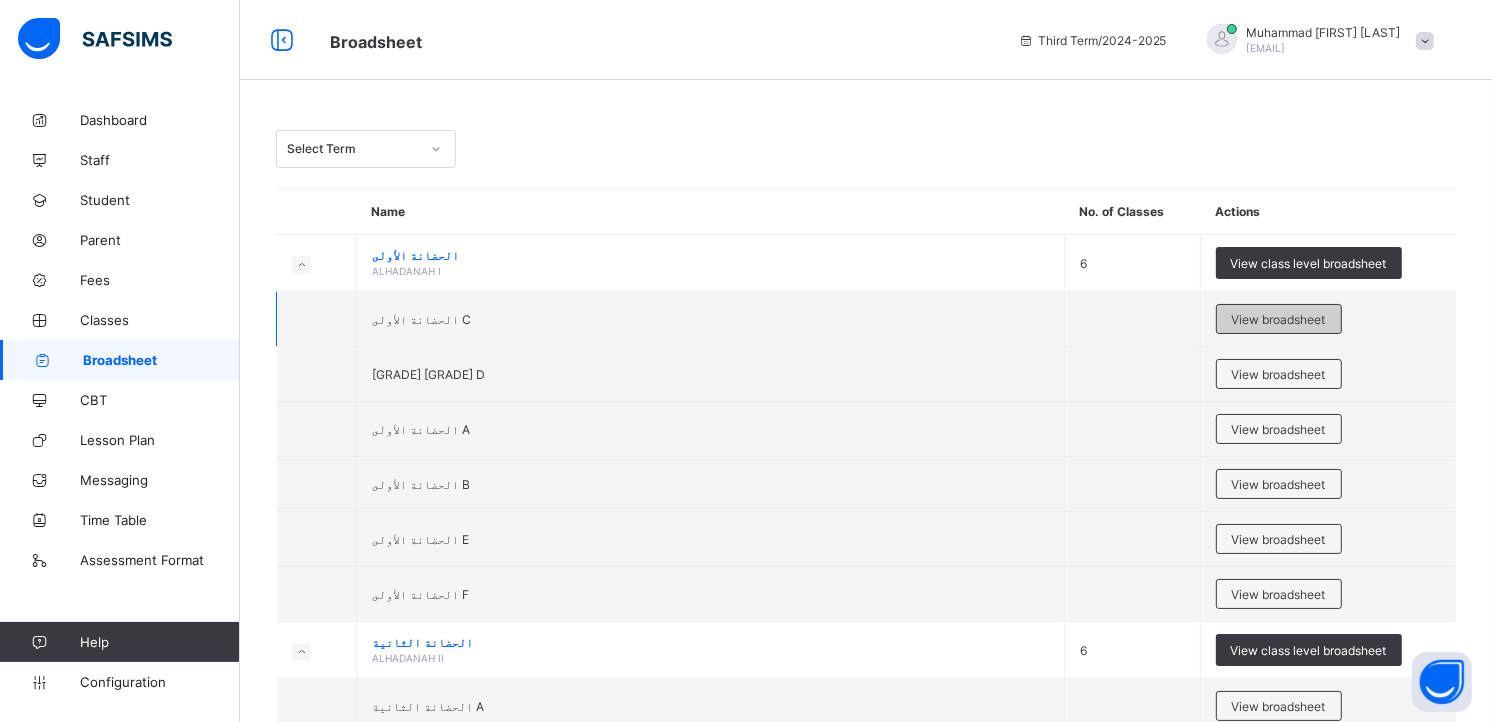 click on "View broadsheet" at bounding box center [1279, 319] 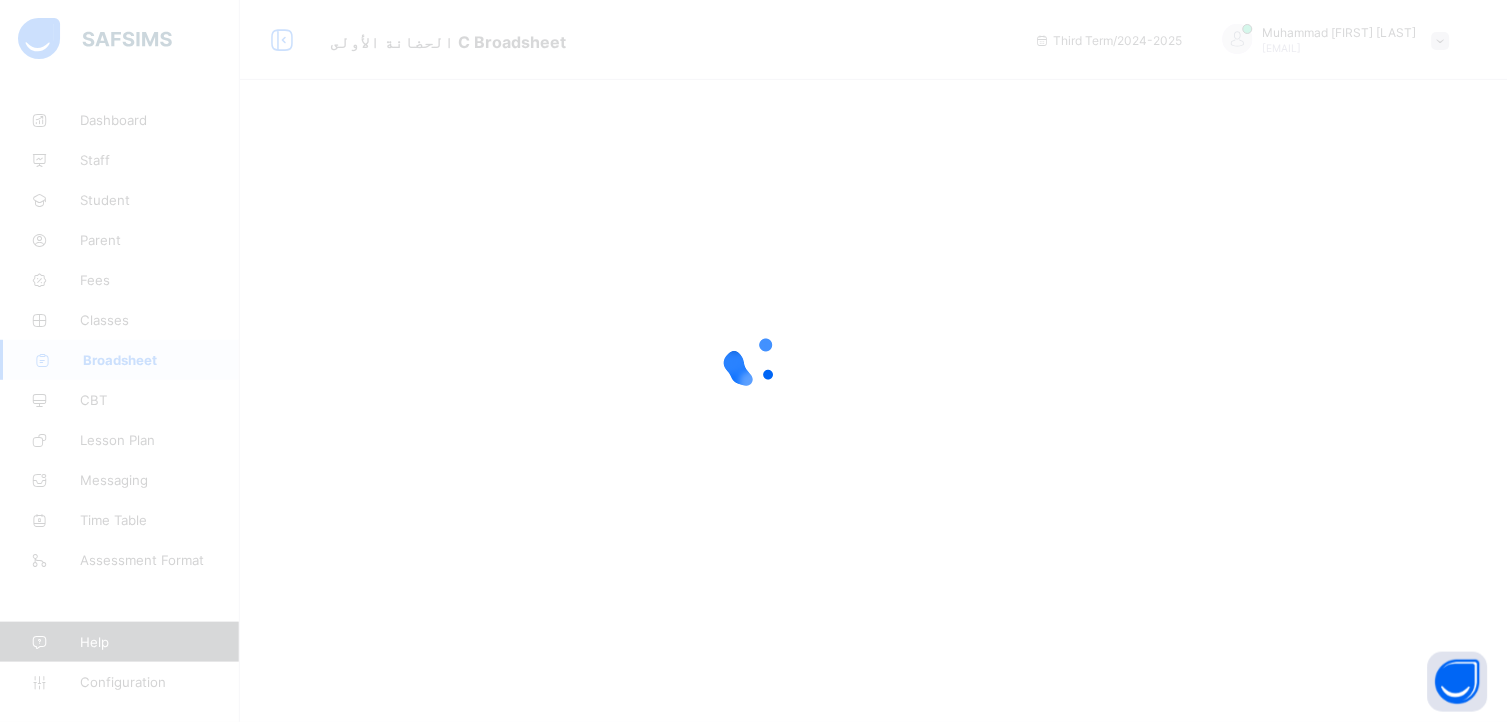 click at bounding box center (754, 361) 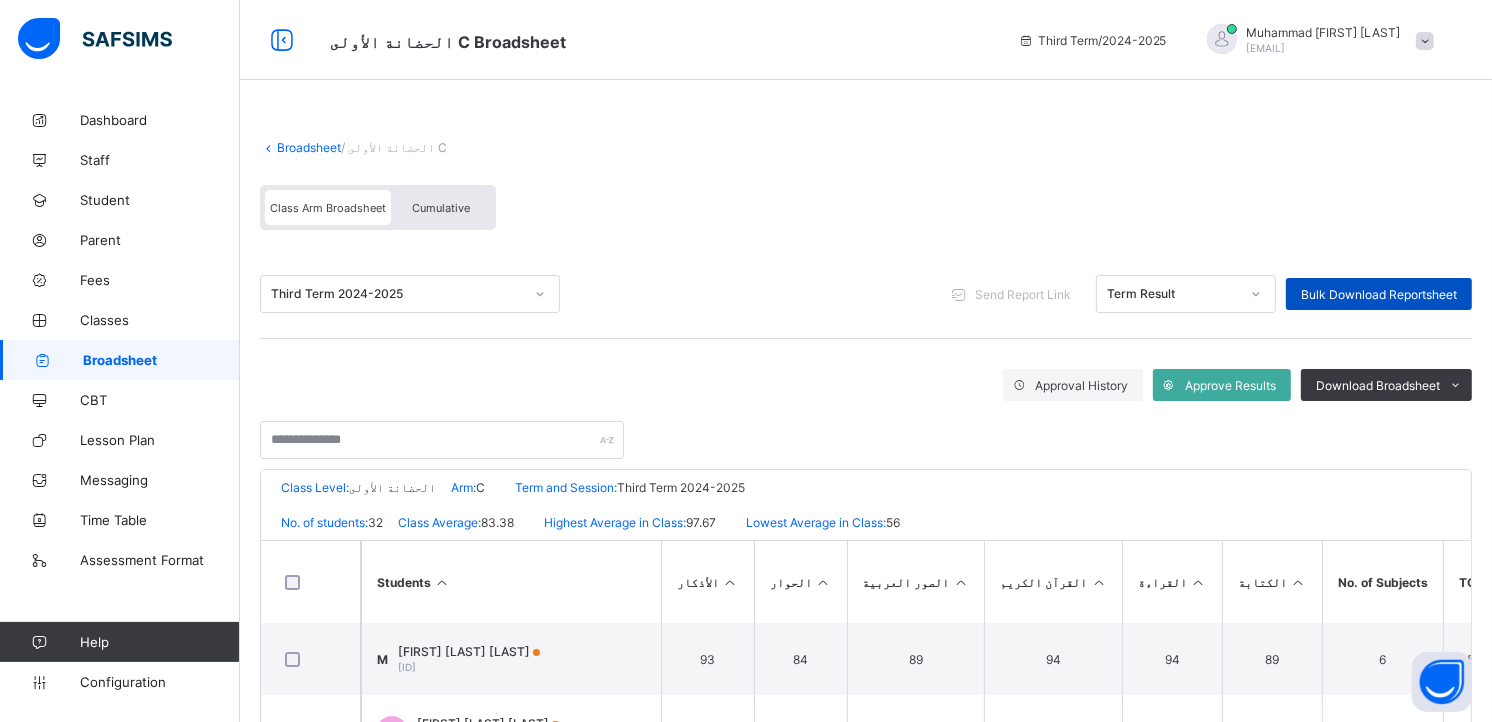 click on "Bulk Download Reportsheet" at bounding box center (1379, 294) 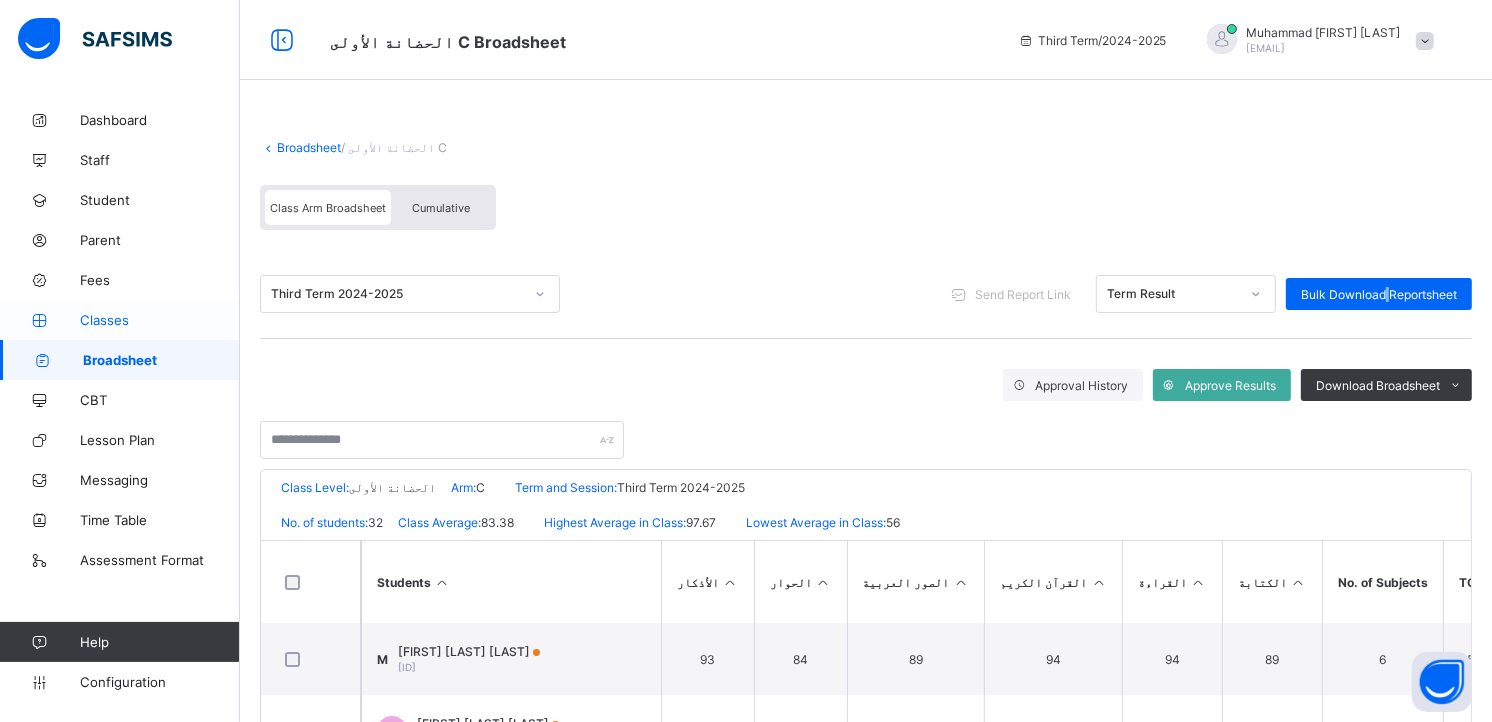 click on "Classes" at bounding box center [160, 320] 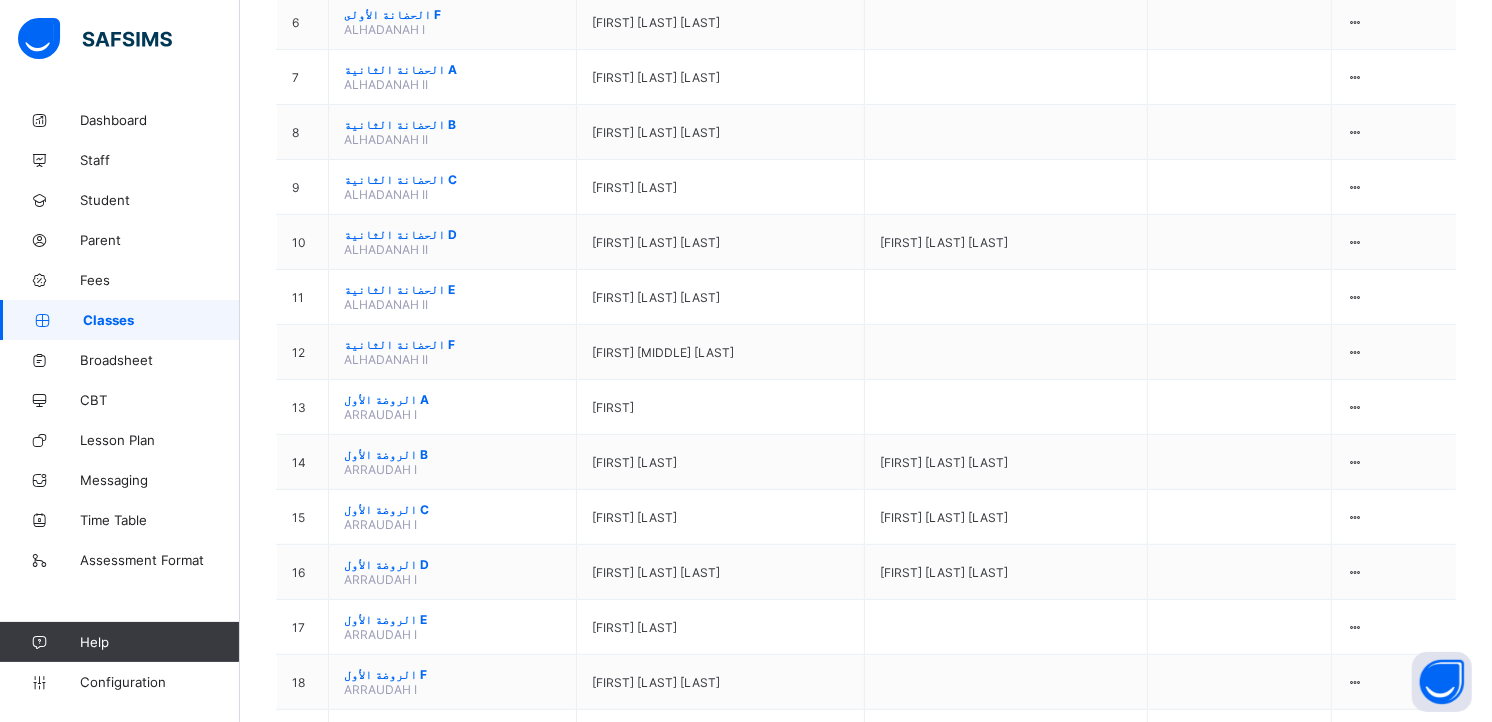 scroll, scrollTop: 685, scrollLeft: 0, axis: vertical 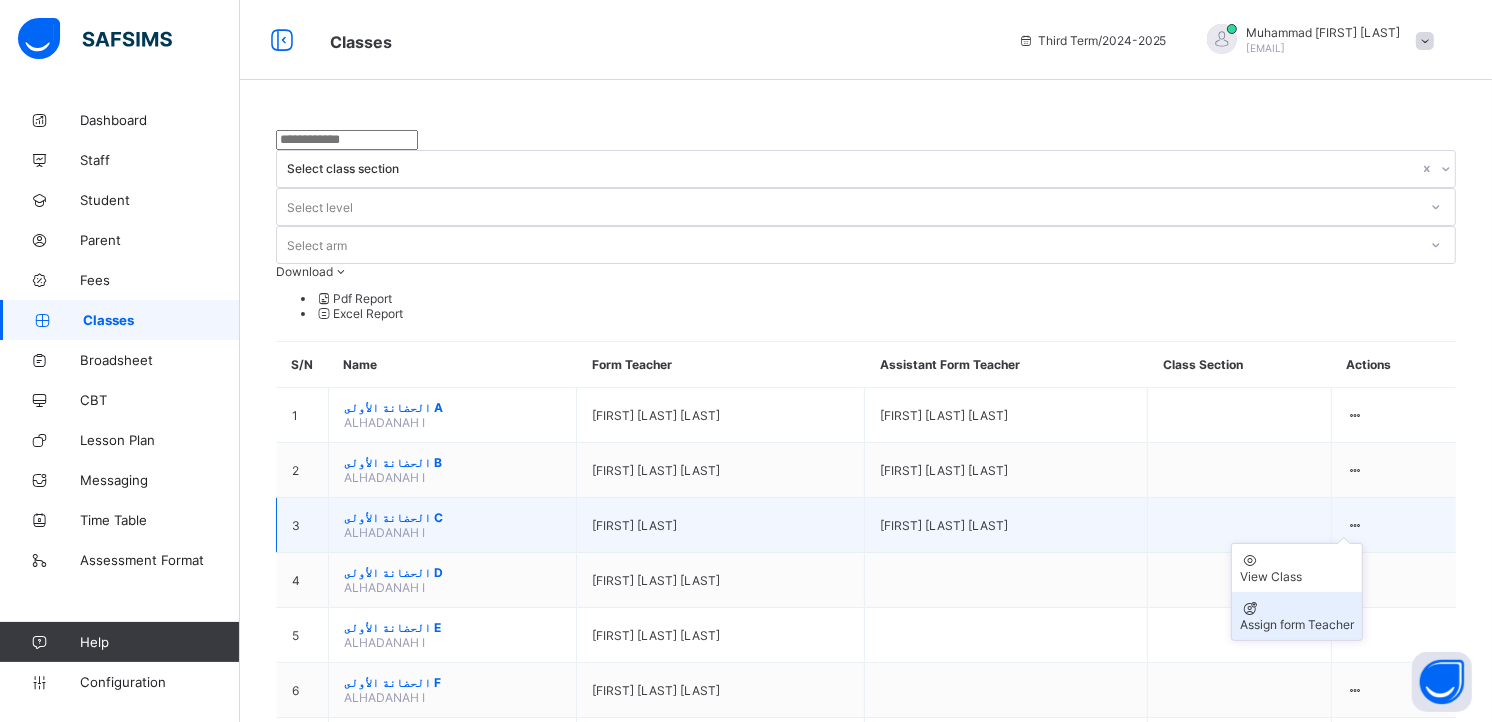 click on "Assign form Teacher" at bounding box center (1297, 624) 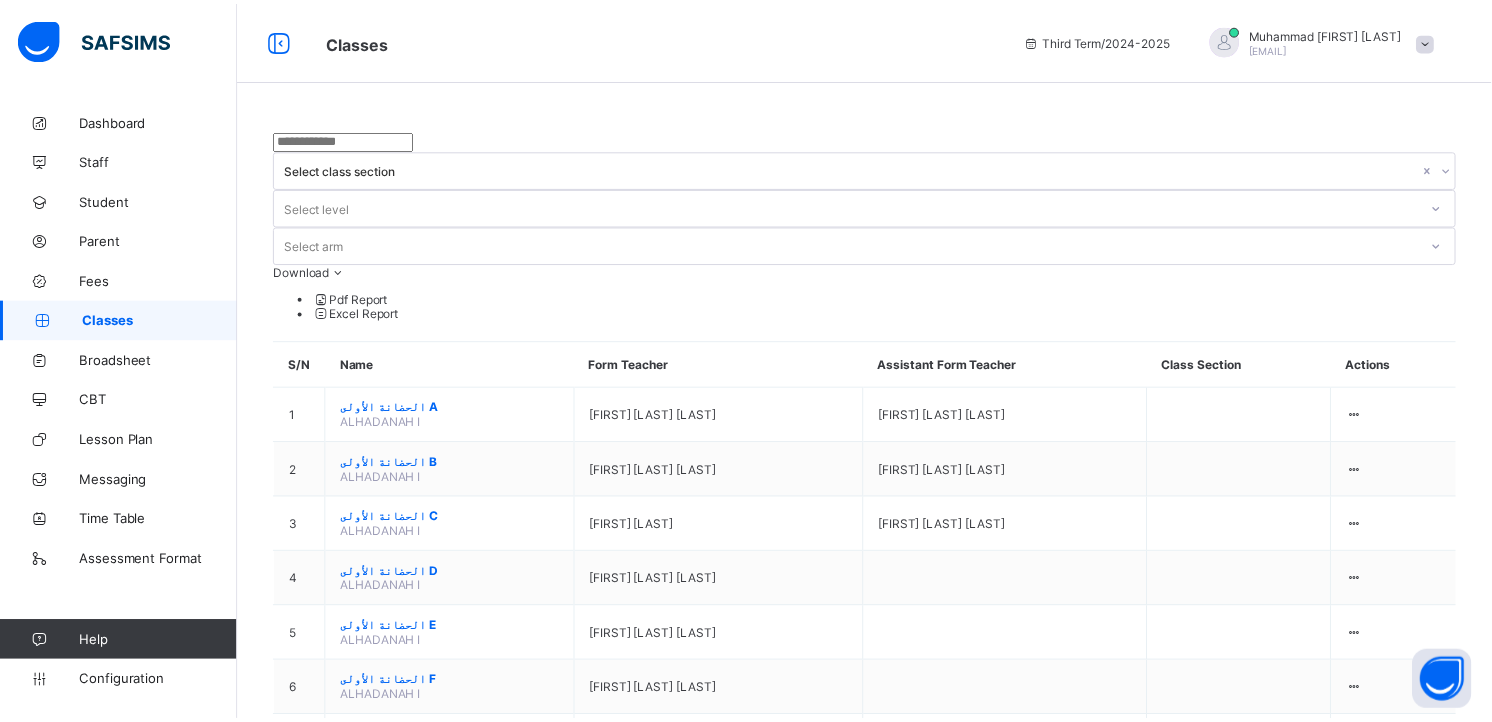 scroll, scrollTop: 0, scrollLeft: 0, axis: both 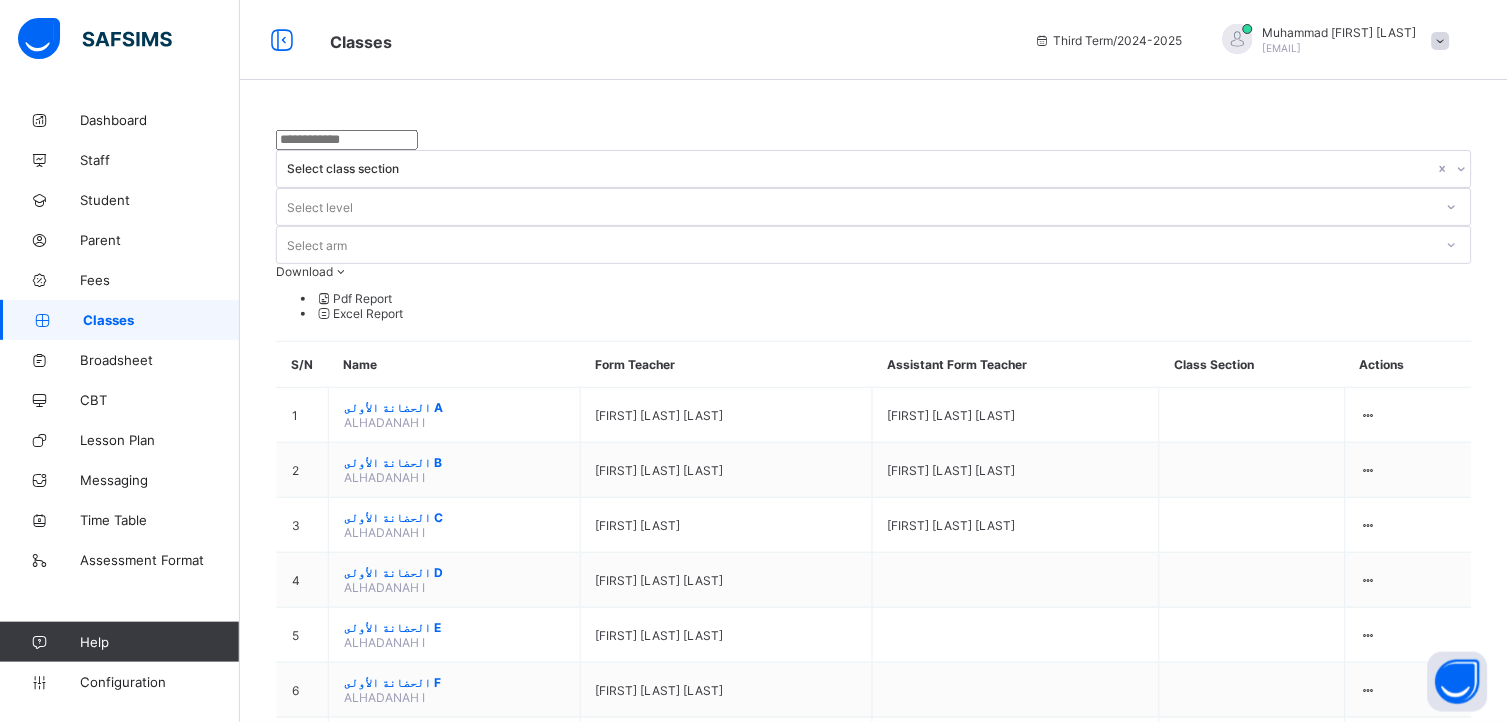 click on "[FIRST] [LAST] [LAST]" at bounding box center [753, 3739] 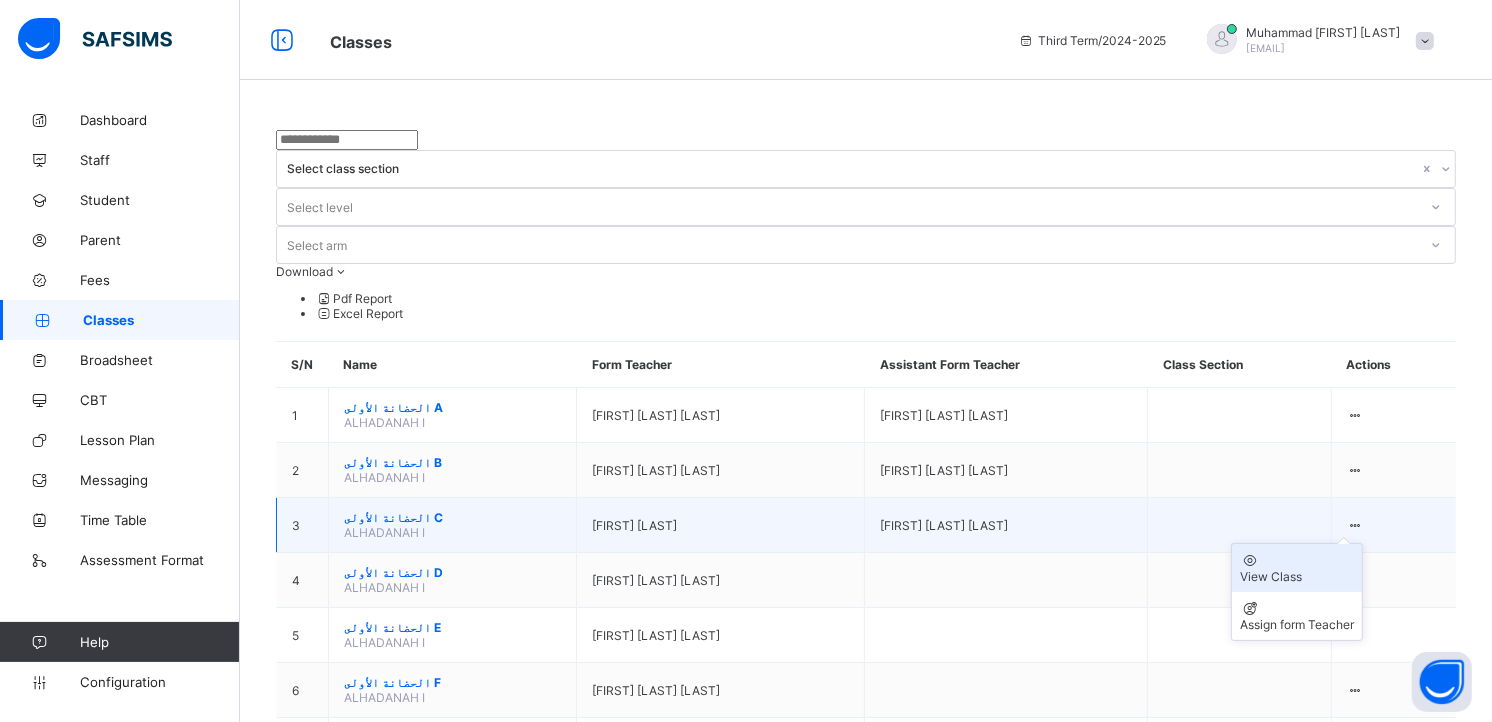 click on "View Class" at bounding box center (1297, 576) 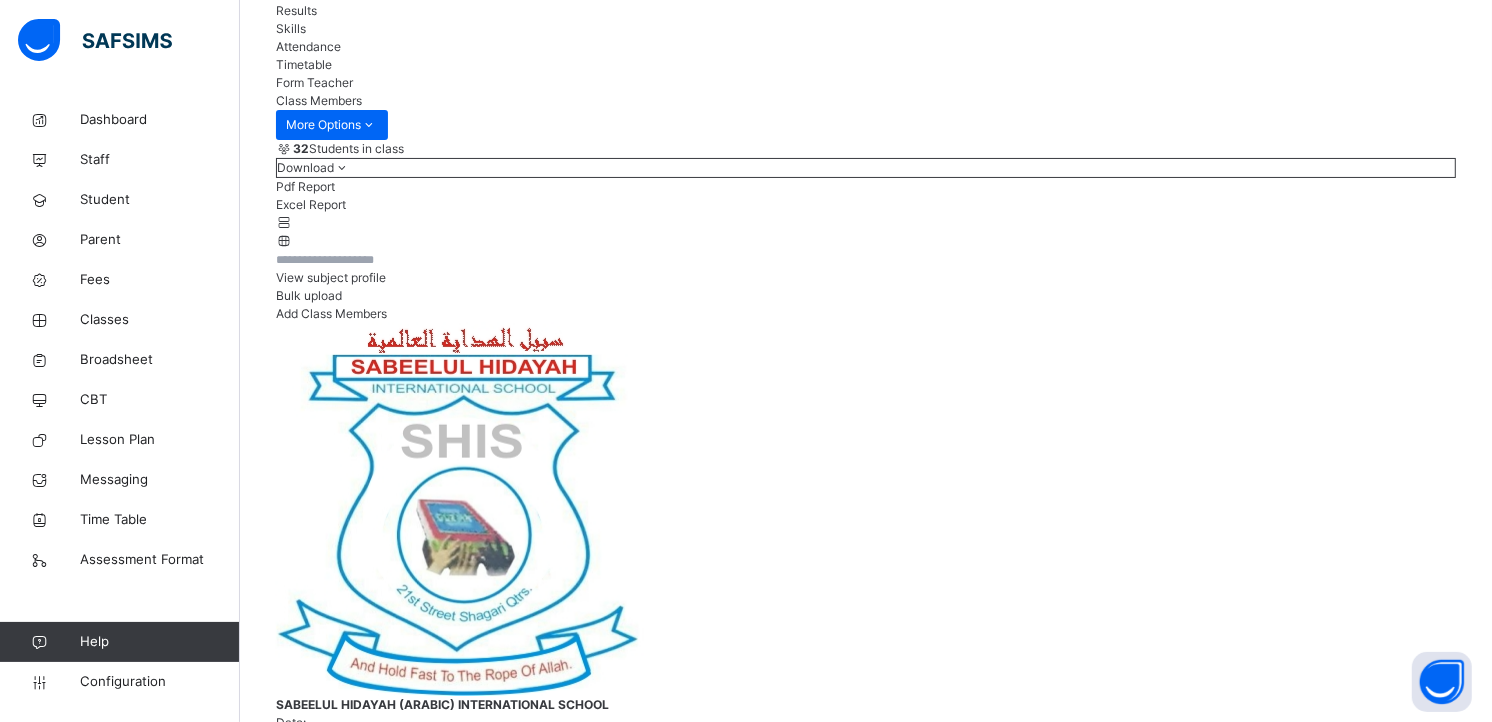 scroll, scrollTop: 222, scrollLeft: 0, axis: vertical 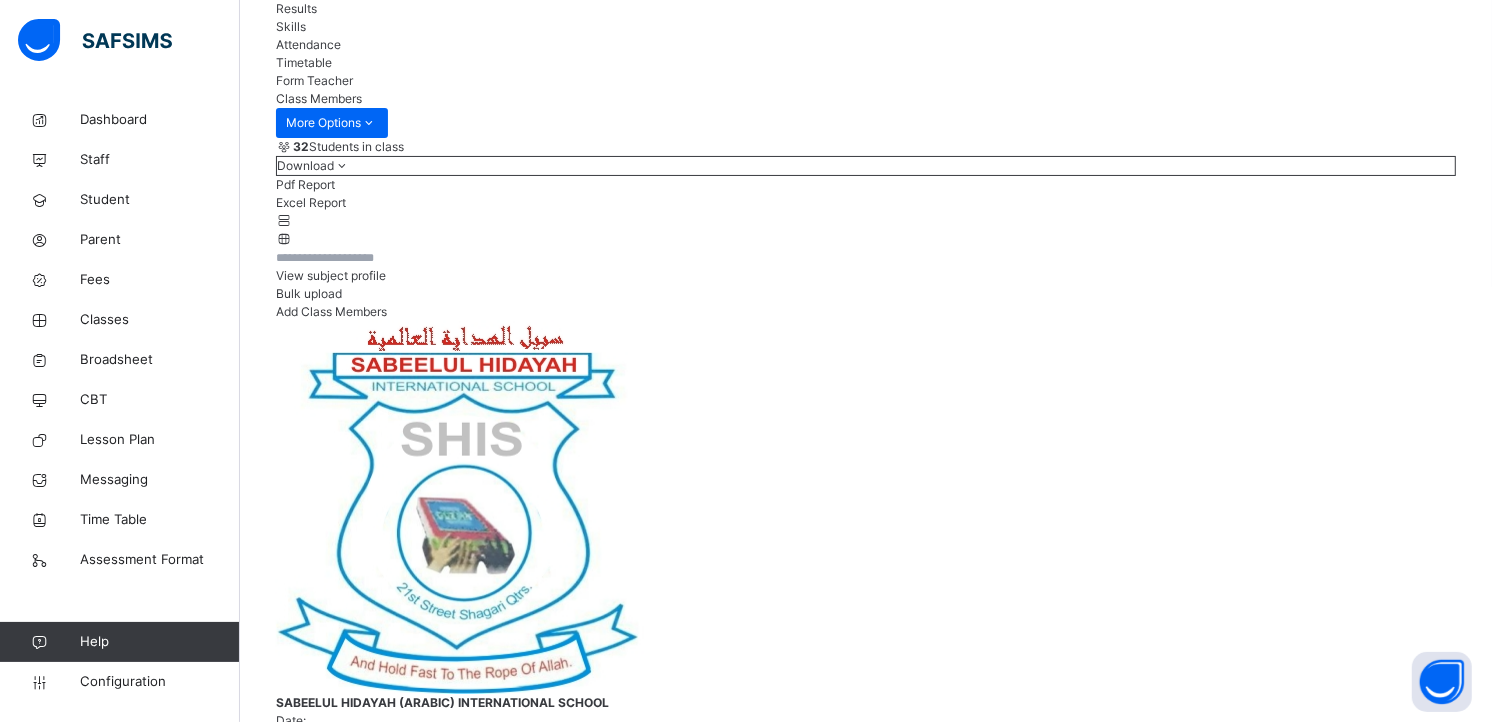 click on "Skills" at bounding box center [291, 26] 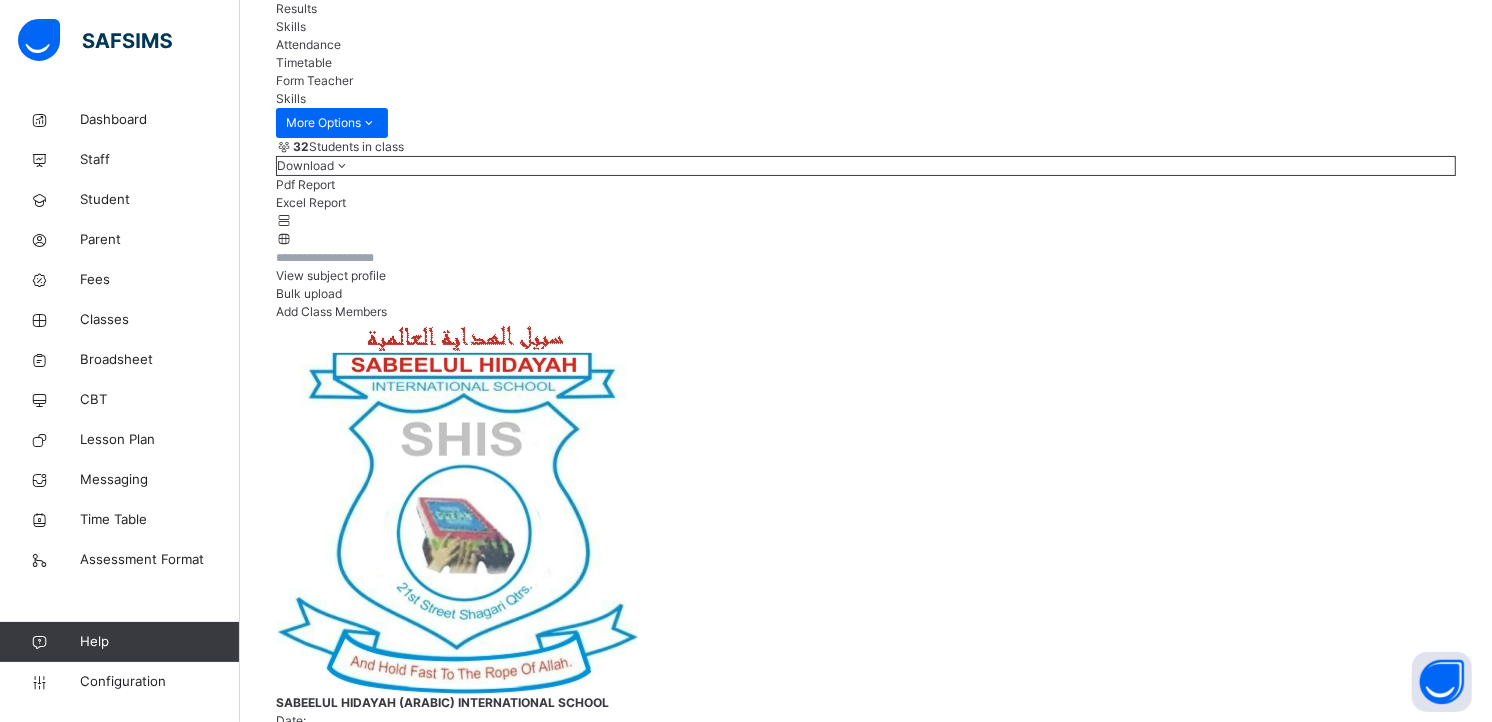 click on "[FIRST] [LAST] [LAST] SHIES/[NUMBER]" at bounding box center [416, 6153] 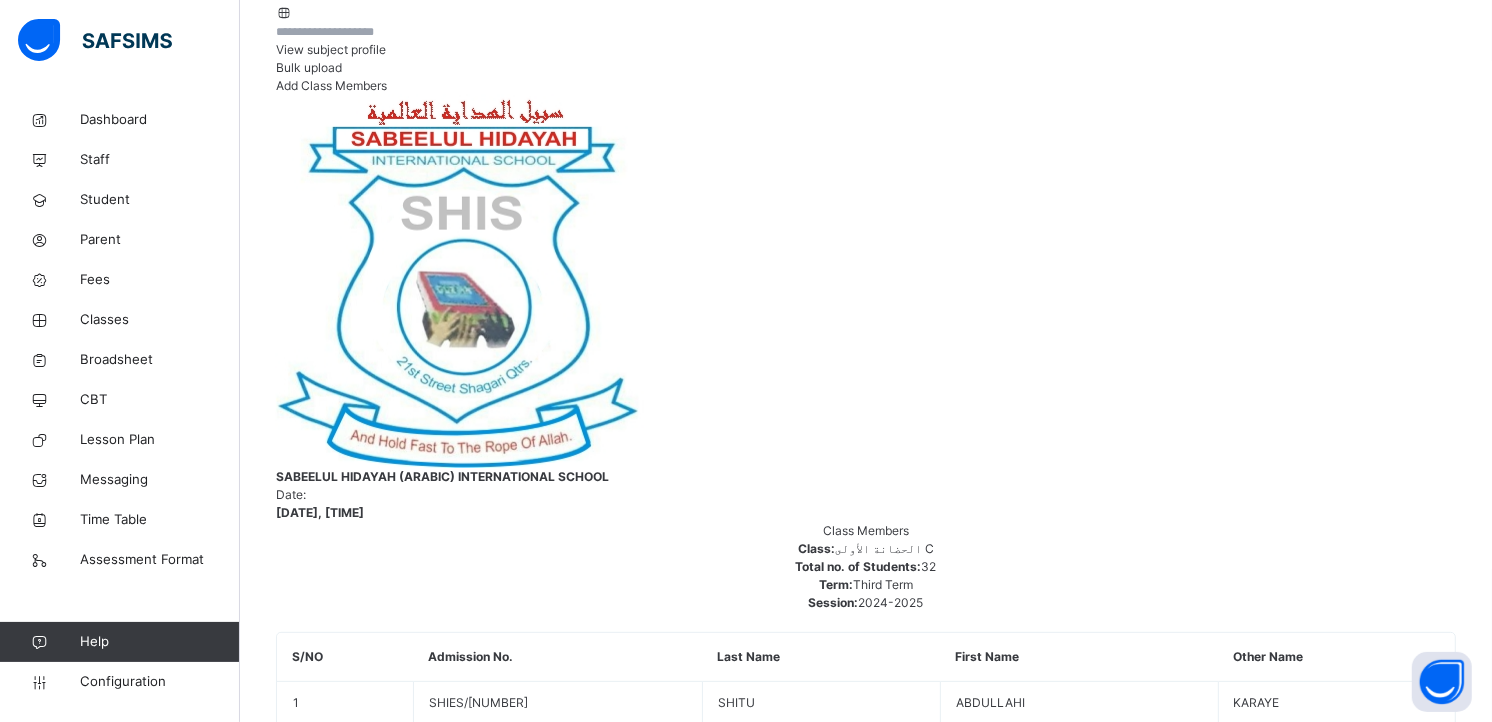 scroll, scrollTop: 436, scrollLeft: 0, axis: vertical 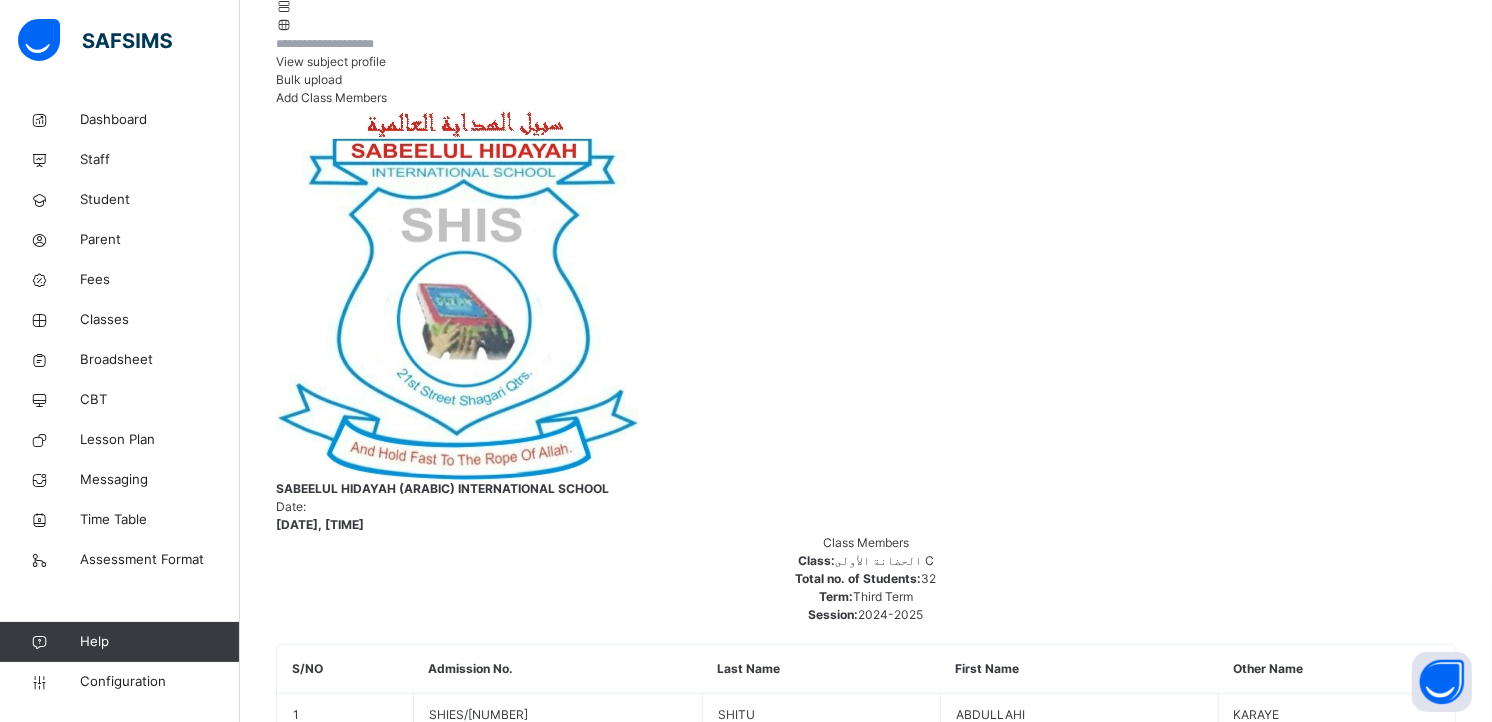 click on "Back  / الحضانة الأولى C الحضانة الأولى C ALHADANAH I Third Term 2024-2025 Class Members Subjects Results Skills Attendance Timetable Form Teacher Skills More Options   32  Students in class Download Pdf Report Excel Report View subject profile Bulk upload Add Class Members  SABEELUL HIDAYAH (ARABIC) INTERNATIONAL SCHOOL Date: 1st Aug 2025, 8:35:26 pm Class Members Class:  الحضانة الأولى C Total no. of Students:  32 Term:  Third Term Session:  2024-2025 S/NO Admission No. Last Name First Name Other Name 1 SHIES/1810 [LAST] [LAST] [LAST]  2 SHIES/1861 [LAST] [LAST] [LAST] 3 SHIES/1883 [LAST] [LAST] [LAST]  4 SHIES/2011 [LAST] [LAST] [LAST]  5 SHIES/1816 [LAST] [LAST] [LAST]  6 SHIES/1754 [LAST] [LAST] [LAST]  7 SHIES/1770 [LAST] [LAST] [LAST] 8 SHIES/1906 [LAST] [LAST] [LAST]  9 SHIES/1967 [LAST] [LAST] [LAST] 10 SHIES/1992 [LAST] [LAST] [LAST]  11 SHIES/1800 [LAST] [LAST] [LAST]  12 SHIES/1819 [LAST] [LAST] [LAST]  13 SHIES/1747 [LAST] [LAST] [LAST]  14" at bounding box center [866, 4906] 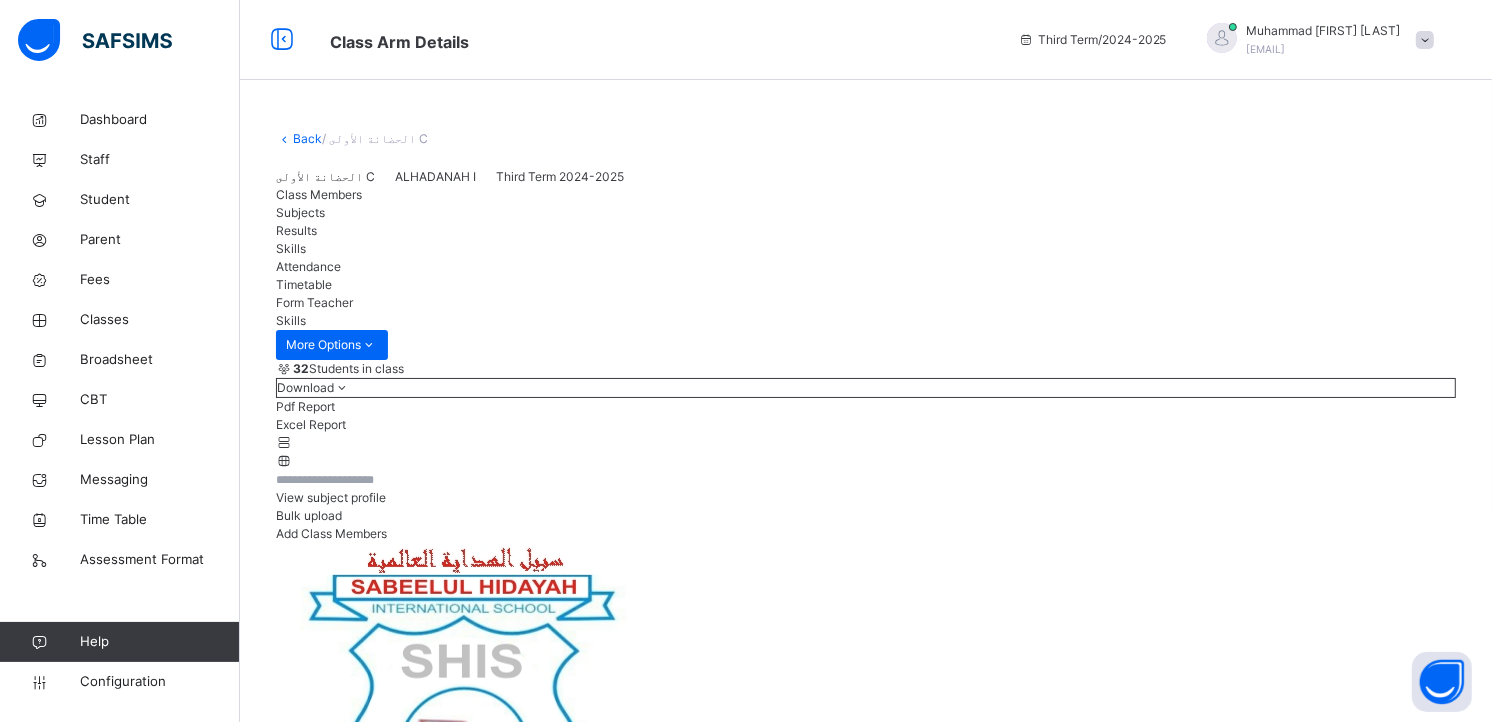click on "Subjects" at bounding box center [300, 212] 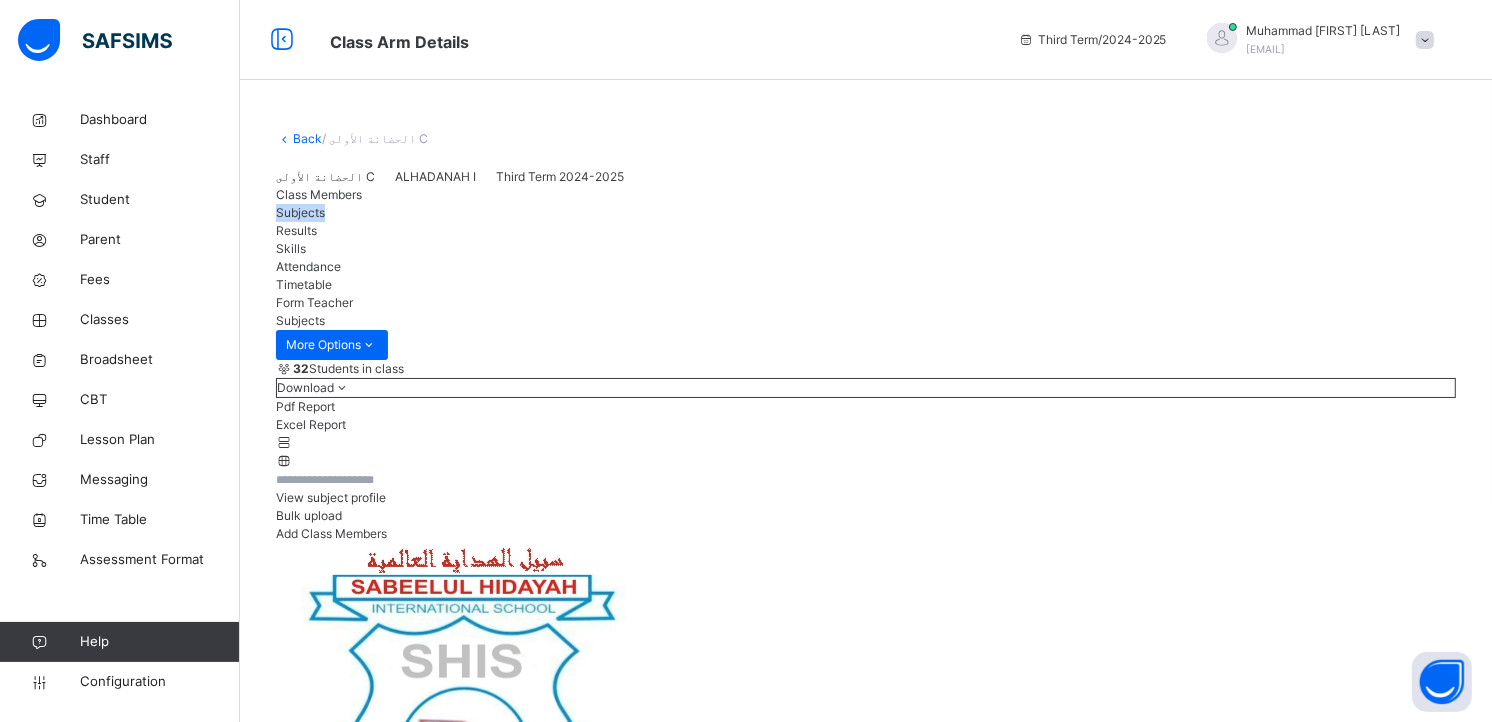 click on "Subjects" at bounding box center [300, 212] 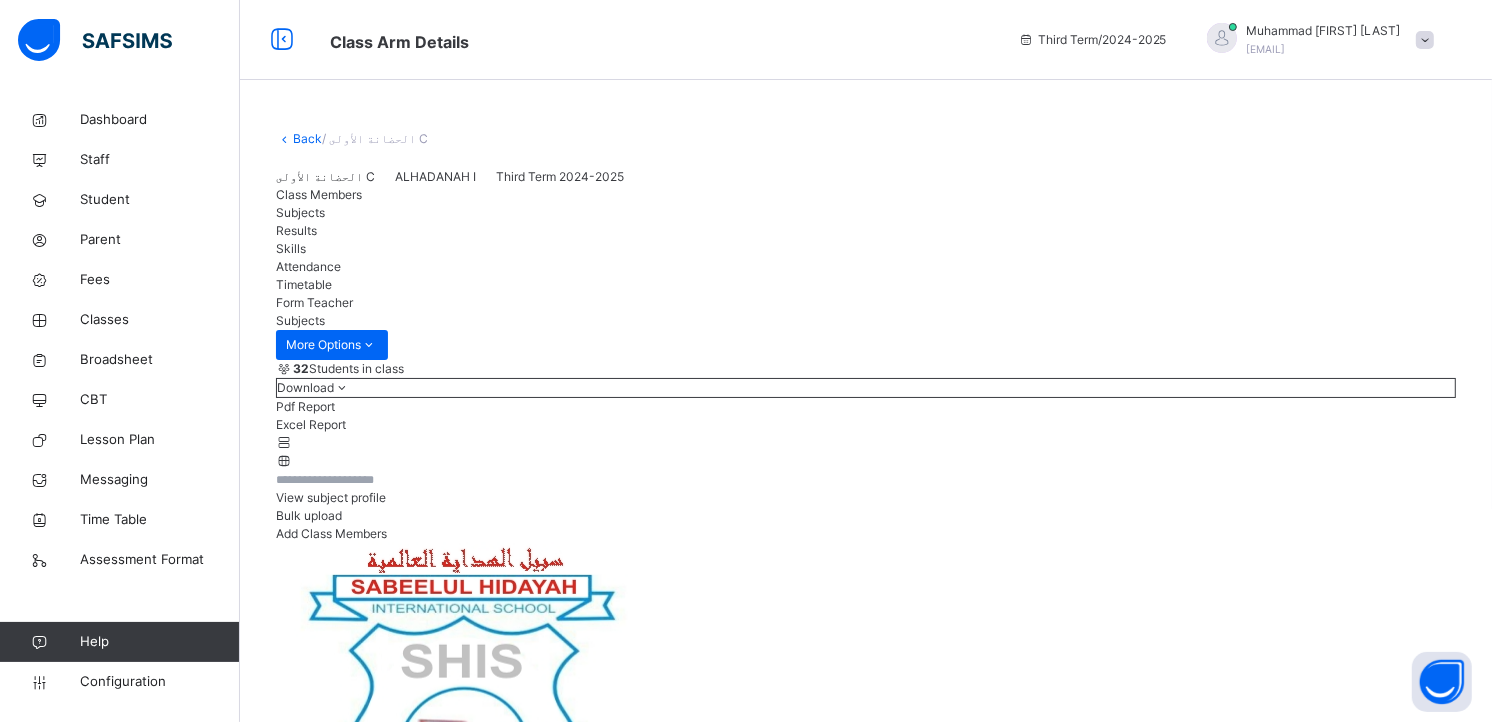 drag, startPoint x: 418, startPoint y: 396, endPoint x: 340, endPoint y: 392, distance: 78.10249 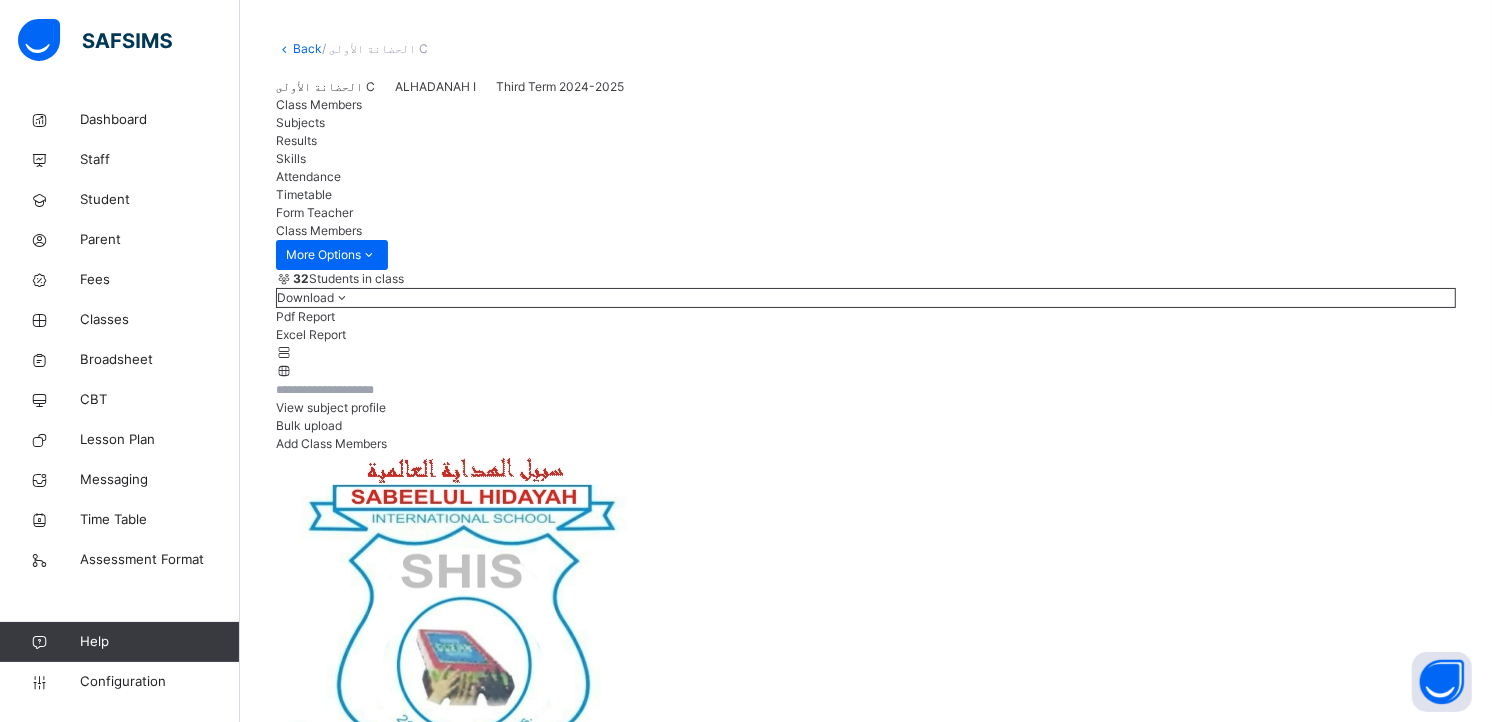 scroll, scrollTop: 133, scrollLeft: 0, axis: vertical 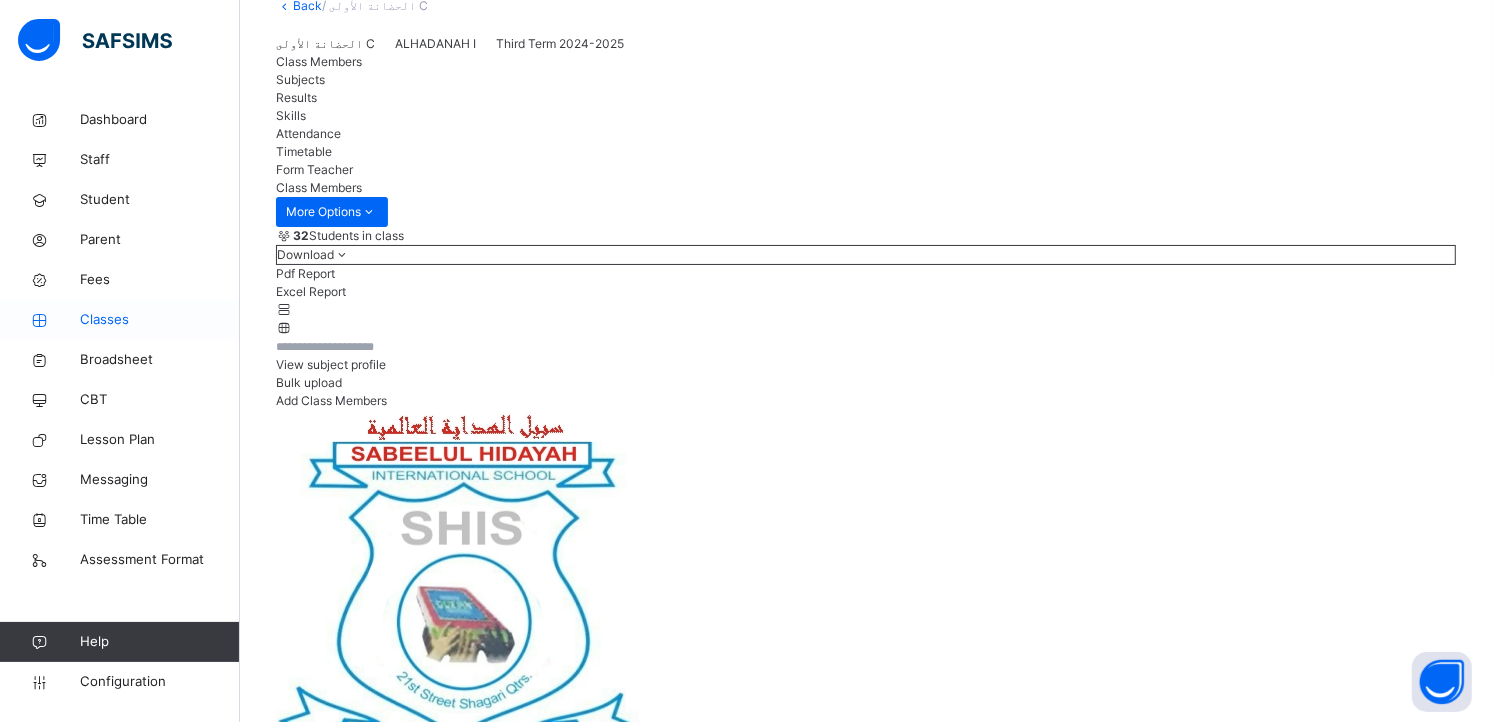 click on "Classes" at bounding box center (160, 320) 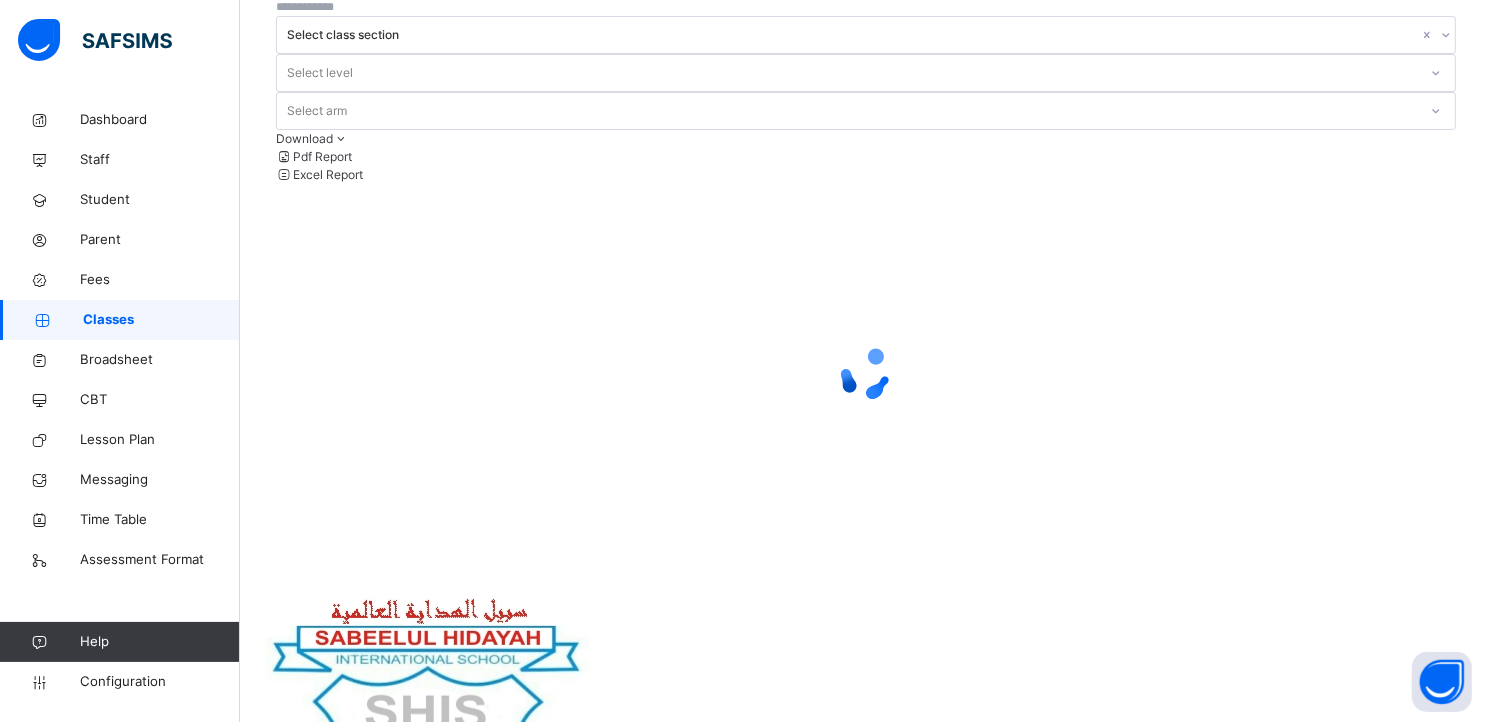 scroll, scrollTop: 0, scrollLeft: 0, axis: both 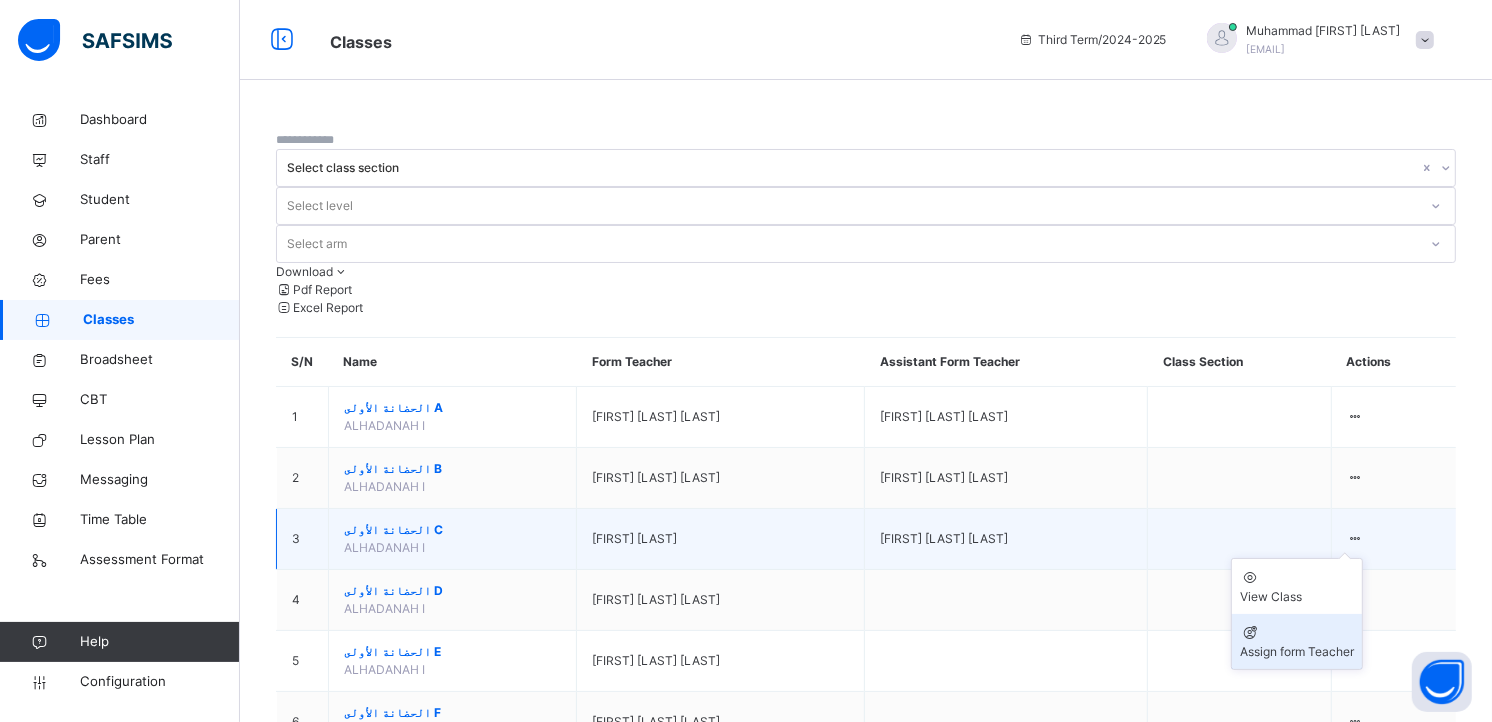 click on "Assign form Teacher" at bounding box center [1297, 652] 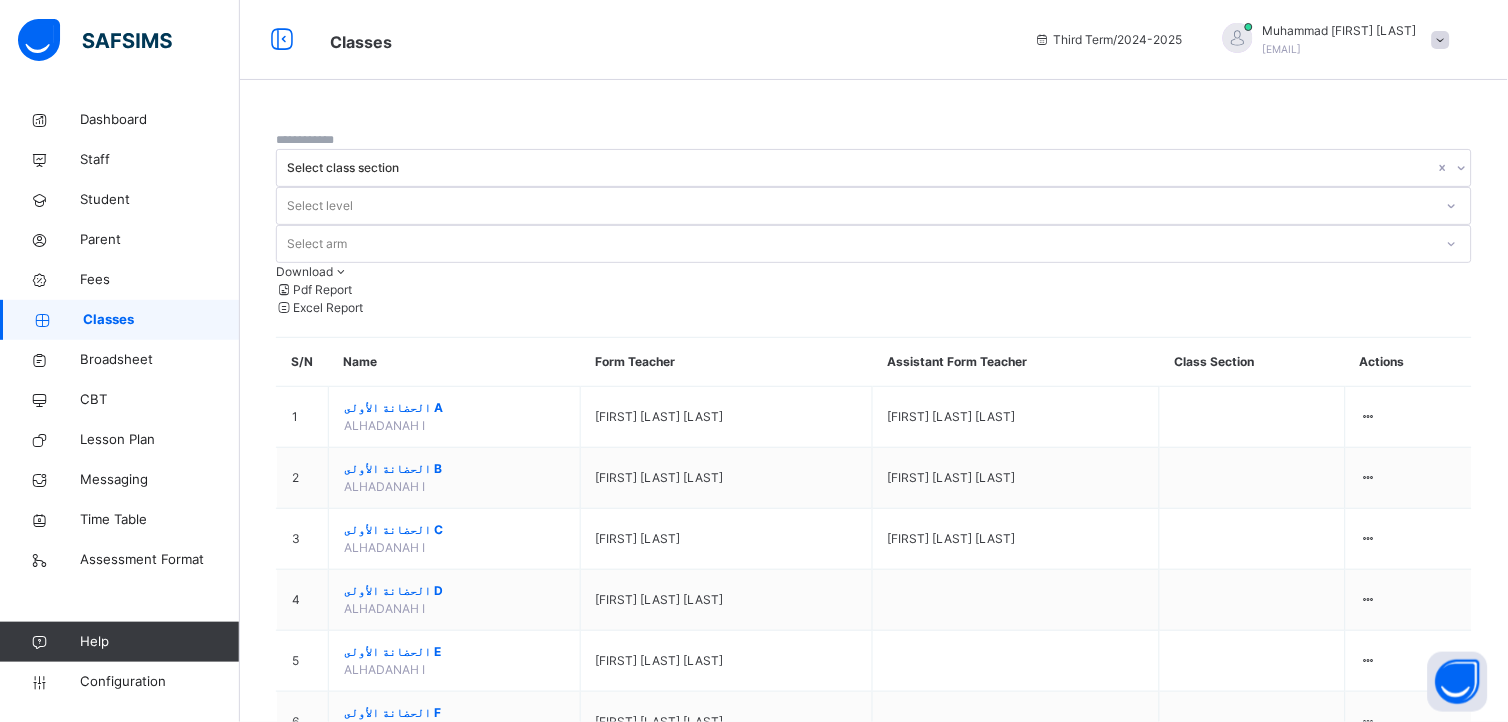 click on "[FIRST] [LAST]" at bounding box center (730, 4088) 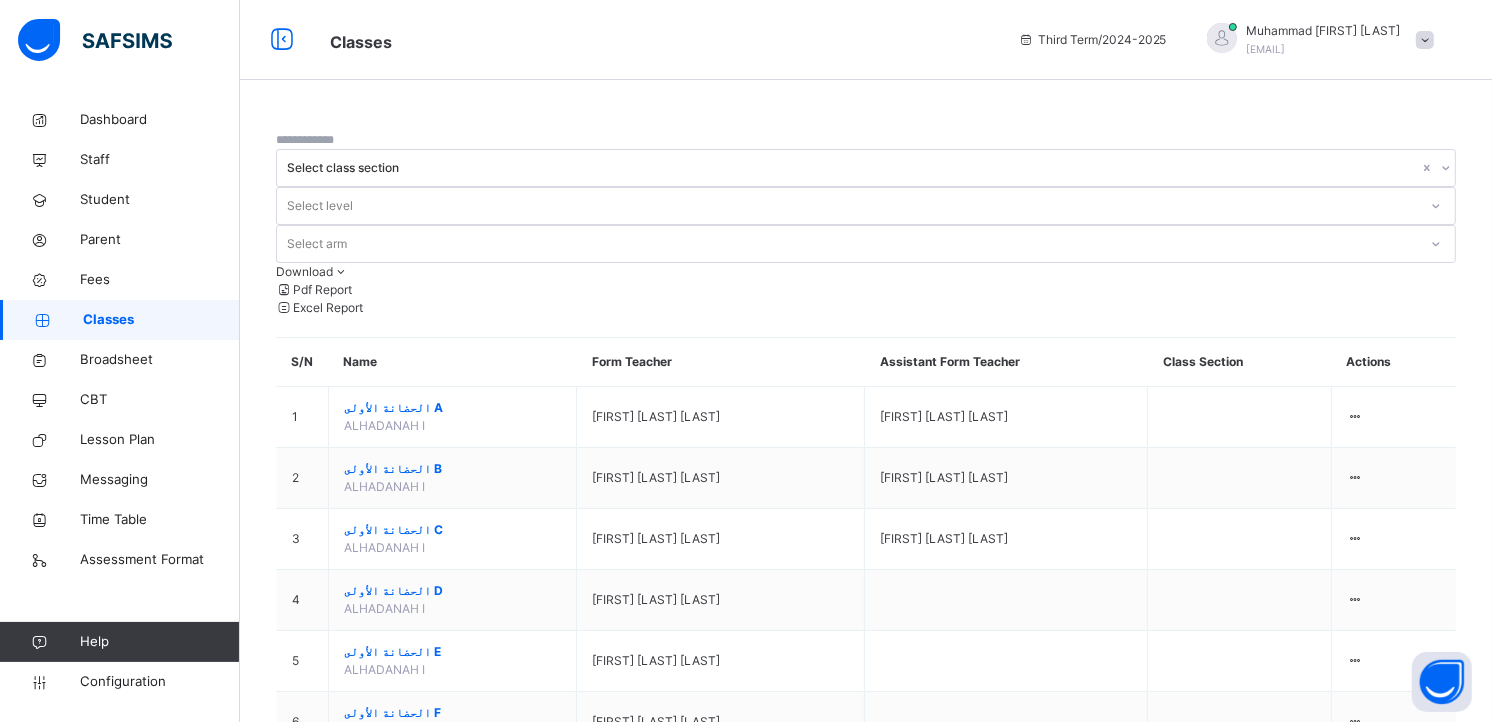 click on "Third Term  /  2024-2025   [FIRST]   [LAST] [LAST] [EMAIL]" at bounding box center (1250, 40) 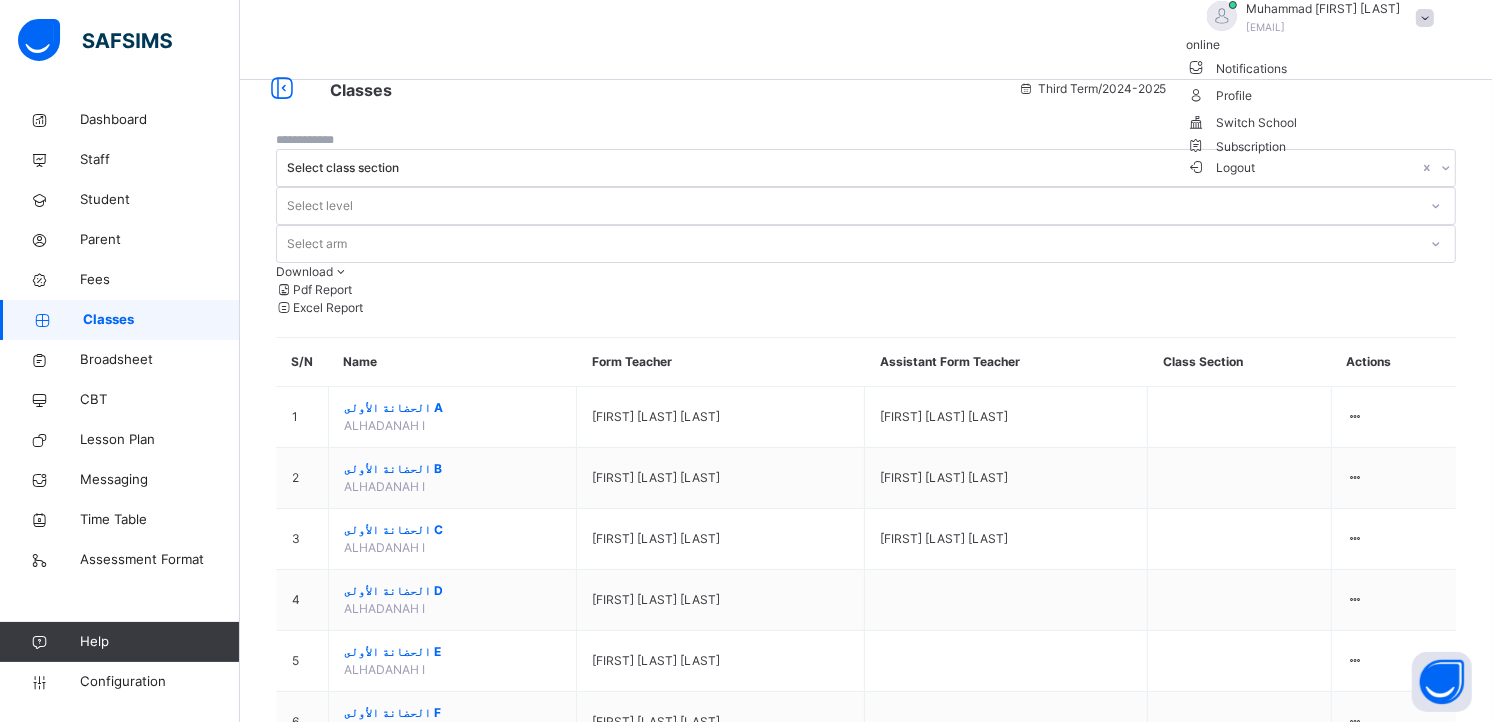 click on "Logout" at bounding box center (1221, 167) 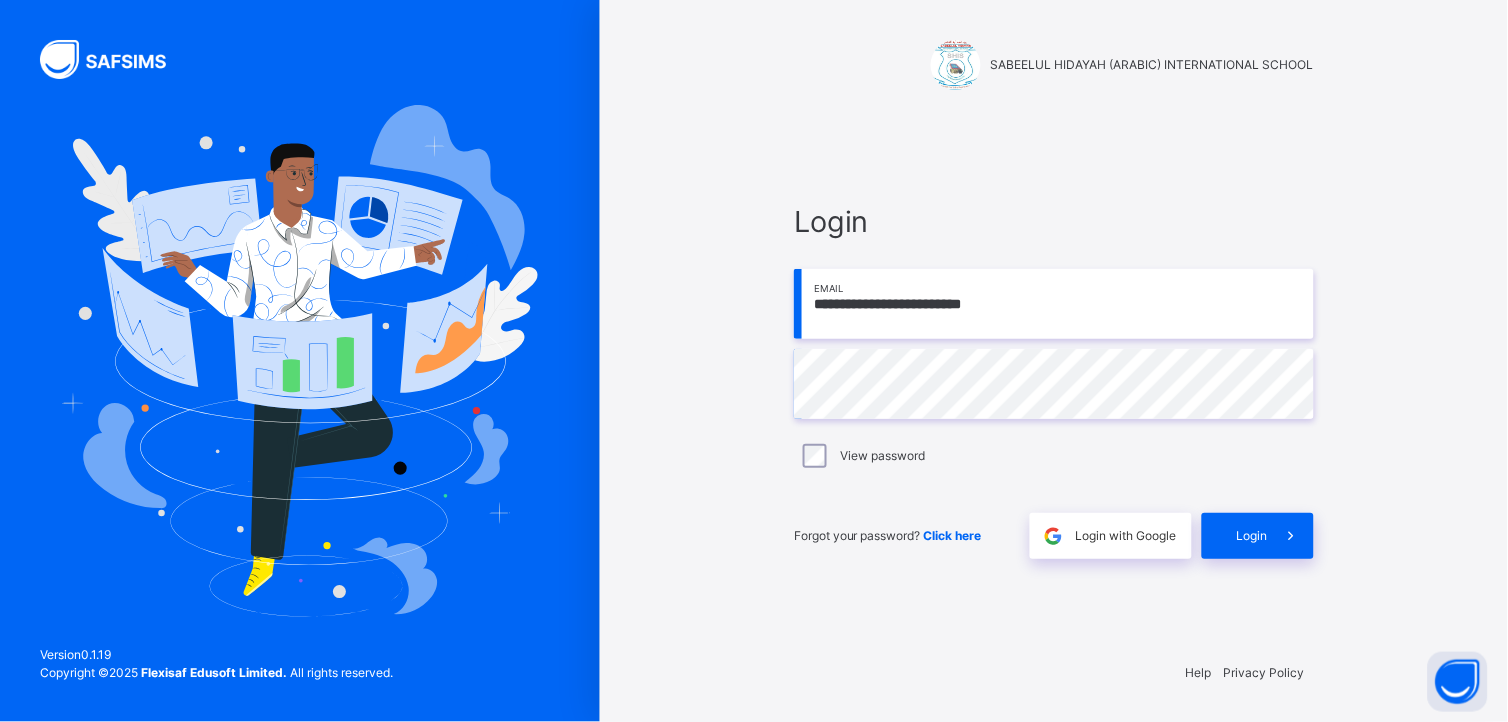 click on "**********" at bounding box center (1054, 304) 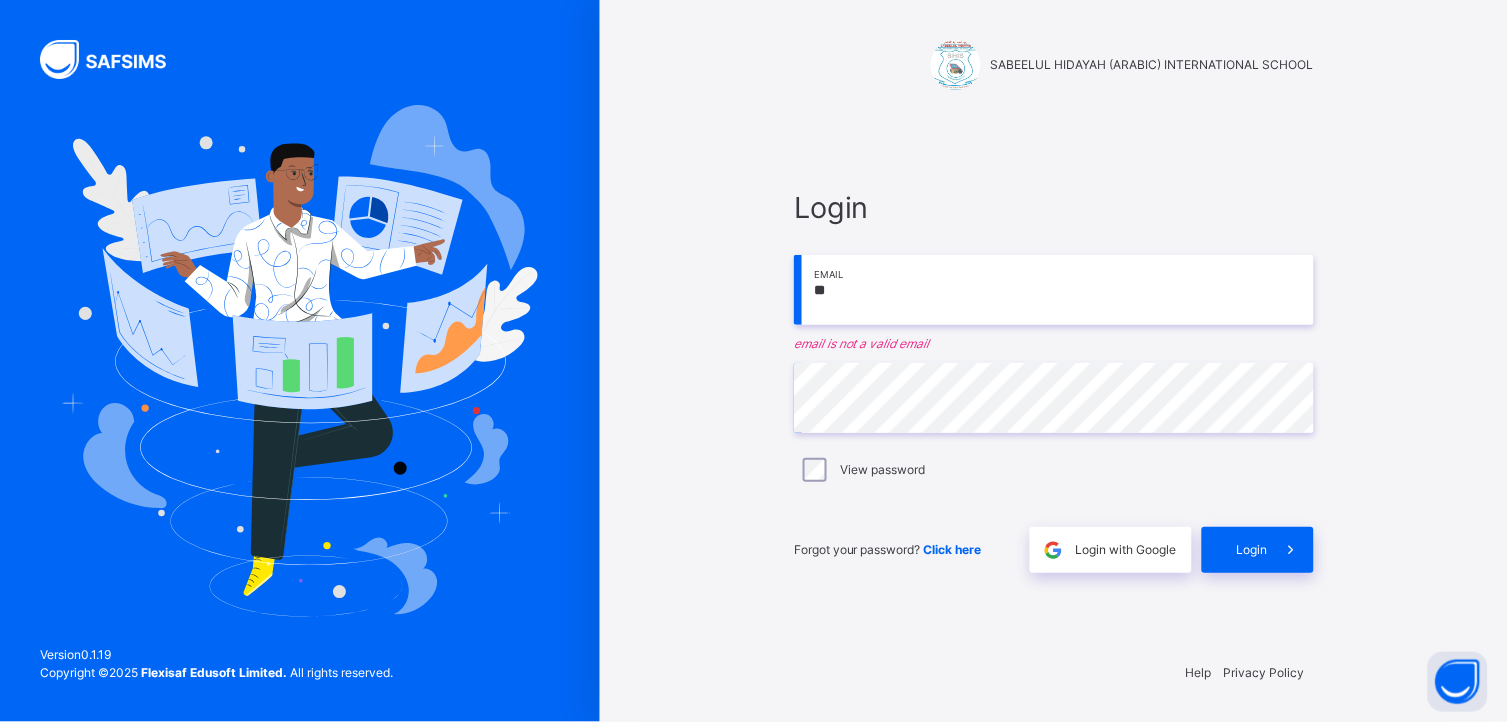 type on "*" 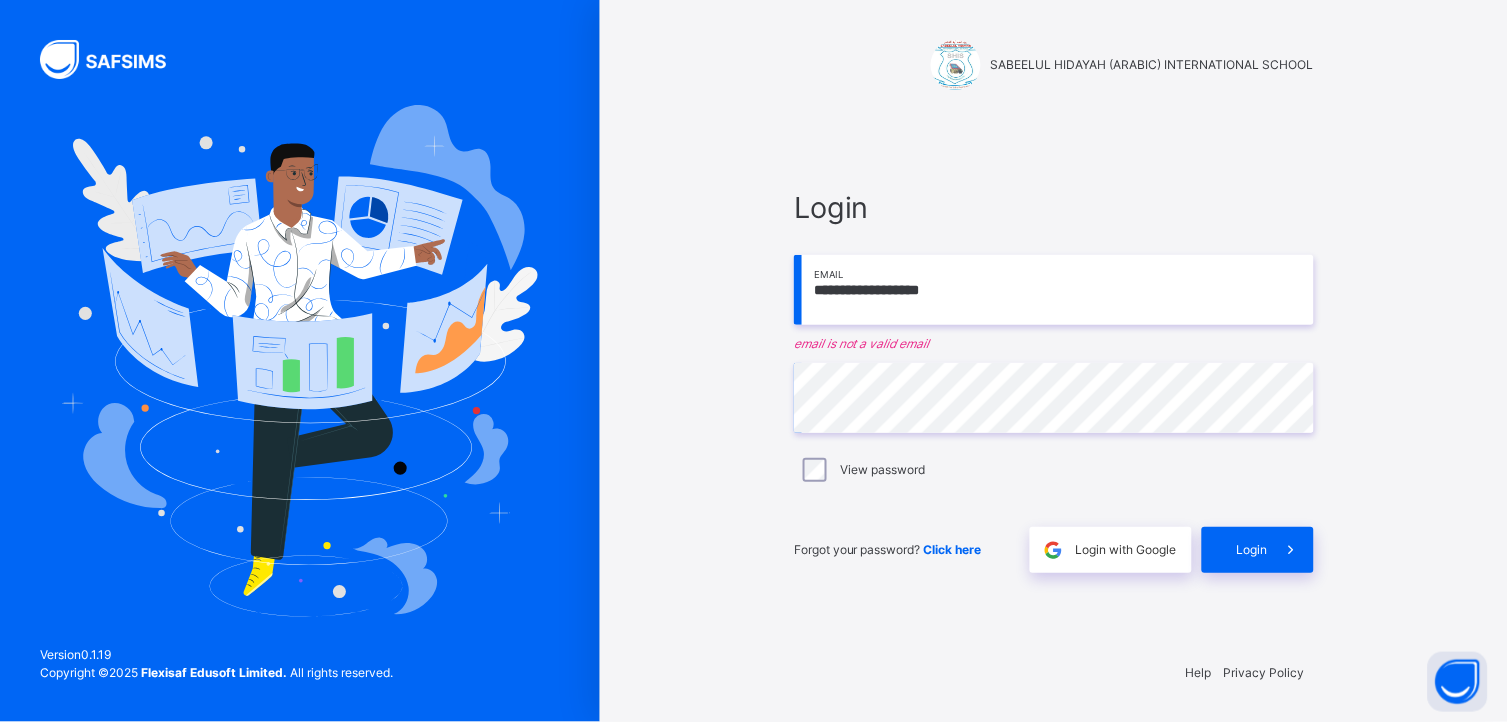 click on "**********" at bounding box center [1054, 290] 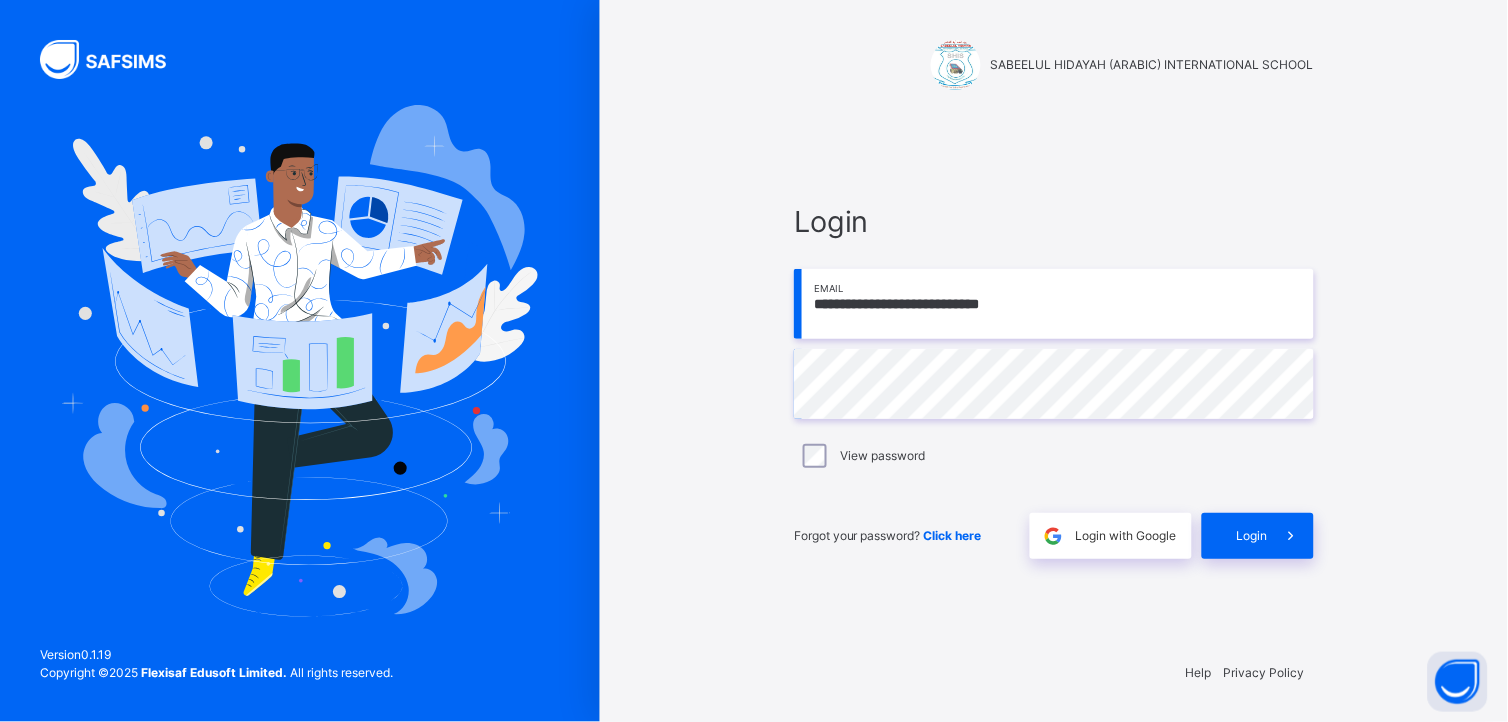 type on "**********" 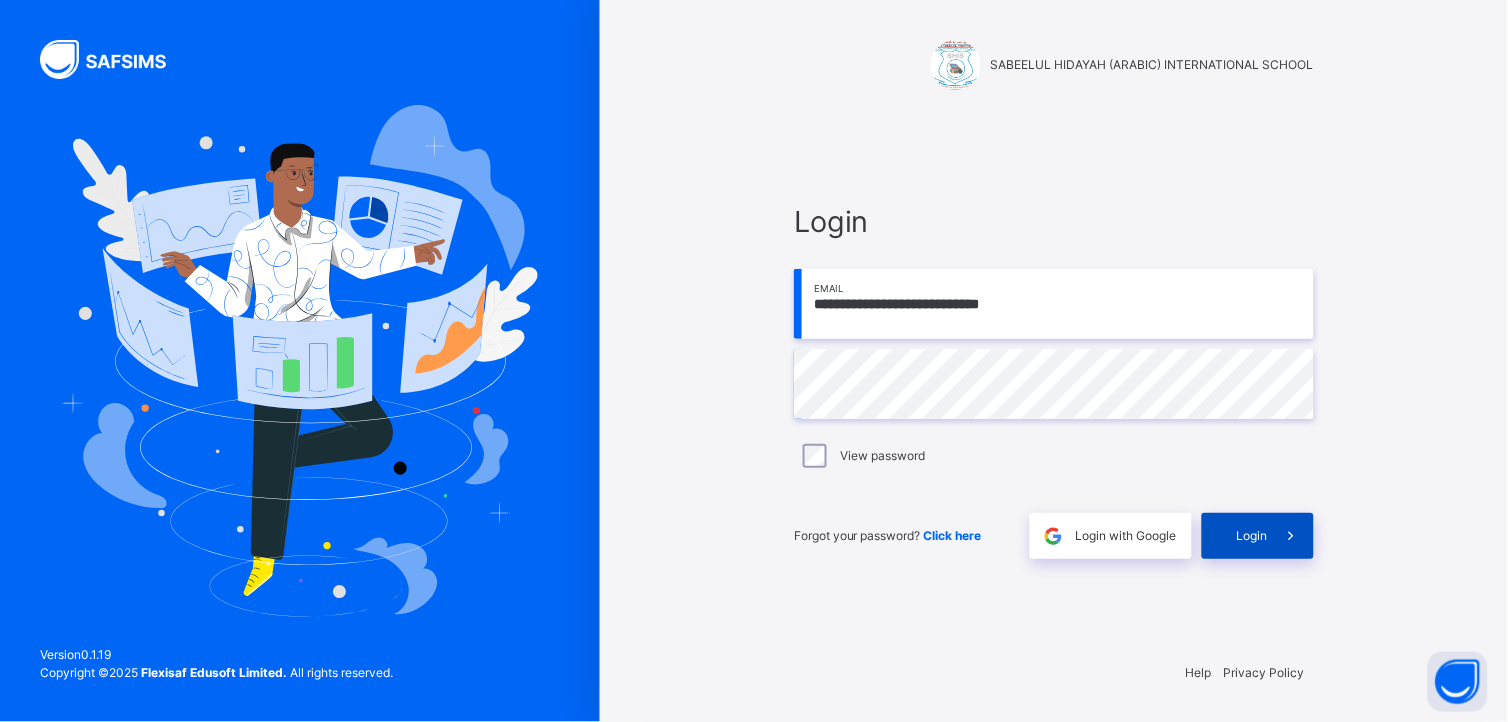 click on "Login" at bounding box center (1252, 536) 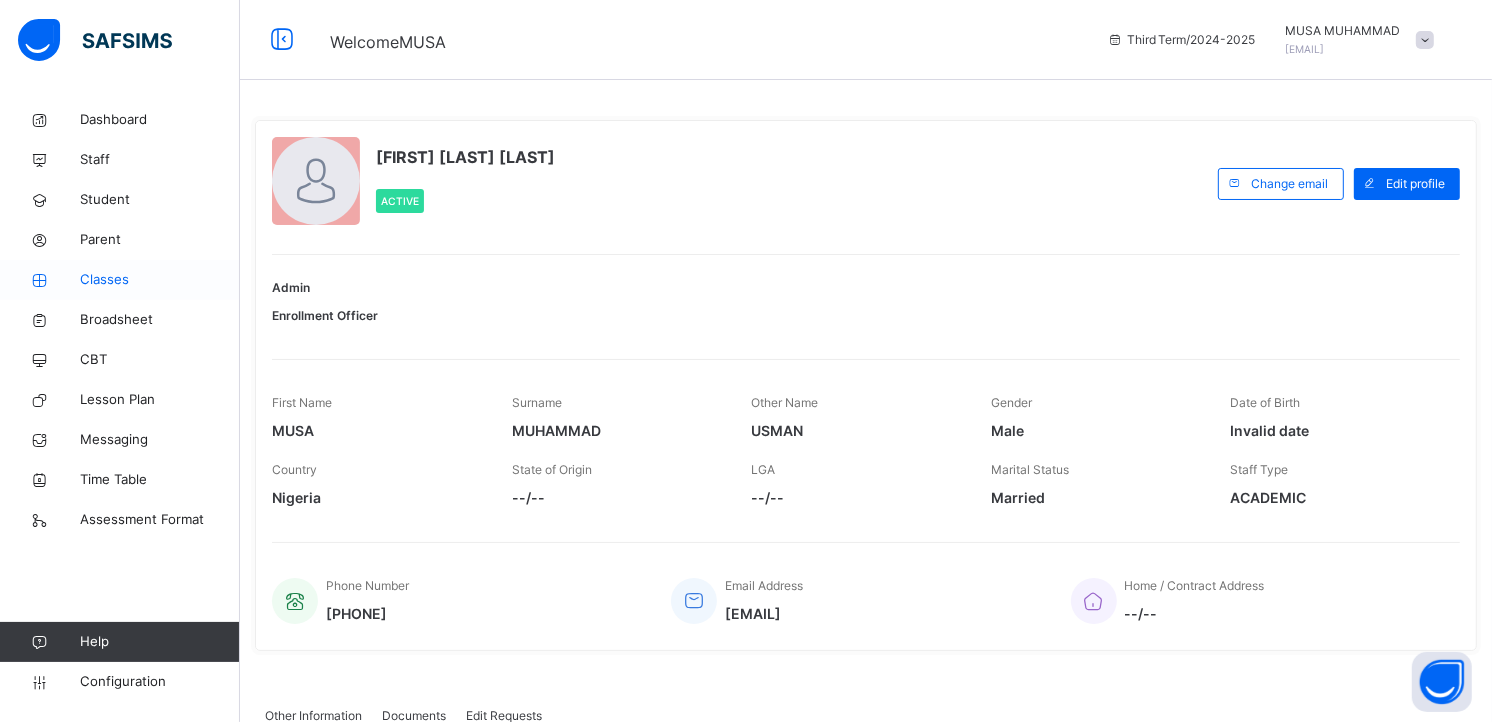 click on "Classes" at bounding box center [160, 280] 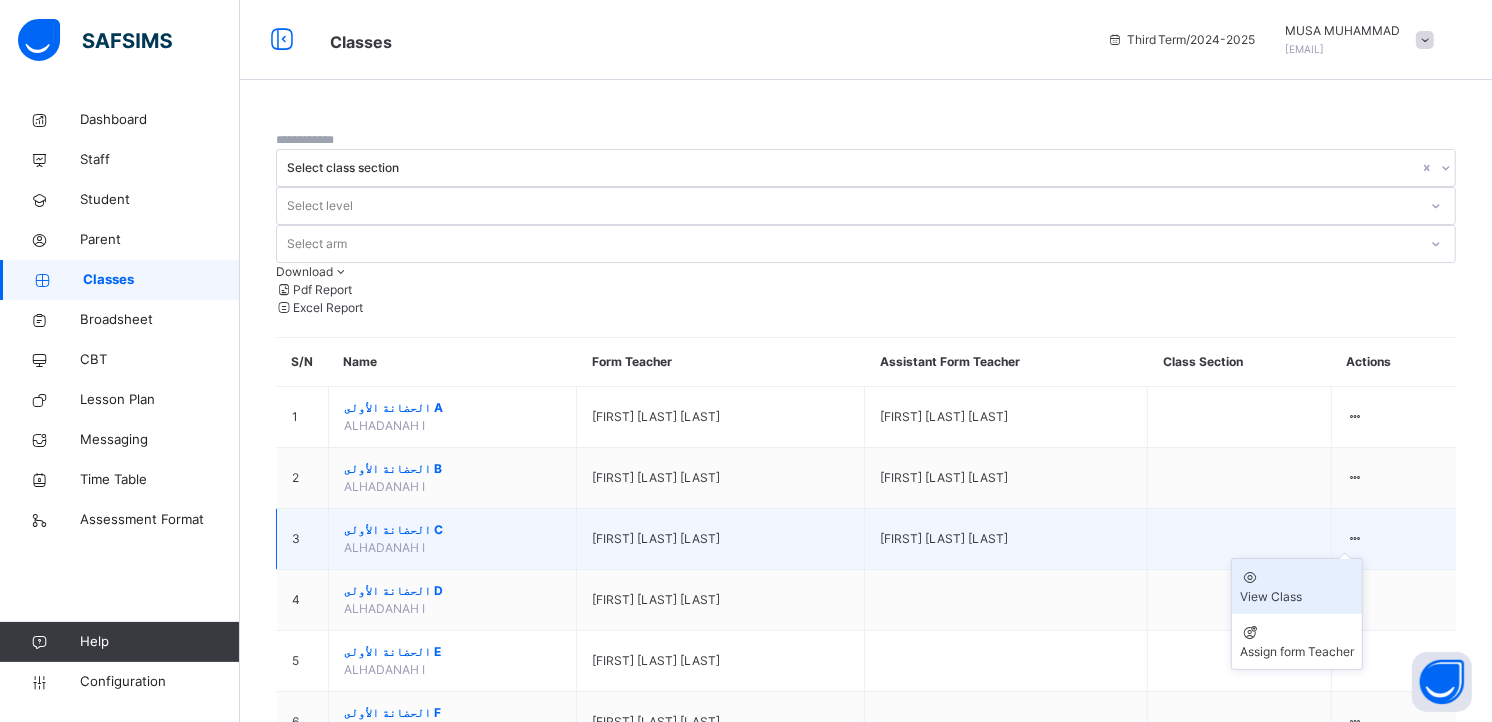 click on "View Class" at bounding box center (1297, 597) 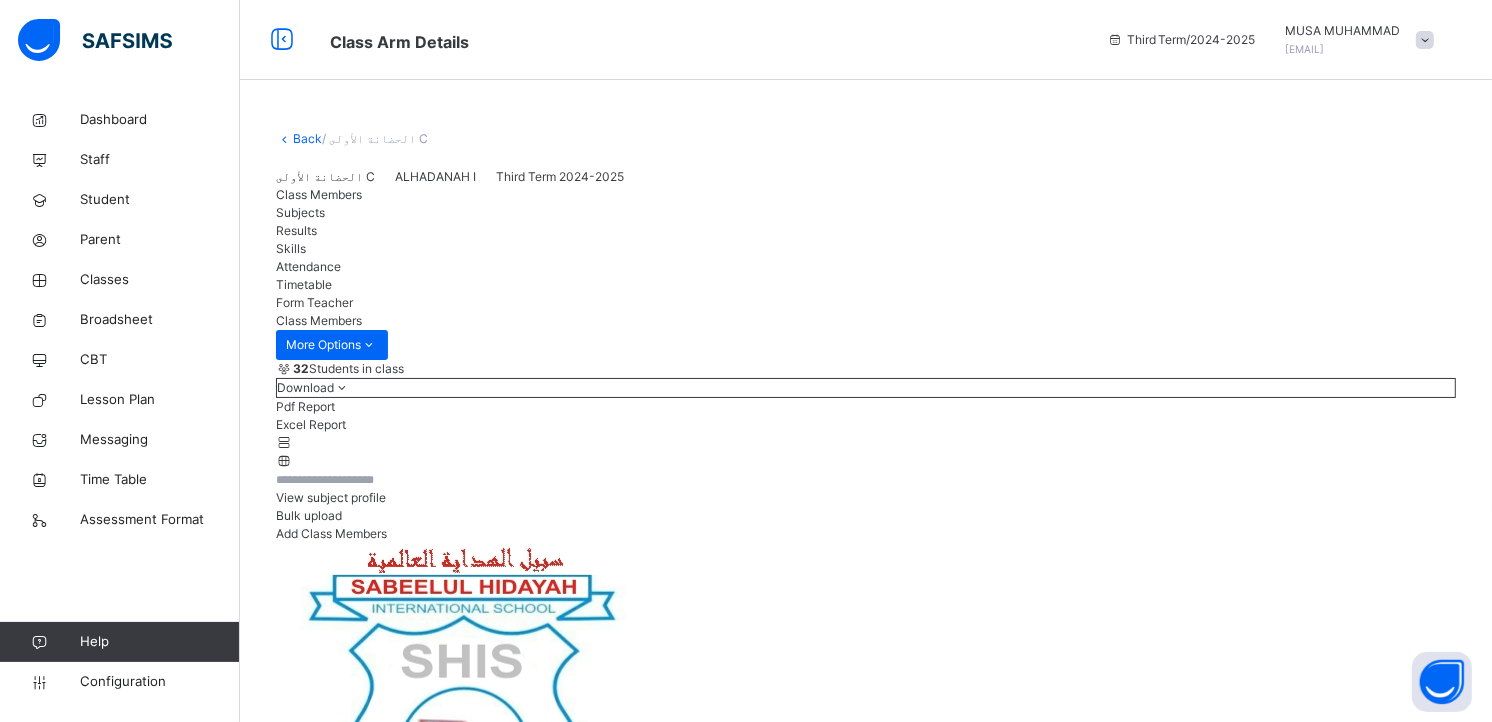 click on "Skills" at bounding box center (291, 248) 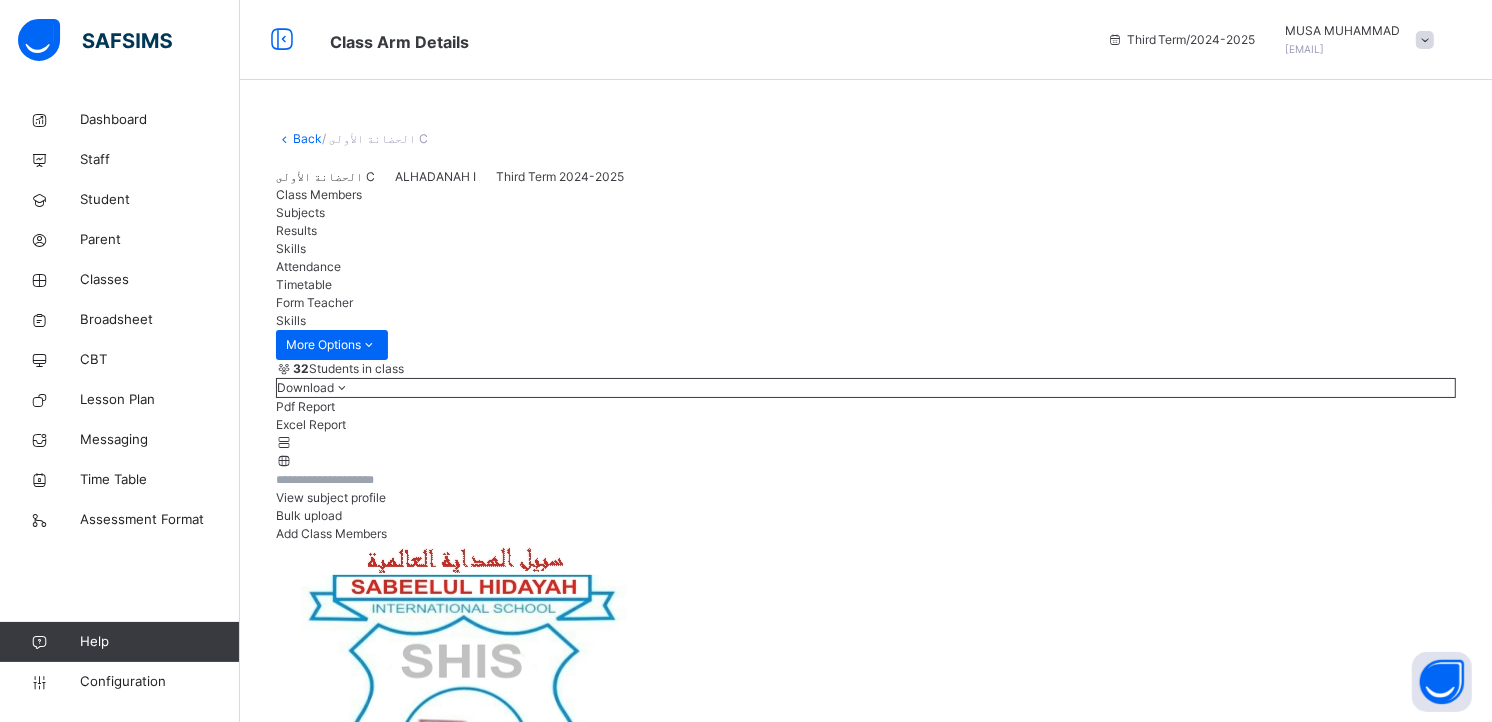 click on "Psychomotor [ مهارا النفسية الزكية ]" at bounding box center [353, 6281] 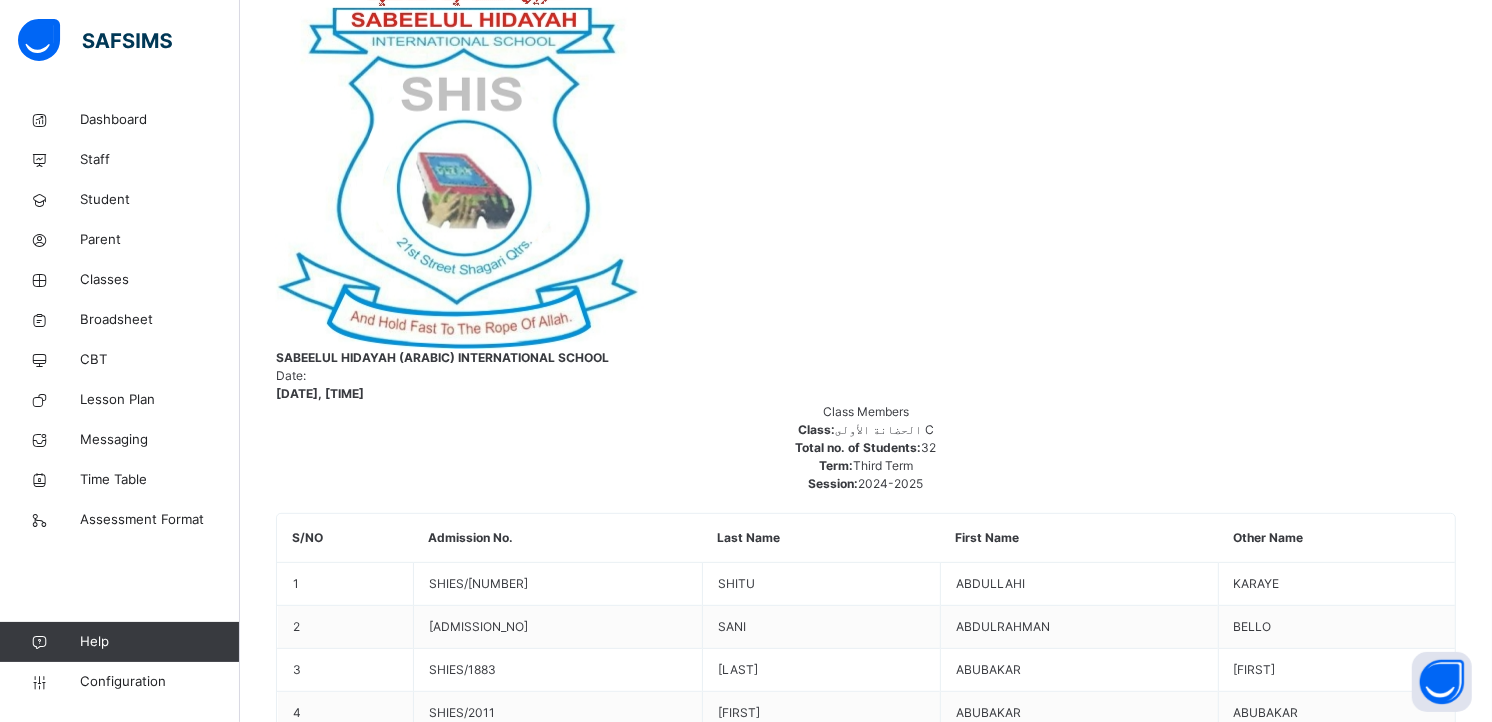 click on "[FIRST] [LAST] [LAST]" at bounding box center [416, 5799] 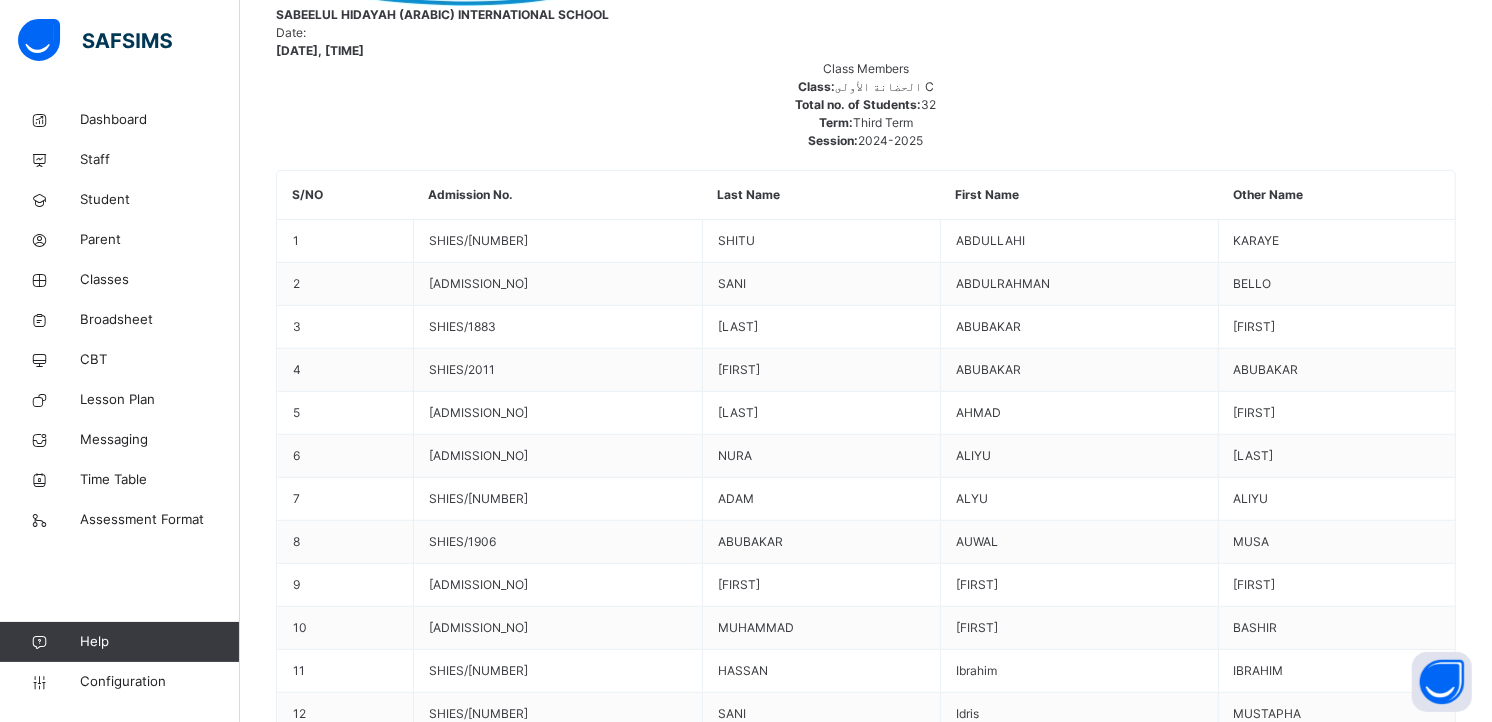 scroll, scrollTop: 278, scrollLeft: 0, axis: vertical 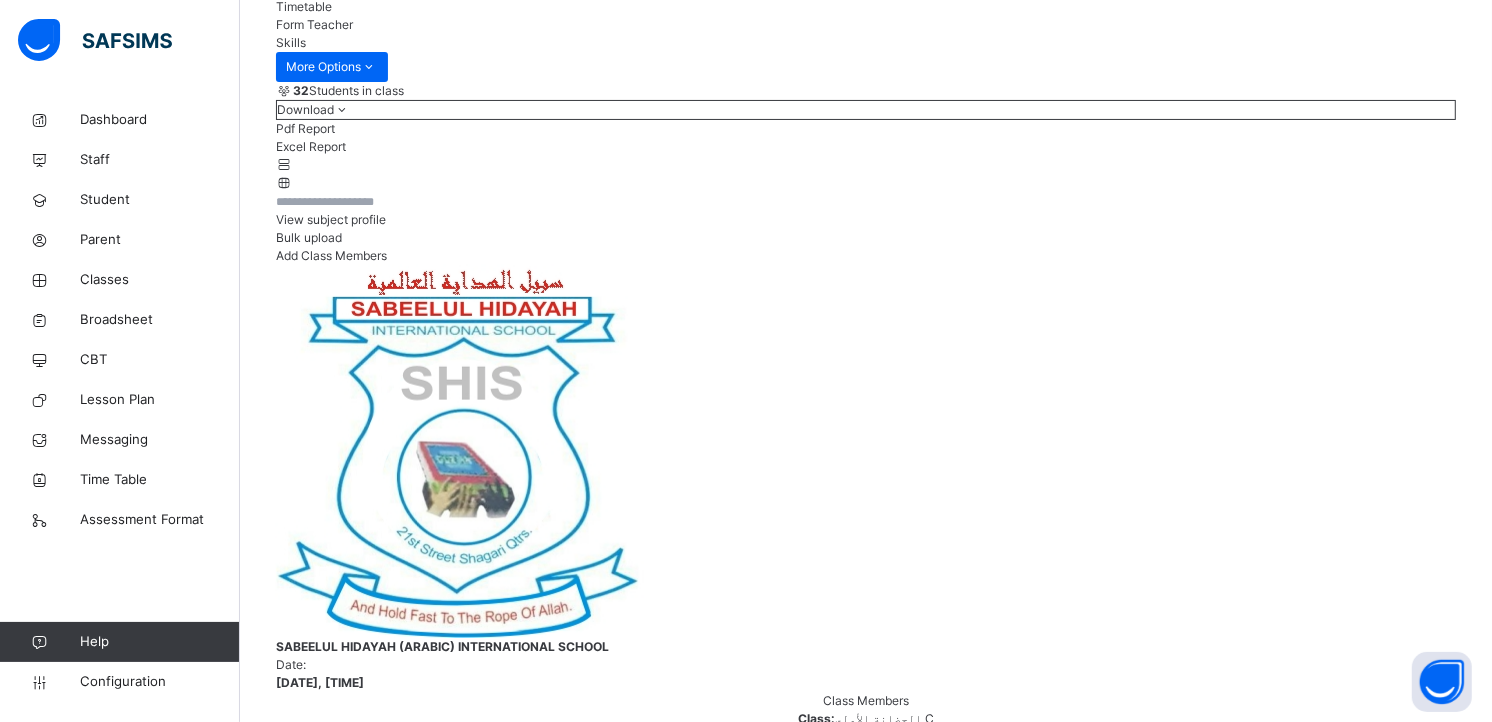 drag, startPoint x: 916, startPoint y: 478, endPoint x: 955, endPoint y: 466, distance: 40.804413 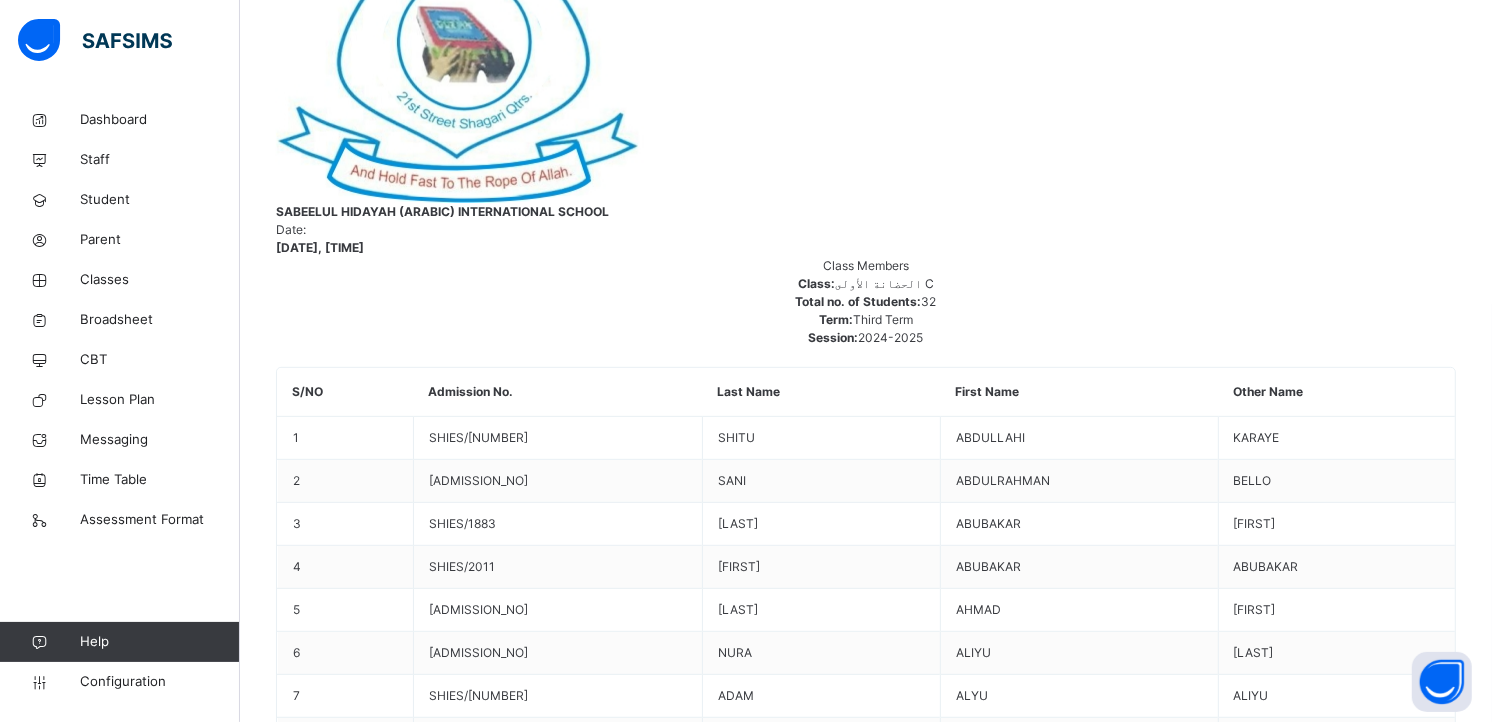 scroll, scrollTop: 718, scrollLeft: 0, axis: vertical 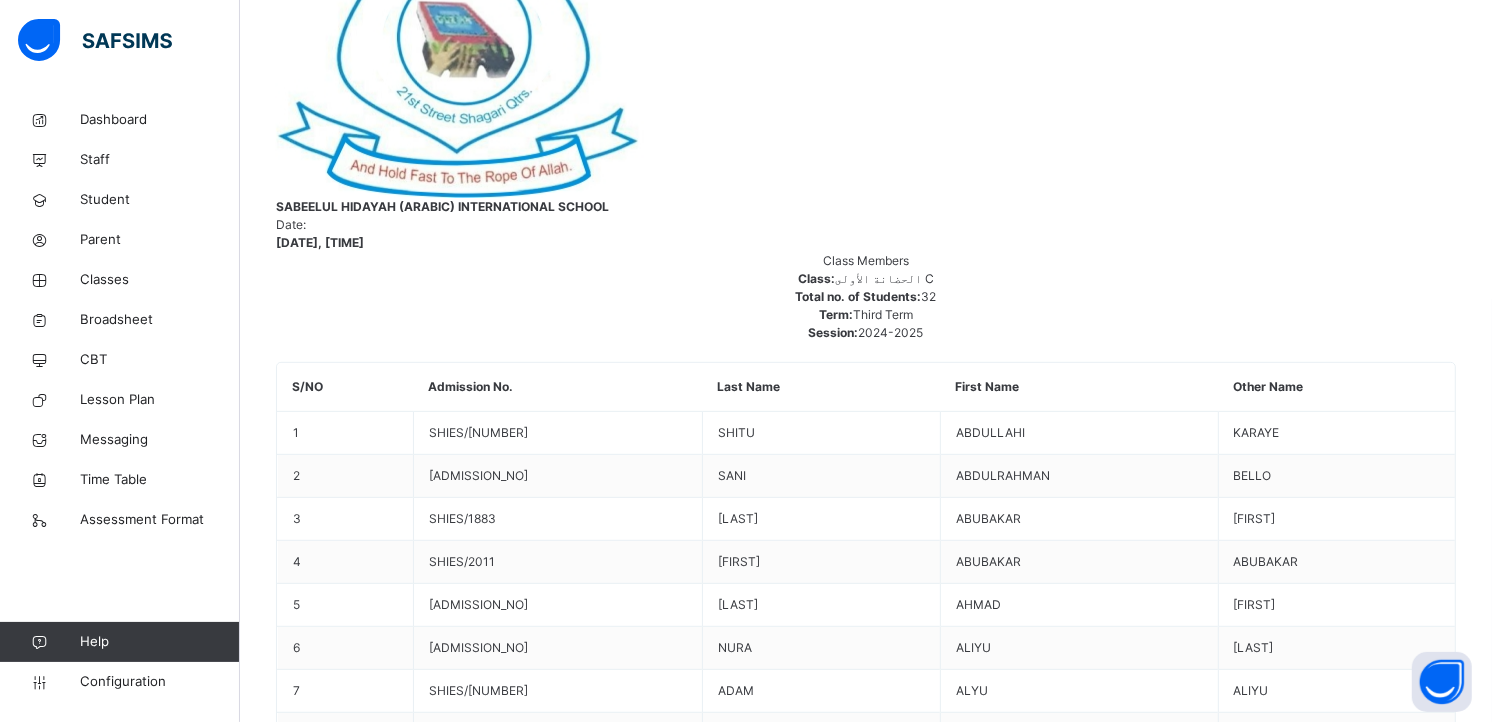 click on "Punctuality / دقة المواعيد B D C A Politeness / الموتب B D C A Honesty / الصدق B D C A Leadership / الرئاسة B D C A Neatness / النظافة B D C A Co-operation with others / التعلون مح الأخير B D C A Attentiveness / الإنتباه B D C A Health / الصحة B D C A" at bounding box center [1006, 5979] 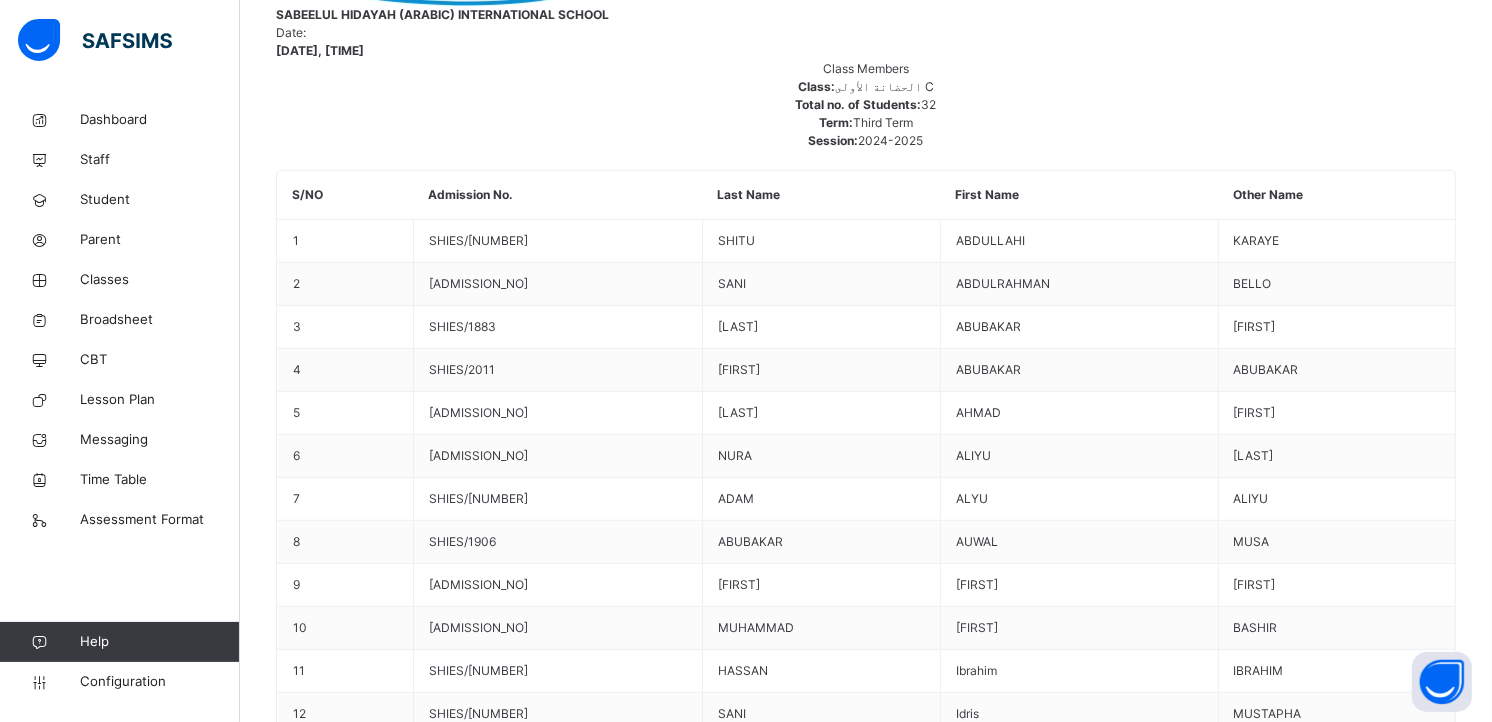 click on "Save Skill" at bounding box center [1341, 6204] 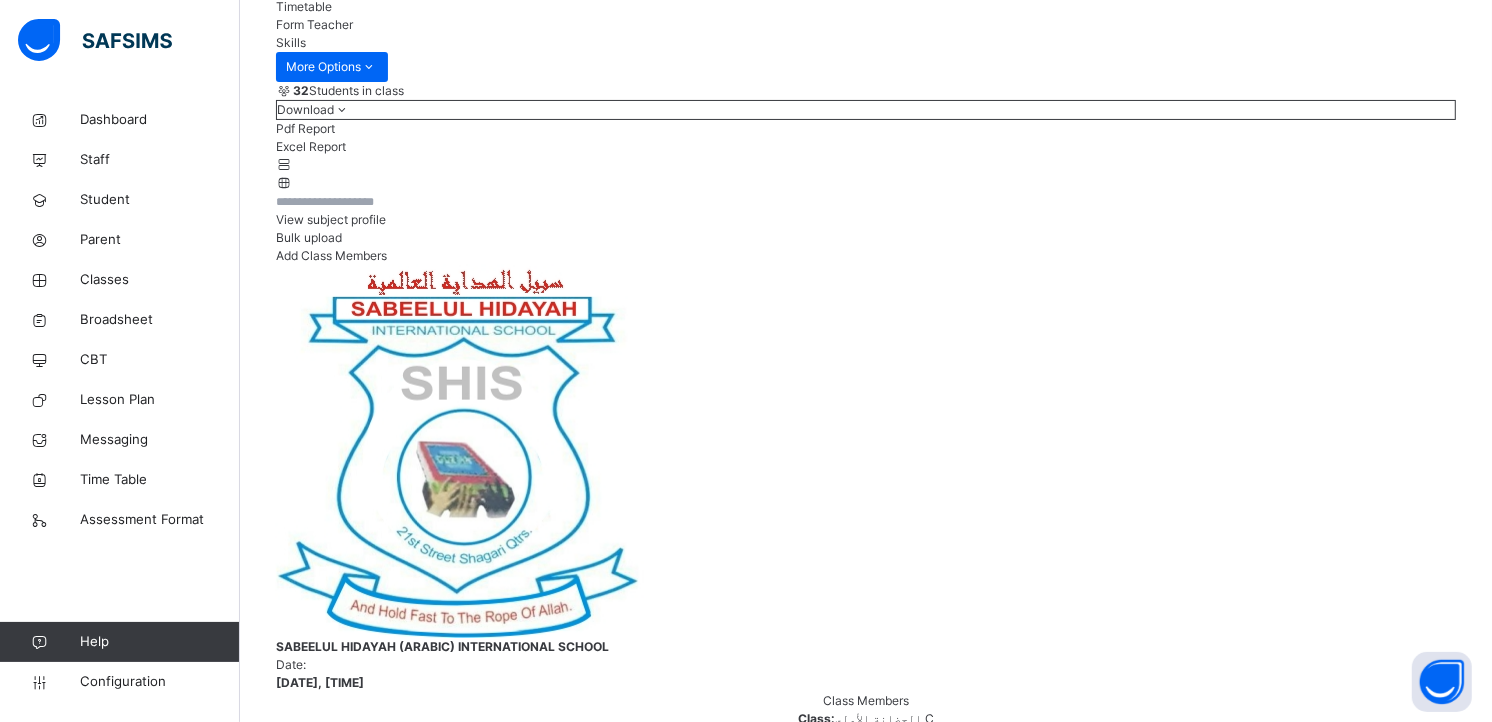 click on "Next Student" at bounding box center [1381, 5938] 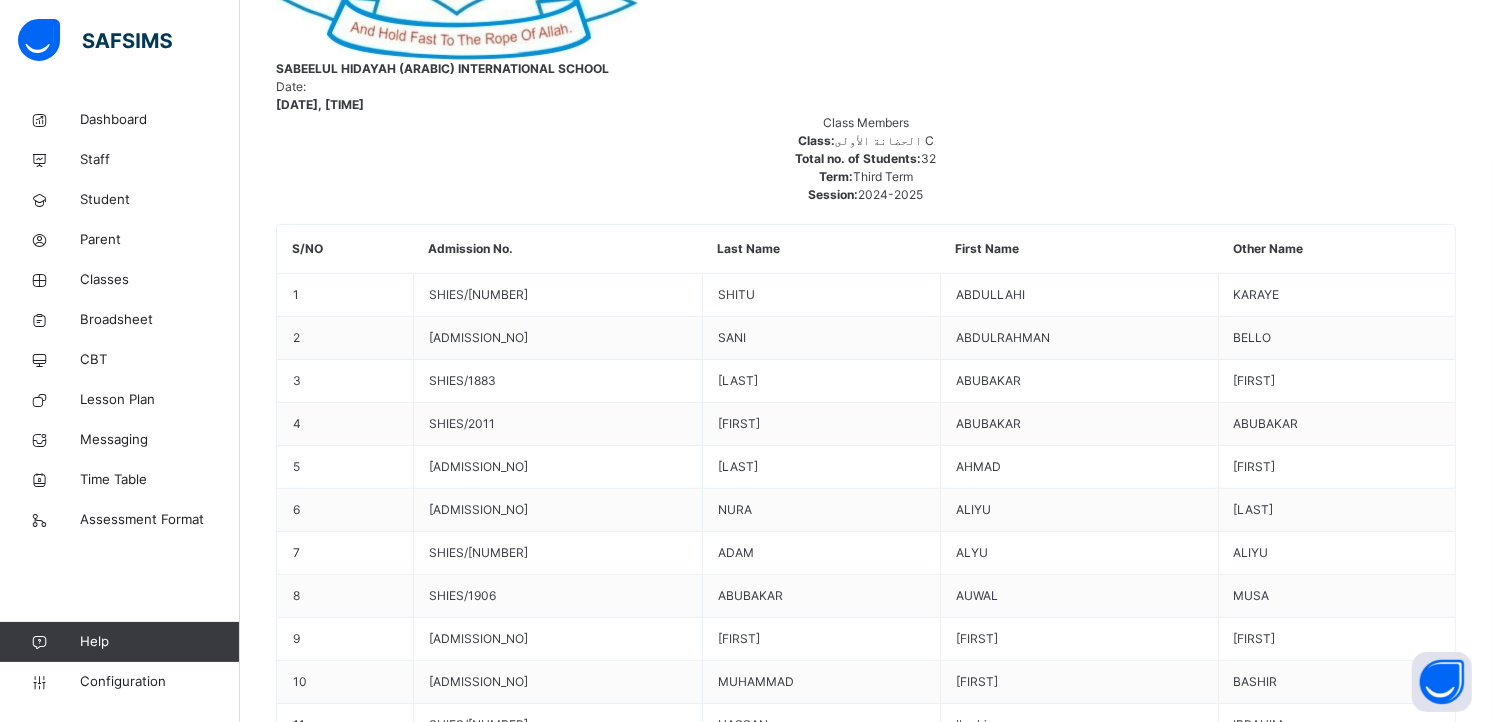 scroll, scrollTop: 910, scrollLeft: 0, axis: vertical 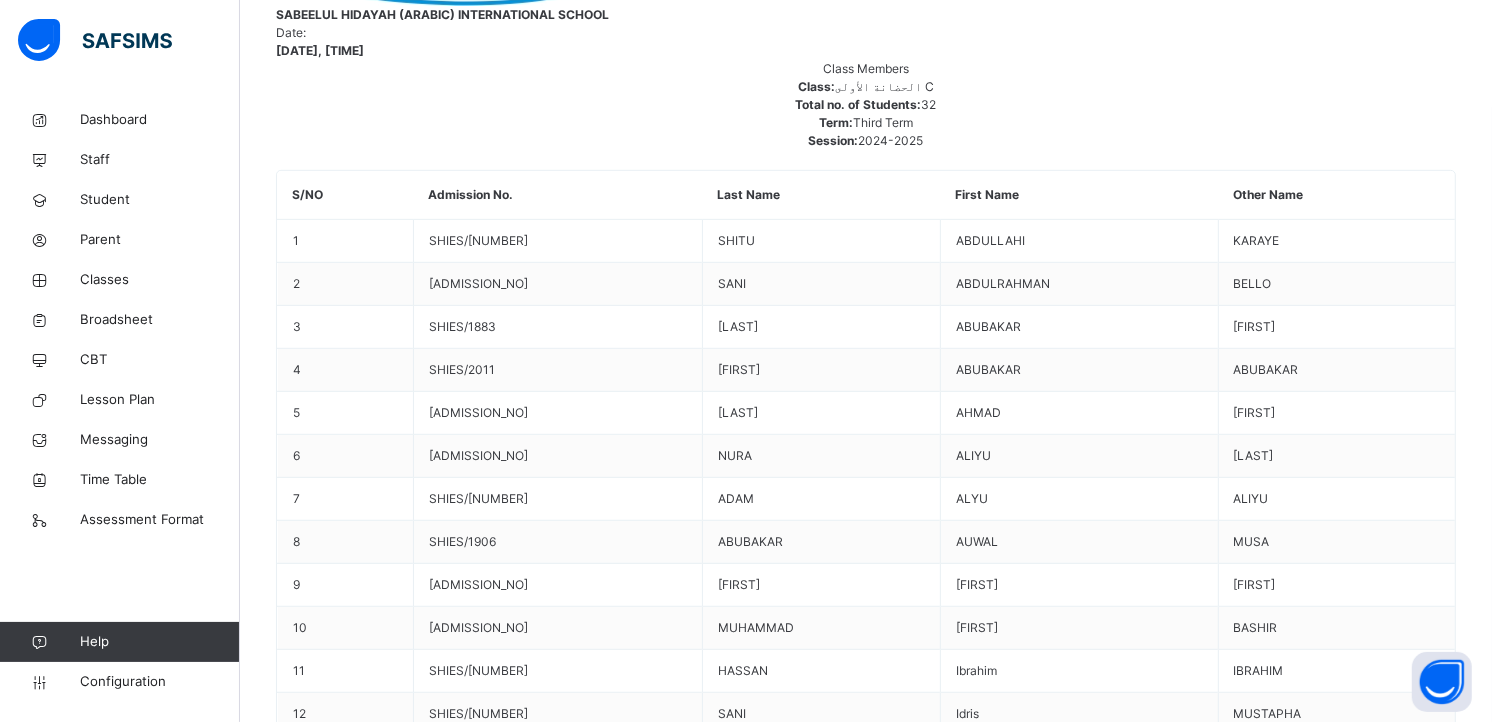 click on "C" at bounding box center (1046, 6036) 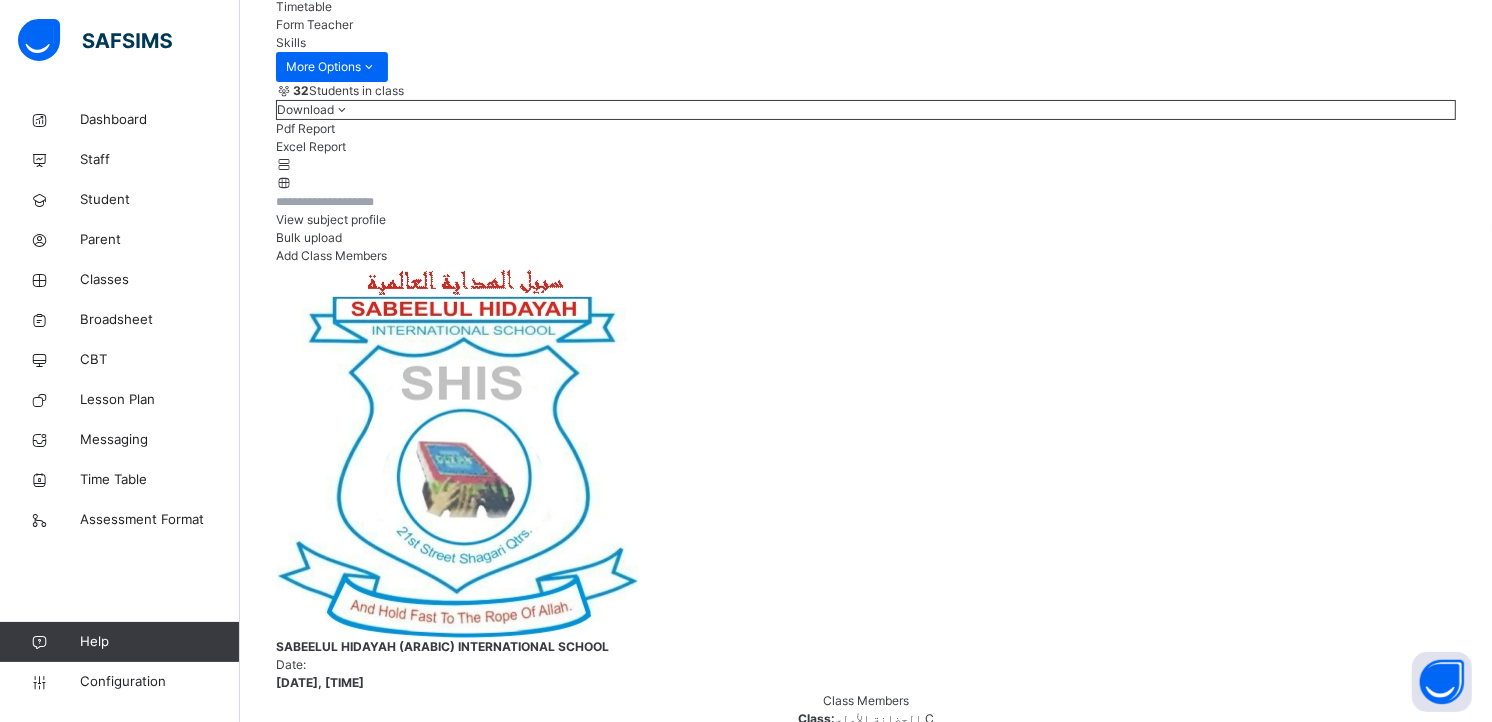 click on "Next Student" at bounding box center [1381, 5938] 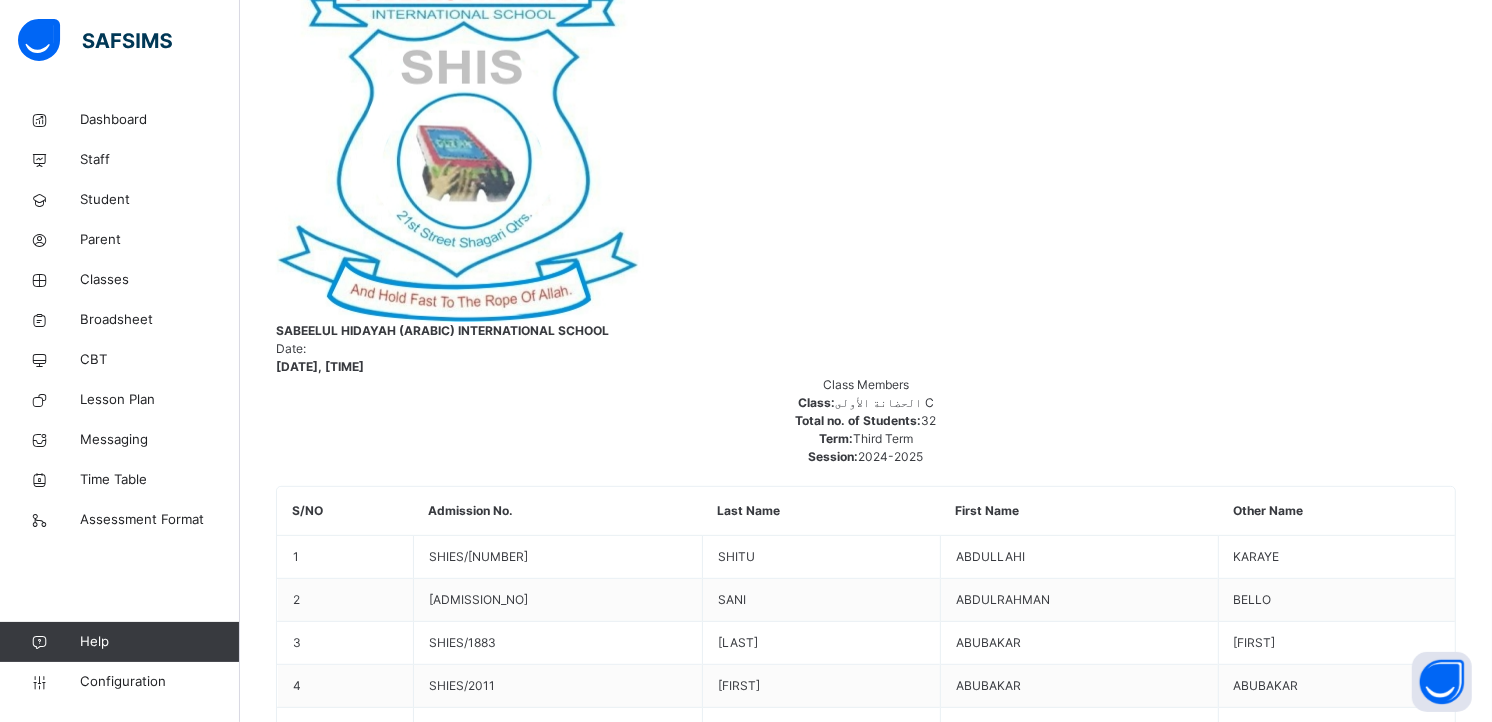 scroll, scrollTop: 600, scrollLeft: 0, axis: vertical 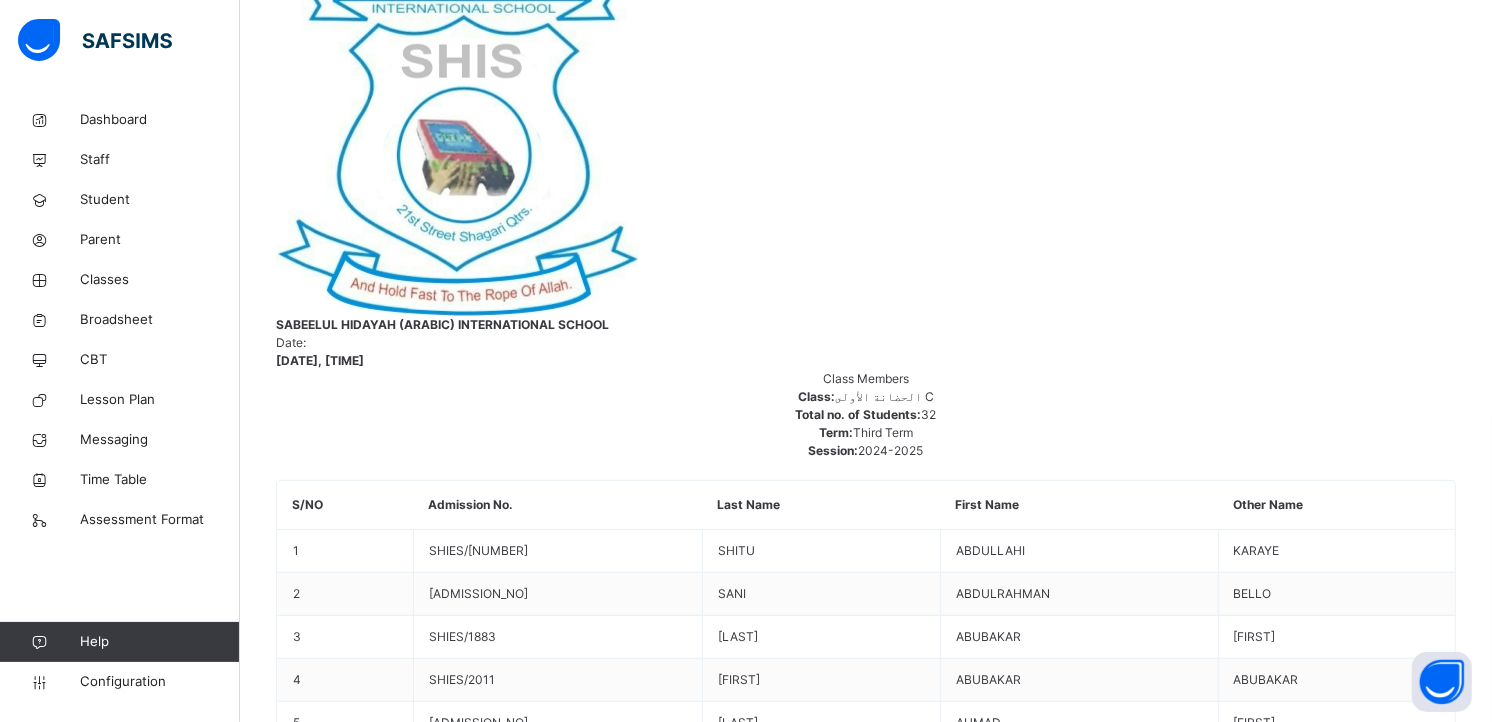 click on "Back  / [CLASS] [CLASS] [CLASS] [TERM] [YEAR] Class Members Subjects Results Skills Attendance Timetable Form Teacher Skills More Options   32  Students in class Download Pdf Report Excel Report View subject profile Bulk upload Add Class Members  [SCHOOL_NAME] ([SUBJECT]) [DATE], [TIME] Class Members Class:  [CLASS] Total no. of Students:  32 Term:  [TERM] Session:  [YEAR] S/NO Admission No. Last Name First Name Other Name 1 [ADMISSION_NO] [LAST] [FIRST] [OTHER] 2 [ADMISSION_NO] [LAST] [FIRST] [OTHER] 3 [ADMISSION_NO] [LAST] [FIRST] [OTHER] 4 [ADMISSION_NO] [LAST] [FIRST] [OTHER] 5 [ADMISSION_NO] [LAST] [FIRST] [OTHER] 6 [ADMISSION_NO] [LAST] [FIRST] [OTHER] 7 [ADMISSION_NO] [LAST] [FIRST] [OTHER] 8 [ADMISSION_NO] [LAST] [FIRST] [OTHER] 9 [ADMISSION_NO] [LAST] [FIRST] [OTHER] 10 [ADMISSION_NO] [LAST] [FIRST] [OTHER] 11 [ADMISSION_NO] [LAST] [FIRST] [OTHER] 12 [ADMISSION_NO] [LAST] [FIRST] [OTHER] 13 [ADMISSION_NO] [LAST] [LAST] [LAST]" at bounding box center (866, 4709) 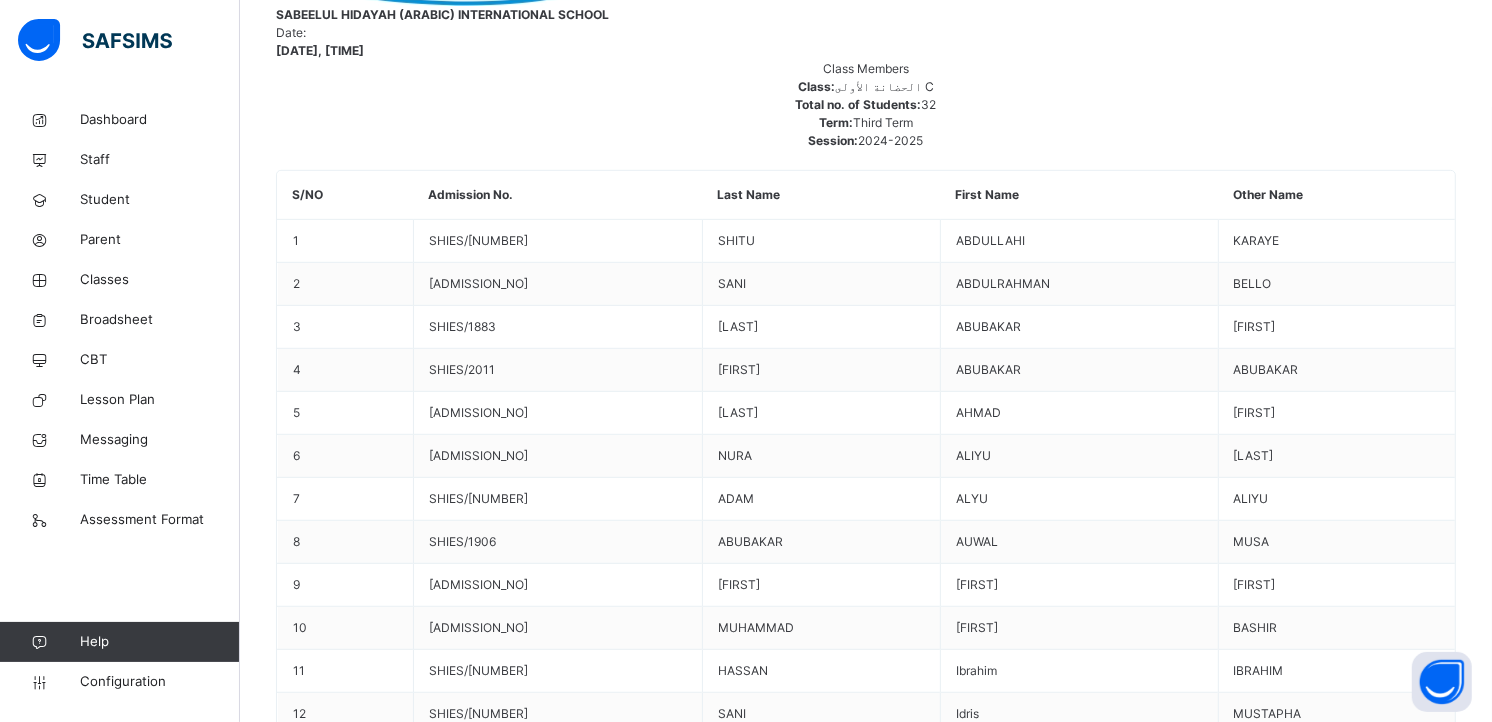 click on "A" at bounding box center [1046, 6154] 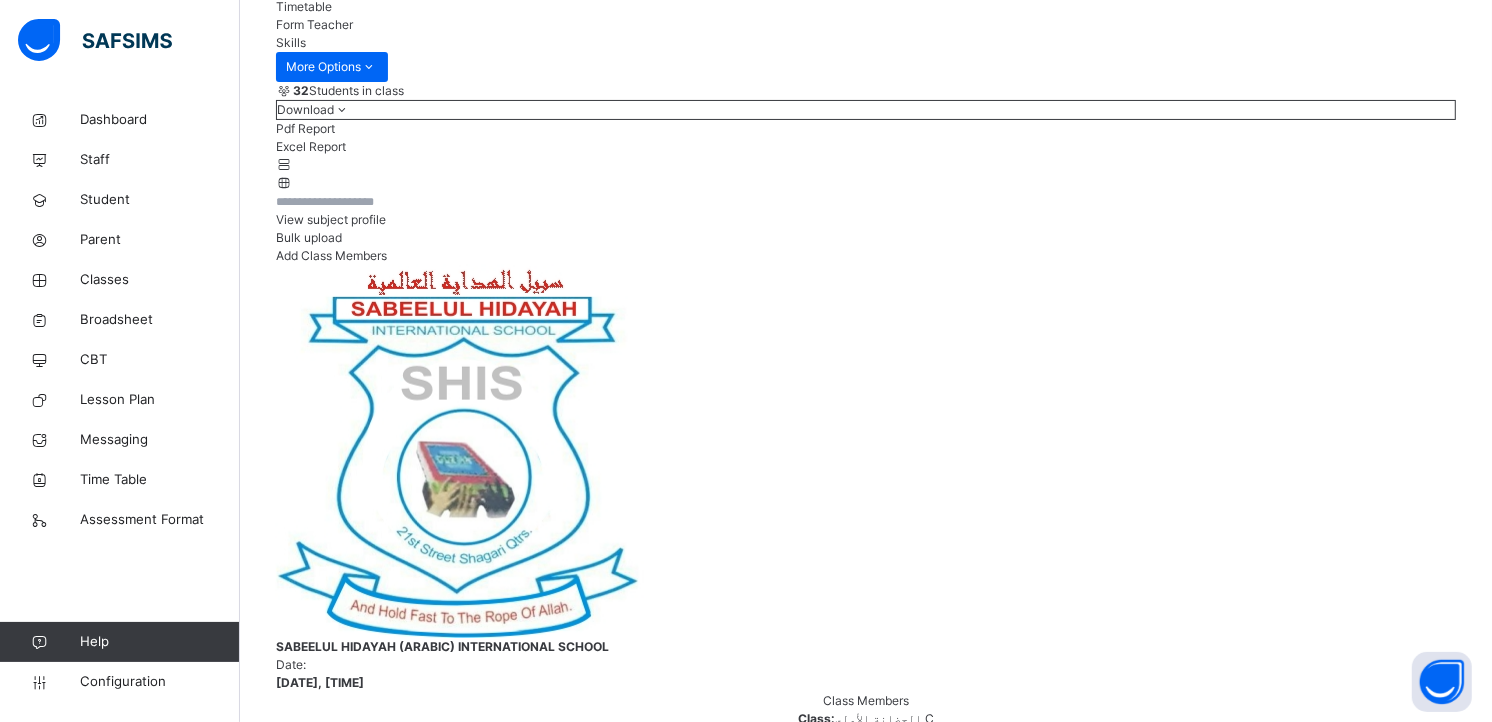 click on "Next Student" at bounding box center (1381, 5938) 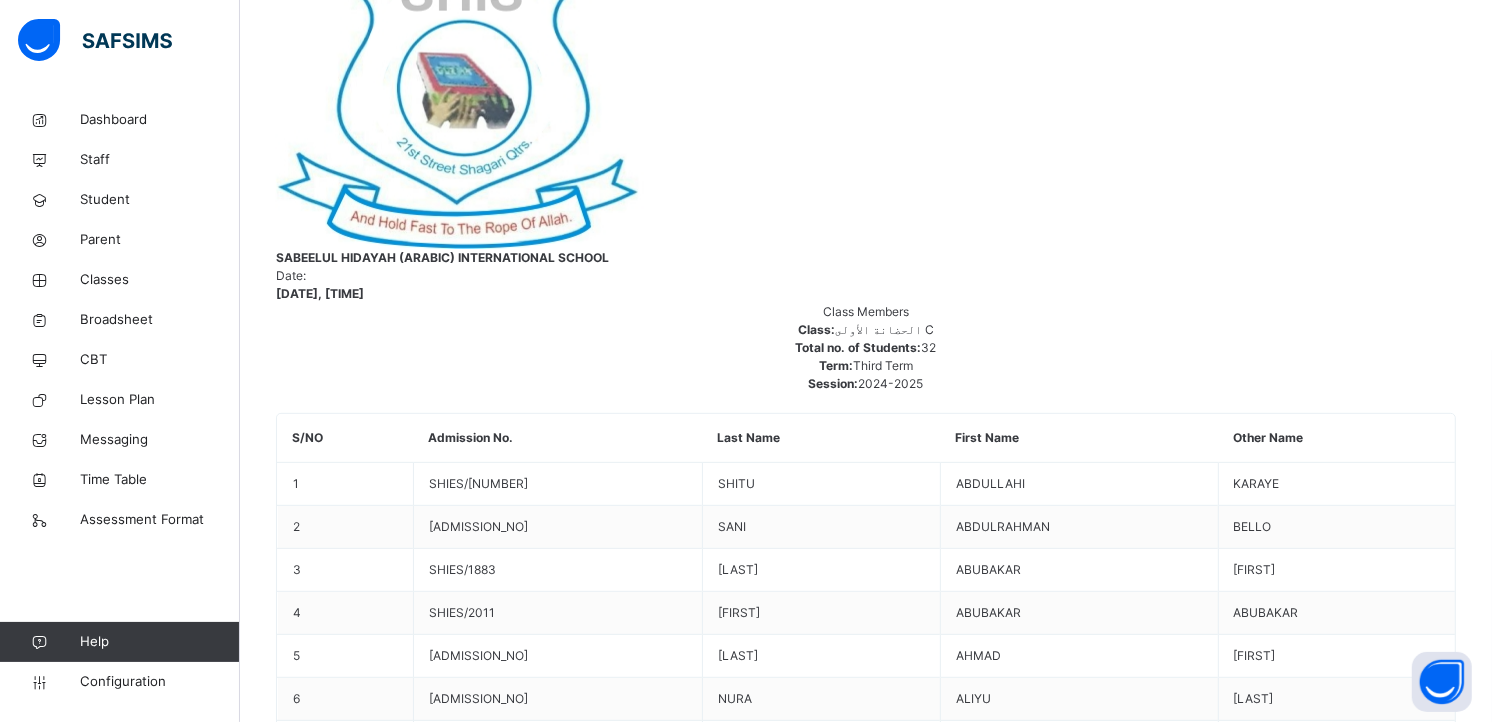 scroll, scrollTop: 670, scrollLeft: 0, axis: vertical 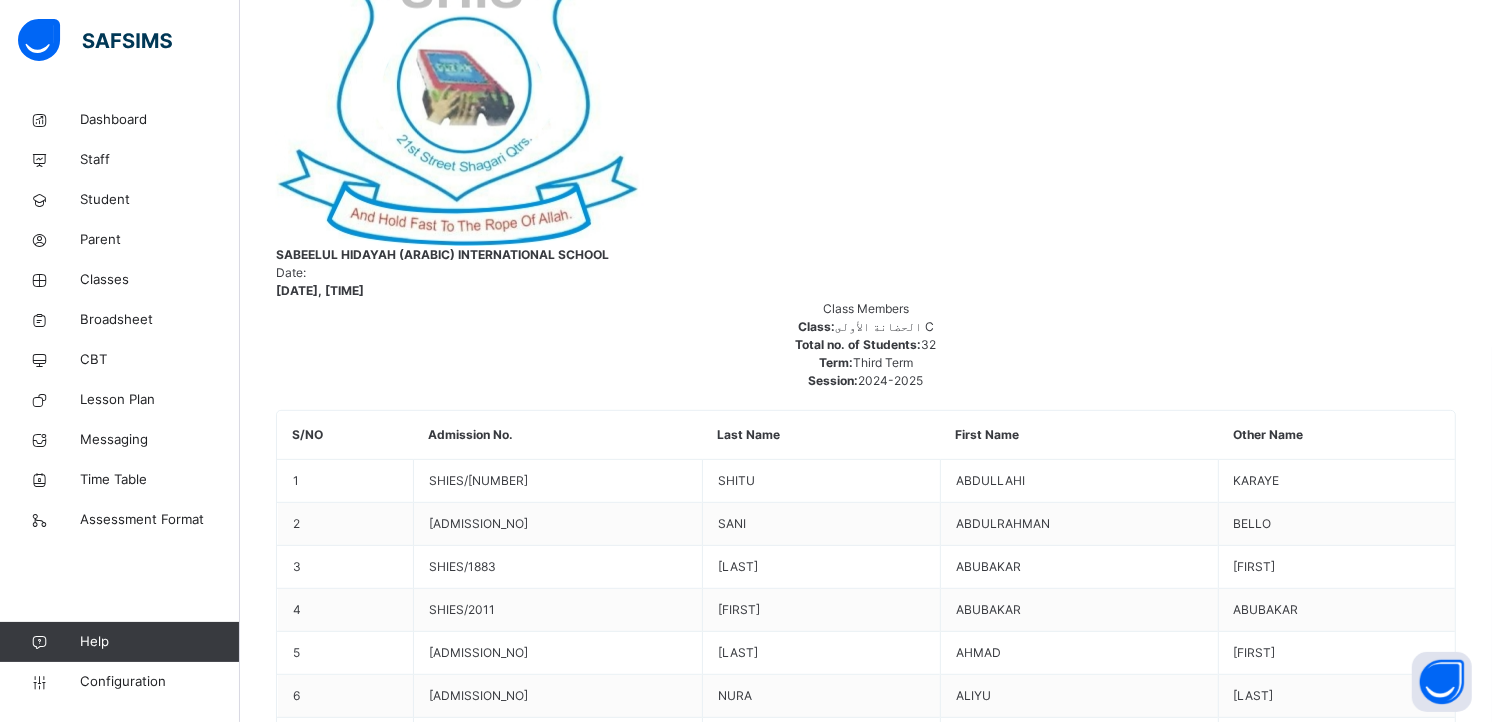 click on "Skill Grades Punctuality / دقة المواعيد B D C A Politeness / الموتب B D C A Honesty / الصدق B D C A Leadership / الرئاسة B D C A Neatness / النظافة B D C A Co-operation with others / التعلون مح الأخير B D C A Attentiveness / الإنتباه B D C A Health / الصحة B D C A Save Skill" at bounding box center (1006, 6054) 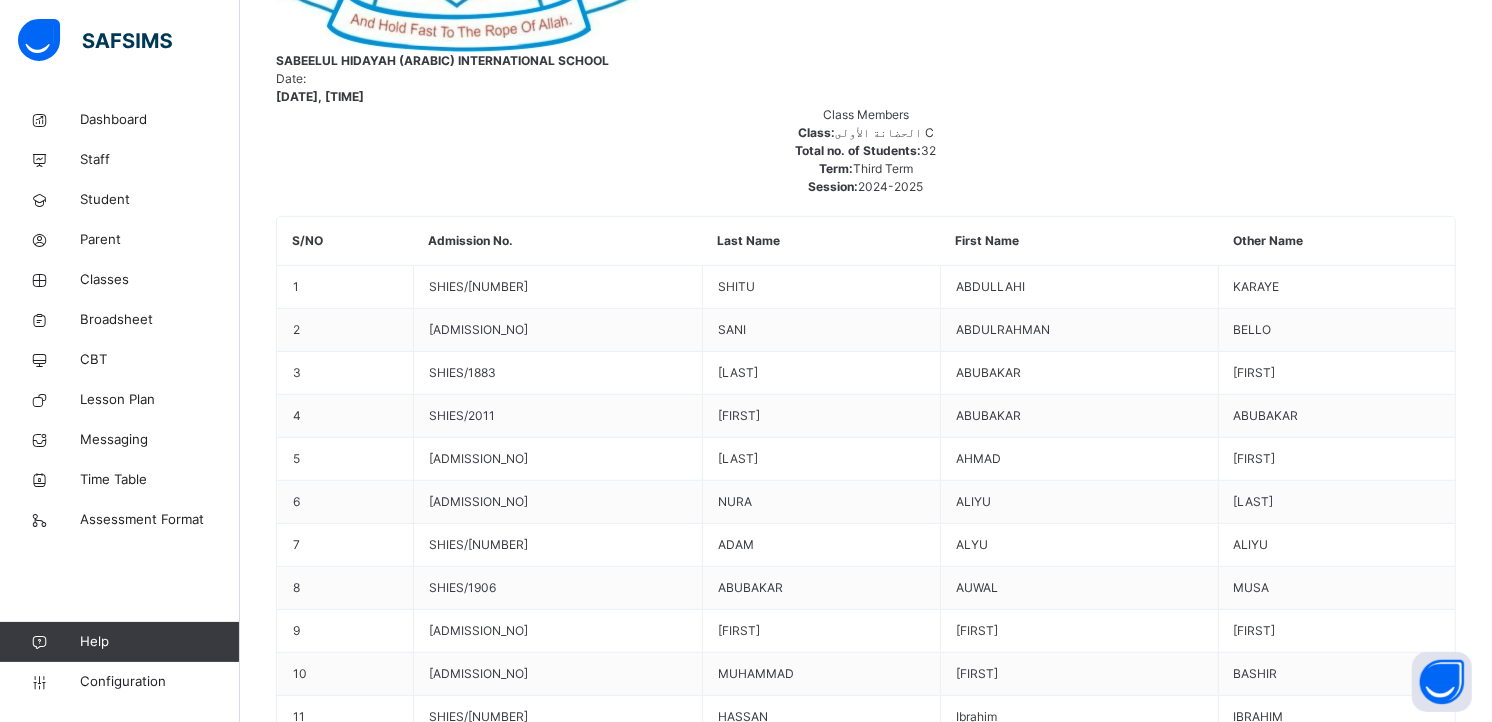 scroll, scrollTop: 910, scrollLeft: 0, axis: vertical 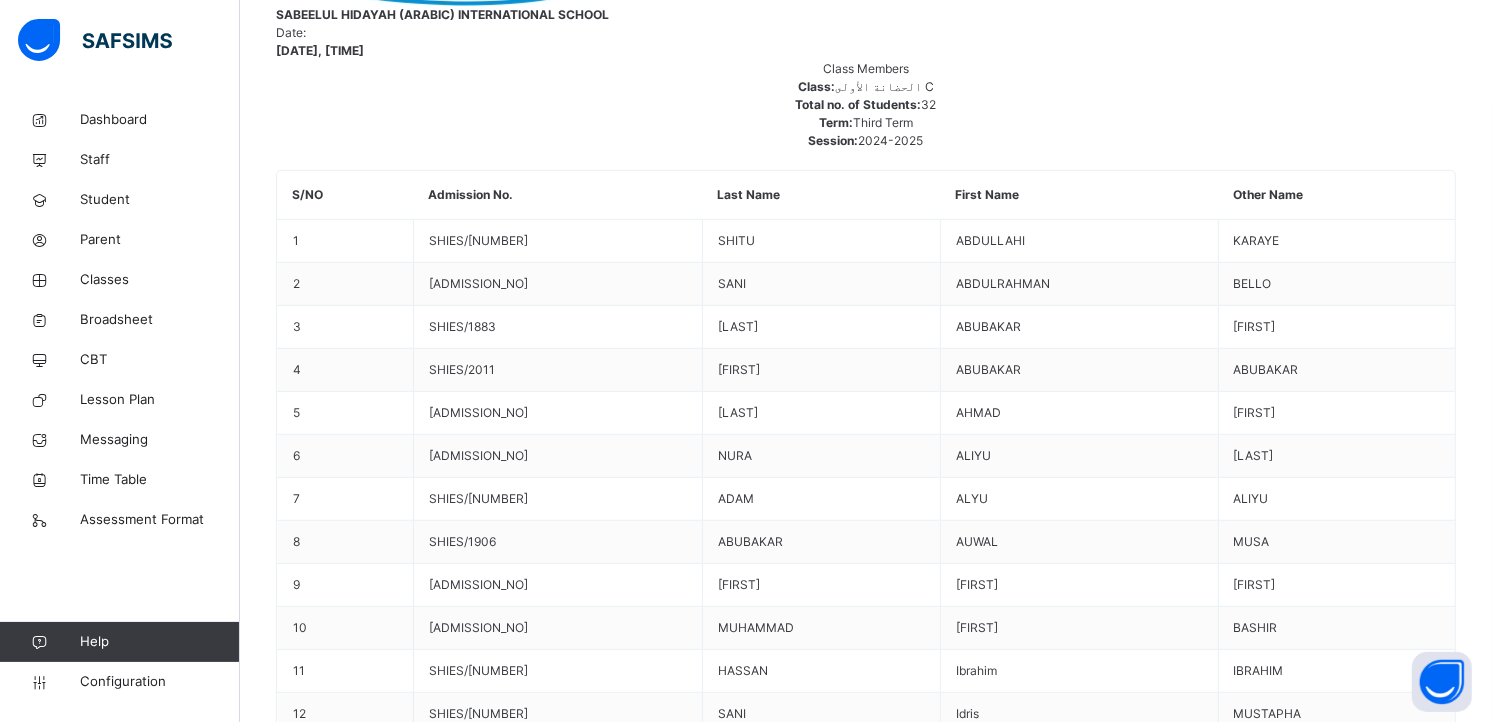 click on "Save Skill" at bounding box center [1341, 6204] 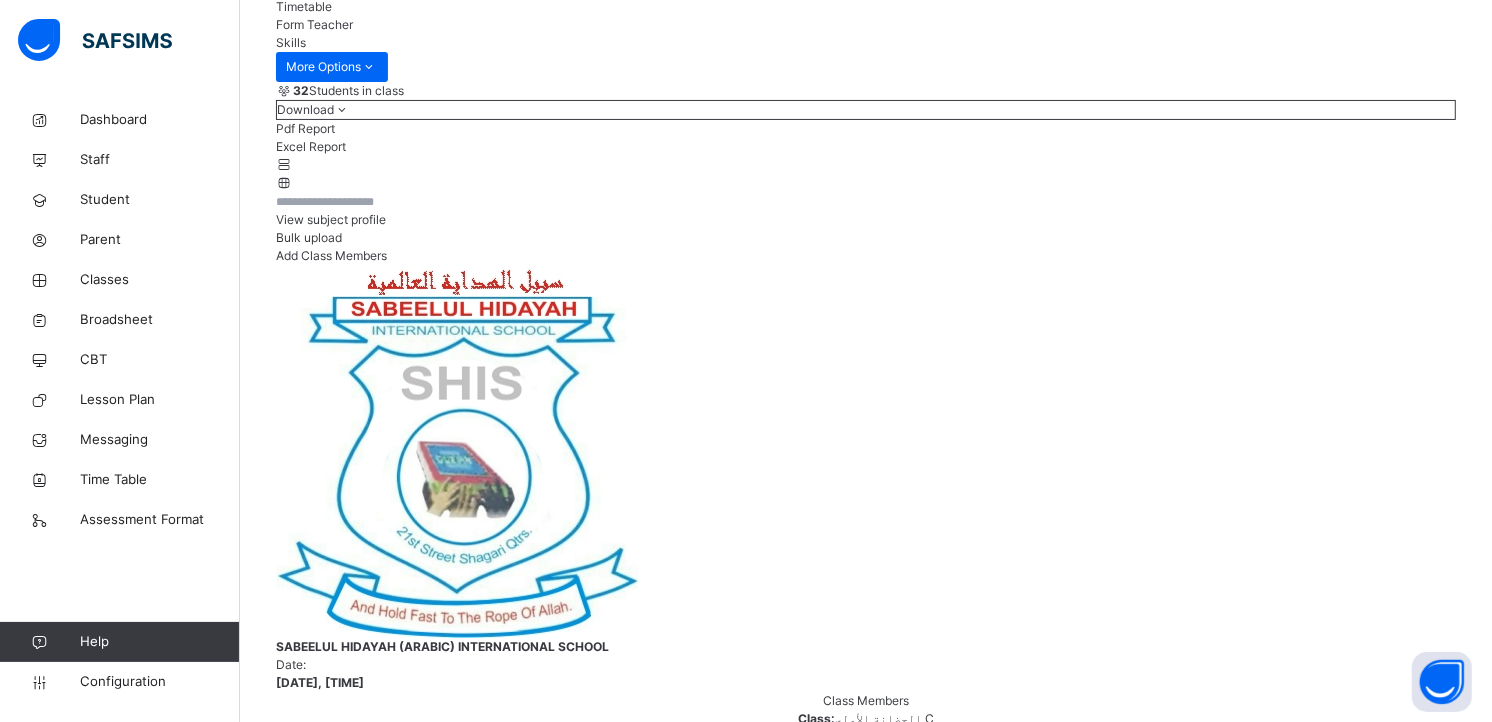 click on "Next Student" at bounding box center (1381, 5938) 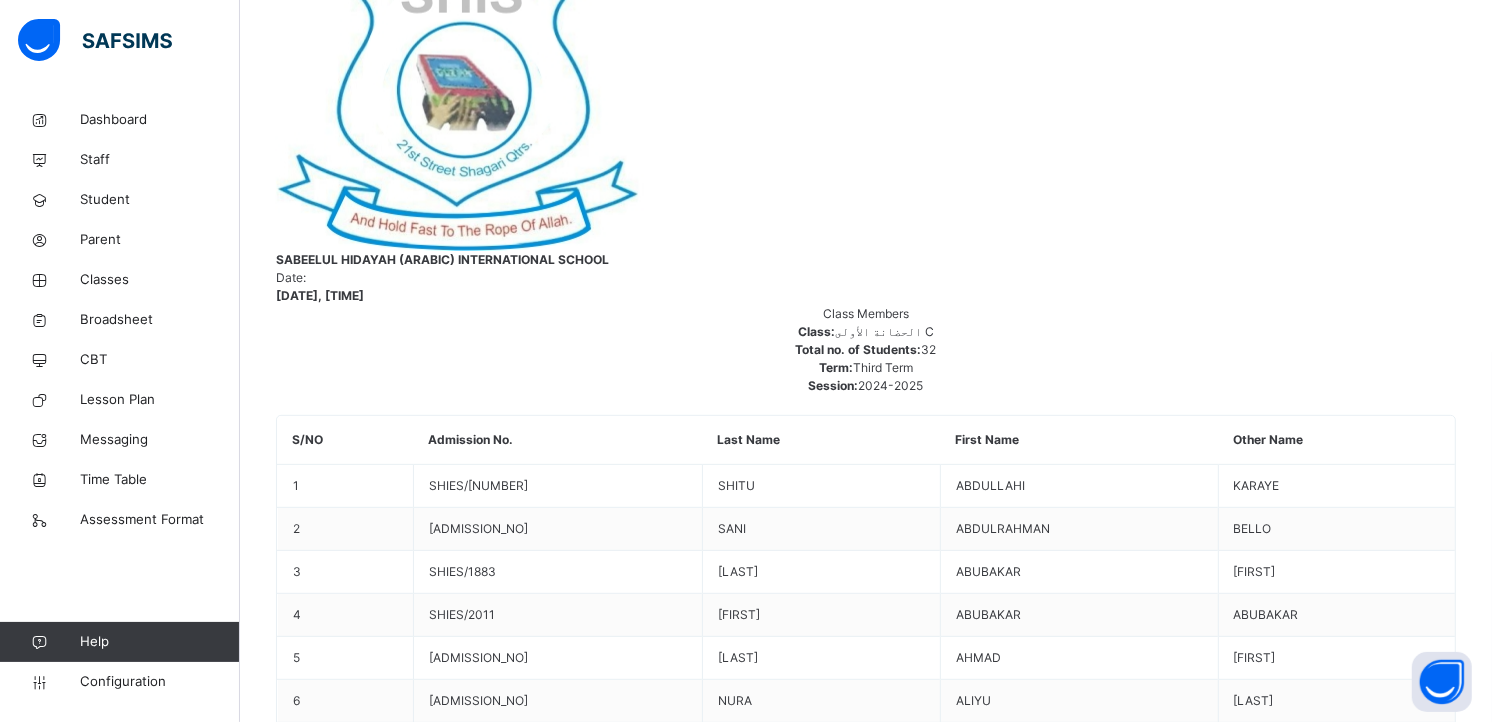 scroll, scrollTop: 667, scrollLeft: 0, axis: vertical 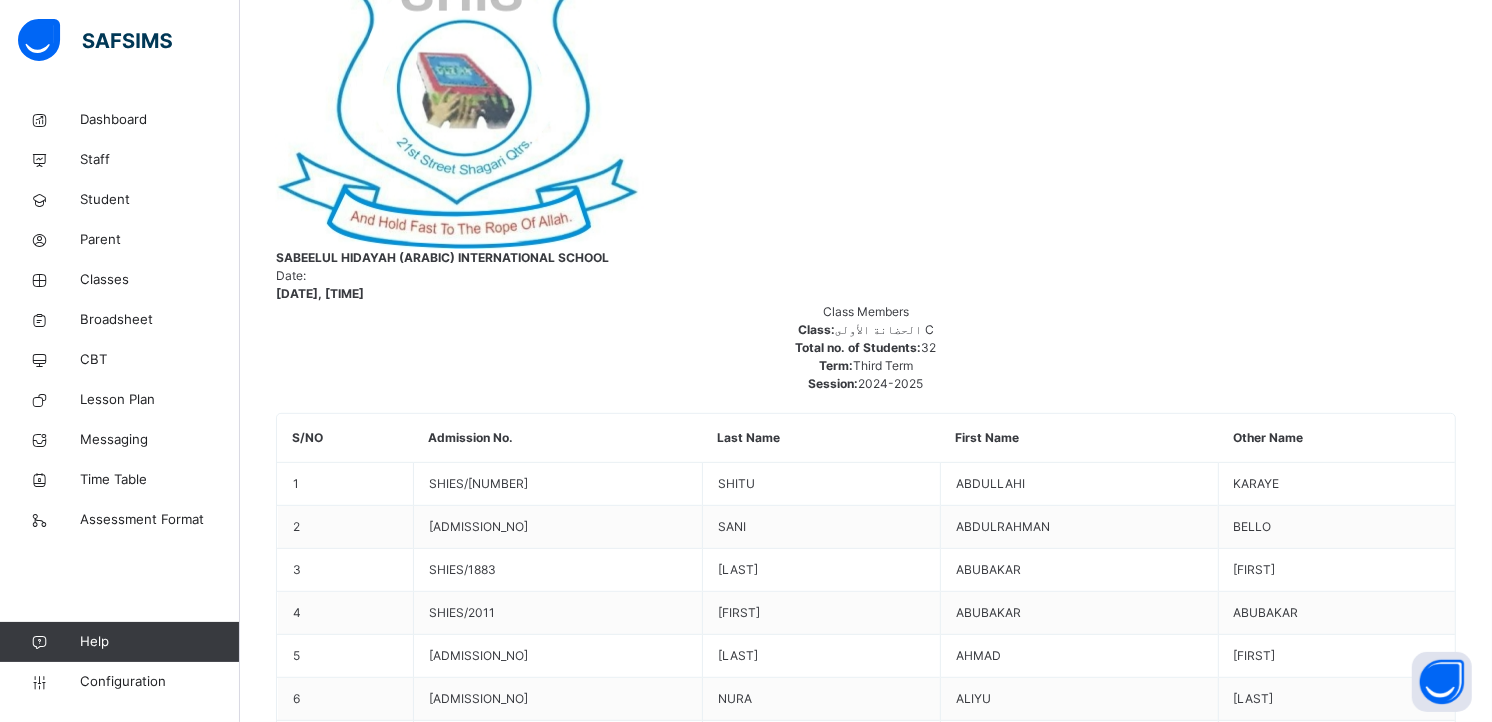 click on "Back  / [CLASS] [CLASS] [CLASS] [TERM] [YEAR] Class Members Subjects Results Skills Attendance Timetable Form Teacher Skills More Options   32  Students in class Download Pdf Report Excel Report View subject profile Bulk upload Add Class Members  [SCHOOL_NAME] ([SUBJECT]) [DATE], [TIME] Class Members Class:  [CLASS] Total no. of Students:  32 Term:  [TERM] Session:  [YEAR] S/NO Admission No. Last Name First Name Other Name 1 [ADMISSION_NO] [LAST] [FIRST] [OTHER] 2 [ADMISSION_NO] [LAST] [FIRST] [OTHER] 3 [ADMISSION_NO] [LAST] [FIRST] [OTHER] 4 [ADMISSION_NO] [LAST] [FIRST] [OTHER] 5 [ADMISSION_NO] [LAST] [FIRST] [OTHER] 6 [ADMISSION_NO] [LAST] [FIRST] [OTHER] 7 [ADMISSION_NO] [LAST] [FIRST] [OTHER] 8 [ADMISSION_NO] [LAST] [FIRST] [OTHER] 9 [ADMISSION_NO] [LAST] [FIRST] [OTHER] 10 [ADMISSION_NO] [LAST] [FIRST] [OTHER] 11 [ADMISSION_NO] [LAST] [FIRST] [OTHER] 12 [ADMISSION_NO] [LAST] [FIRST] [OTHER] 13 [ADMISSION_NO] [LAST] [LAST] [LAST]" at bounding box center (866, 4642) 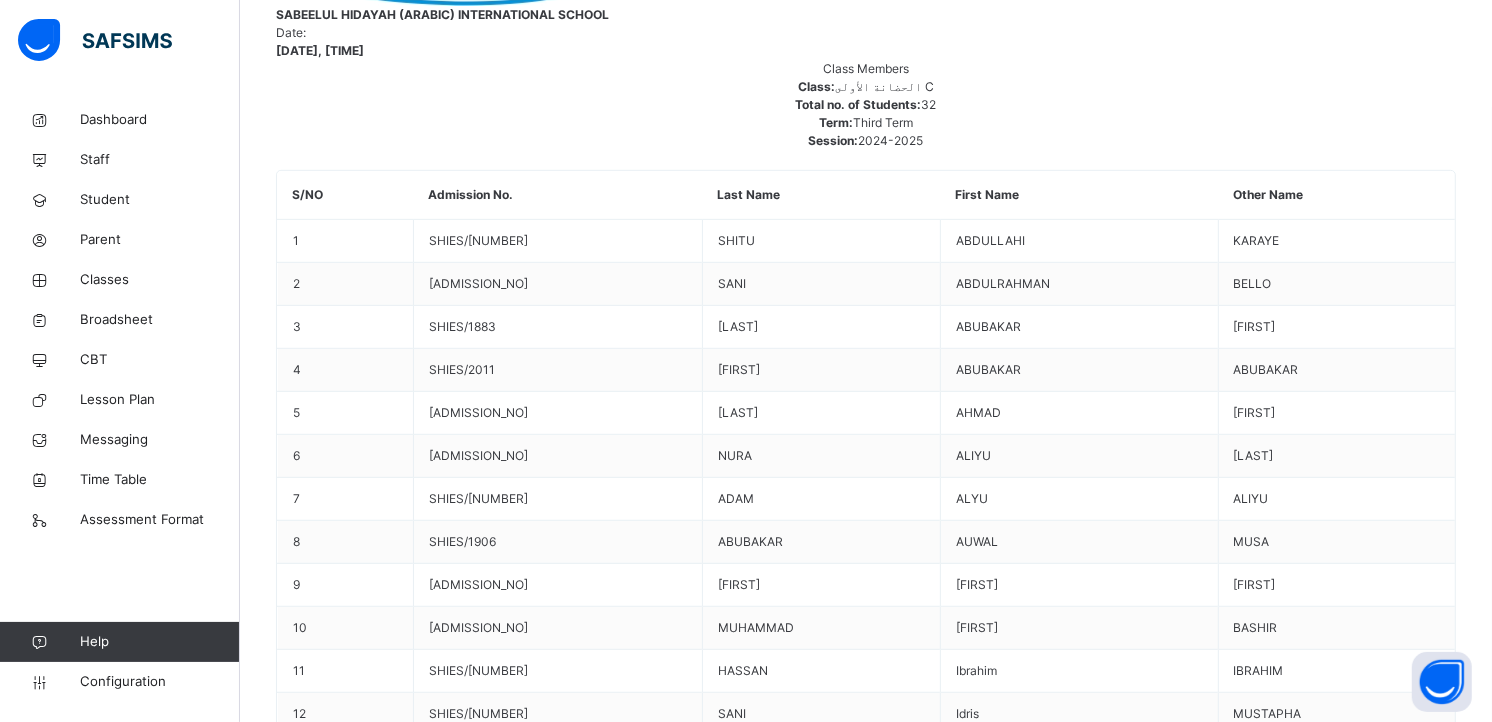 click on "Save Skill" at bounding box center [1341, 6204] 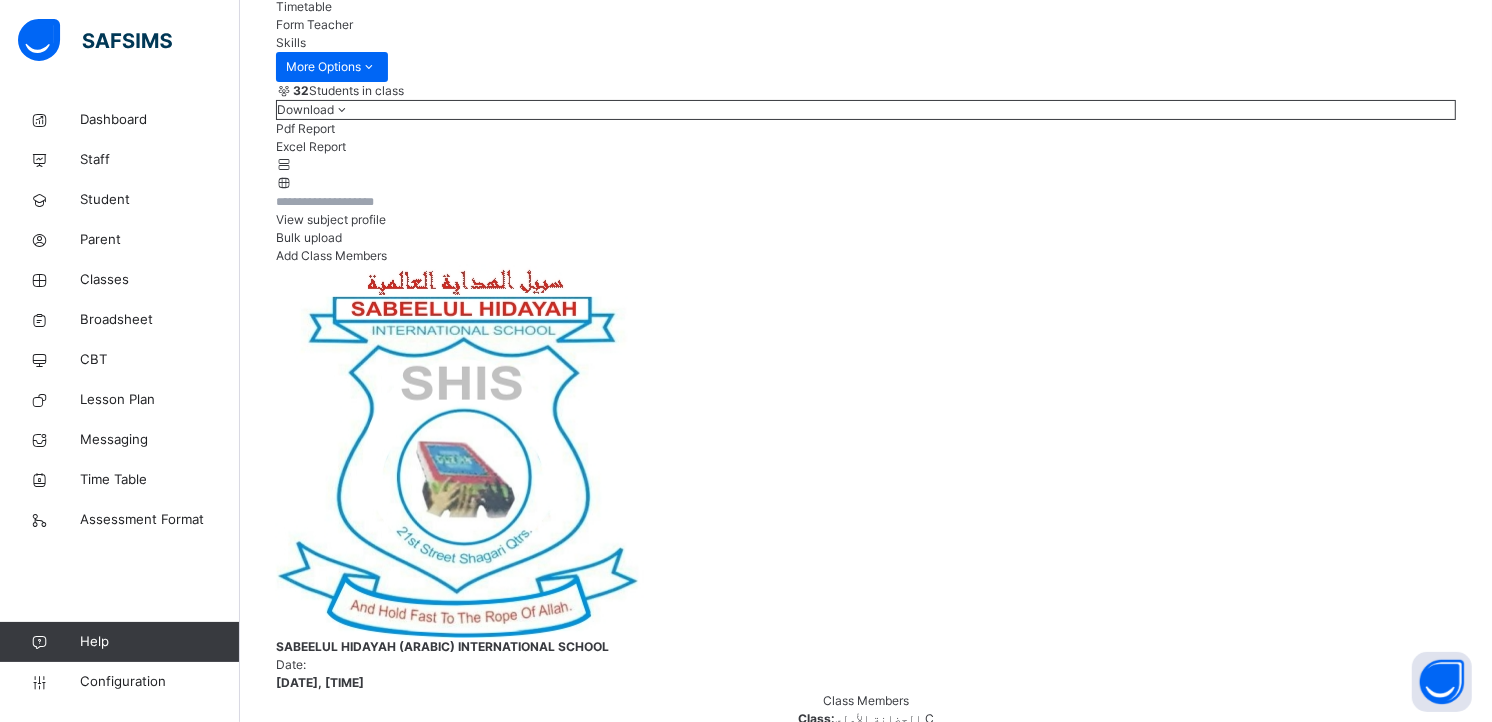 click on "Next Student" at bounding box center (1381, 5938) 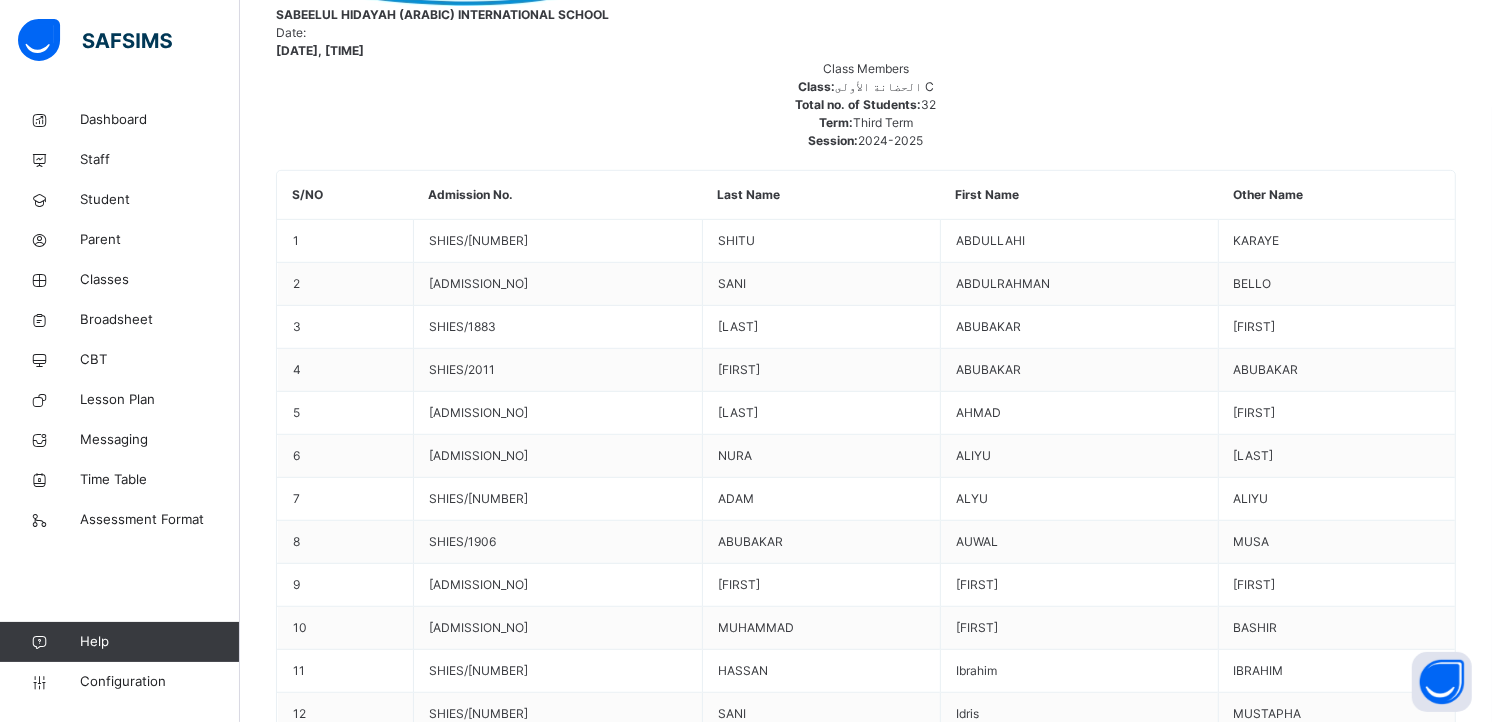 click on "Save Skill" at bounding box center (1341, 6204) 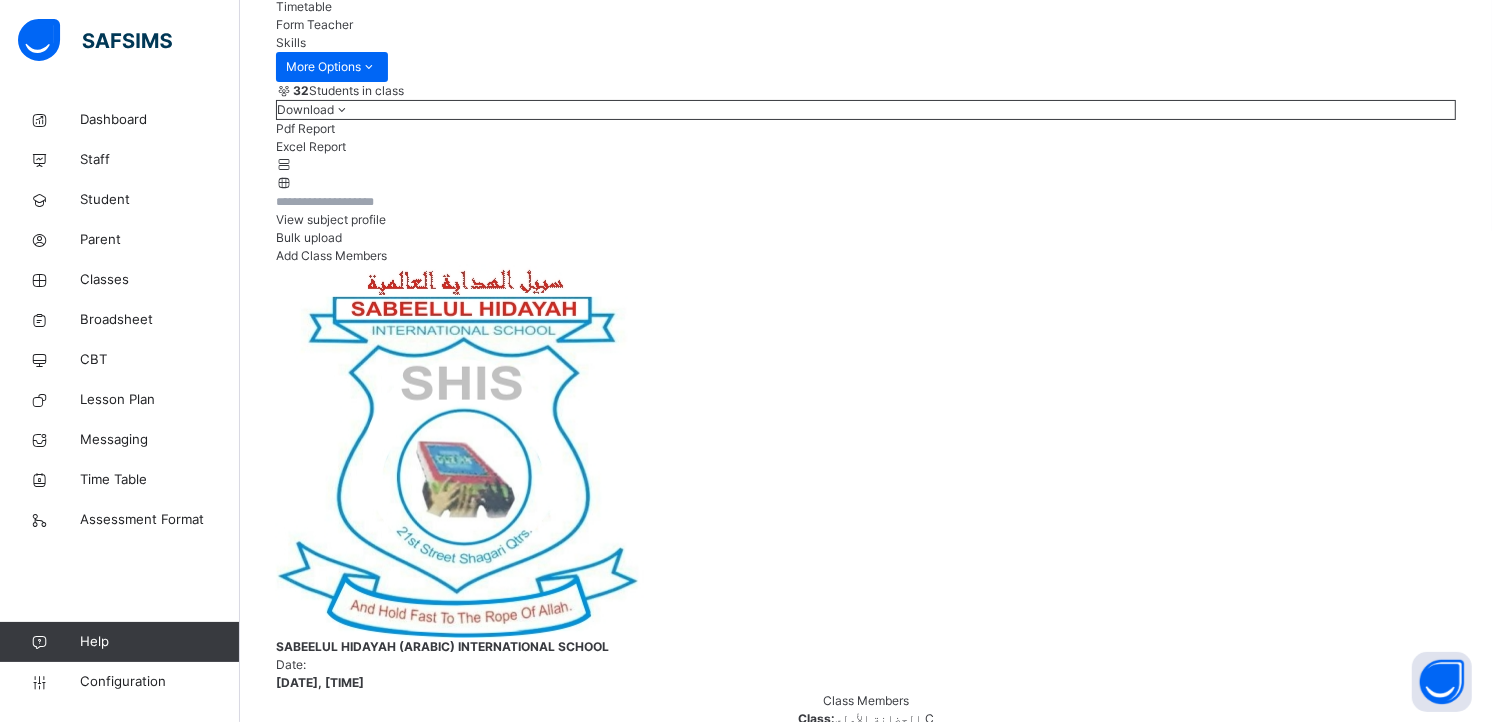 click on "Next Student" at bounding box center [1381, 5938] 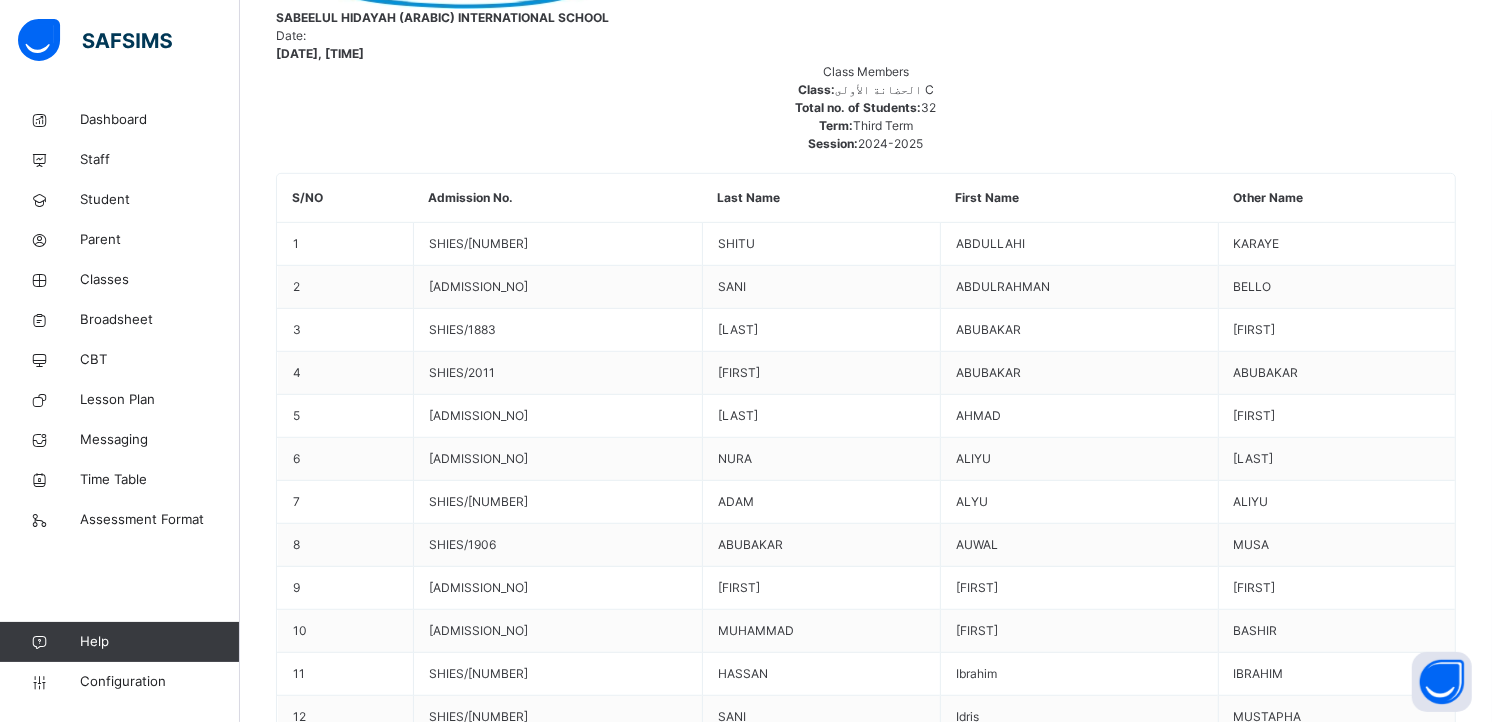 scroll, scrollTop: 910, scrollLeft: 0, axis: vertical 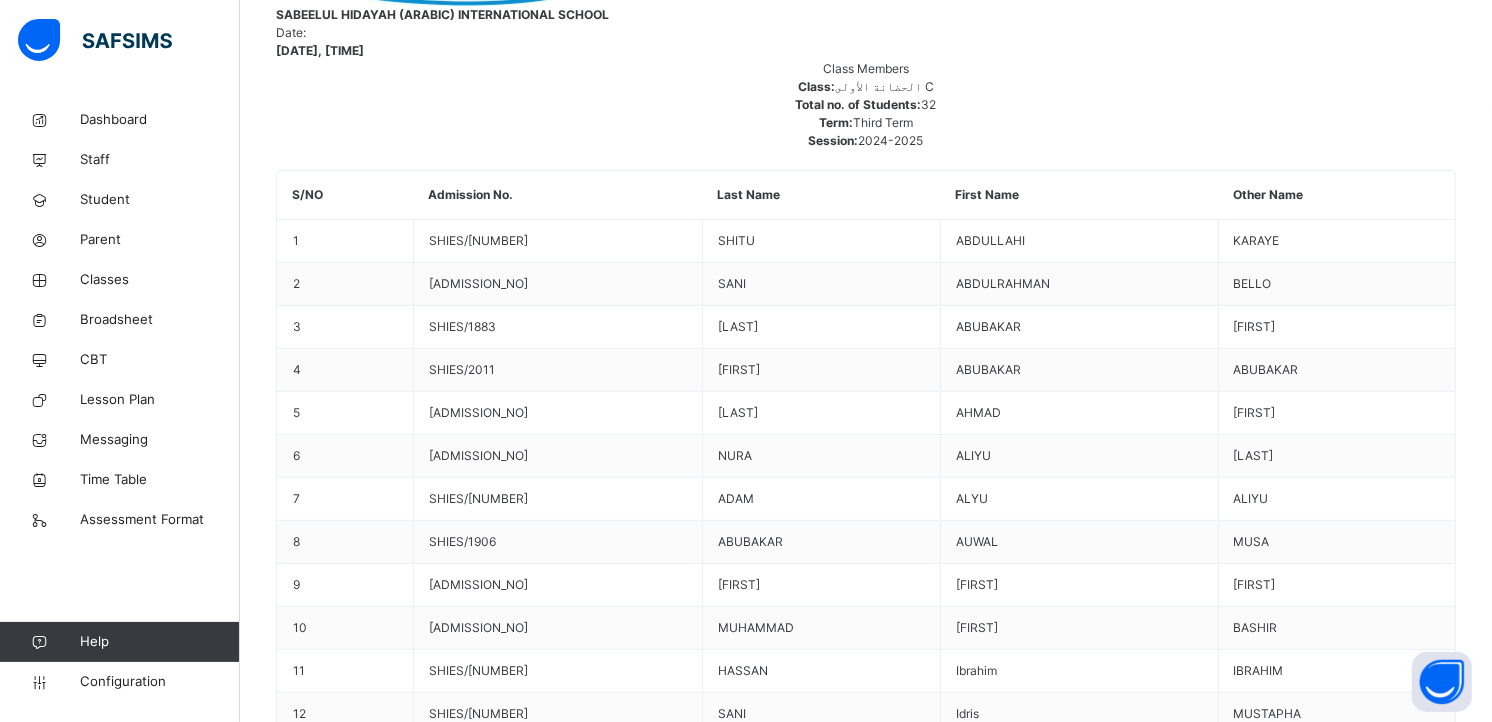 click on "Back  / [CLASS] [CLASS] [CLASS] [TERM] [YEAR] Class Members Subjects Results Skills Attendance Timetable Form Teacher Skills More Options   32  Students in class Download Pdf Report Excel Report View subject profile Bulk upload Add Class Members  [SCHOOL_NAME] ([SUBJECT]) [DATE], [TIME] Class Members Class:  [CLASS] Total no. of Students:  32 Term:  [TERM] Session:  [YEAR] S/NO Admission No. Last Name First Name Other Name 1 [ADMISSION_NO] [LAST] [FIRST] [OTHER] 2 [ADMISSION_NO] [LAST] [FIRST] [OTHER] 3 [ADMISSION_NO] [LAST] [FIRST] [OTHER] 4 [ADMISSION_NO] [LAST] [FIRST] [OTHER] 5 [ADMISSION_NO] [LAST] [FIRST] [OTHER] 6 [ADMISSION_NO] [LAST] [FIRST] [OTHER] 7 [ADMISSION_NO] [LAST] [FIRST] [OTHER] 8 [ADMISSION_NO] [LAST] [FIRST] [OTHER] 9 [ADMISSION_NO] [LAST] [FIRST] [OTHER] 10 [ADMISSION_NO] [LAST] [FIRST] [OTHER] 11 [ADMISSION_NO] [LAST] [FIRST] [OTHER] 12 [ADMISSION_NO] [LAST] [FIRST] [OTHER] 13 [ADMISSION_NO] [LAST] [LAST] [LAST]" at bounding box center (866, 4399) 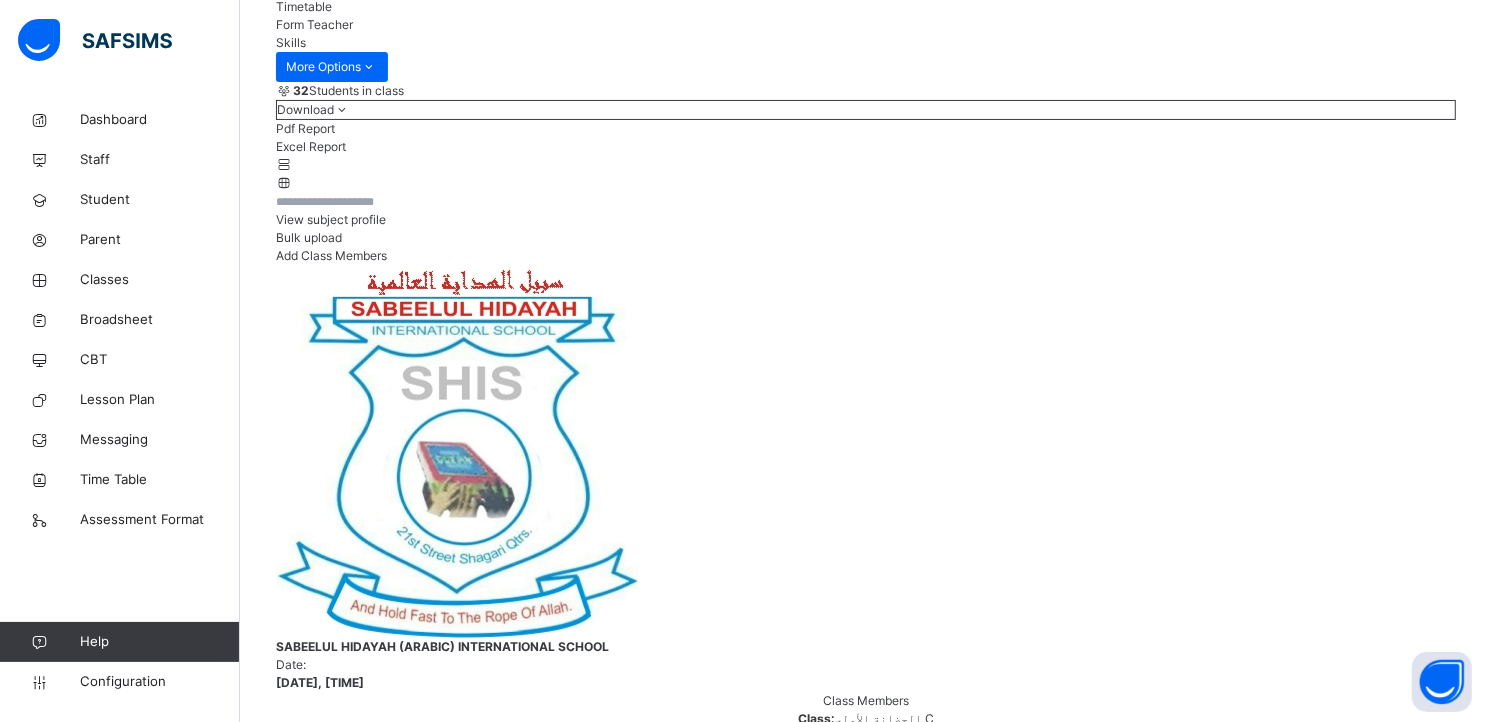 click on "[FIRST] [MIDDLE] [LAST] Performance Records   Next Student" at bounding box center (1006, 5939) 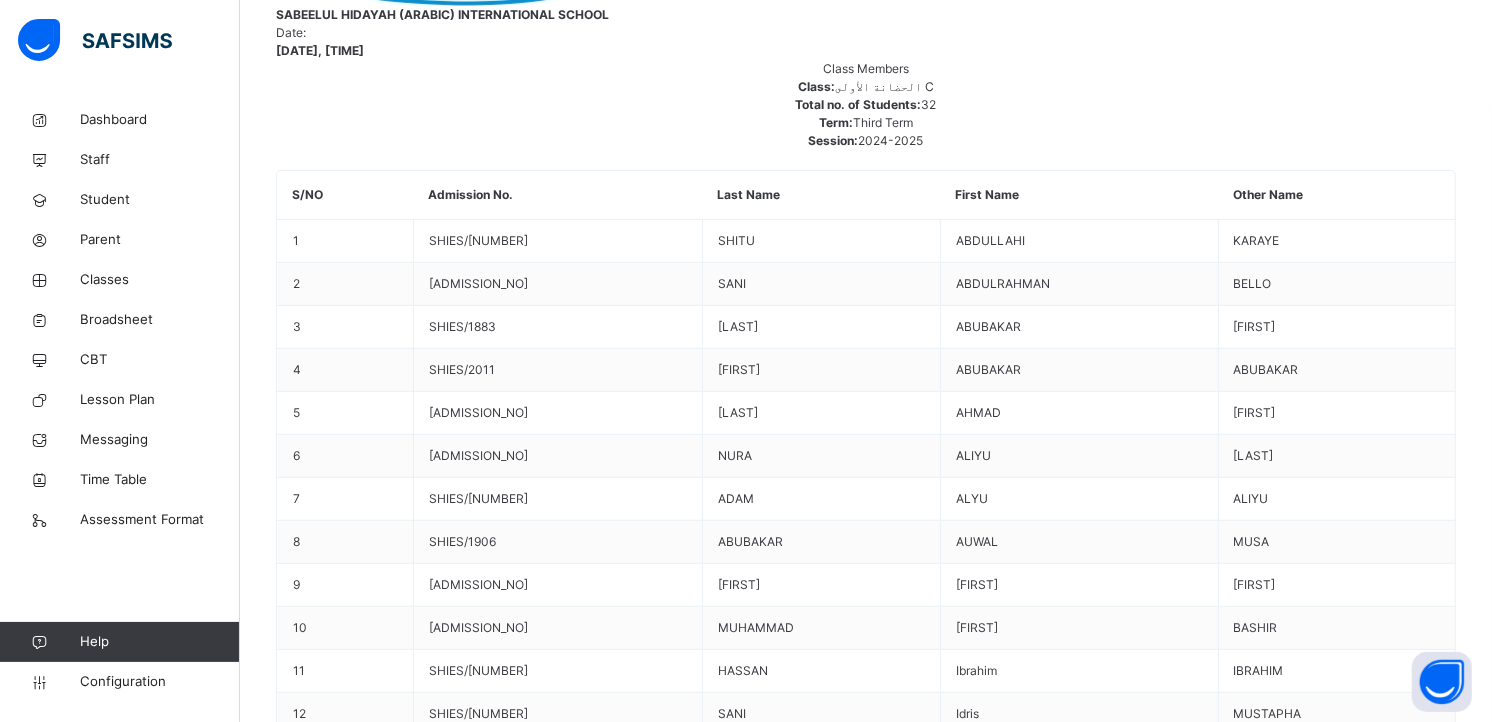 click on "Save Skill" at bounding box center [1341, 6204] 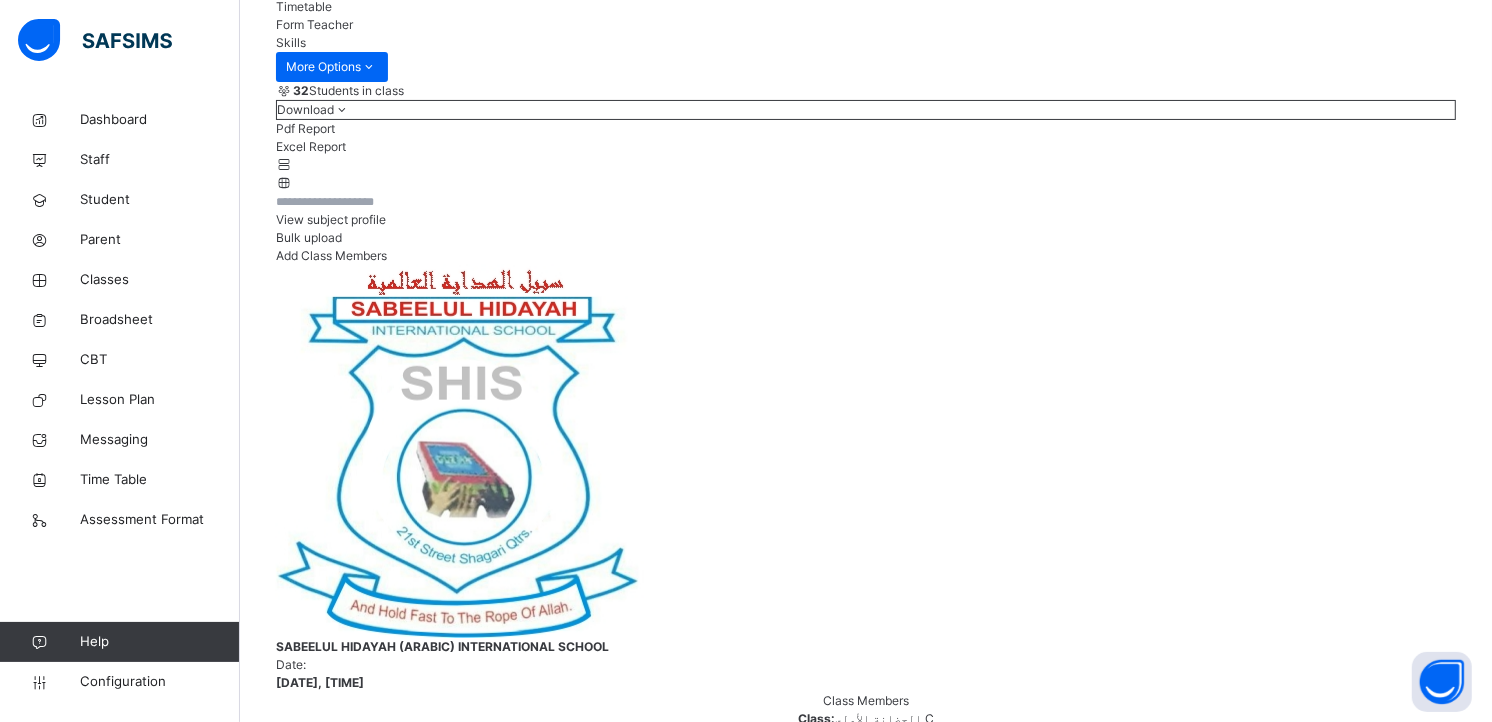 click on "Next Student" at bounding box center [1381, 5938] 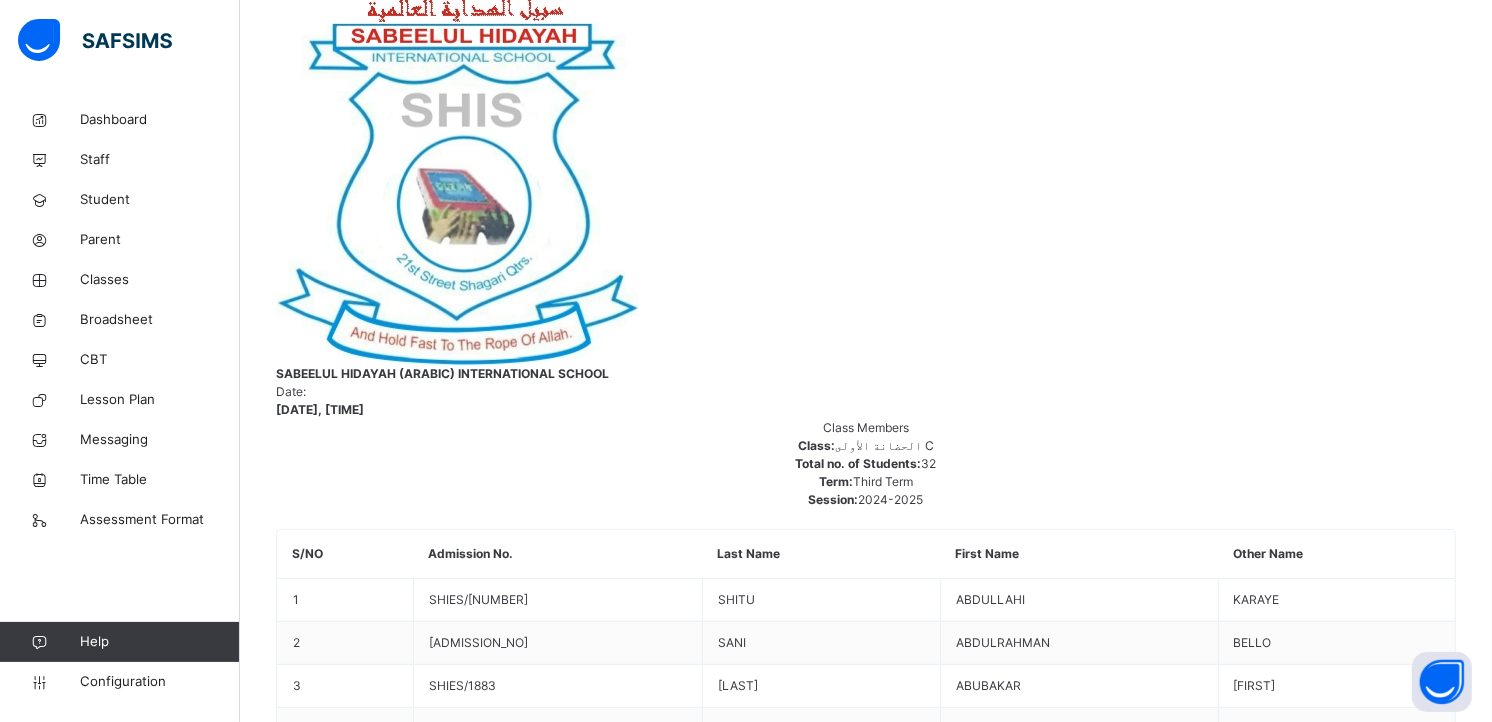scroll, scrollTop: 554, scrollLeft: 0, axis: vertical 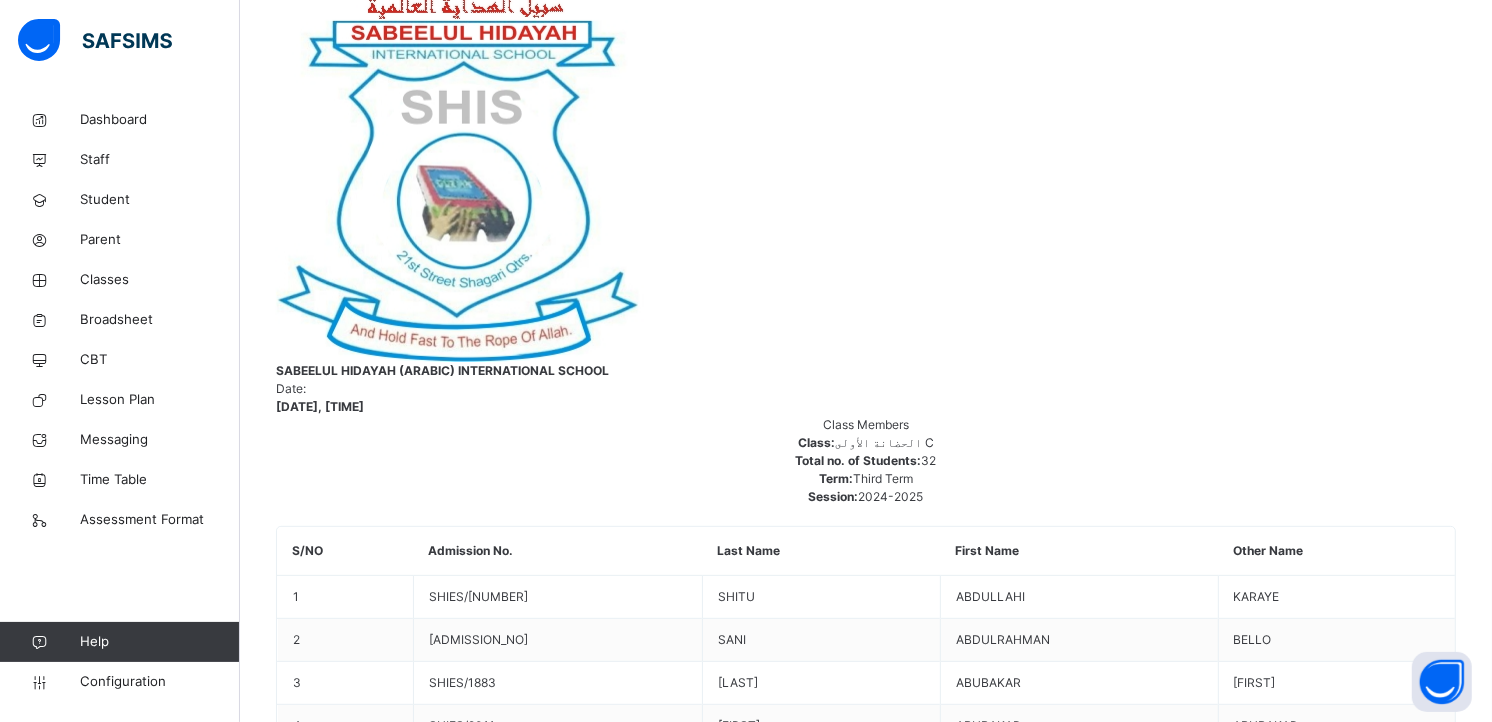 click on "Back  / [CLASS] [CLASS] [CLASS] [TERM] [YEAR] Class Members Subjects Results Skills Attendance Timetable Form Teacher Skills More Options   32  Students in class Download Pdf Report Excel Report View subject profile Bulk upload Add Class Members  [SCHOOL_NAME] ([SUBJECT]) [DATE], [TIME] Class Members Class:  [CLASS] Total no. of Students:  32 Term:  [TERM] Session:  [YEAR] S/NO Admission No. Last Name First Name Other Name 1 [ADMISSION_NO] [LAST] [FIRST] [OTHER] 2 [ADMISSION_NO] [LAST] [FIRST] [OTHER] 3 [ADMISSION_NO] [LAST] [FIRST] [OTHER] 4 [ADMISSION_NO] [LAST] [FIRST] [OTHER] 5 [ADMISSION_NO] [LAST] [FIRST] [OTHER] 6 [ADMISSION_NO] [LAST] [FIRST] [OTHER] 7 [ADMISSION_NO] [LAST] [FIRST] [OTHER] 8 [ADMISSION_NO] [LAST] [FIRST] [OTHER] 9 [ADMISSION_NO] [LAST] [FIRST] [OTHER] 10 [ADMISSION_NO] [LAST] [FIRST] [OTHER] 11 [ADMISSION_NO] [LAST] [FIRST] [OTHER] 12 [ADMISSION_NO] [LAST] [FIRST] [OTHER] 13 [ADMISSION_NO] [LAST] [LAST] [LAST]" at bounding box center [866, 4755] 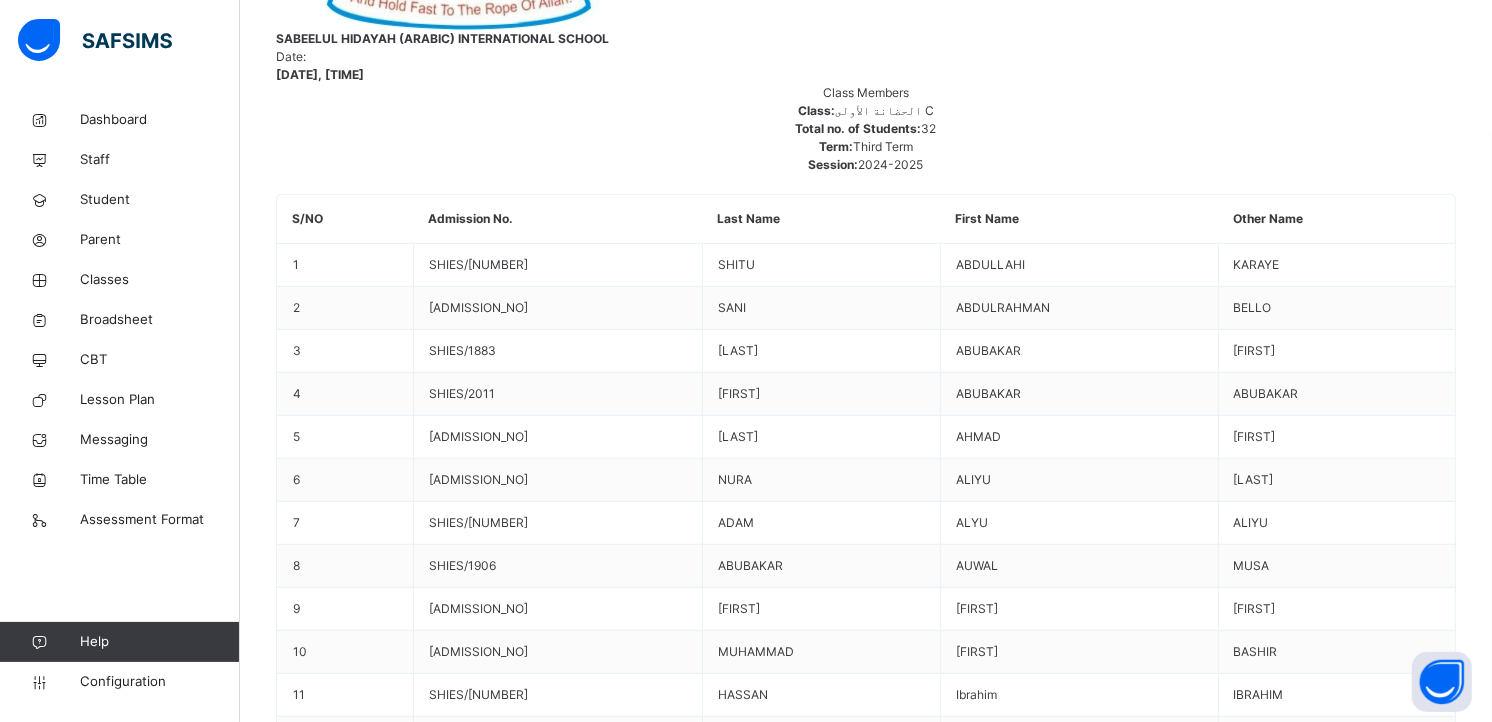scroll, scrollTop: 892, scrollLeft: 0, axis: vertical 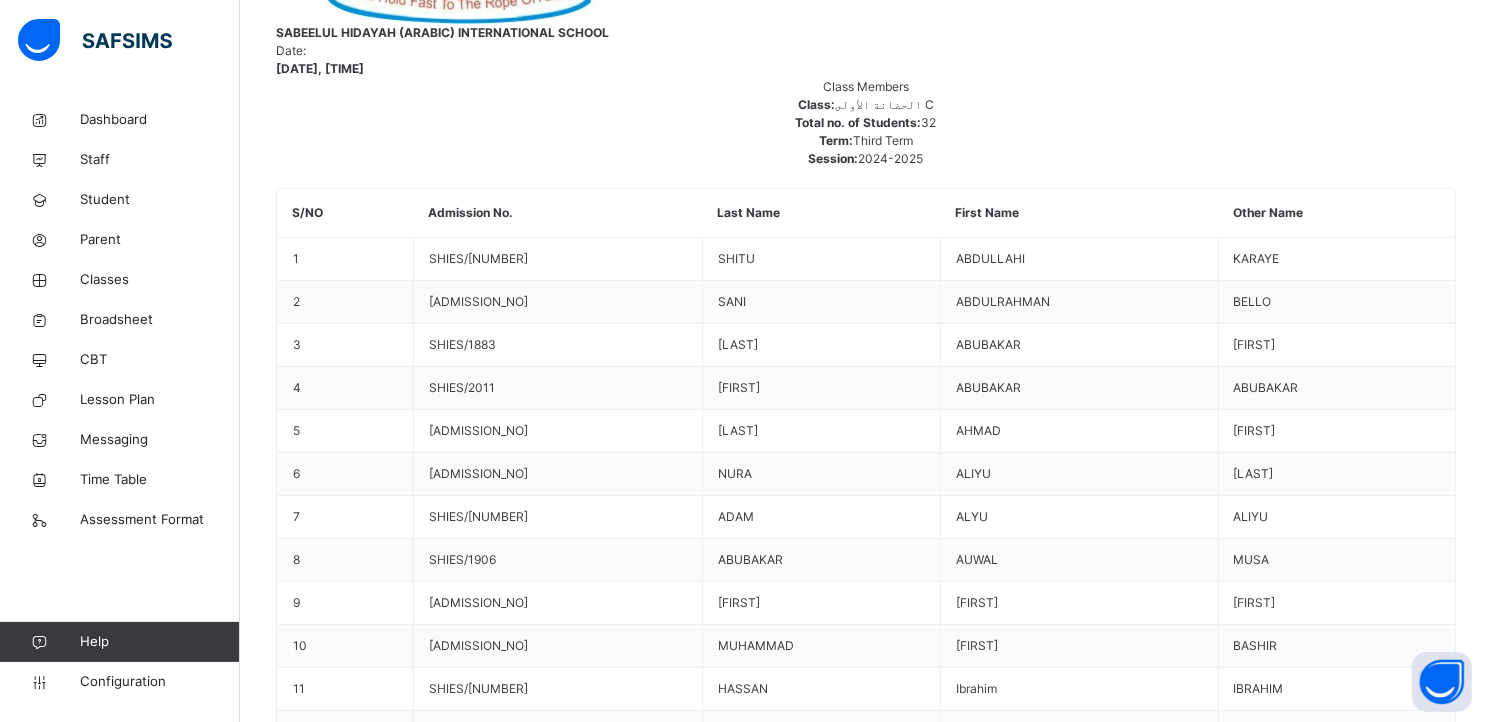 click on "Back  / [CLASS] [CLASS] [CLASS] [TERM] [YEAR] Class Members Subjects Results Skills Attendance Timetable Form Teacher Skills More Options   32  Students in class Download Pdf Report Excel Report View subject profile Bulk upload Add Class Members  [SCHOOL_NAME] ([SUBJECT]) [DATE], [TIME] Class Members Class:  [CLASS] Total no. of Students:  32 Term:  [TERM] Session:  [YEAR] S/NO Admission No. Last Name First Name Other Name 1 [ADMISSION_NO] [LAST] [FIRST] [OTHER] 2 [ADMISSION_NO] [LAST] [FIRST] [OTHER] 3 [ADMISSION_NO] [LAST] [FIRST] [OTHER] 4 [ADMISSION_NO] [LAST] [FIRST] [OTHER] 5 [ADMISSION_NO] [LAST] [FIRST] [OTHER] 6 [ADMISSION_NO] [LAST] [FIRST] [OTHER] 7 [ADMISSION_NO] [LAST] [FIRST] [OTHER] 8 [ADMISSION_NO] [LAST] [FIRST] [OTHER] 9 [ADMISSION_NO] [LAST] [FIRST] [OTHER] 10 [ADMISSION_NO] [LAST] [FIRST] [OTHER] 11 [ADMISSION_NO] [LAST] [FIRST] [OTHER] 12 [ADMISSION_NO] [LAST] [FIRST] [OTHER] 13 [ADMISSION_NO] [LAST] [LAST] [LAST]" at bounding box center [866, 4417] 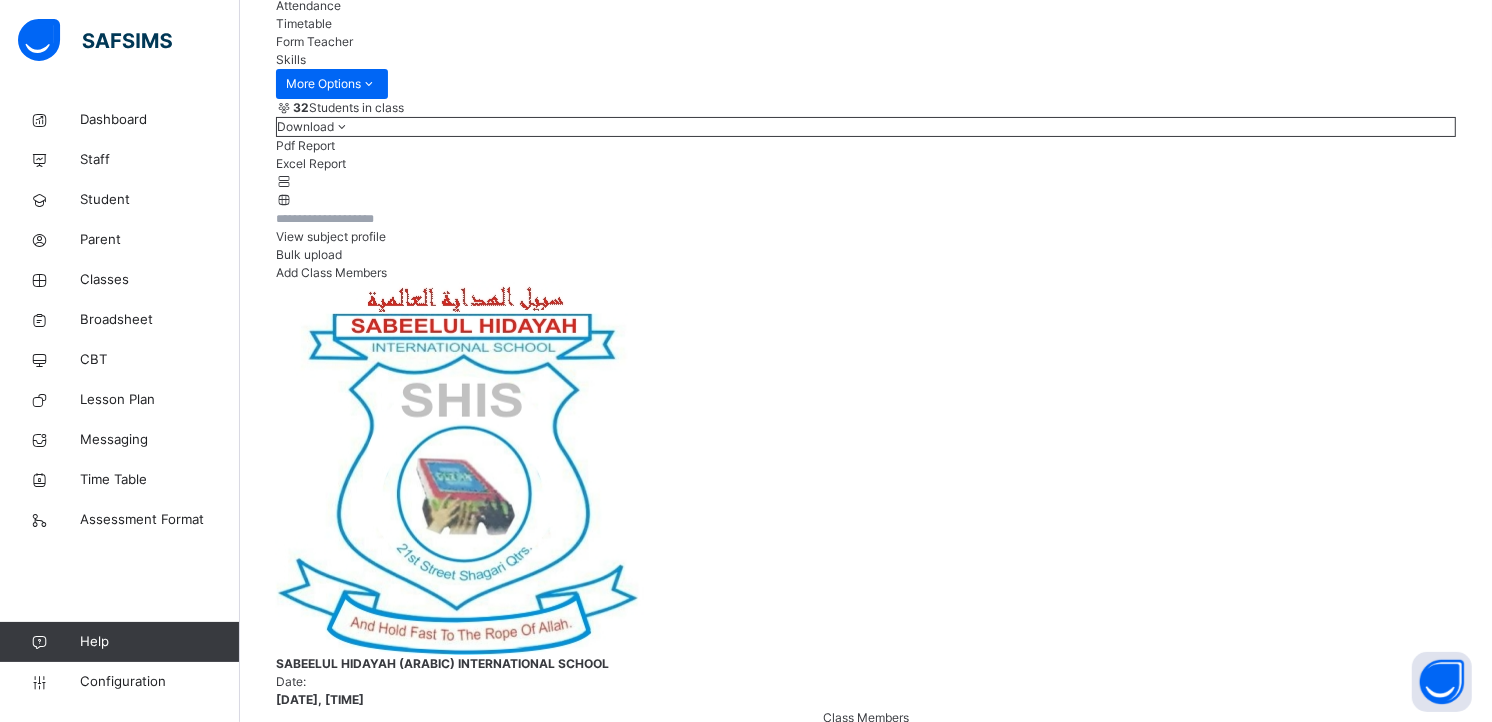 click on "Next Student" at bounding box center [1381, 5955] 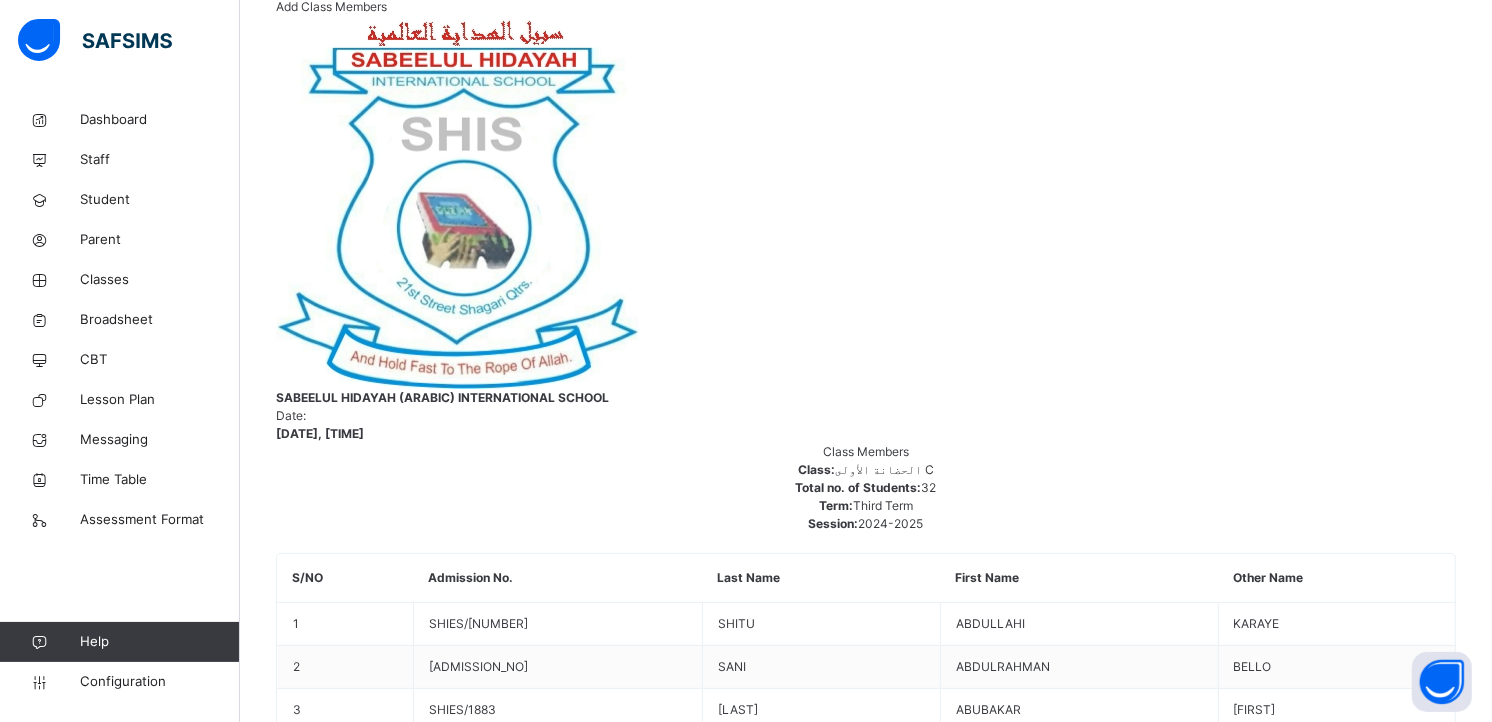 scroll, scrollTop: 550, scrollLeft: 0, axis: vertical 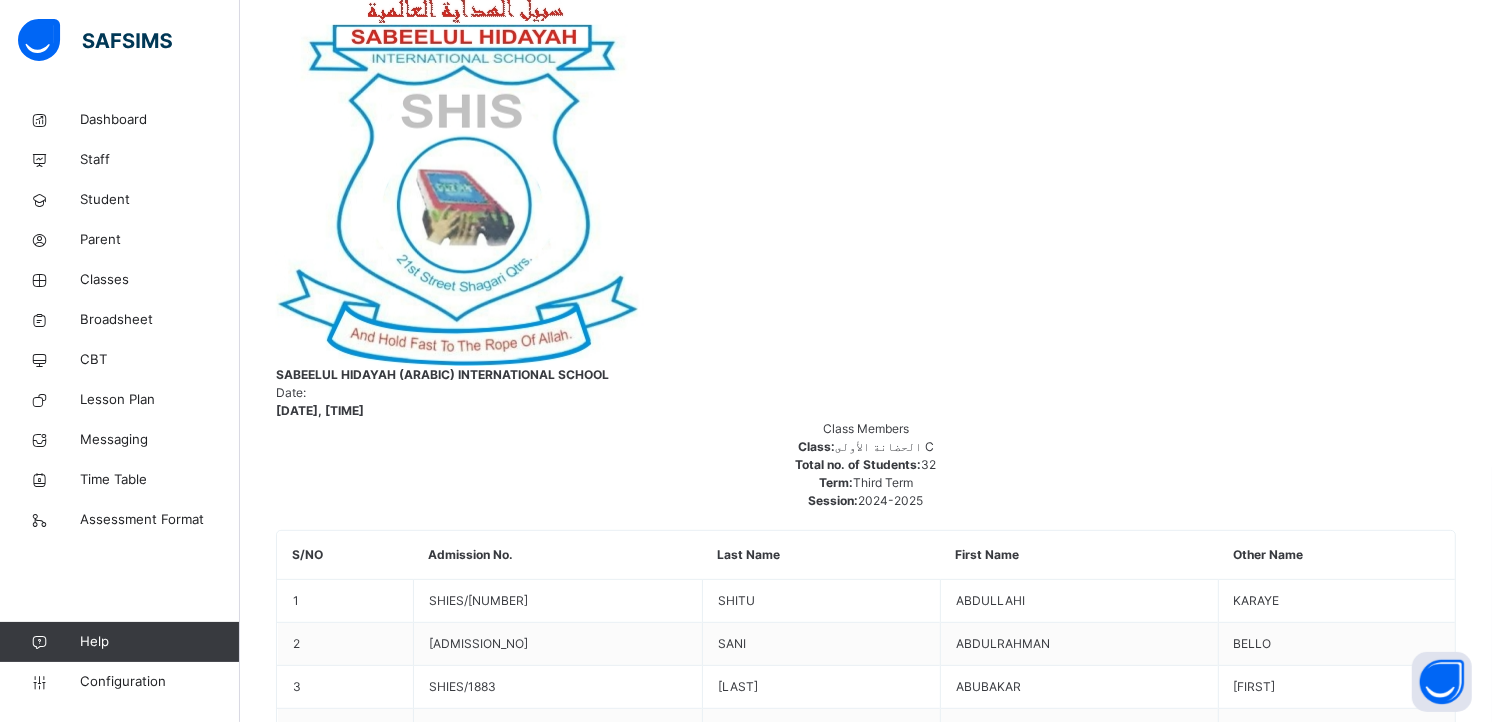click on "Back  / [CLASS] [CLASS] [CLASS] [TERM] [YEAR] Class Members Subjects Results Skills Attendance Timetable Form Teacher Skills More Options   32  Students in class Download Pdf Report Excel Report View subject profile Bulk upload Add Class Members  [SCHOOL_NAME] ([SUBJECT]) [DATE], [TIME] Class Members Class:  [CLASS] Total no. of Students:  32 Term:  [TERM] Session:  [YEAR] S/NO Admission No. Last Name First Name Other Name 1 [ADMISSION_NO] [LAST] [FIRST] [OTHER] 2 [ADMISSION_NO] [LAST] [FIRST] [OTHER] 3 [ADMISSION_NO] [LAST] [FIRST] [OTHER] 4 [ADMISSION_NO] [LAST] [FIRST] [OTHER] 5 [ADMISSION_NO] [LAST] [FIRST] [OTHER] 6 [ADMISSION_NO] [LAST] [FIRST] [OTHER] 7 [ADMISSION_NO] [LAST] [FIRST] [OTHER] 8 [ADMISSION_NO] [LAST] [FIRST] [OTHER] 9 [ADMISSION_NO] [LAST] [FIRST] [OTHER] 10 [ADMISSION_NO] [LAST] [FIRST] [OTHER] 11 [ADMISSION_NO] [LAST] [FIRST] [OTHER] 12 [ADMISSION_NO] [LAST] [FIRST] [OTHER] 13 [ADMISSION_NO] [LAST] [LAST] [LAST]" at bounding box center [866, 4759] 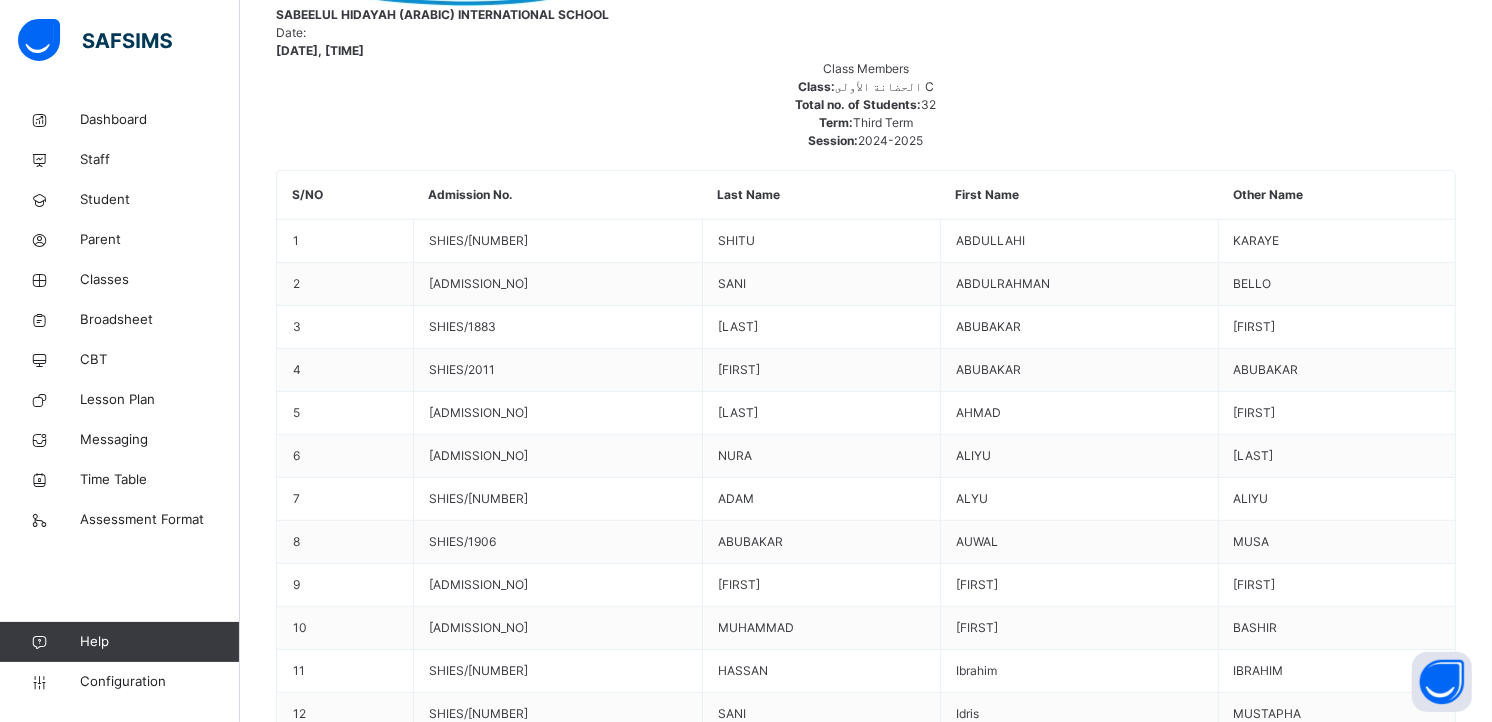 click on "A" at bounding box center [1046, 6154] 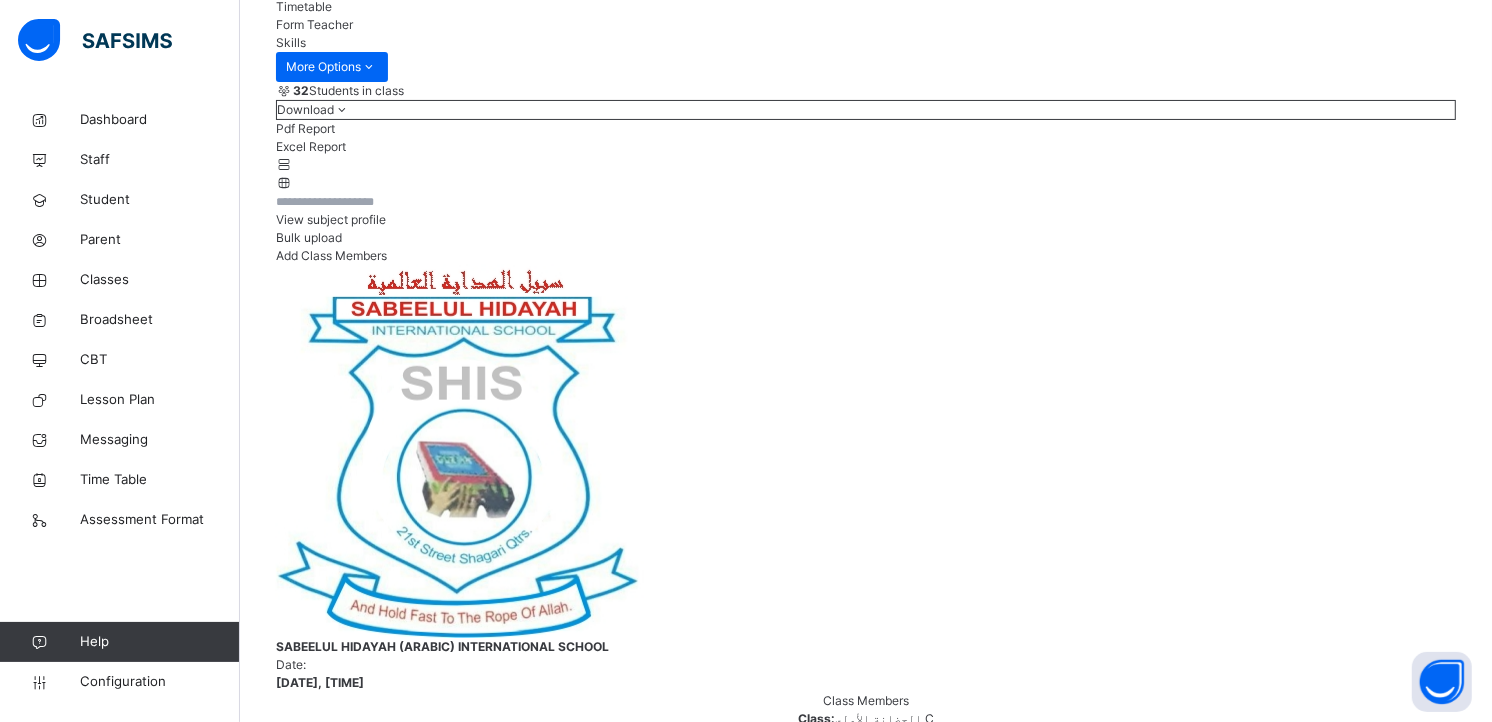 click on "Next Student" at bounding box center (1381, 5938) 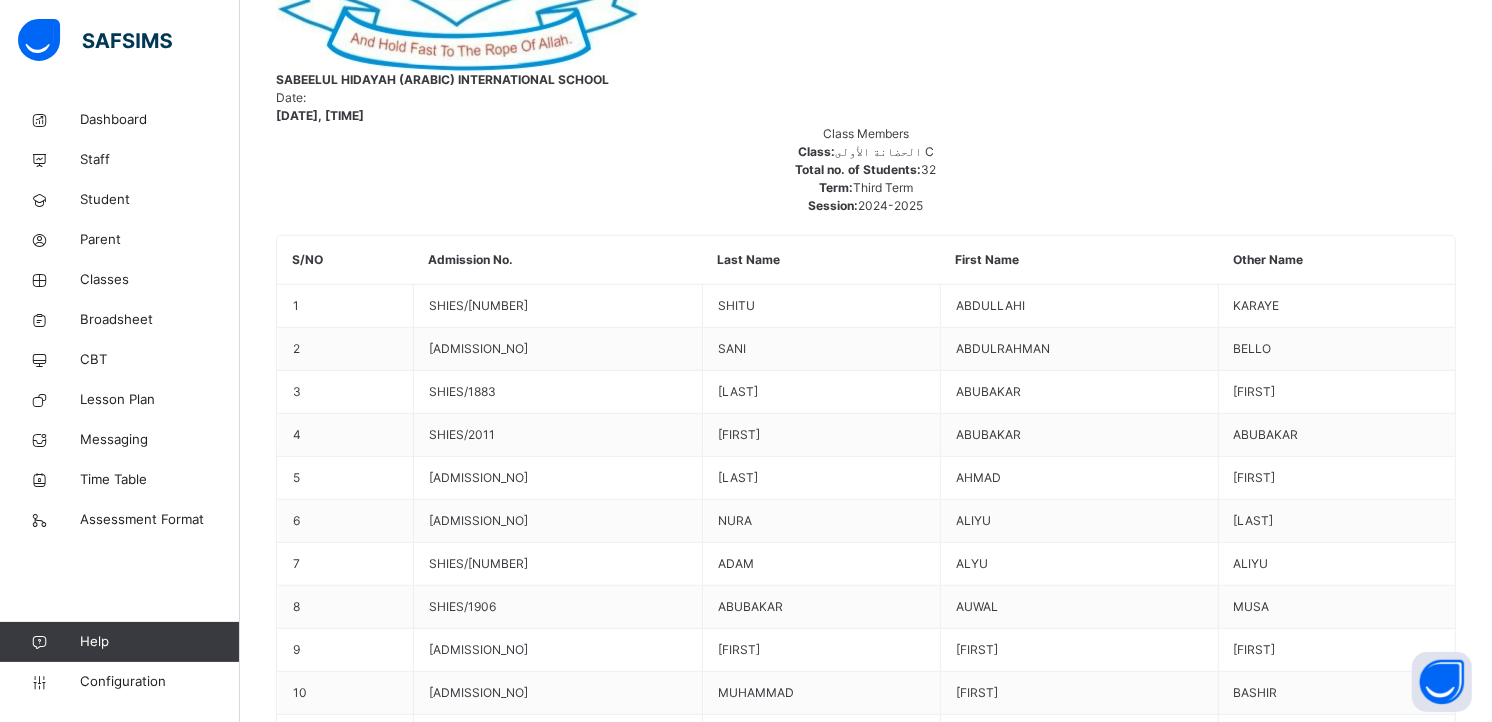 scroll, scrollTop: 910, scrollLeft: 0, axis: vertical 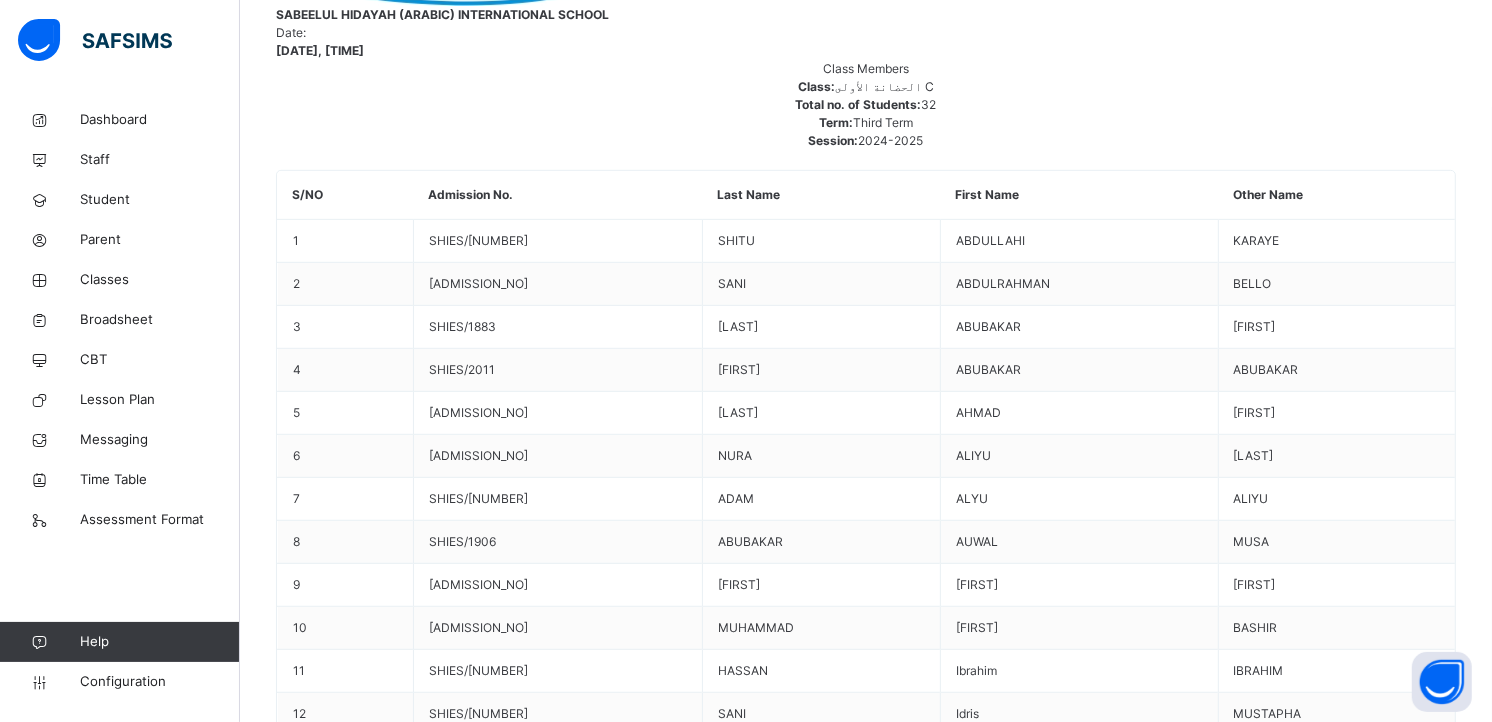 click on "B" at bounding box center [1046, 5705] 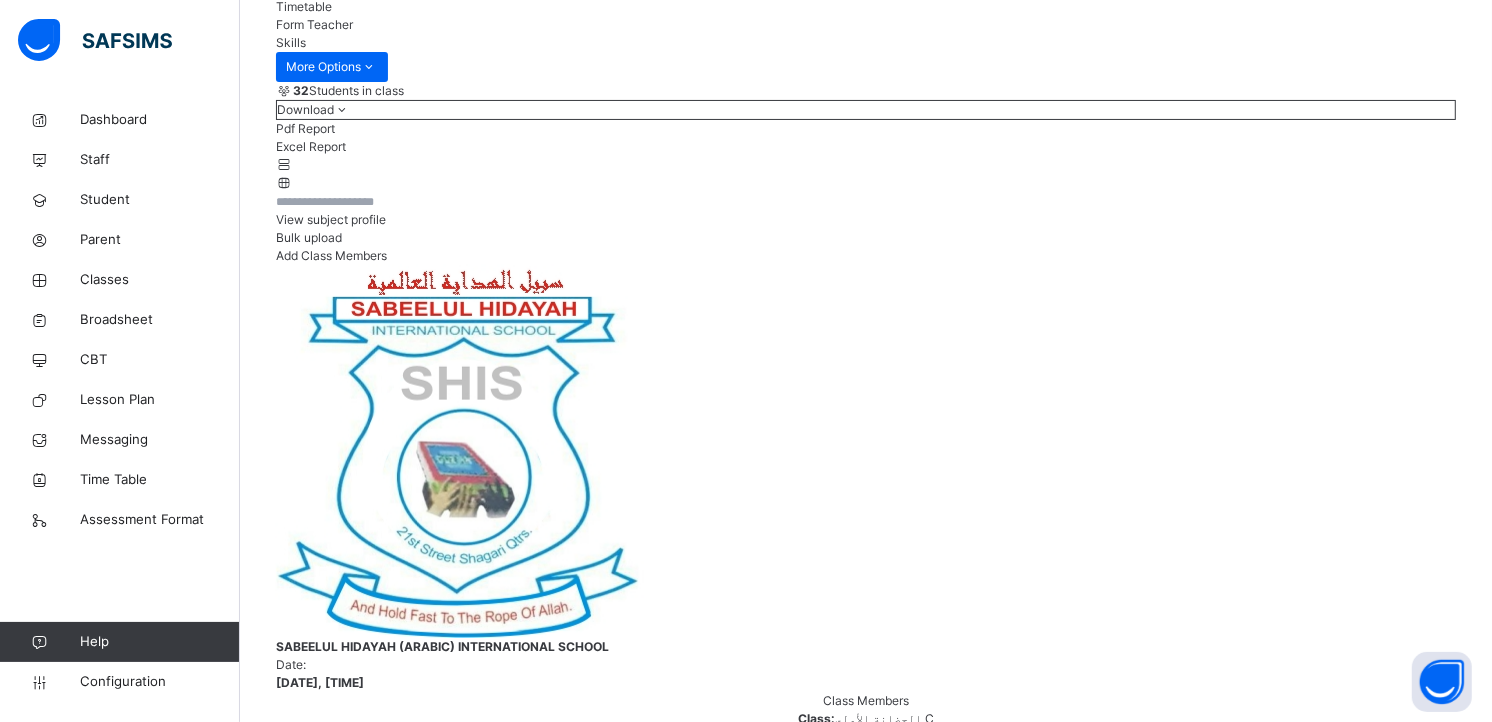 click on "Next Student" at bounding box center (1381, 5938) 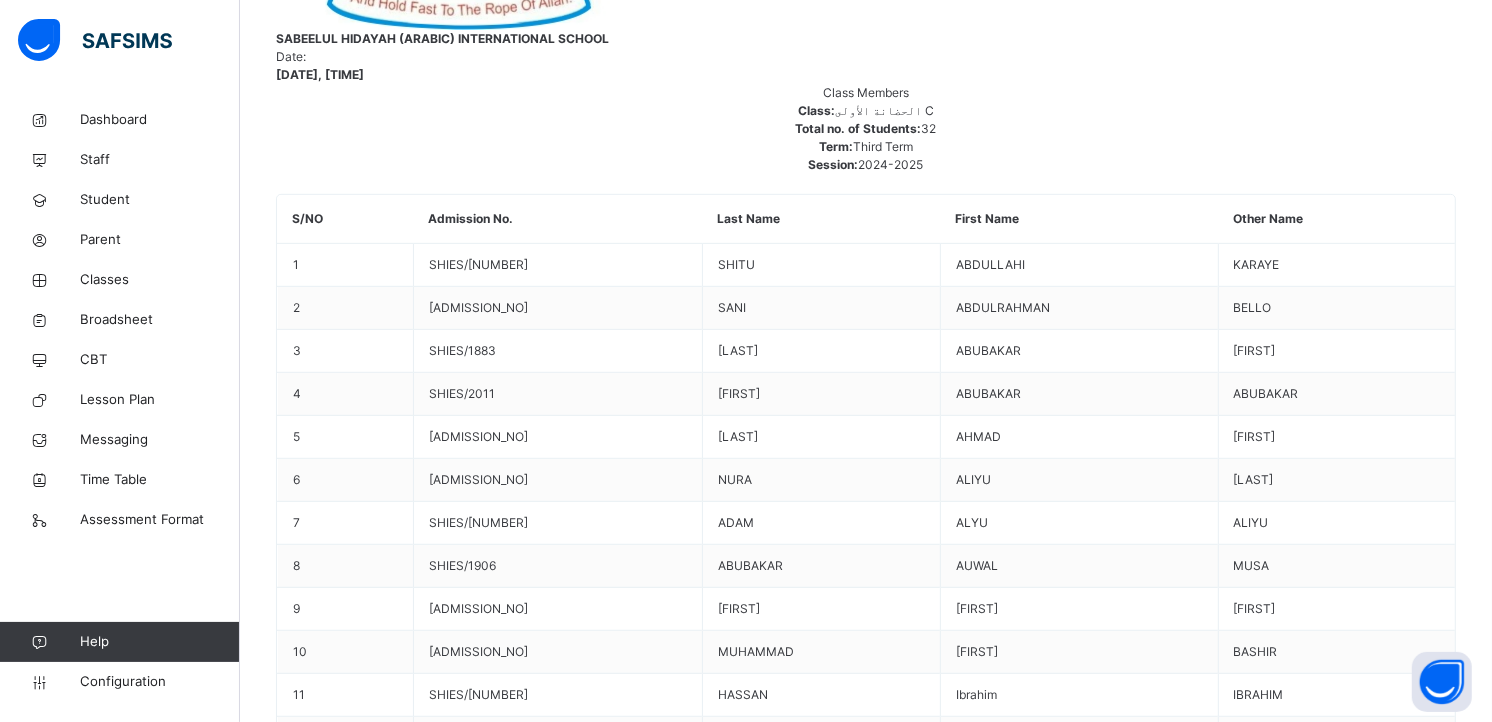 scroll, scrollTop: 910, scrollLeft: 0, axis: vertical 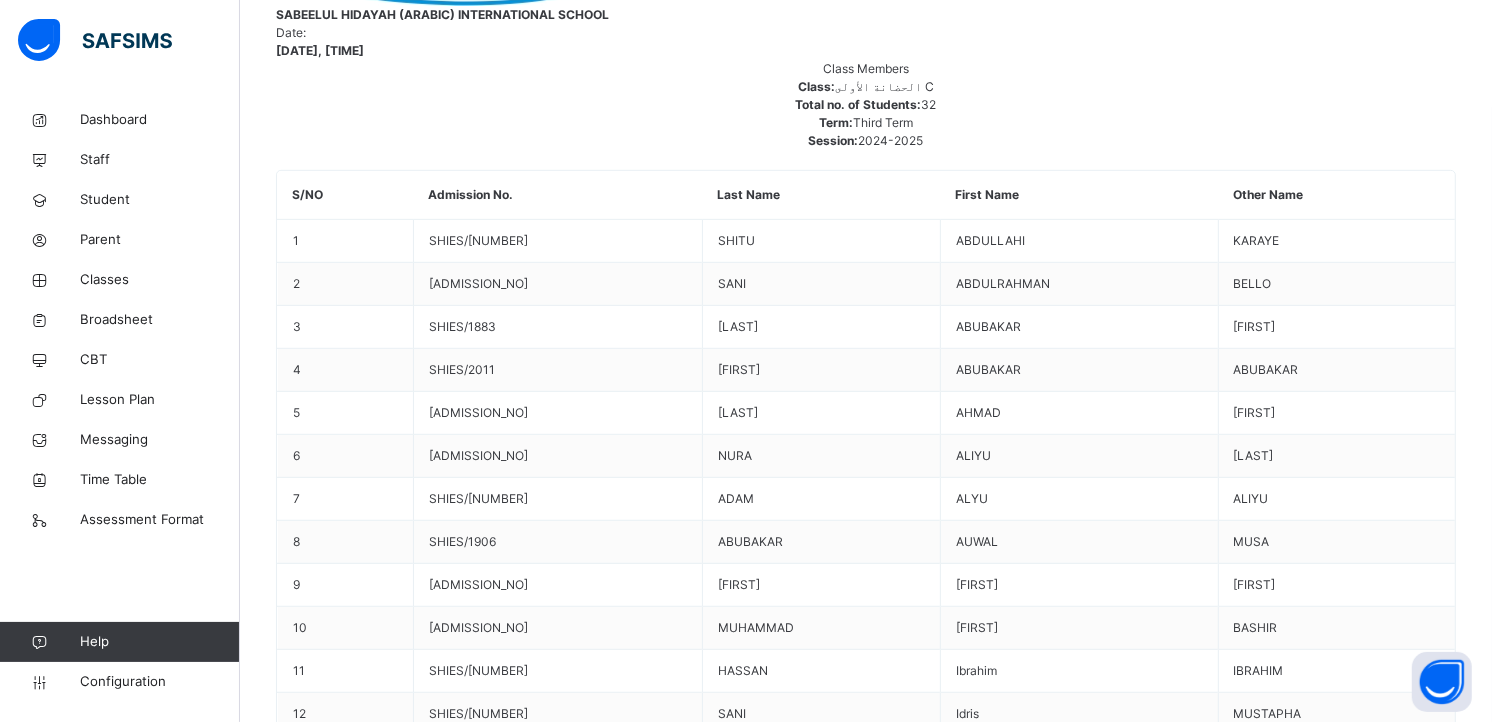 click on "B" at bounding box center [1046, 5800] 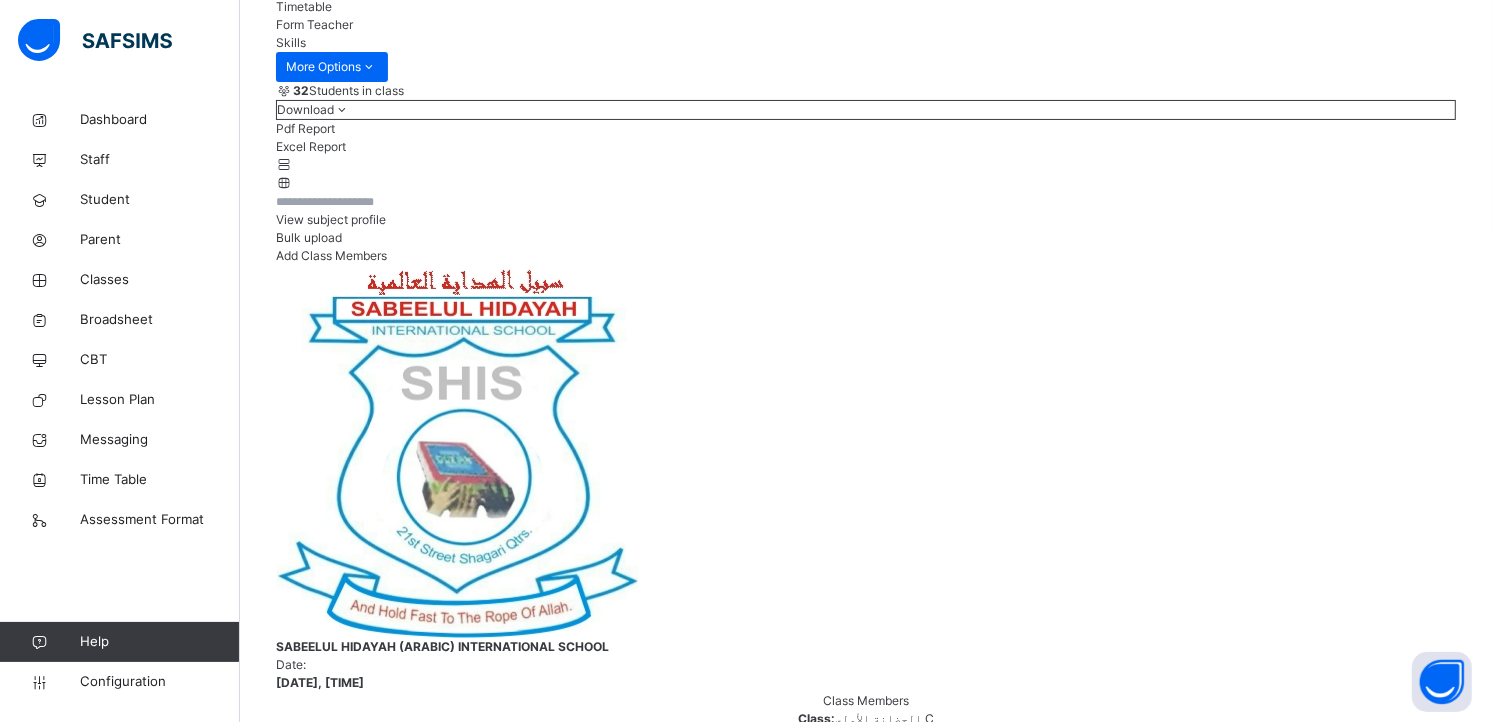 click at bounding box center (1426, 5938) 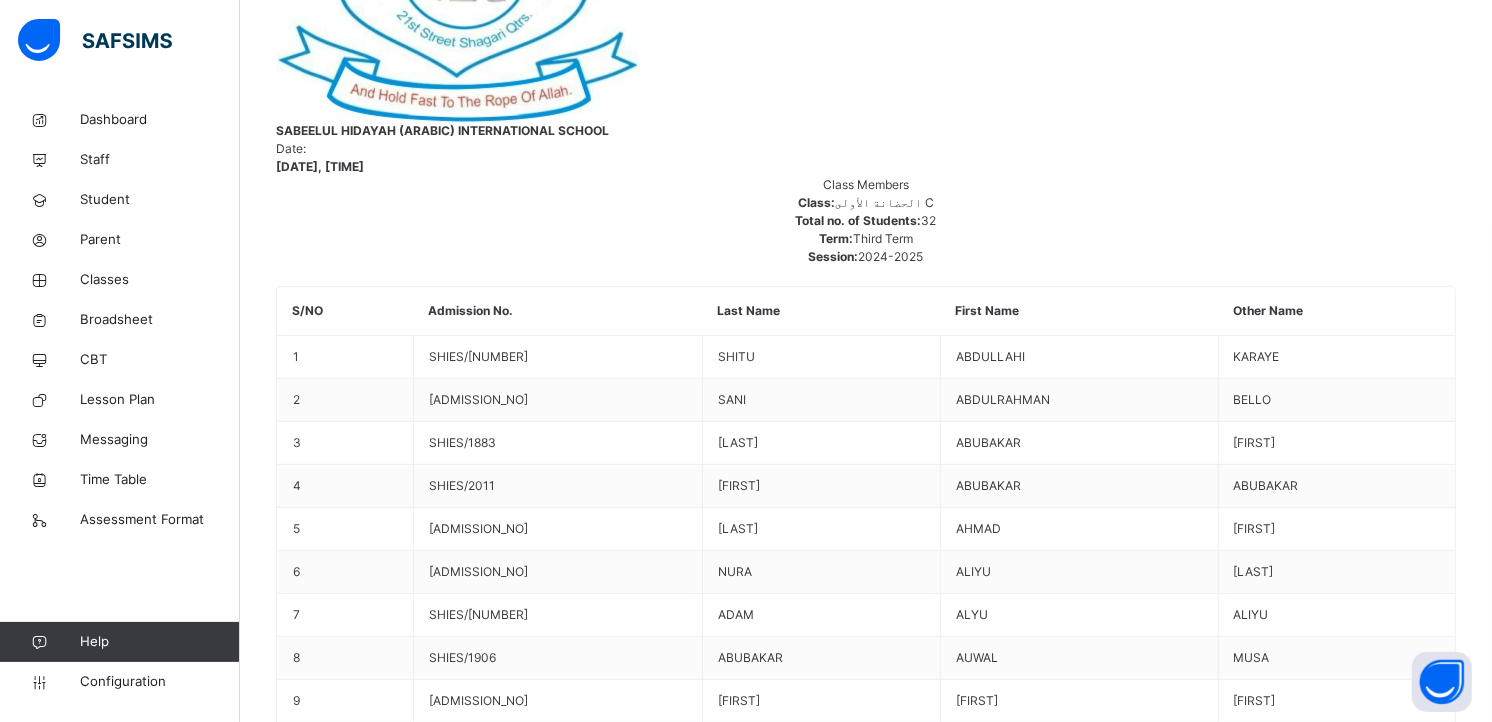scroll, scrollTop: 832, scrollLeft: 0, axis: vertical 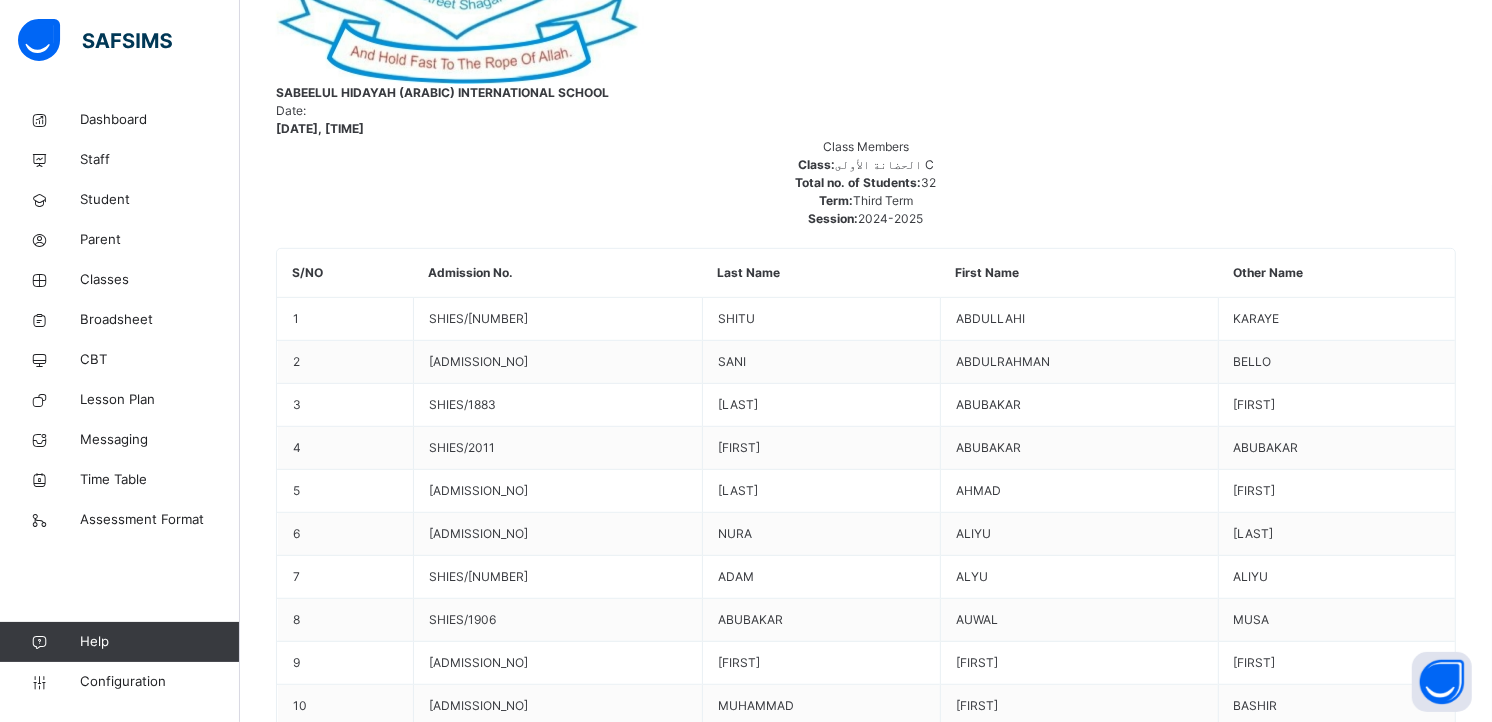 click on "Back  / [CLASS] [CLASS] [CLASS] [TERM] [YEAR] Class Members Subjects Results Skills Attendance Timetable Form Teacher Skills More Options   32  Students in class Download Pdf Report Excel Report View subject profile Bulk upload Add Class Members  [SCHOOL_NAME] ([SUBJECT]) [DATE], [TIME] Class Members Class:  [CLASS] Total no. of Students:  32 Term:  [TERM] Session:  [YEAR] S/NO Admission No. Last Name First Name Other Name 1 [ADMISSION_NO] [LAST] [FIRST] [OTHER] 2 [ADMISSION_NO] [LAST] [FIRST] [OTHER] 3 [ADMISSION_NO] [LAST] [FIRST] [OTHER] 4 [ADMISSION_NO] [LAST] [FIRST] [OTHER] 5 [ADMISSION_NO] [LAST] [FIRST] [OTHER] 6 [ADMISSION_NO] [LAST] [FIRST] [OTHER] 7 [ADMISSION_NO] [LAST] [FIRST] [OTHER] 8 [ADMISSION_NO] [LAST] [FIRST] [OTHER] 9 [ADMISSION_NO] [LAST] [FIRST] [OTHER] 10 [ADMISSION_NO] [LAST] [FIRST] [OTHER] 11 [ADMISSION_NO] [LAST] [FIRST] [OTHER] 12 [ADMISSION_NO] [LAST] [FIRST] [OTHER] 13 [ADMISSION_NO] [LAST] [LAST] [LAST]" at bounding box center (866, 4477) 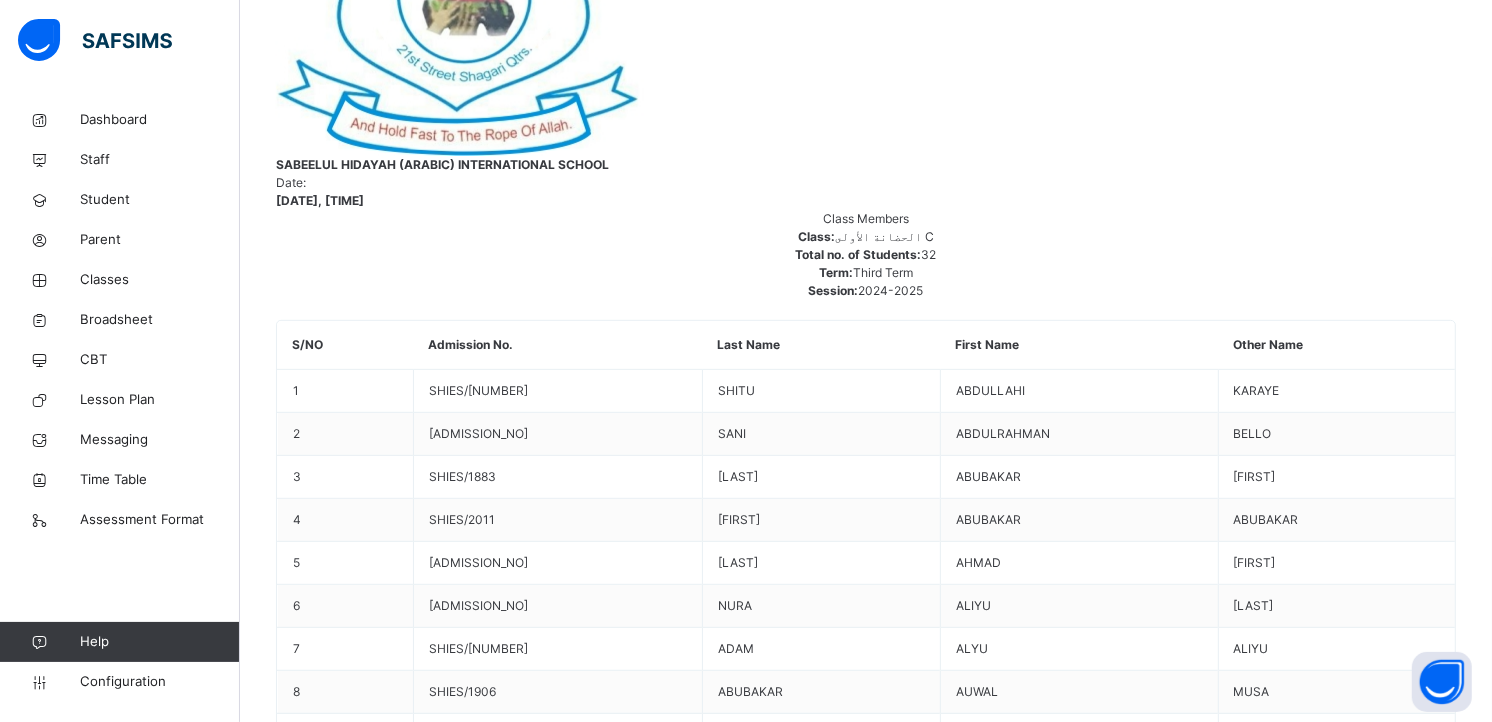 scroll, scrollTop: 768, scrollLeft: 0, axis: vertical 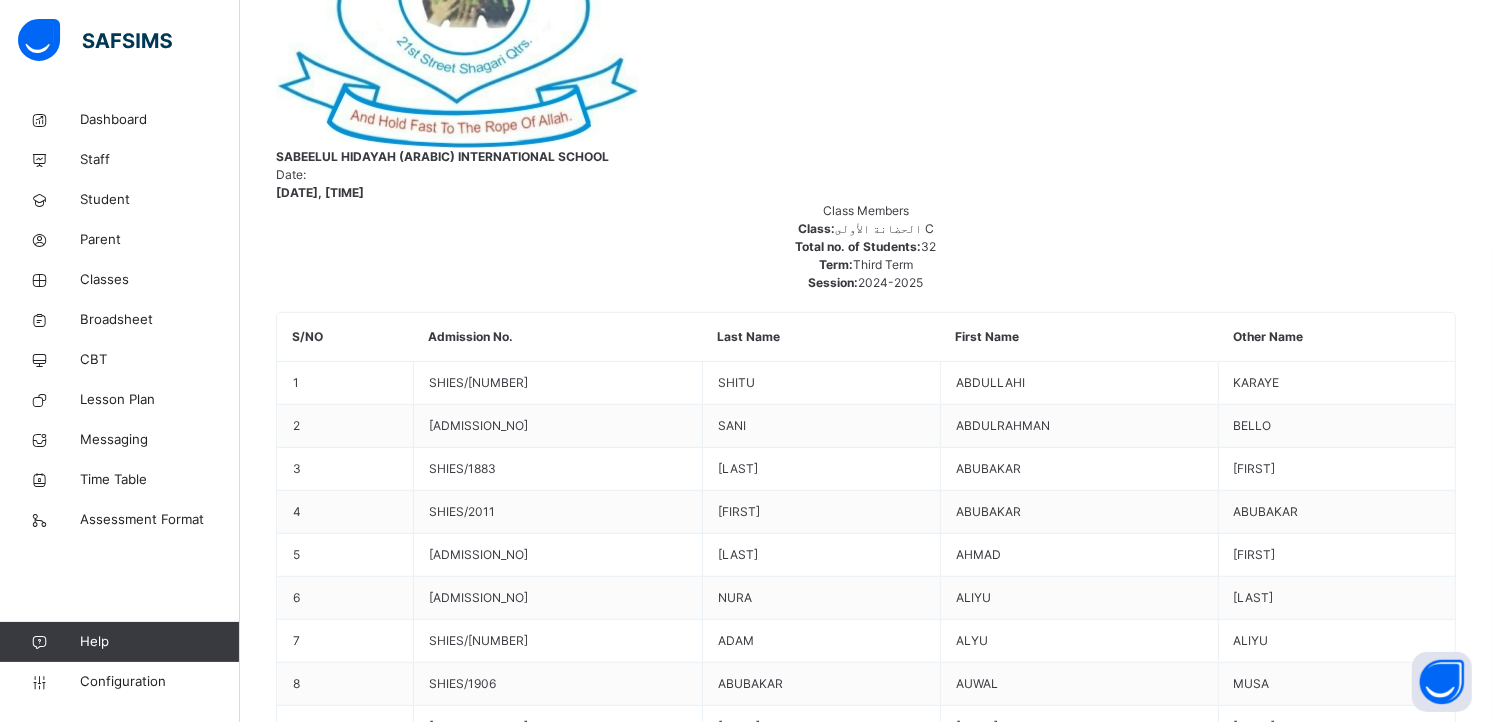 click on "Skill Grades Punctuality / دقة المواعيد B D C A Politeness / الموتب B D C A Honesty / الصدق B D C A Leadership / الرئاسة B D C A Neatness / النظافة B D C A Co-operation with others / التعلون مح الأخير B D C A Attentiveness / الإنتباه B D C A Health / الصحة B D C A Save Skill" at bounding box center [1006, 5956] 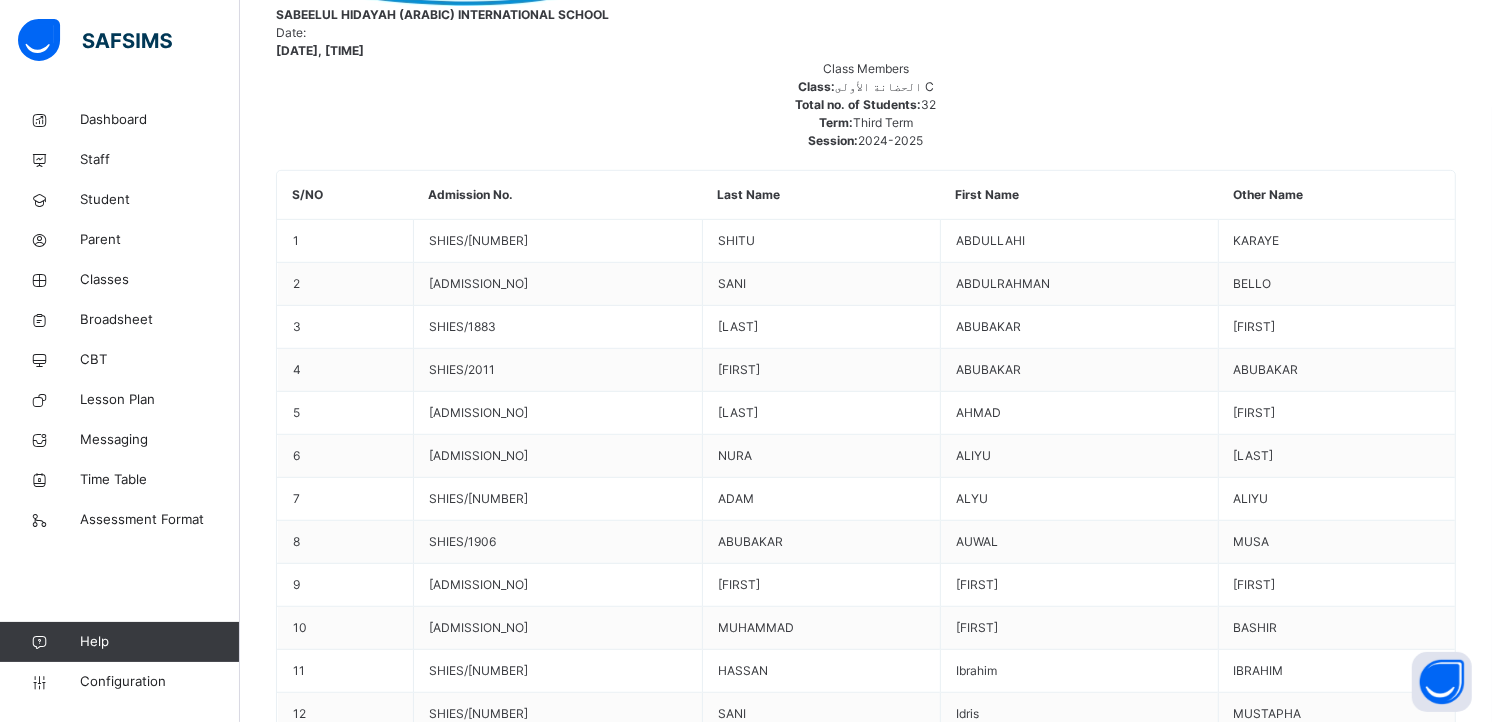 click on "Save Skill" at bounding box center (1341, 6204) 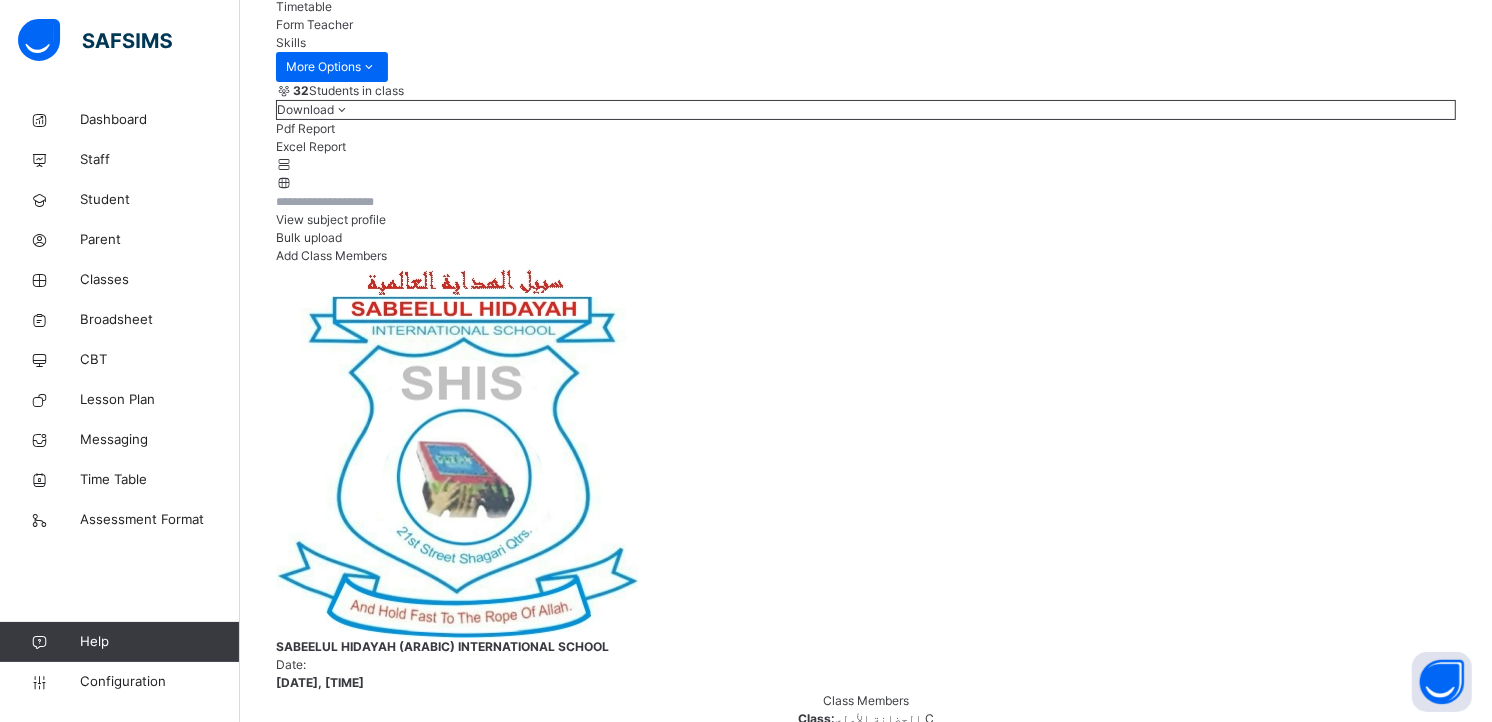 click on "Next Student" at bounding box center (1381, 5938) 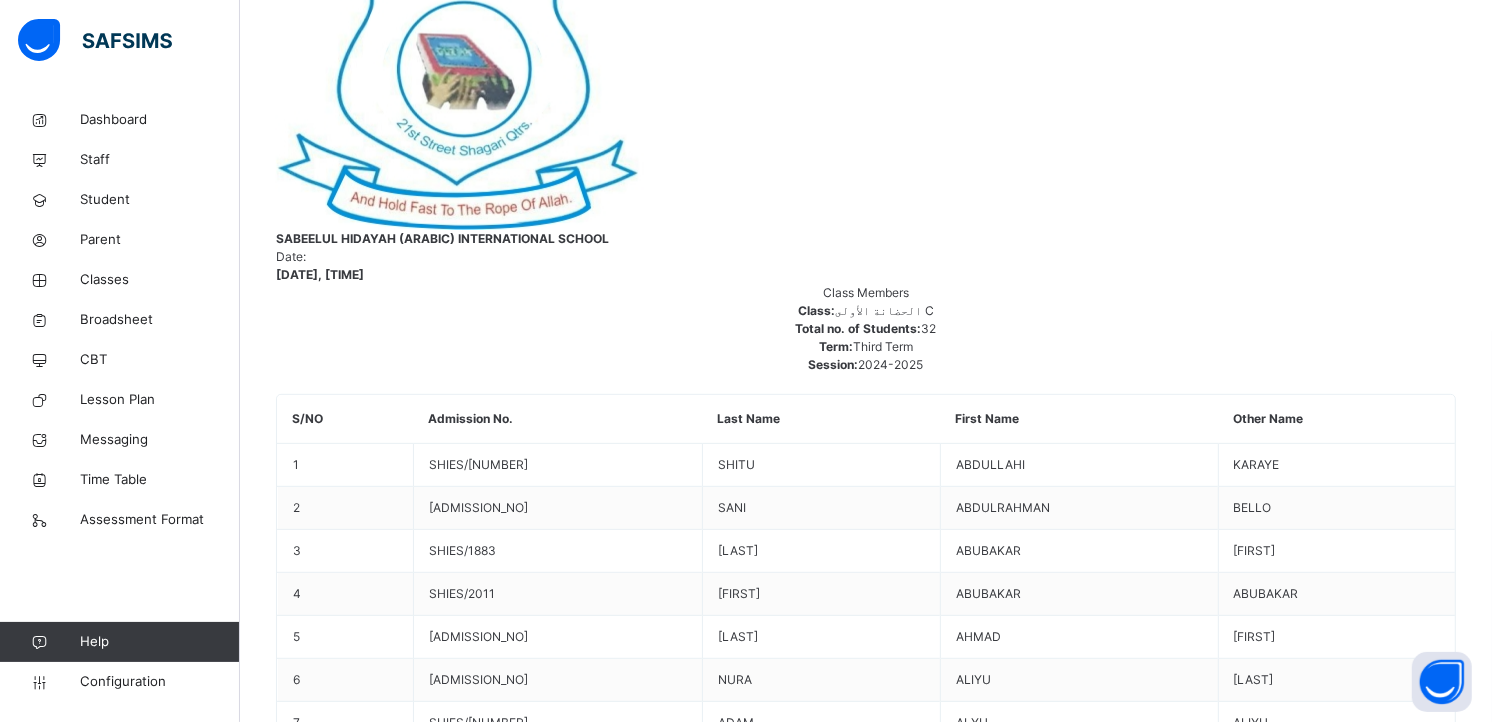 scroll, scrollTop: 692, scrollLeft: 0, axis: vertical 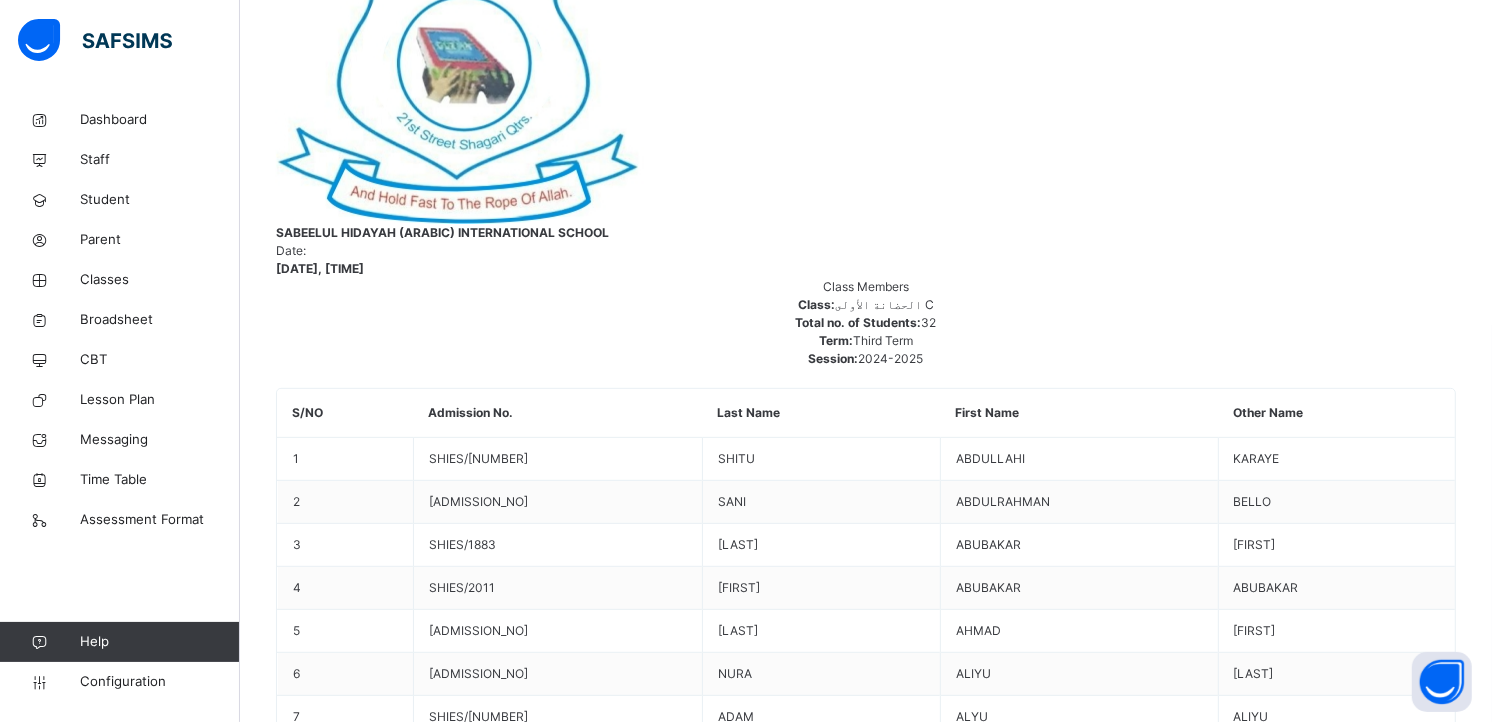 click on "Punctuality / دقة المواعيد B D C A Politeness / الموتب B D C A Honesty / الصدق B D C A Leadership / الرئاسة B D C A Neatness / النظافة B D C A Co-operation with others / التعلون مح الأخير B D C A Attentiveness / الإنتباه B D C A Health / الصحة B D C A" at bounding box center (1006, 6005) 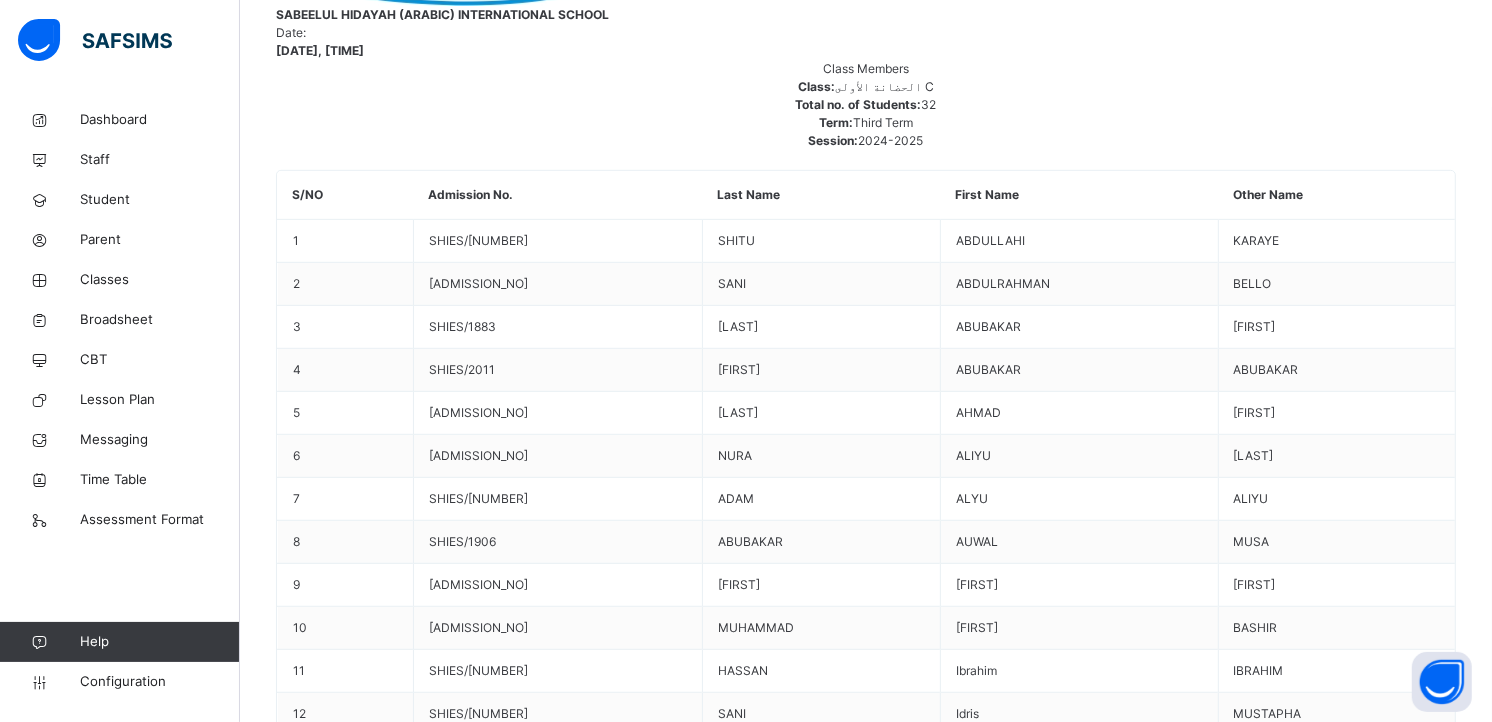 scroll, scrollTop: 278, scrollLeft: 0, axis: vertical 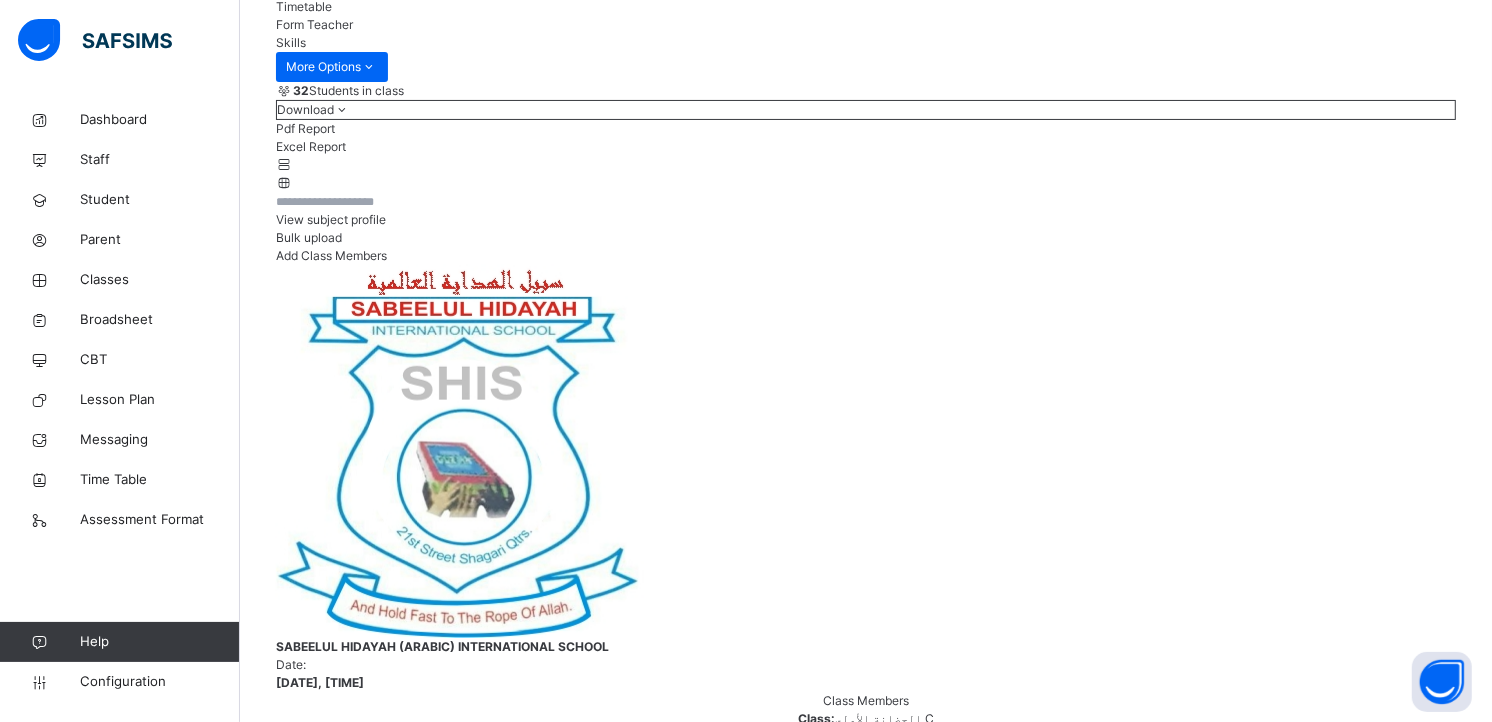 click on "Next Student" at bounding box center (1381, 5938) 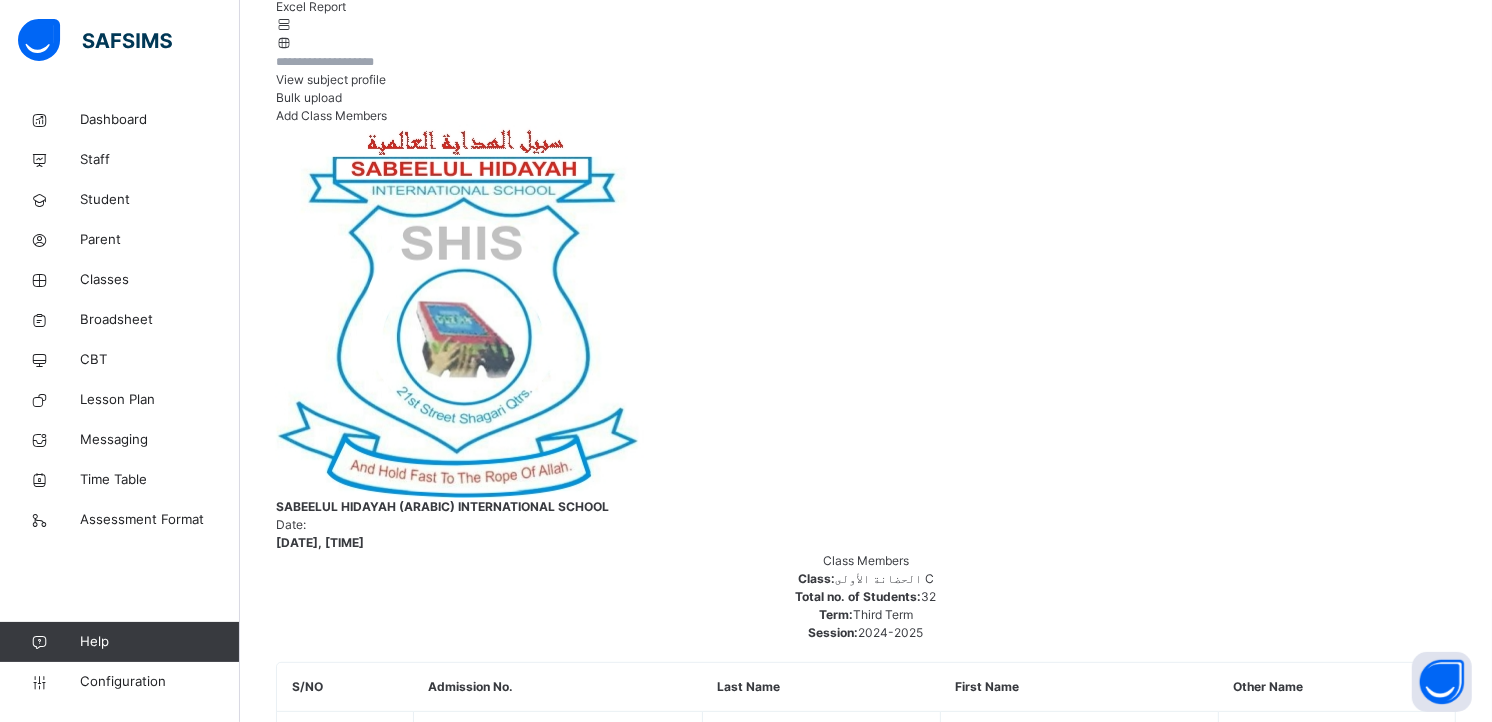scroll, scrollTop: 422, scrollLeft: 0, axis: vertical 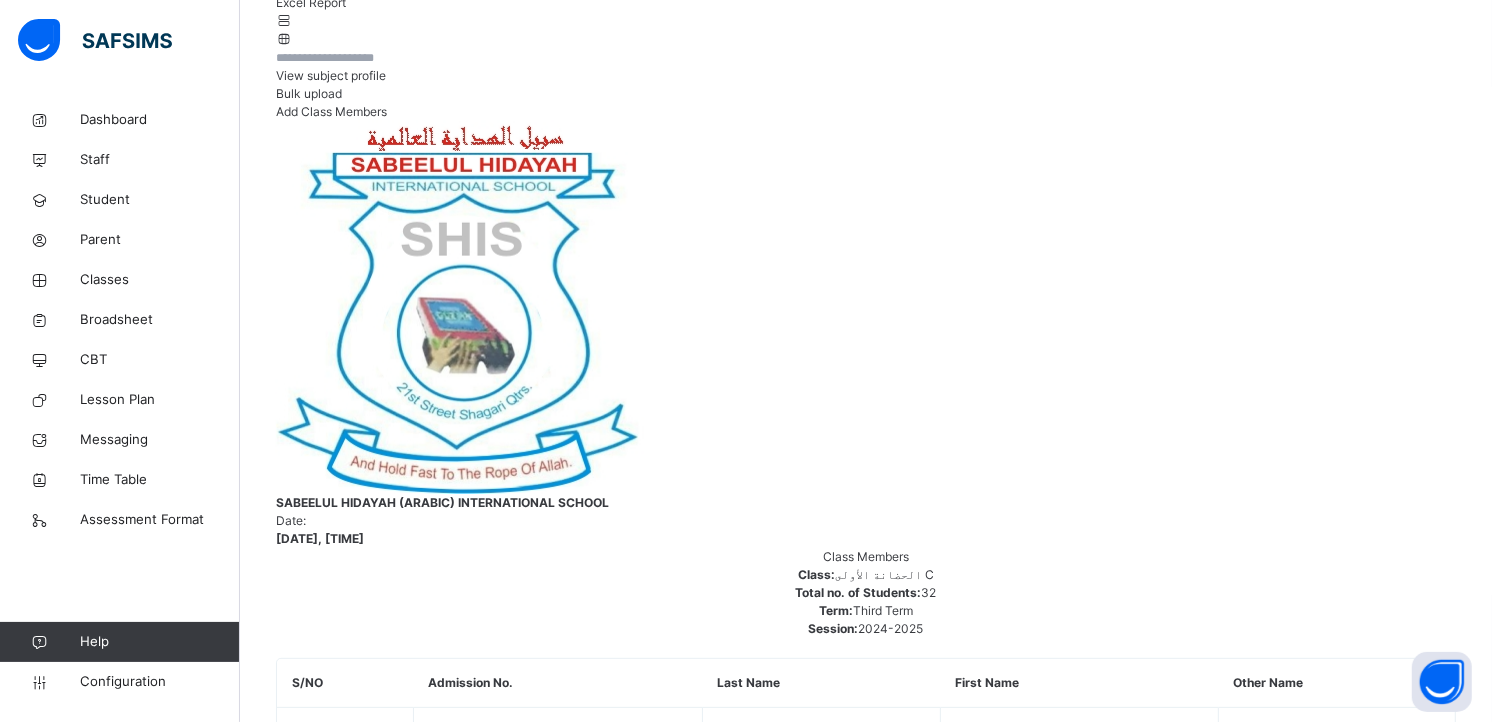 click on "Punctuality / دقة المواعيد B D C A Politeness / الموتب B D C A Honesty / الصدق B D C A Leadership / الرئاسة B D C A Neatness / النظافة B D C A Co-operation with others / التعلون مح الأخير B D C A Attentiveness / الإنتباه B D C A Health / الصحة B D C A" at bounding box center [1006, 6275] 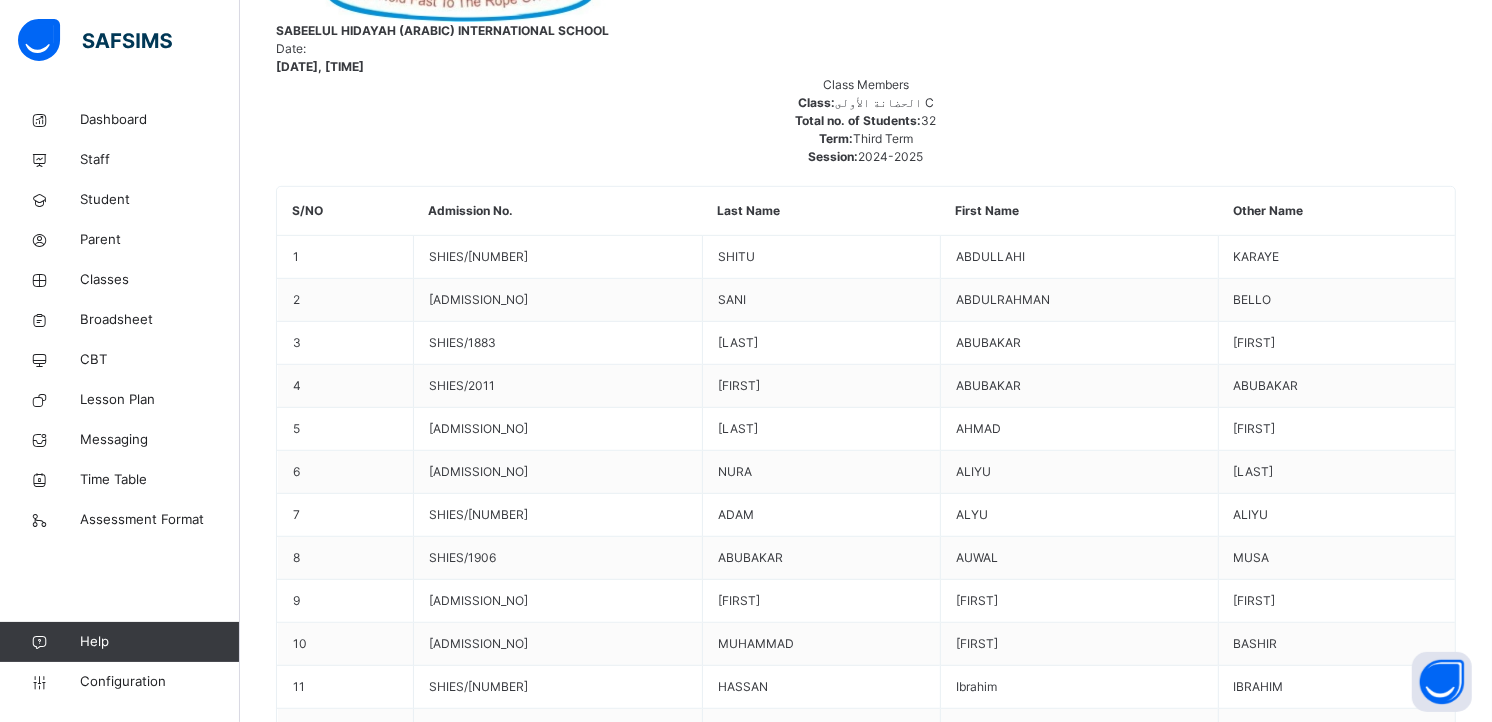 scroll, scrollTop: 910, scrollLeft: 0, axis: vertical 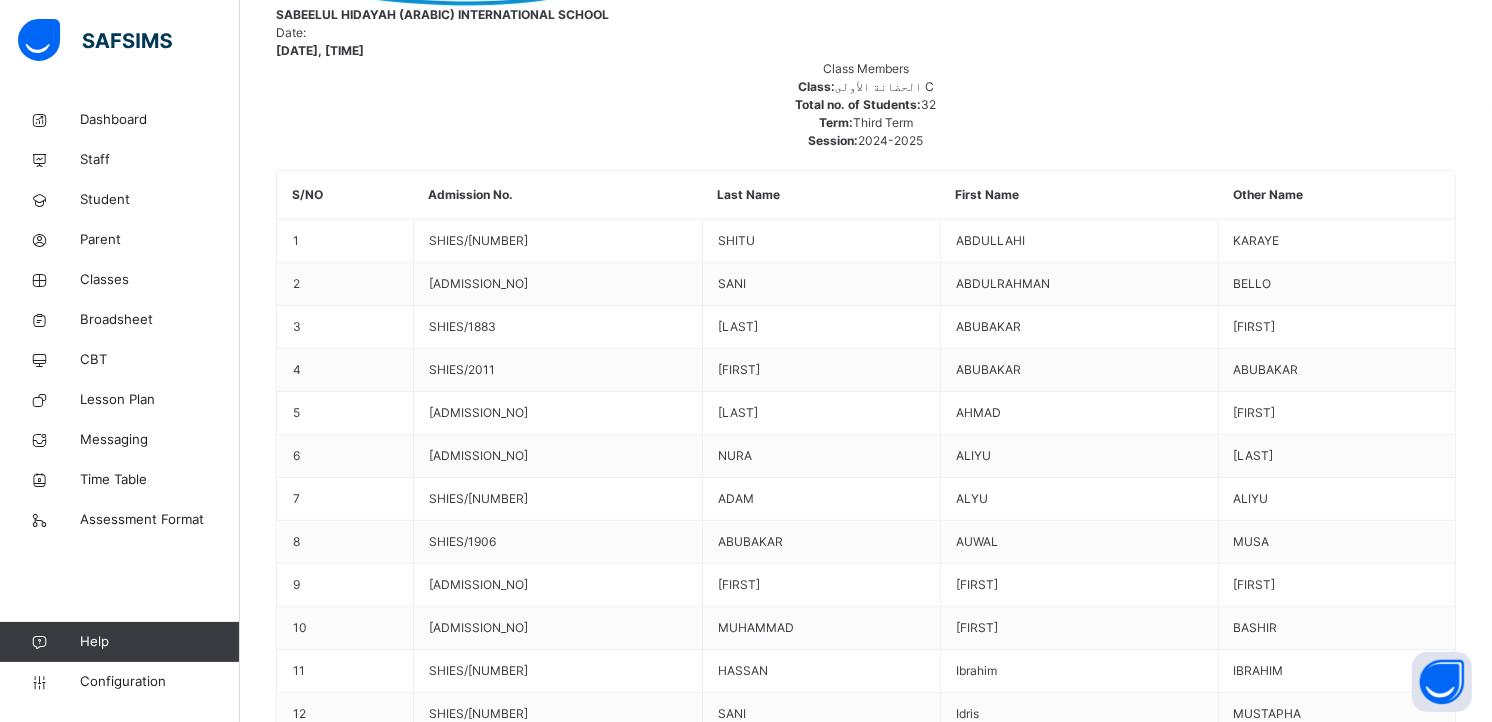 click on "Back  / [CLASS] [CLASS] [CLASS] [TERM] [YEAR] Class Members Subjects Results Skills Attendance Timetable Form Teacher Skills More Options   32  Students in class Download Pdf Report Excel Report View subject profile Bulk upload Add Class Members  [SCHOOL_NAME] ([SUBJECT]) [DATE], [TIME] Class Members Class:  [CLASS] Total no. of Students:  32 Term:  [TERM] Session:  [YEAR] S/NO Admission No. Last Name First Name Other Name 1 [ADMISSION_NO] [LAST] [FIRST] [OTHER] 2 [ADMISSION_NO] [LAST] [FIRST] [OTHER] 3 [ADMISSION_NO] [LAST] [FIRST] [OTHER] 4 [ADMISSION_NO] [LAST] [FIRST] [OTHER] 5 [ADMISSION_NO] [LAST] [FIRST] [OTHER] 6 [ADMISSION_NO] [LAST] [FIRST] [OTHER] 7 [ADMISSION_NO] [LAST] [FIRST] [OTHER] 8 [ADMISSION_NO] [LAST] [FIRST] [OTHER] 9 [ADMISSION_NO] [LAST] [FIRST] [OTHER] 10 [ADMISSION_NO] [LAST] [FIRST] [OTHER] 11 [ADMISSION_NO] [LAST] [FIRST] [OTHER] 12 [ADMISSION_NO] [LAST] [FIRST] [OTHER] 13 [ADMISSION_NO] [LAST] [LAST] [LAST]" at bounding box center [866, 4399] 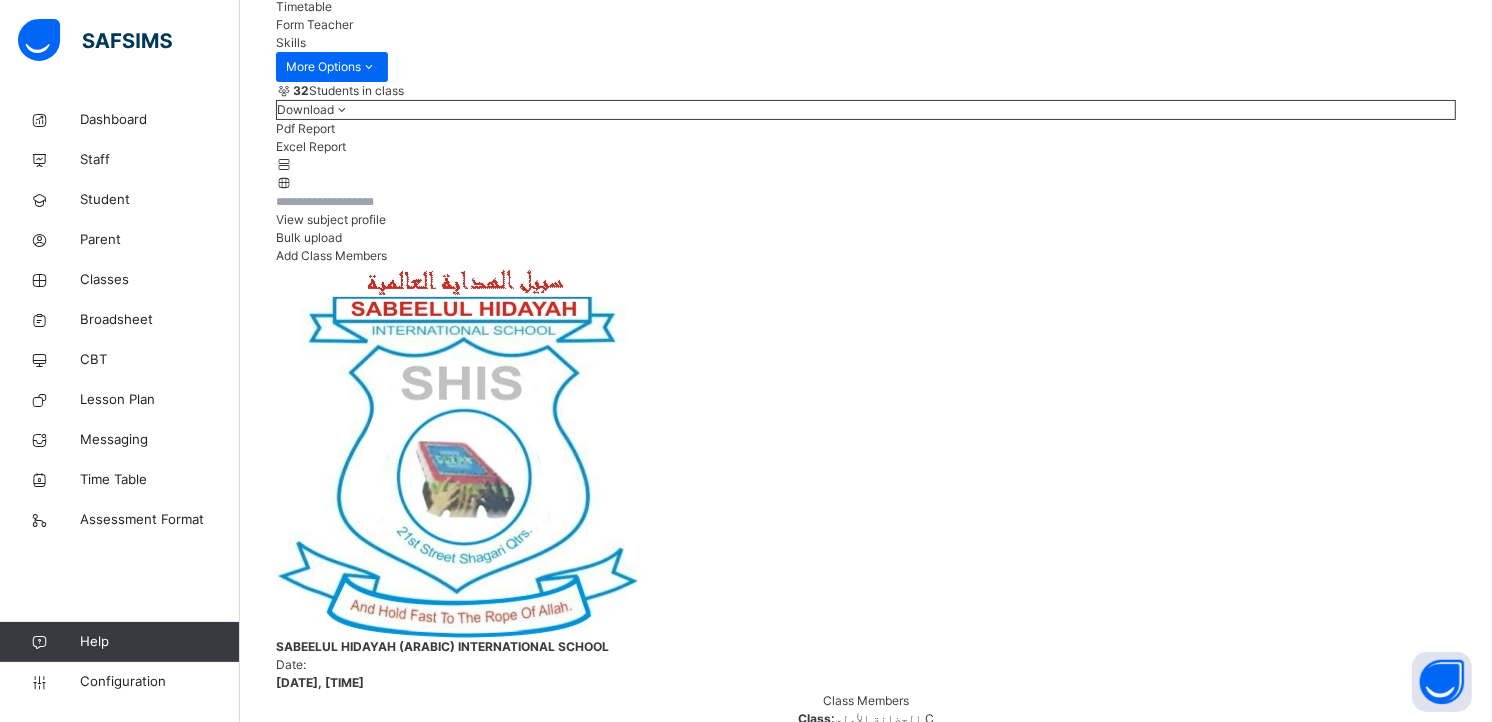 click on "Next Student" at bounding box center [1381, 5938] 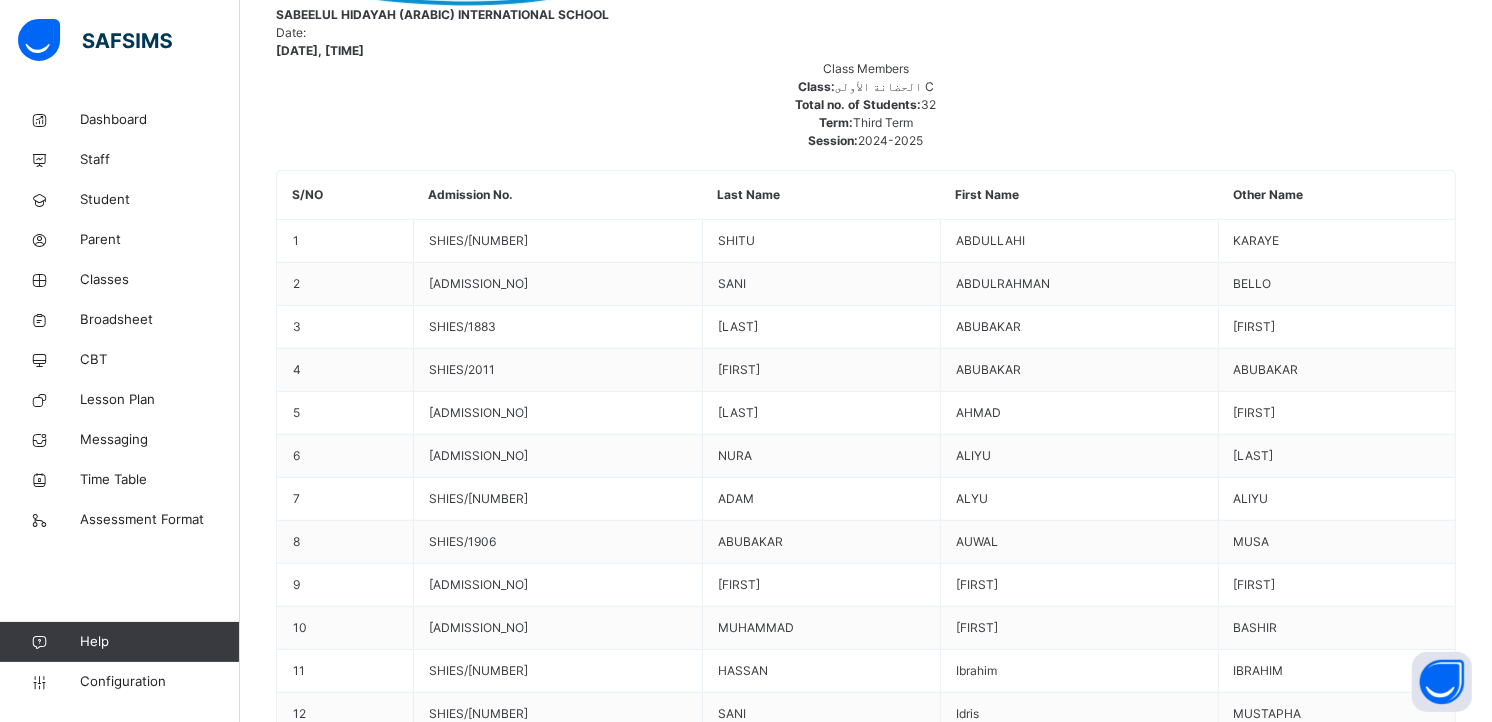 click on "A" at bounding box center (1046, 5774) 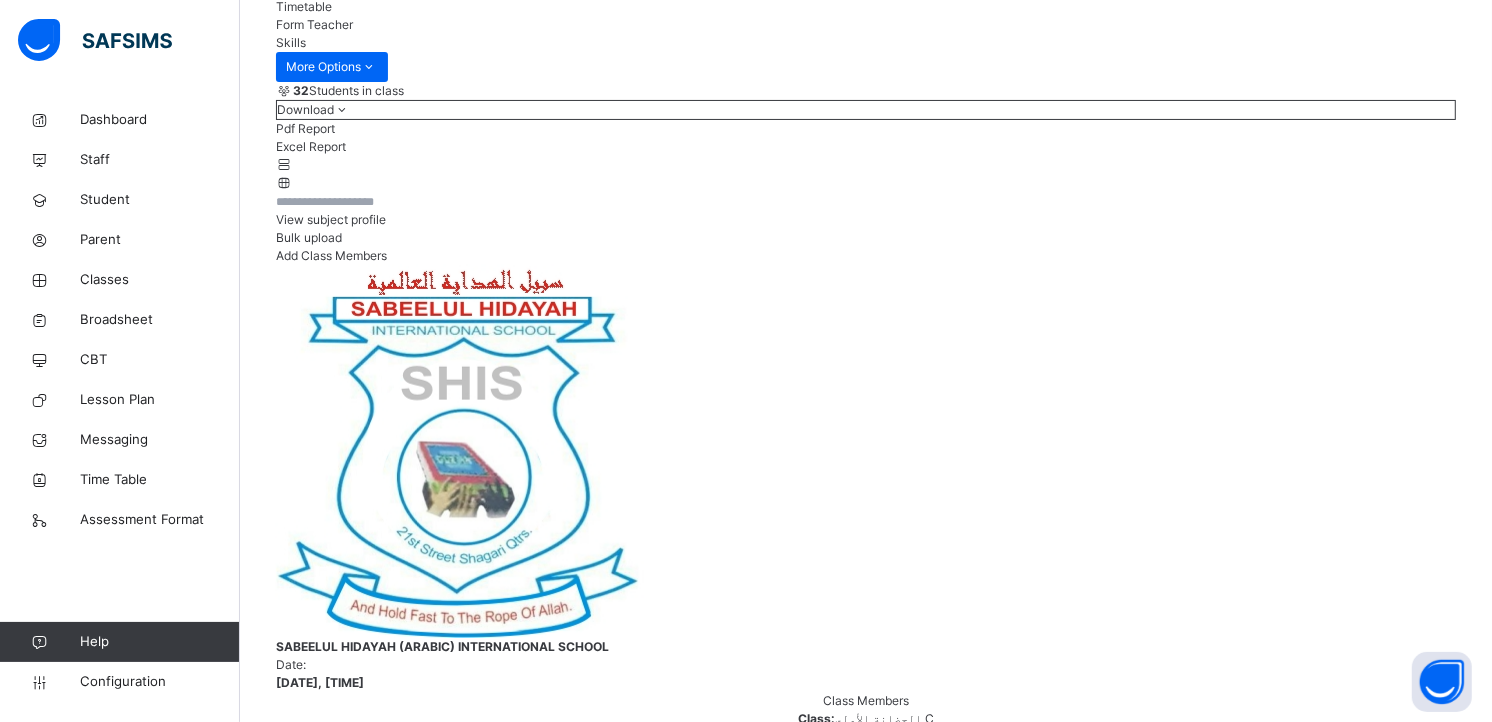 click on "Next Student" at bounding box center [1381, 5938] 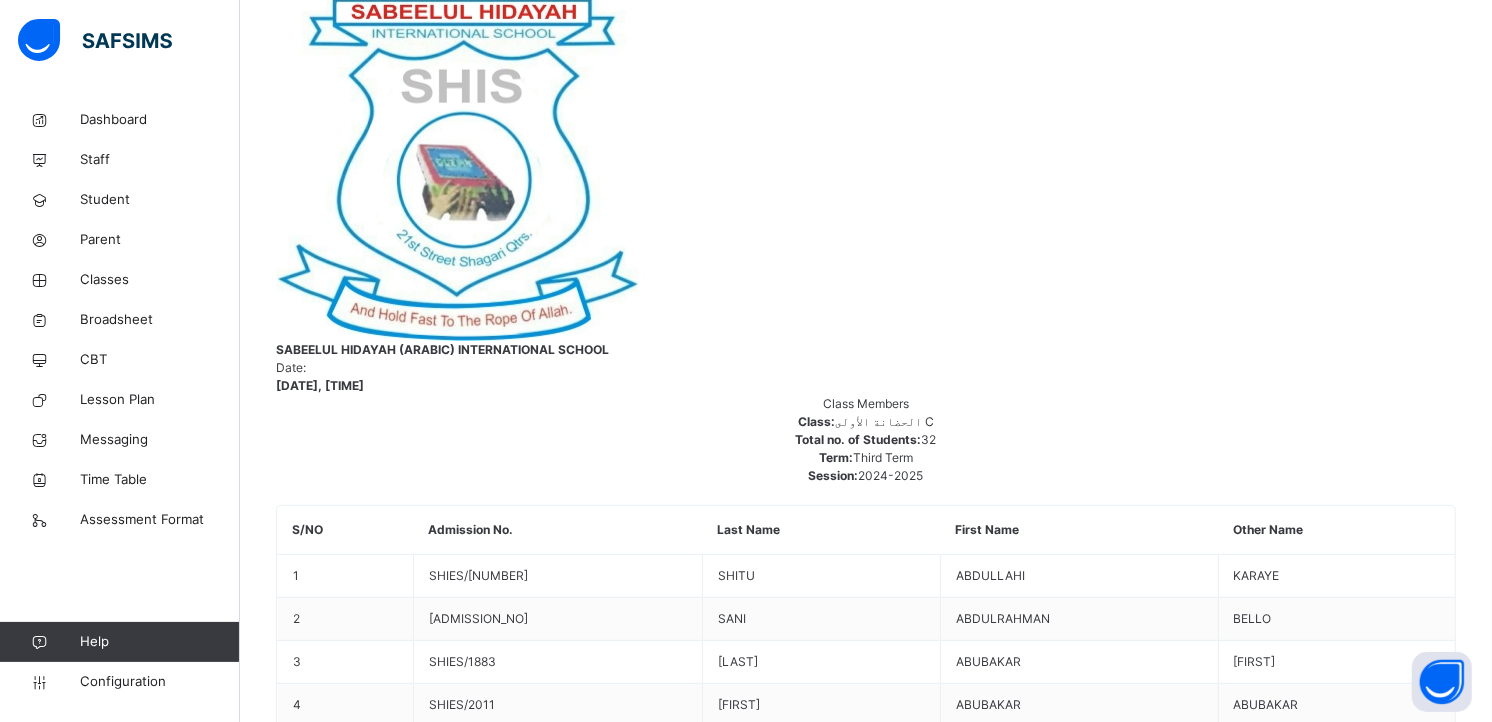 scroll, scrollTop: 592, scrollLeft: 0, axis: vertical 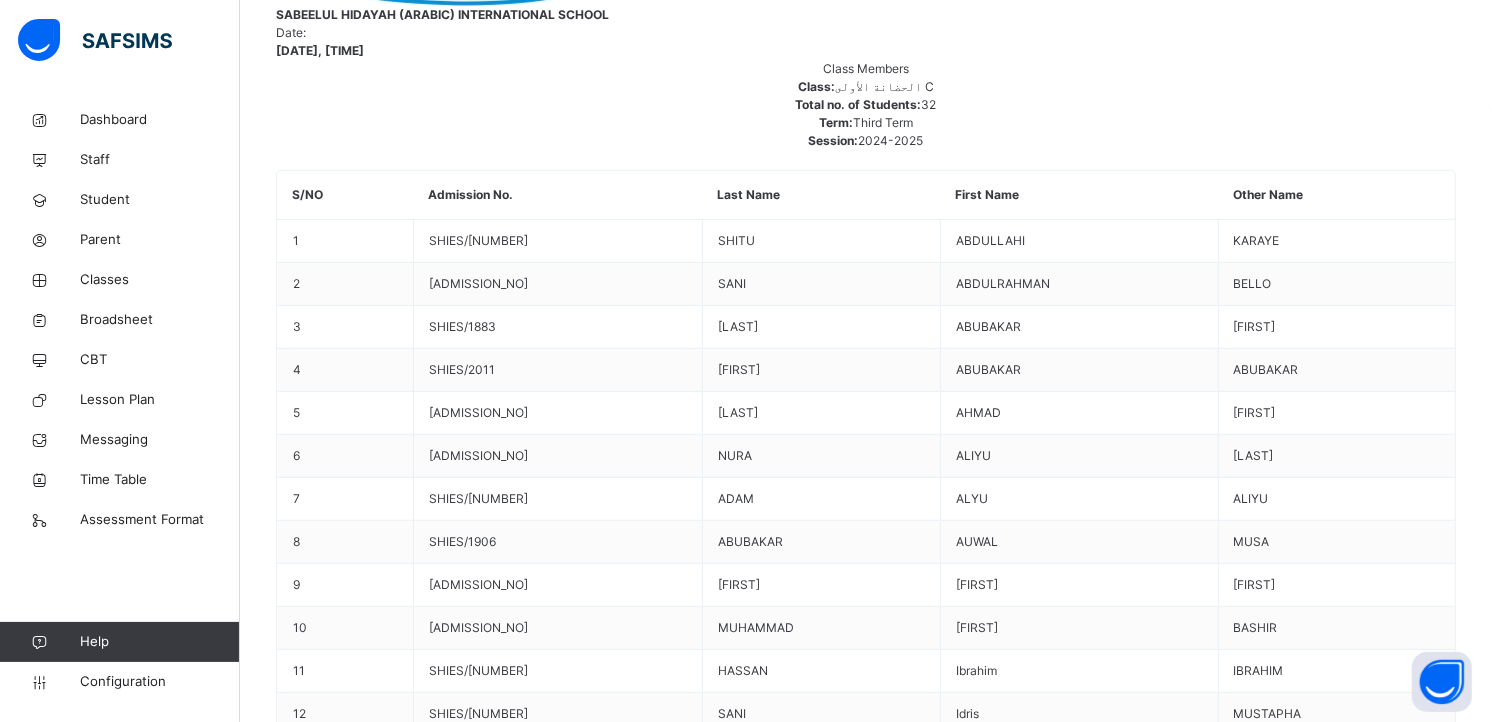 click on "Save Skill" at bounding box center [1341, 6204] 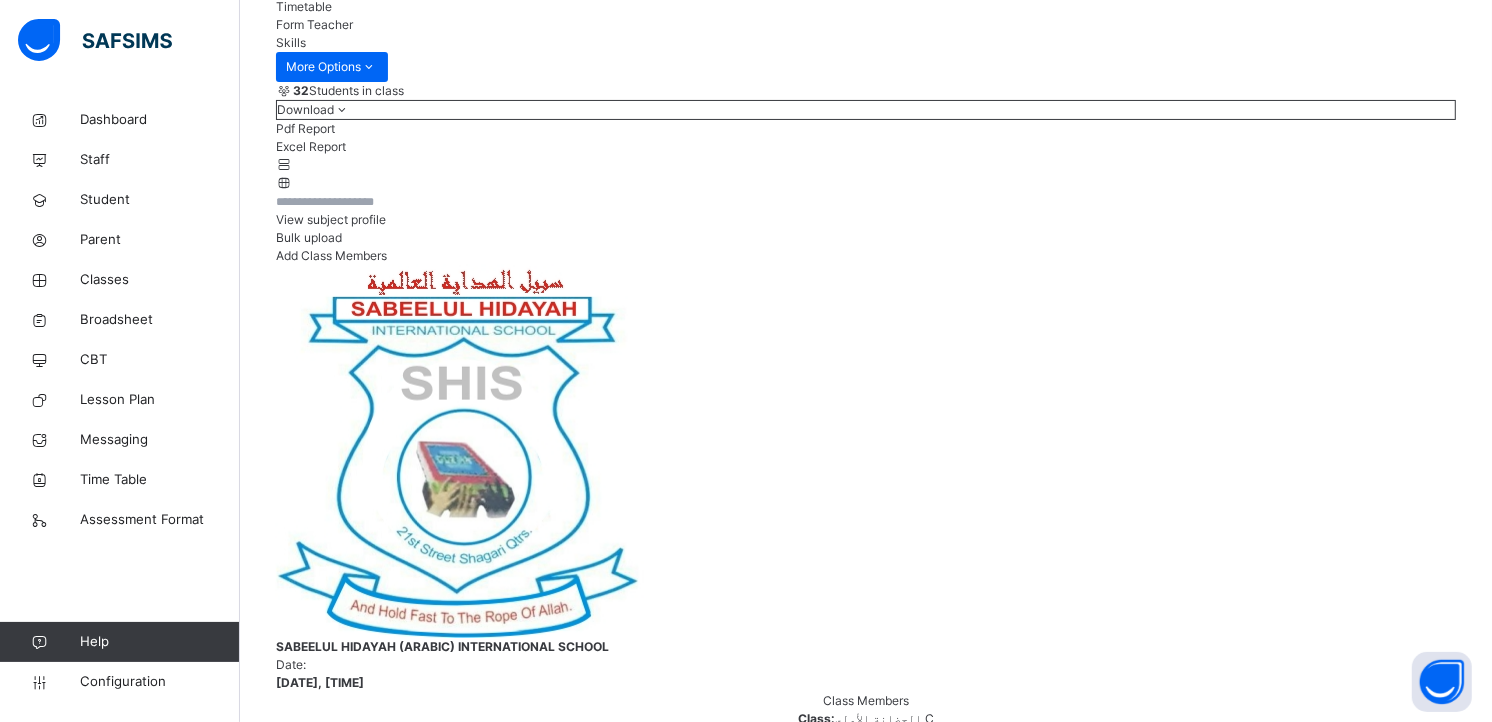 click on "Next Student" at bounding box center (1381, 5938) 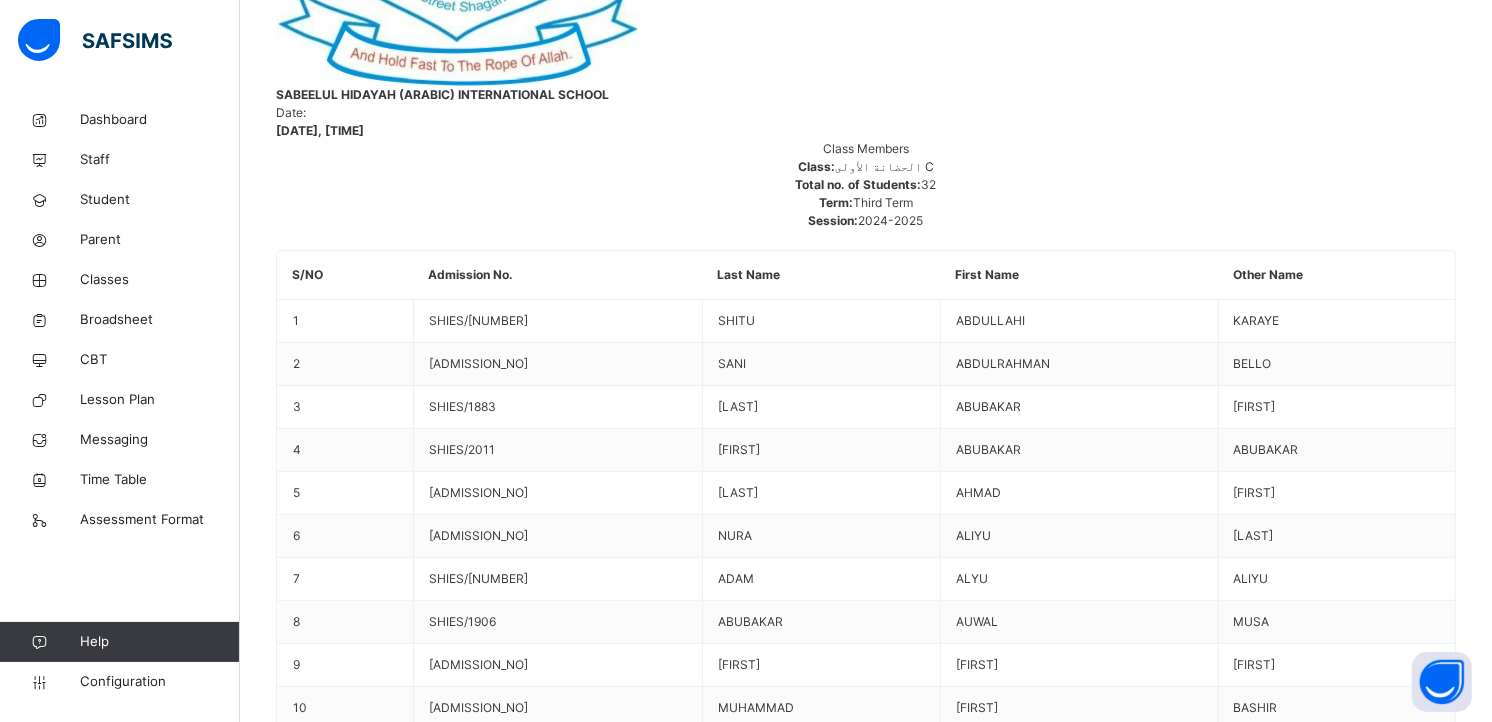 scroll, scrollTop: 910, scrollLeft: 0, axis: vertical 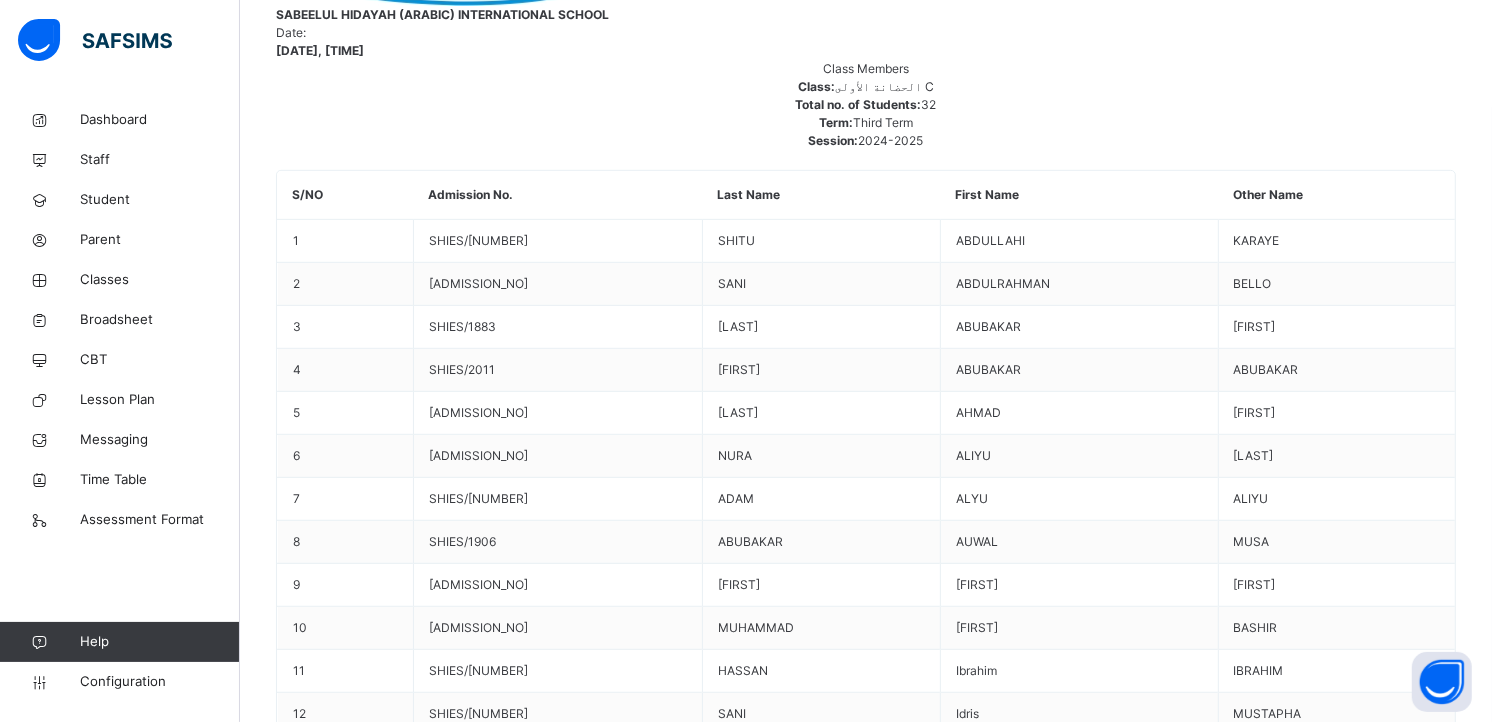 click on "A" at bounding box center [1046, 5774] 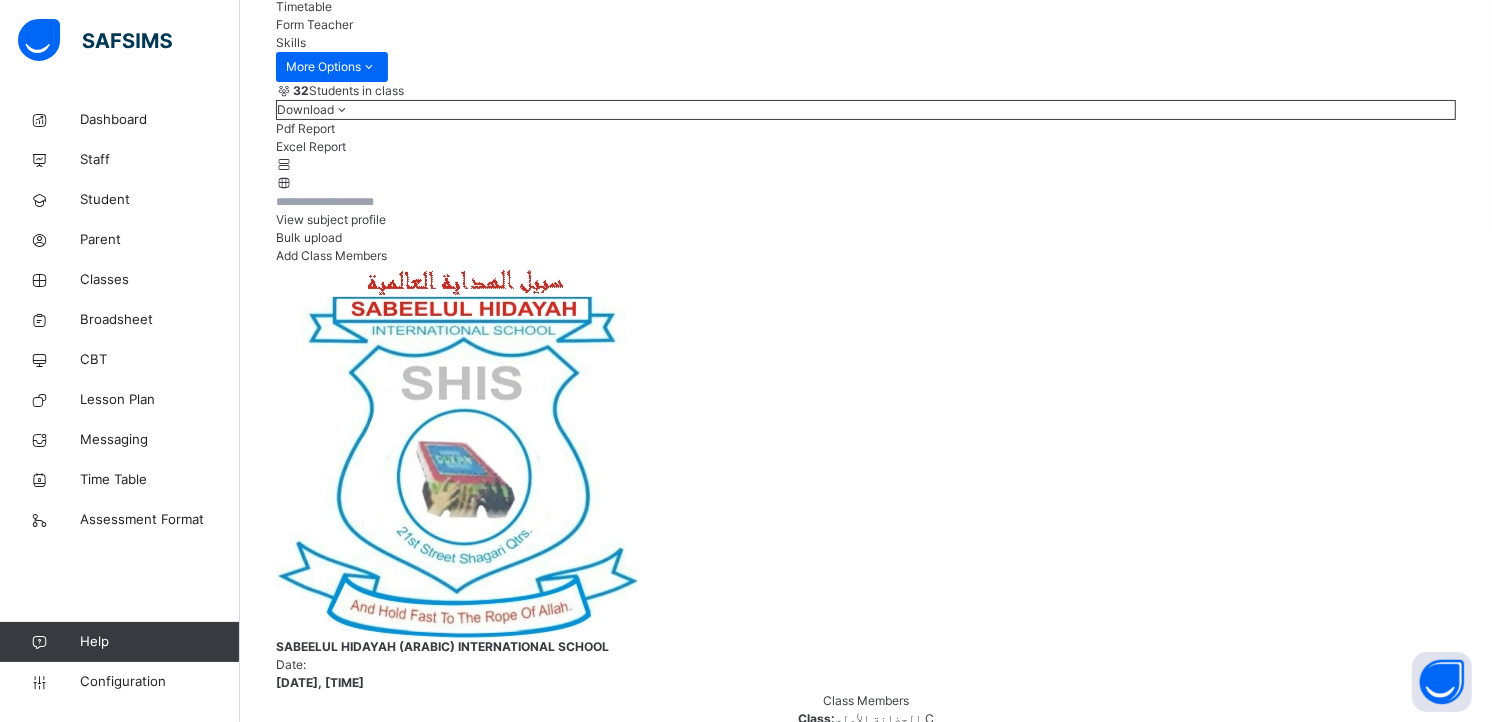 click on "Next Student" at bounding box center (1381, 5938) 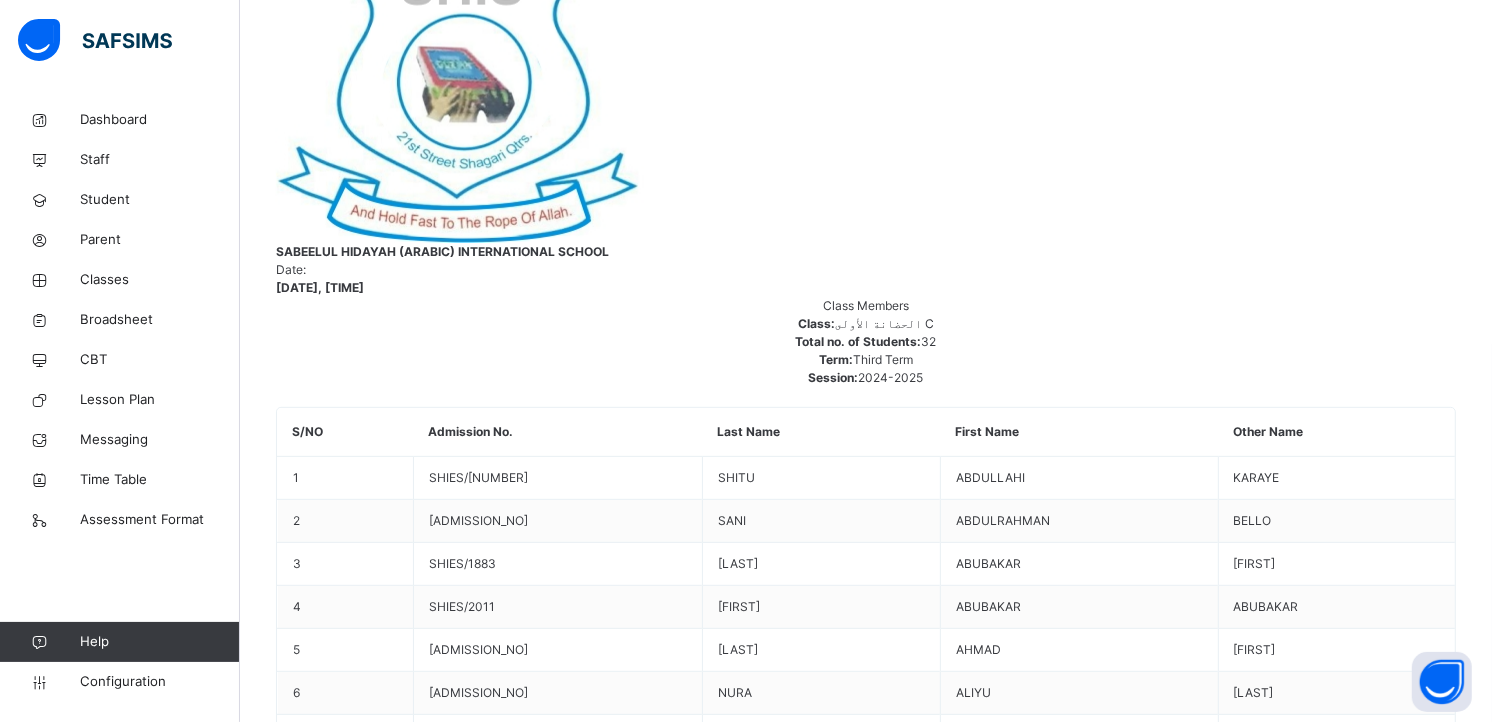 scroll, scrollTop: 675, scrollLeft: 0, axis: vertical 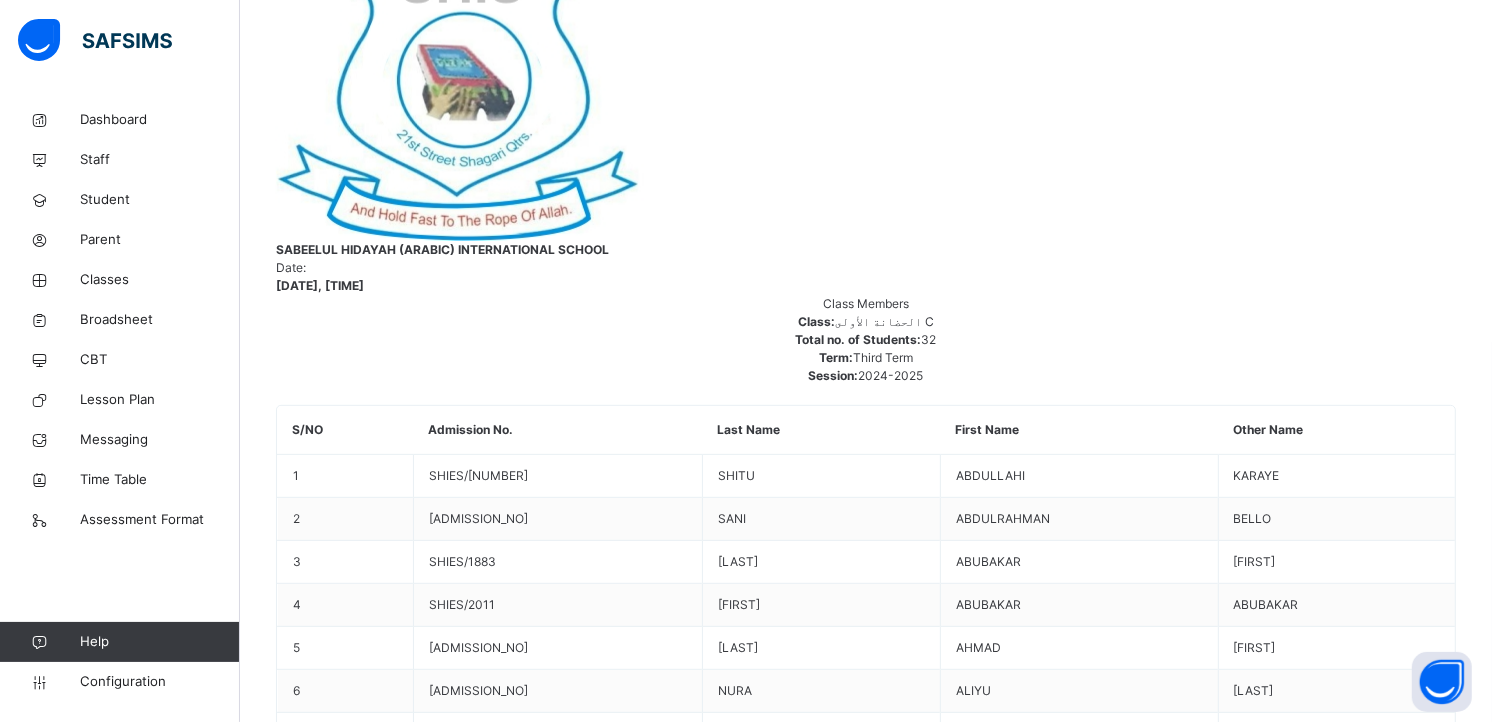 click on "Back  / [CLASS] [CLASS] [CLASS] [TERM] [YEAR] Class Members Subjects Results Skills Attendance Timetable Form Teacher Skills More Options   32  Students in class Download Pdf Report Excel Report View subject profile Bulk upload Add Class Members  [SCHOOL_NAME] ([SUBJECT]) [DATE], [TIME] Class Members Class:  [CLASS] Total no. of Students:  32 Term:  [TERM] Session:  [YEAR] S/NO Admission No. Last Name First Name Other Name 1 [ADMISSION_NO] [LAST] [FIRST] [OTHER] 2 [ADMISSION_NO] [LAST] [FIRST] [OTHER] 3 [ADMISSION_NO] [LAST] [FIRST] [OTHER] 4 [ADMISSION_NO] [LAST] [FIRST] [OTHER] 5 [ADMISSION_NO] [LAST] [FIRST] [OTHER] 6 [ADMISSION_NO] [LAST] [FIRST] [OTHER] 7 [ADMISSION_NO] [LAST] [FIRST] [OTHER] 8 [ADMISSION_NO] [LAST] [FIRST] [OTHER] 9 [ADMISSION_NO] [LAST] [FIRST] [OTHER] 10 [ADMISSION_NO] [LAST] [FIRST] [OTHER] 11 [ADMISSION_NO] [LAST] [FIRST] [OTHER] 12 [ADMISSION_NO] [LAST] [FIRST] [OTHER] 13 [ADMISSION_NO] [LAST] [LAST] [LAST]" at bounding box center [866, 4634] 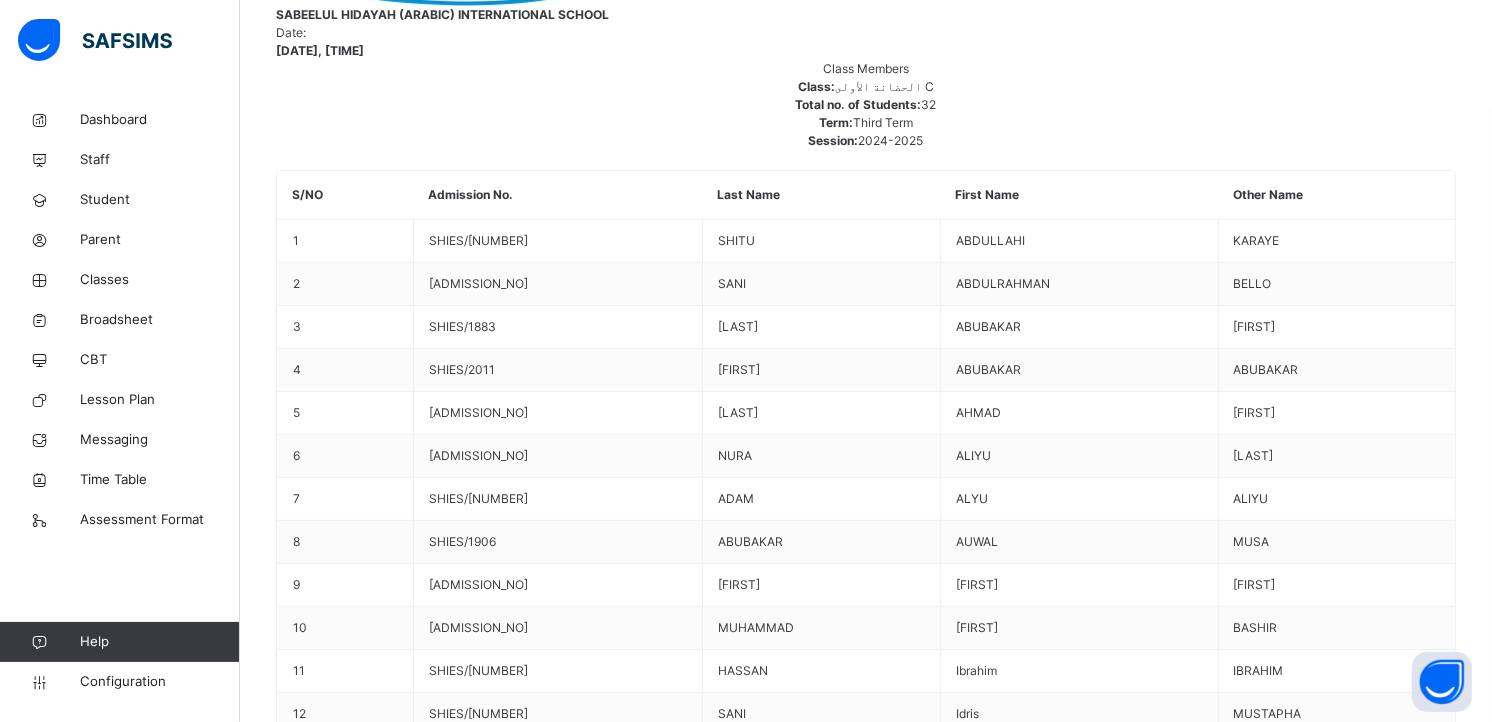 click on "A" at bounding box center (1046, 6154) 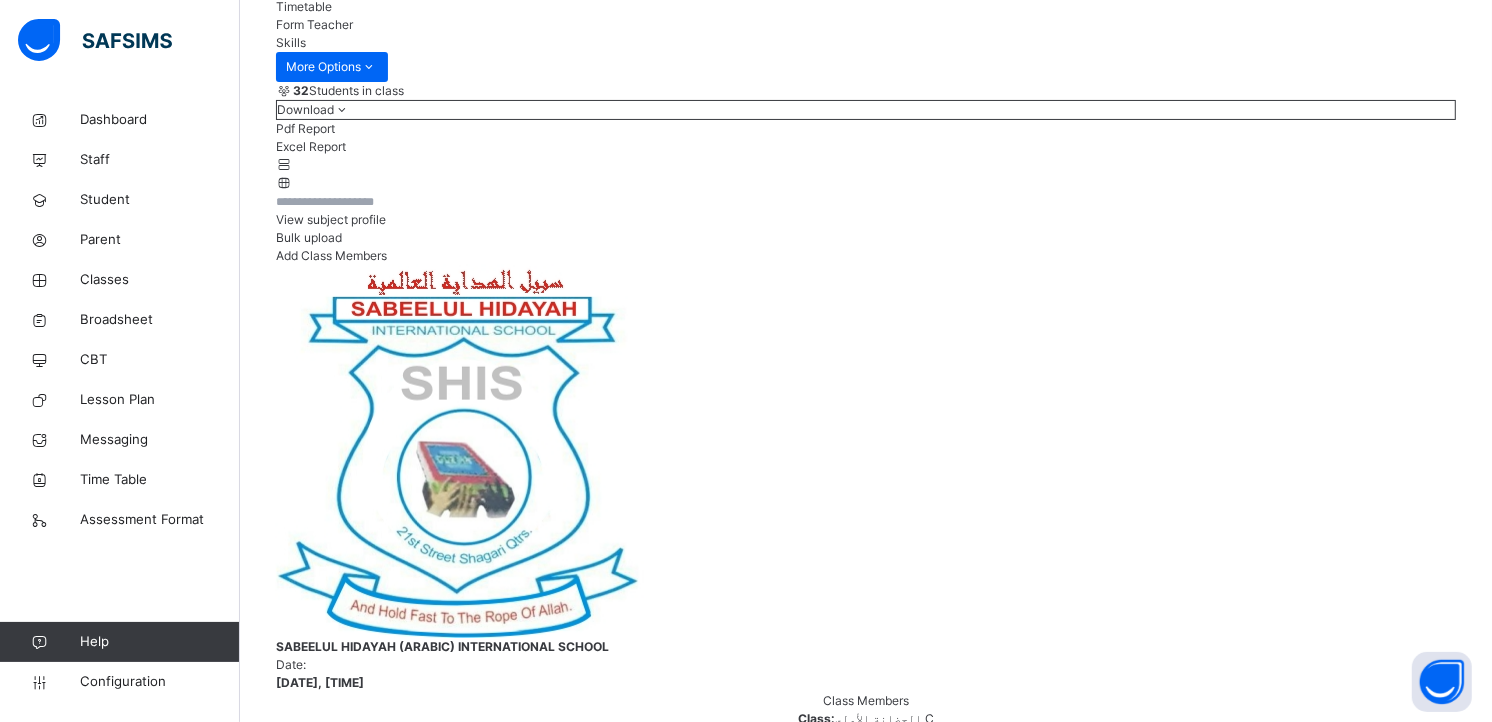 click on "Next Student" at bounding box center [1381, 5938] 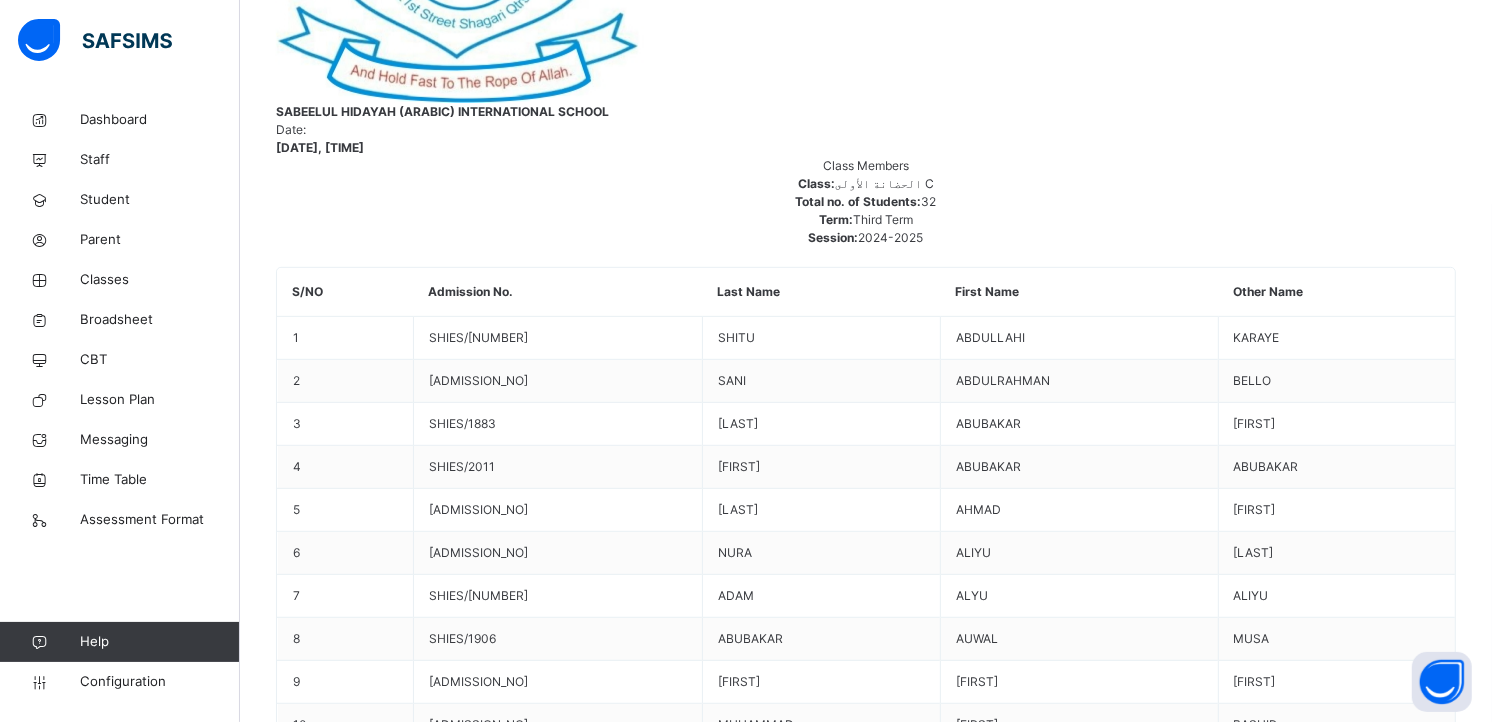 scroll, scrollTop: 826, scrollLeft: 0, axis: vertical 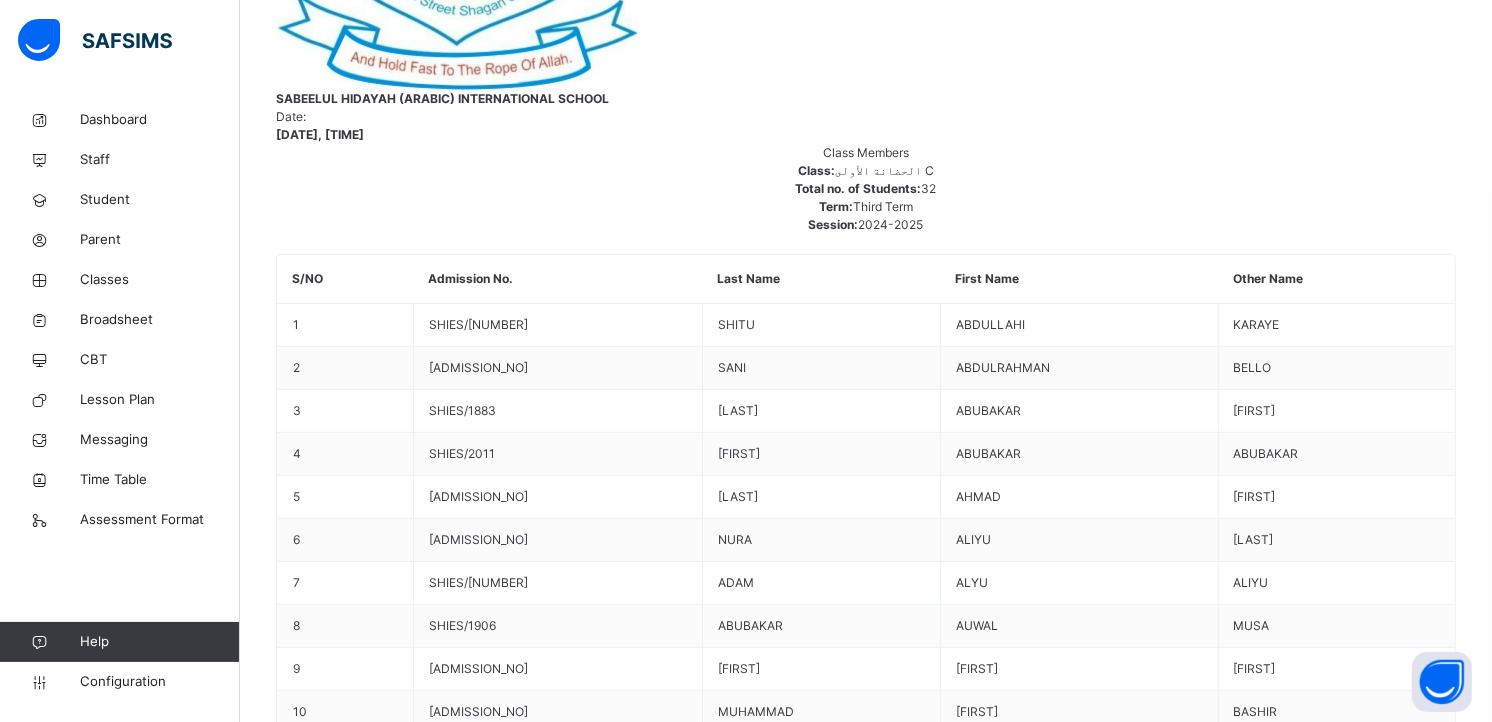 click on "Save Skill" at bounding box center (1341, 6288) 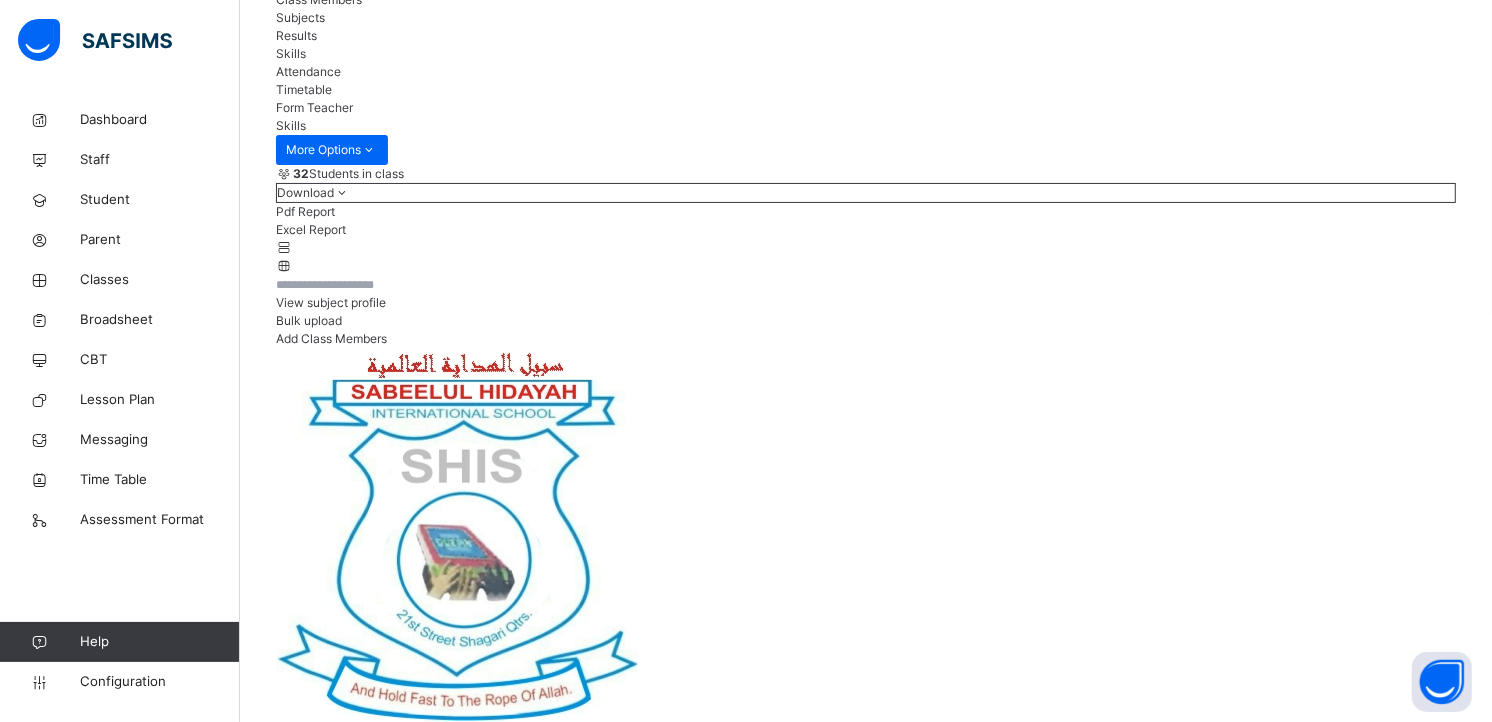 click on "Next Student" at bounding box center (1381, 6021) 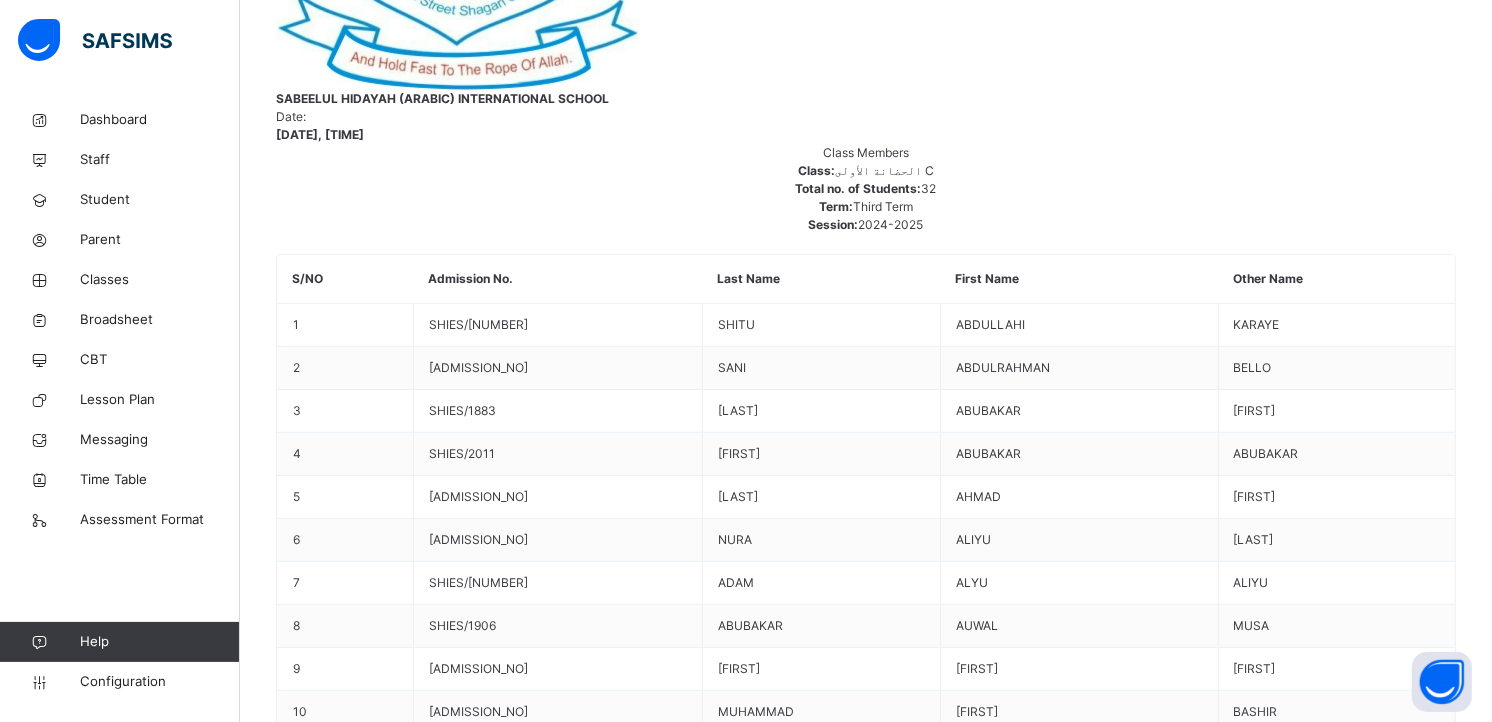 click on "A" at bounding box center [1046, 6048] 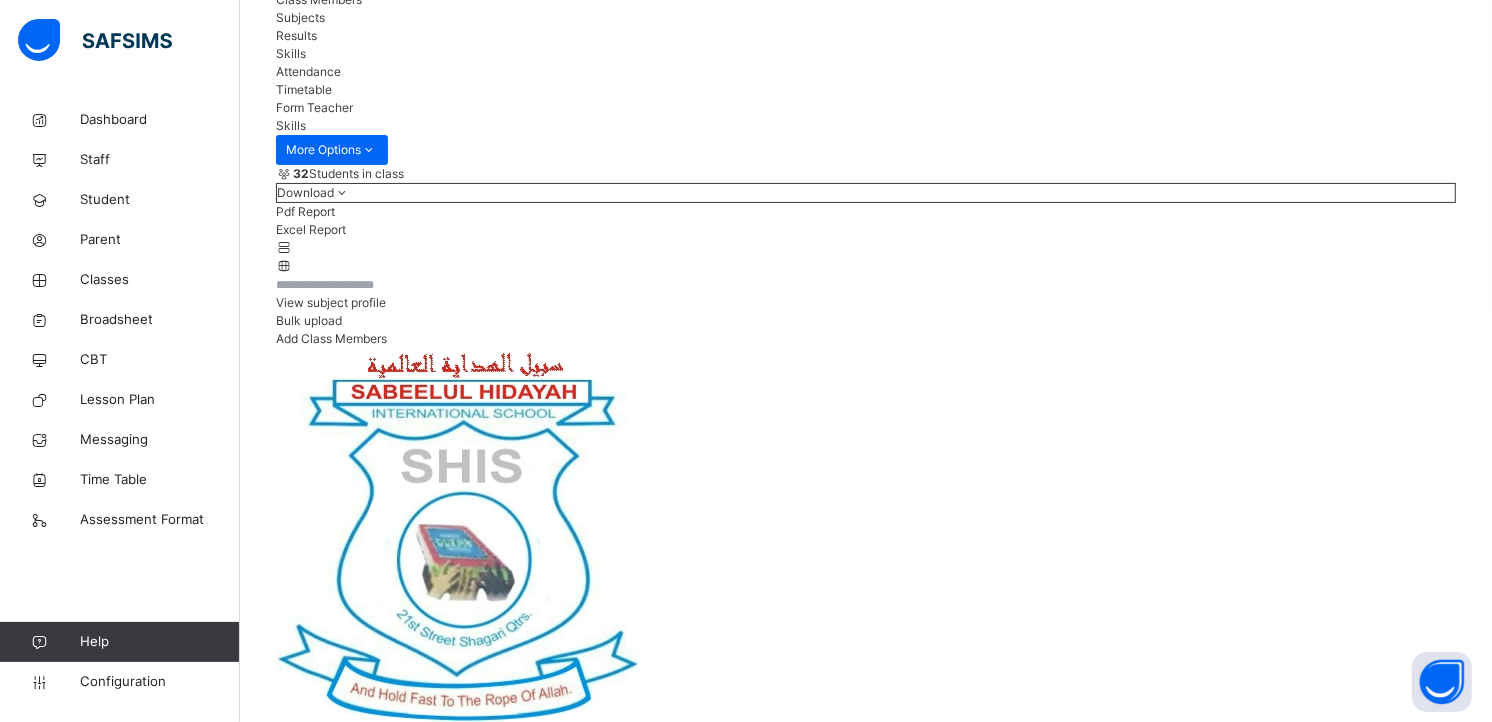 click on "Next Student" at bounding box center [1381, 6021] 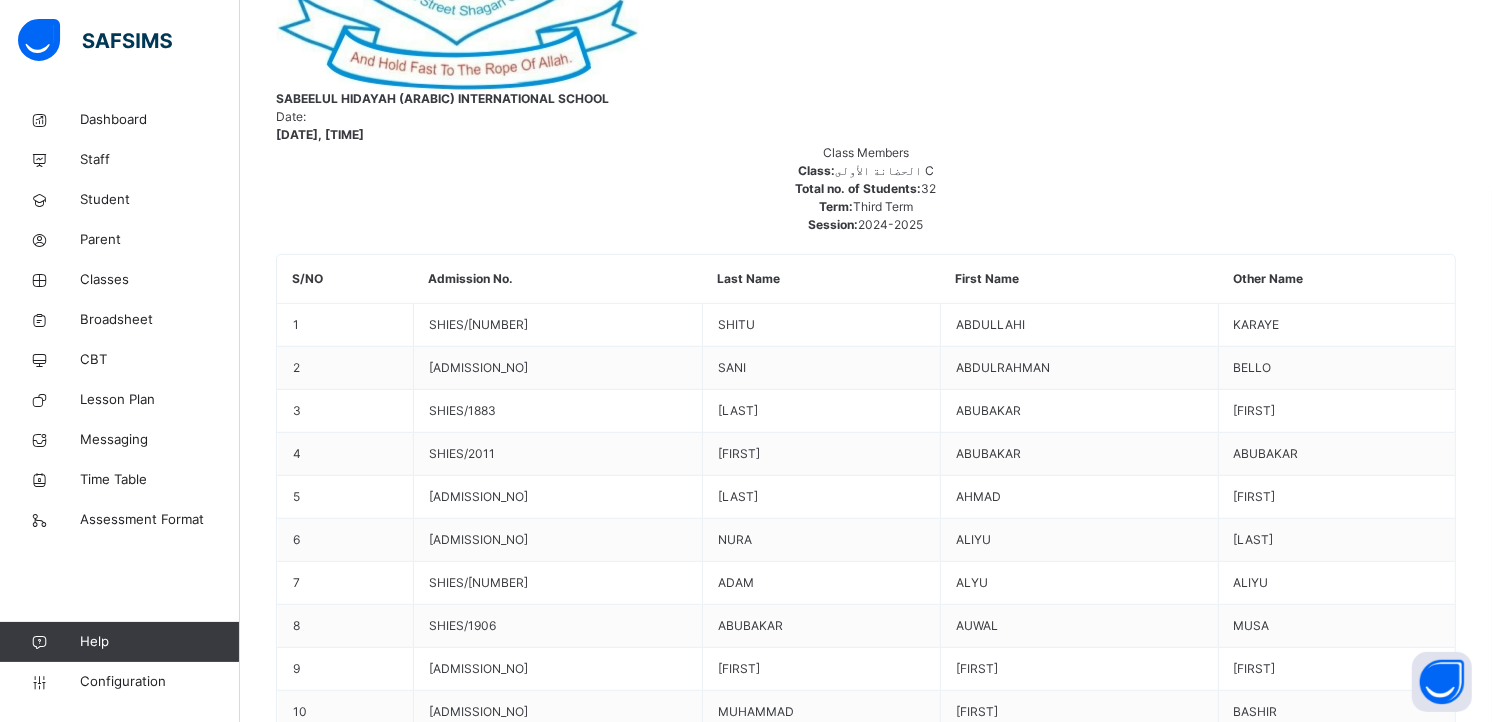 click on "Punctuality / دقة المواعيد B D C A Politeness / الموتب B D C A Honesty / الصدق B D C A Leadership / الرئاسة B D C A Neatness / النظافة B D C A Co-operation with others / التعلون مح الأخير B D C A Attentiveness / الإنتباه B D C A Health / الصحة B D C A" at bounding box center [1006, 5871] 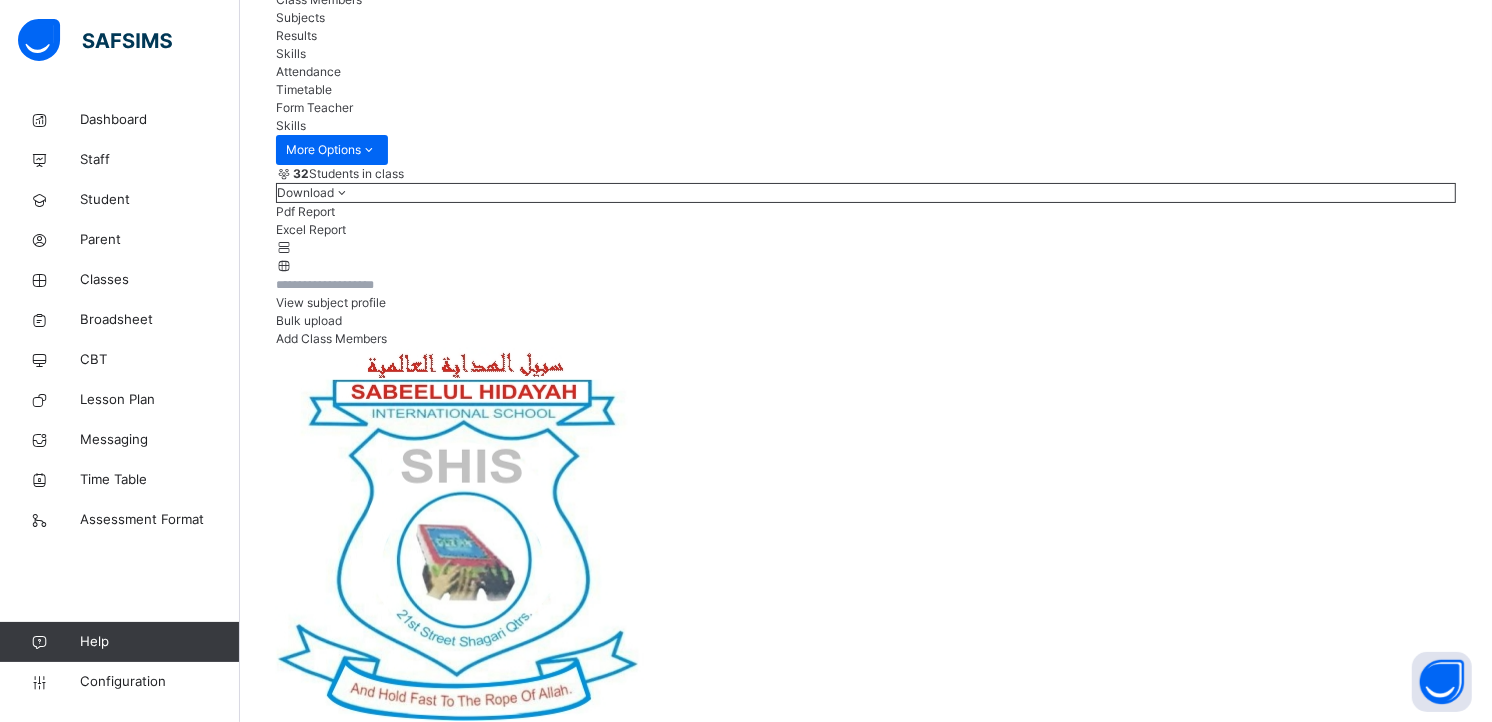 click on "Next Student" at bounding box center (1381, 6021) 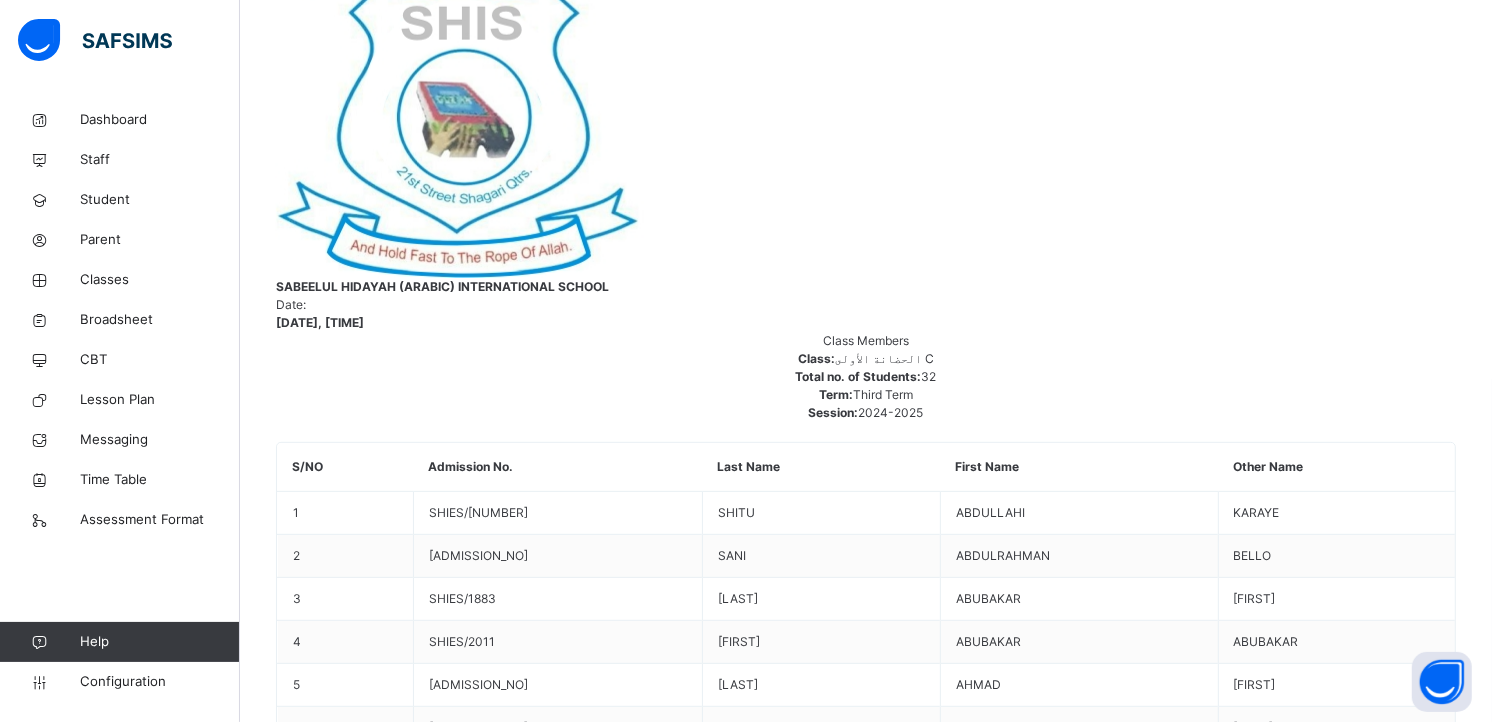 scroll, scrollTop: 654, scrollLeft: 0, axis: vertical 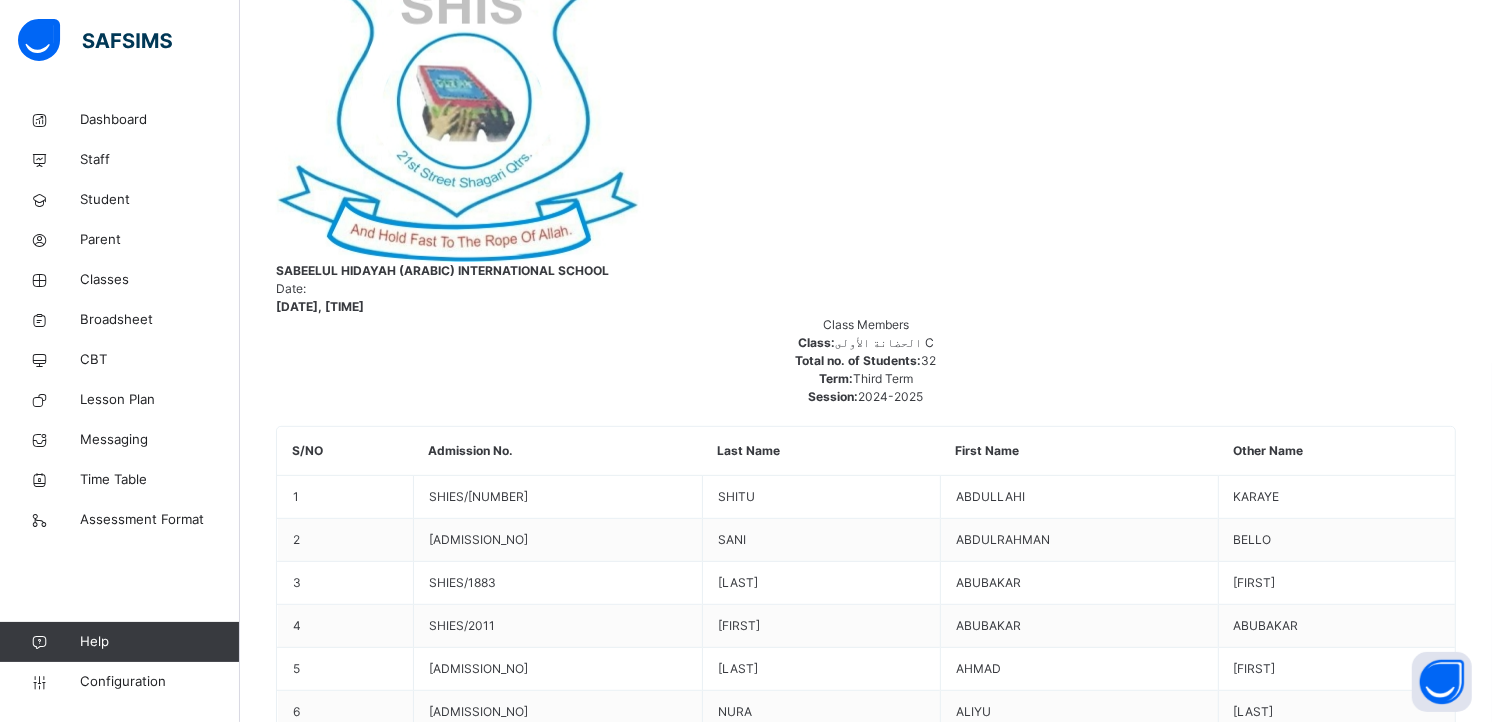 click on "Students [LAST] [LAST] [LAST] SHIES/1810 [LAST] [LAST] [LAST] SHIES/1861 [LAST] [LAST] [LAST] SHIES/1883 [LAST] [LAST] [LAST] SHIES/2011 [LAST] [LAST] [LAST] SHIES/1816 [LAST] [LAST] [LAST] SHIES/1754 [LAST] [LAST] [LAST] SHIES/1770 [LAST] [LAST] [LAST] SHIES/1906 [LAST] [LAST] [LAST] SHIES/1967 [LAST] [LAST] [LAST] SHIES/1992 [LAST] [LAST] [LAST] SHIES/1800 [LAST] [LAST] [LAST] SHIES/1819 [LAST] [LAST] [LAST] SHIES/1747 [LAST] [LAST] [LAST] SHIES/1970 [LAST] [LAST] [LAST] SHIES/1772 [LAST] [LAST] [LAST] SHIES/1760 [LAST] [LAST] [LAST] SHIES/1771 [LAST] [LAST] [LAST] SHIES/1786 [LAST] [LAST] [LAST] SHIES/185 [LAST] [LAST] [LAST] SHIES/1910 [LAST] [LAST] [LAST] SHIES/1503 [LAST] [LAST] [LAST] SHIES/1874 [LAST] [LAST] [LAST] SHIES/1860 [LAST] [LAST] [LAST] SHIES/1962 [LAST] [LAST] [LAST] SHIES/1846 [LAST] [LAST] [LAST] SHIES/1761 [LAST] [LAST] [LAST] SHIES/1929 [LAST] [LAST] [LAST] SHIES/1768 [LAST] [LAST] [LAST] SHIES/1935 SHIES/1903     B D" at bounding box center [866, 6030] 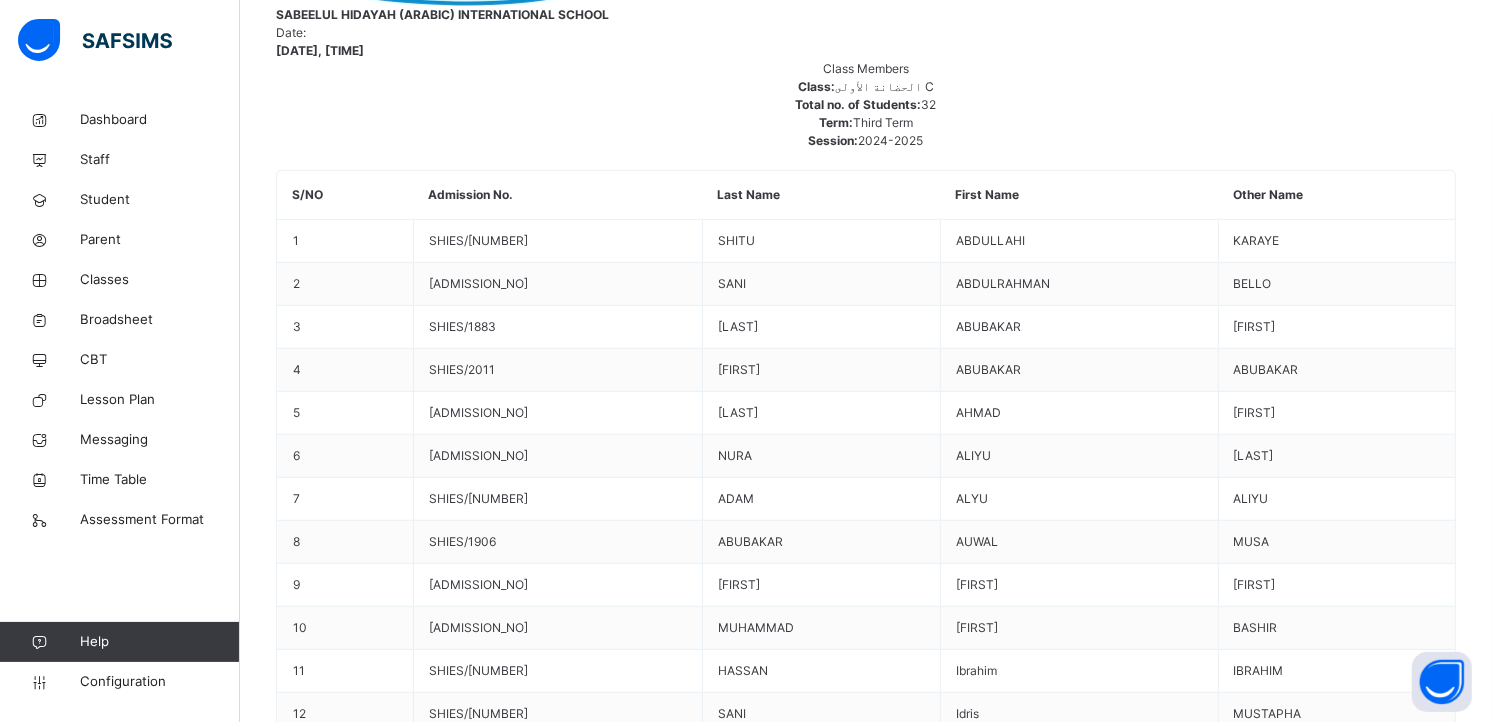 click on "Save Skill" at bounding box center [1341, 6204] 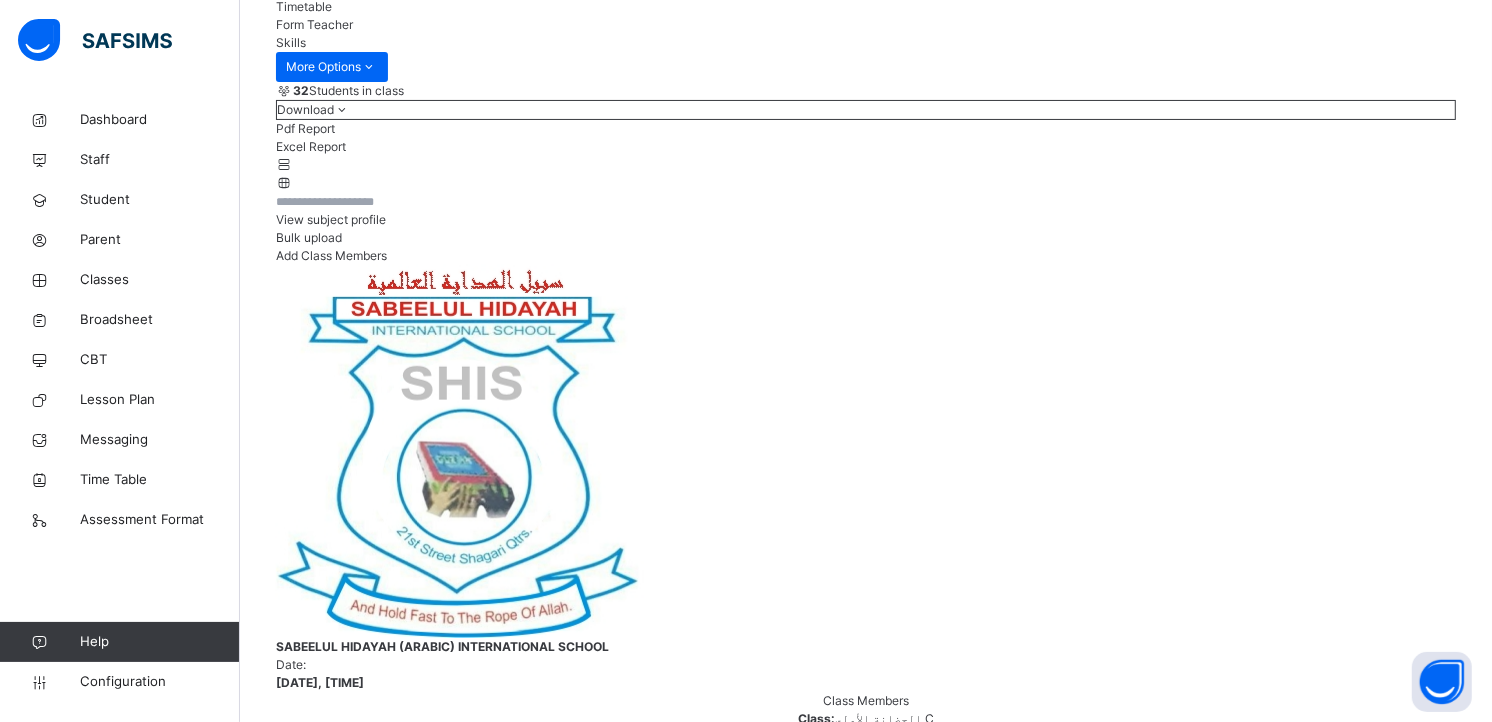 click on "Next Student" at bounding box center (1381, 5938) 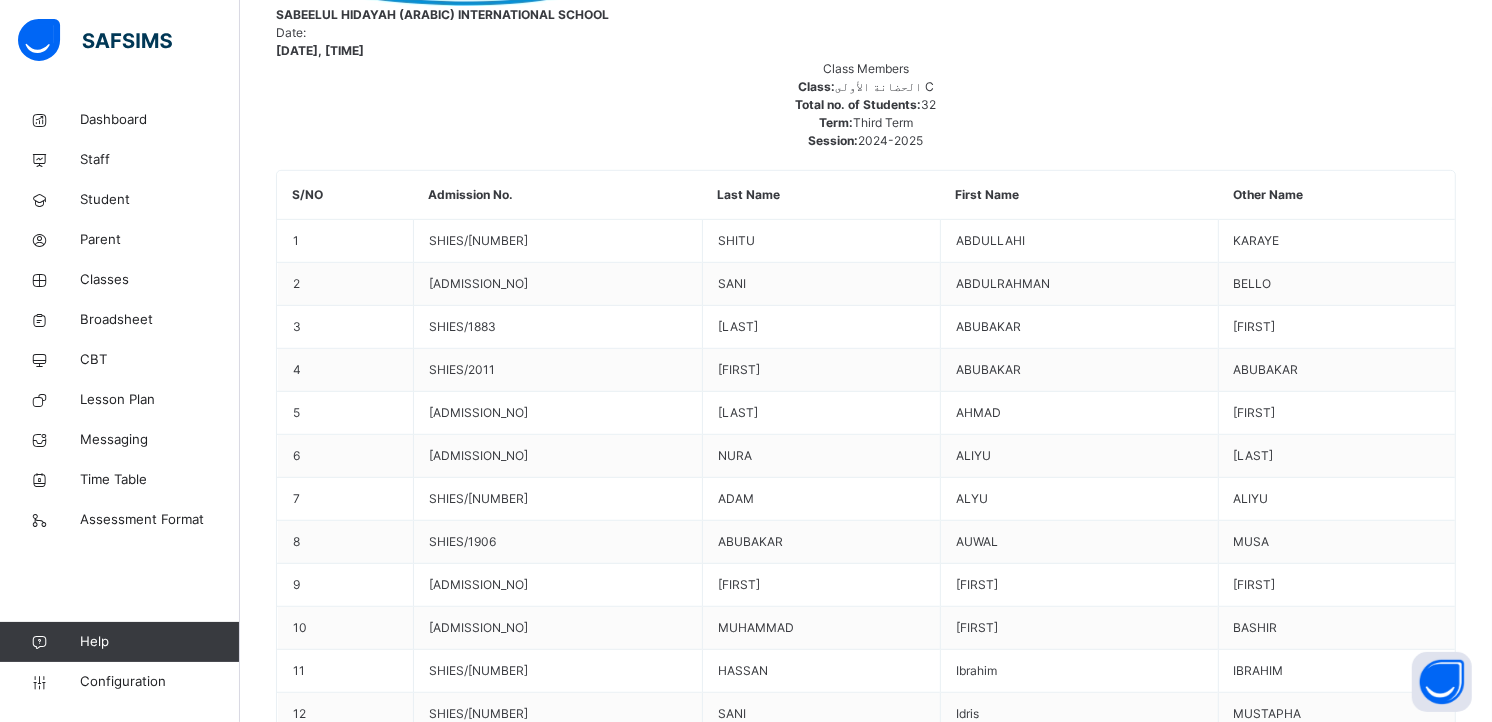click on "A" at bounding box center (1046, 5774) 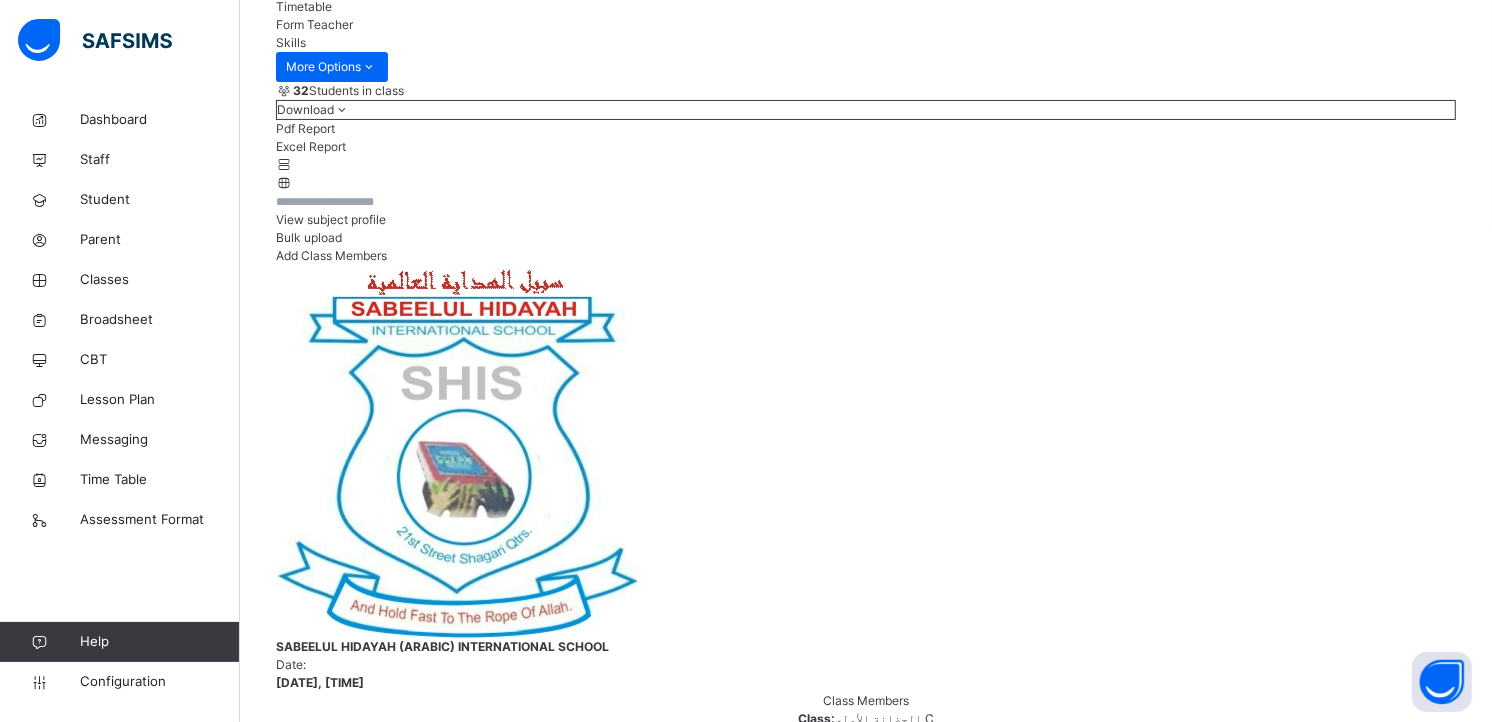 click on "Next Student" at bounding box center [1381, 5938] 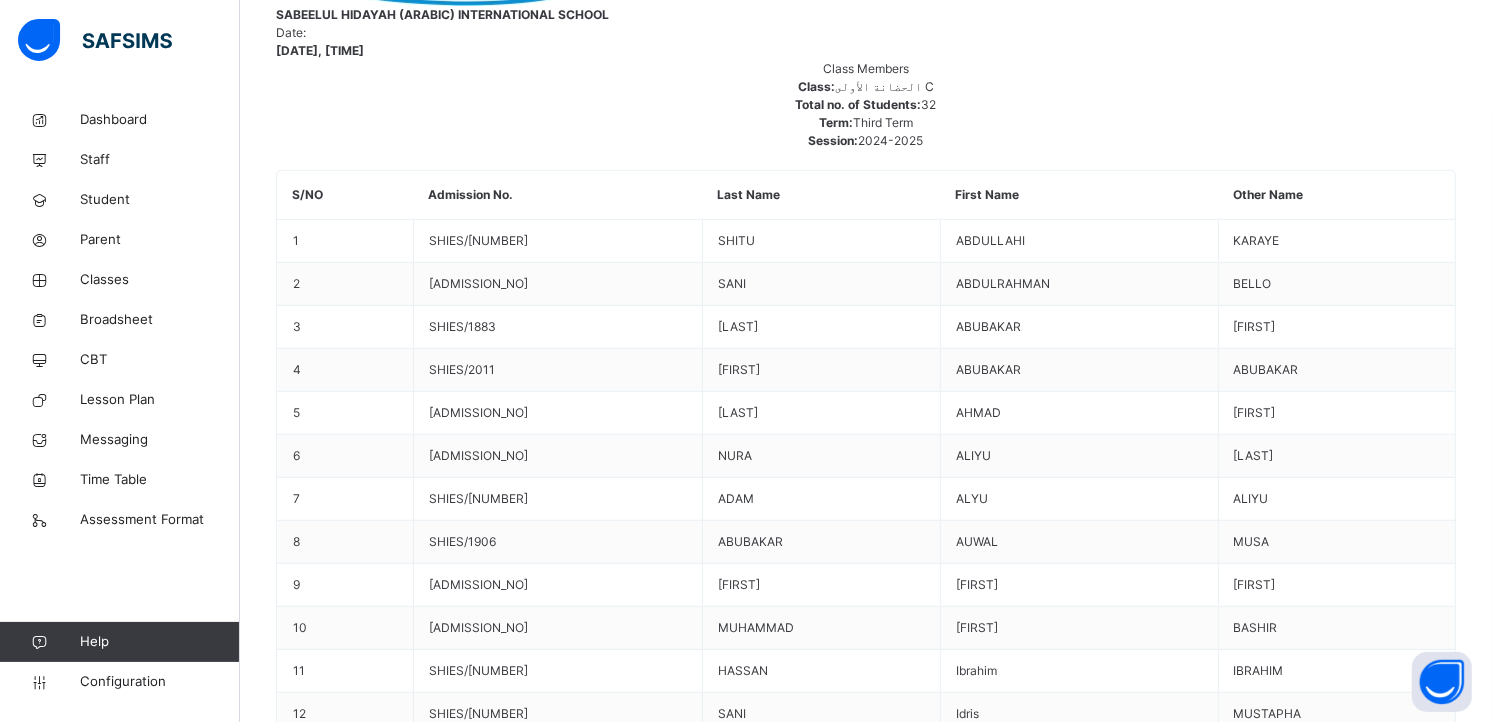 click on "B" at bounding box center (1046, 5895) 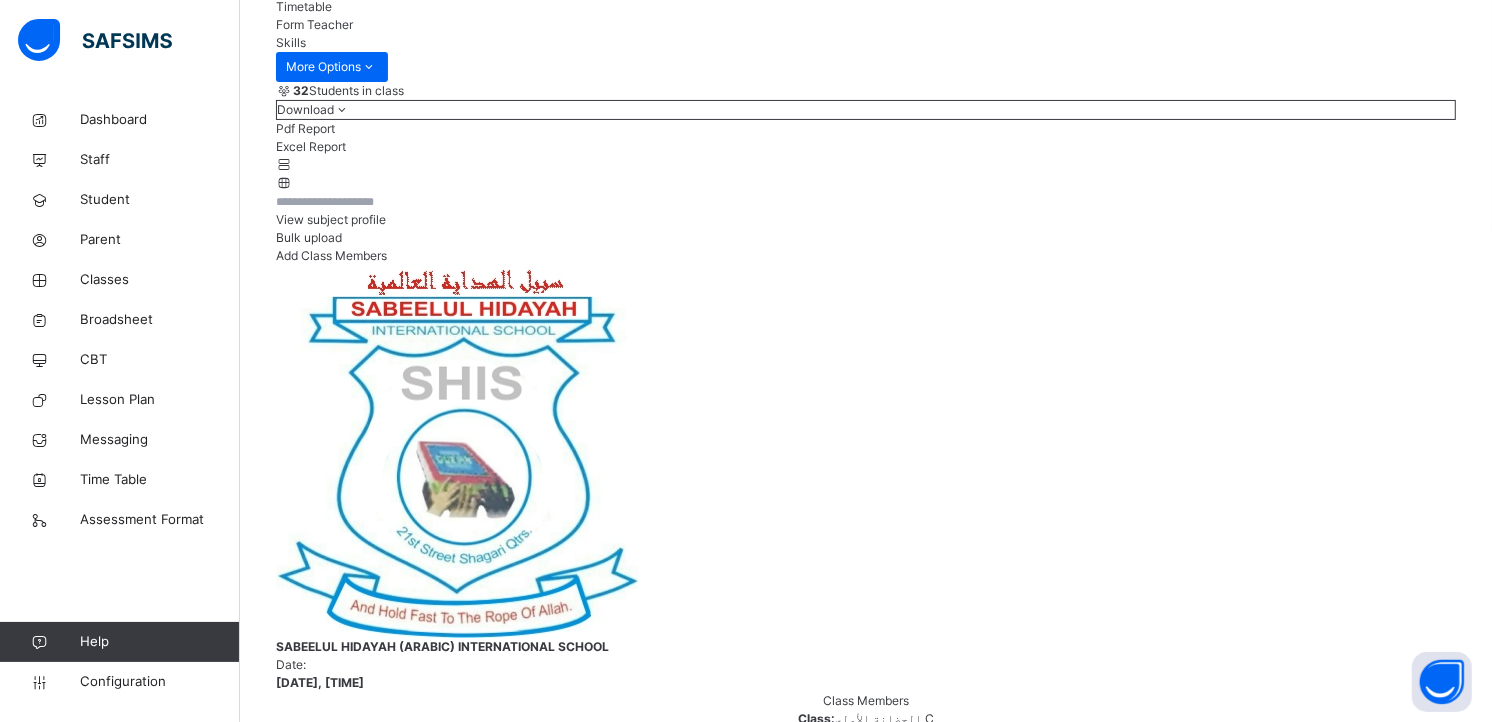 click on "Next Student" at bounding box center (1381, 5938) 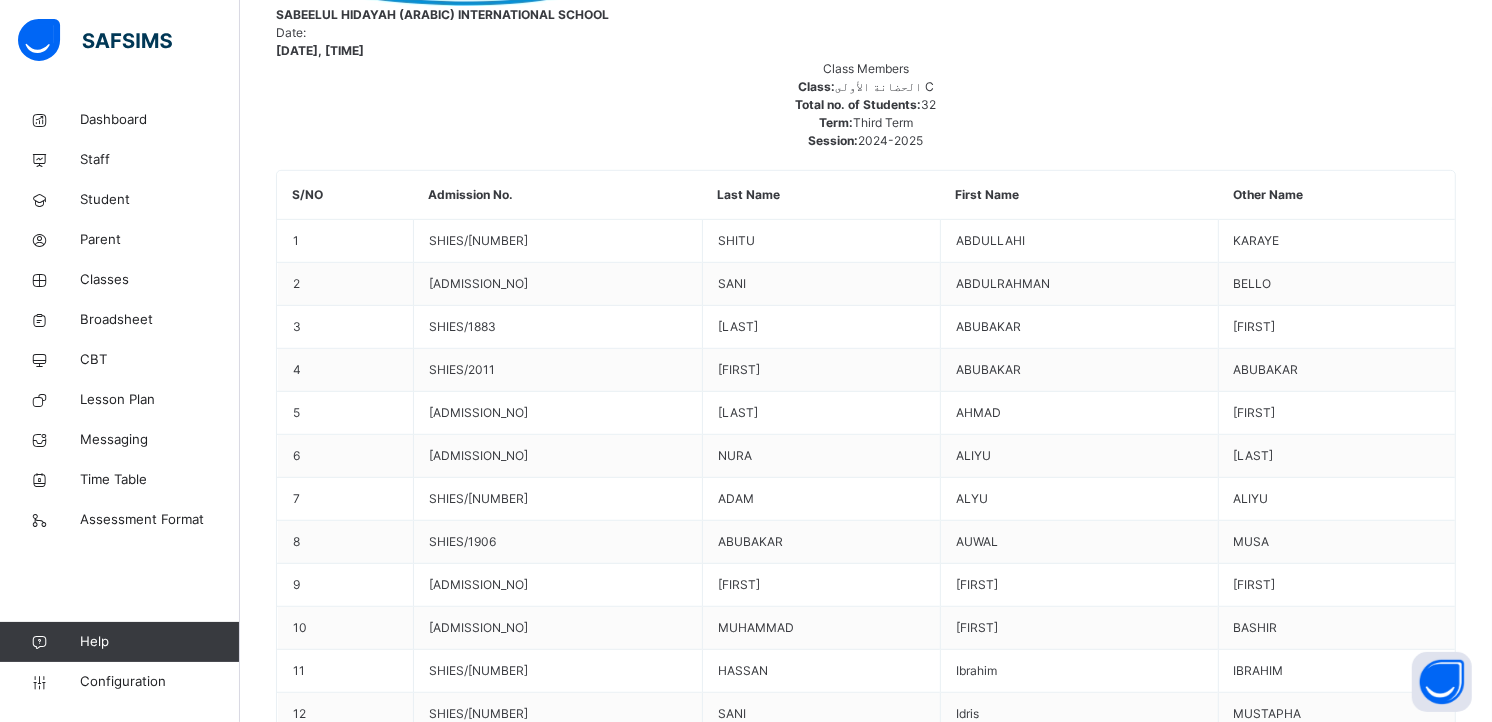 click on "A" at bounding box center [1046, 5774] 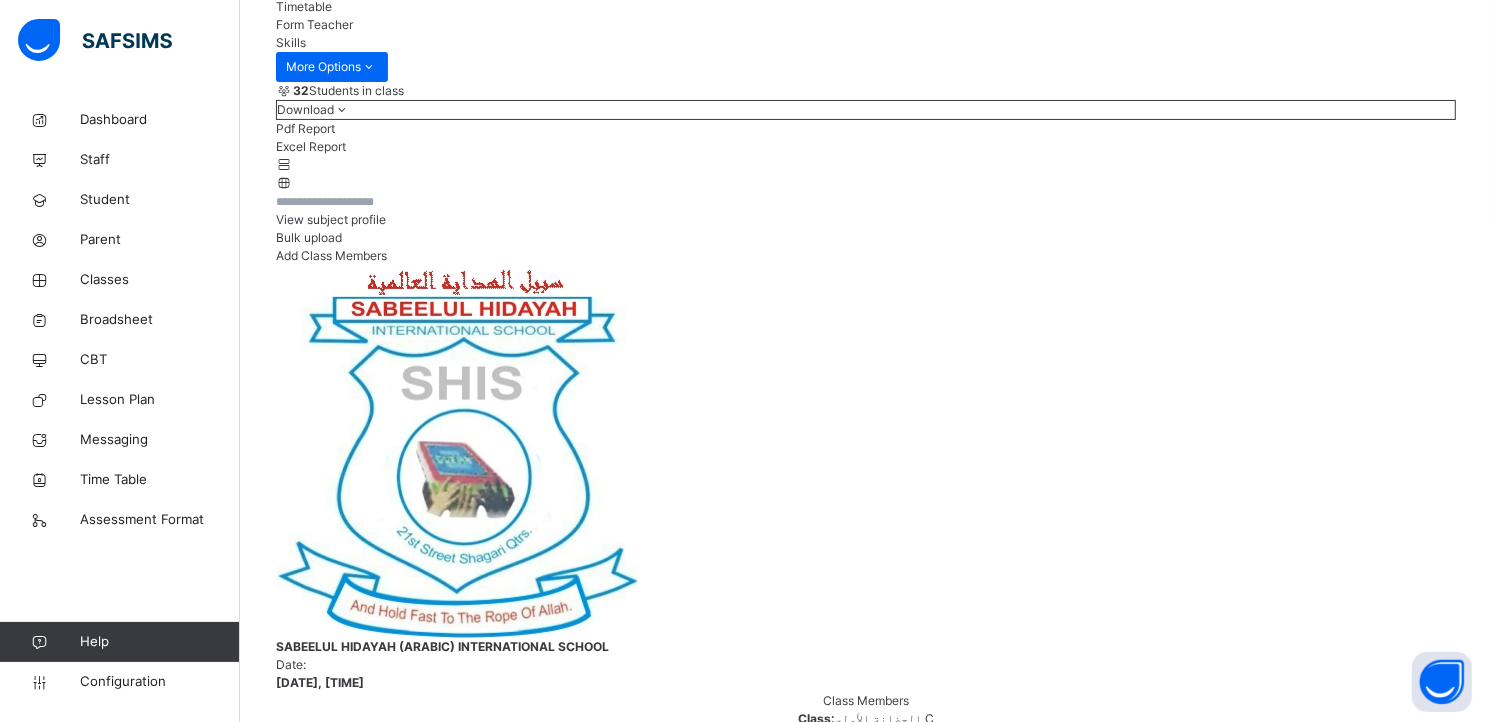 click on "Next Student" at bounding box center (1381, 5938) 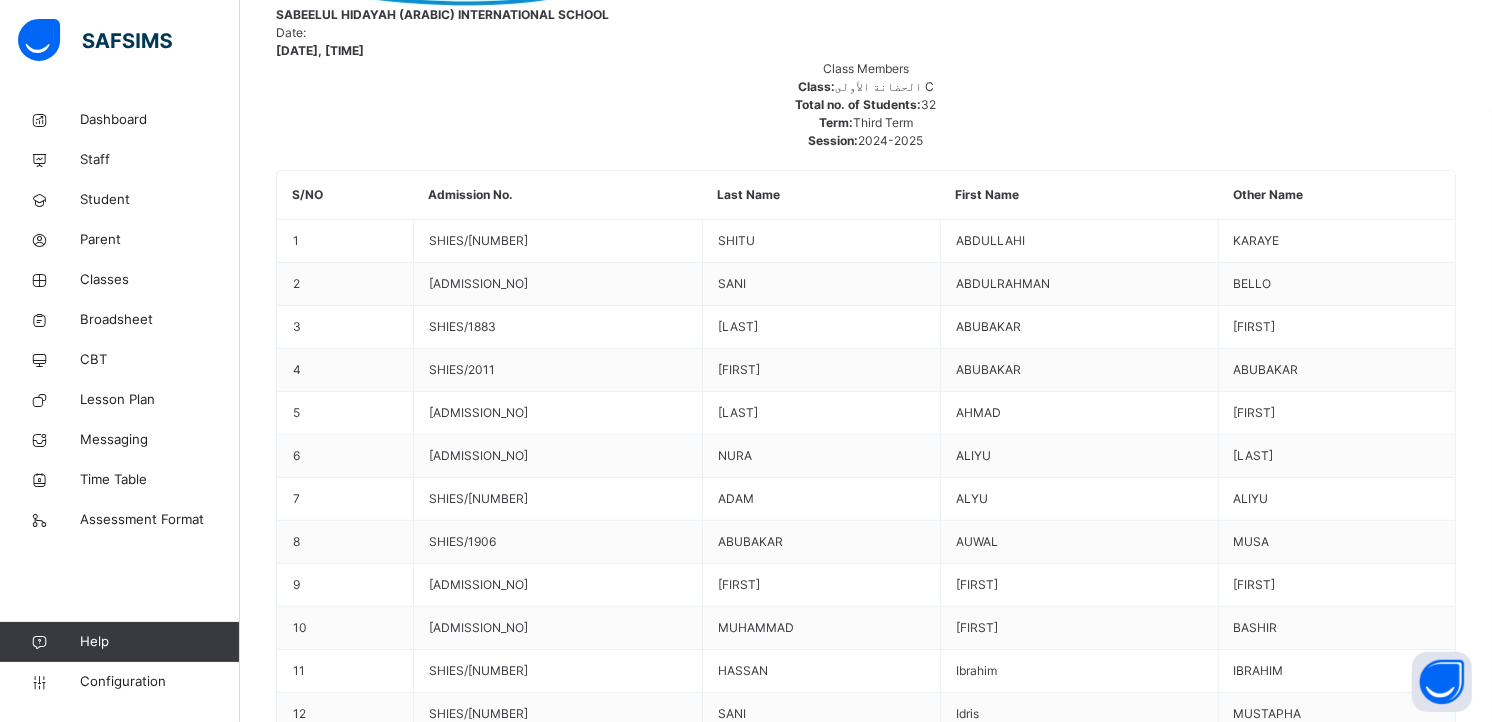 click on "B D C A" at bounding box center (1046, 5929) 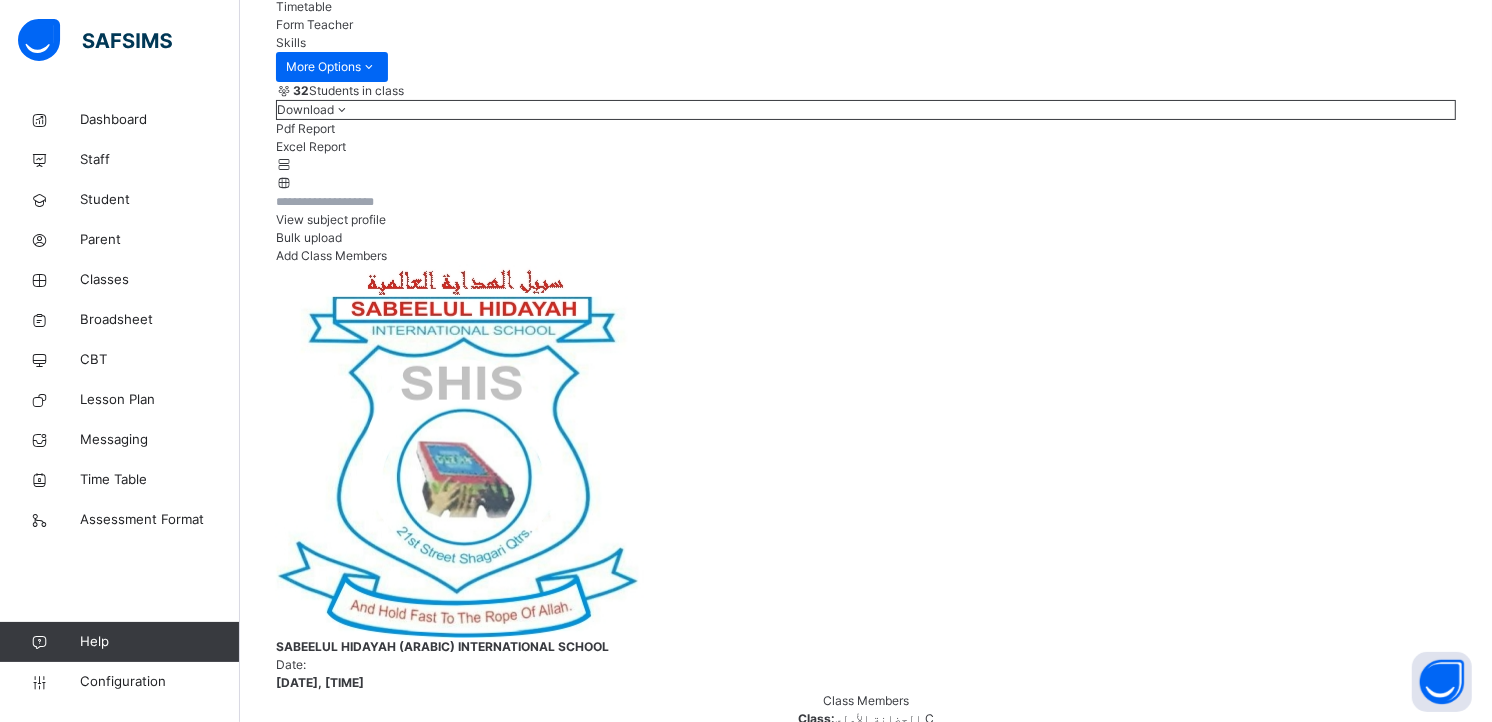 click on "Next Student" at bounding box center [1381, 5938] 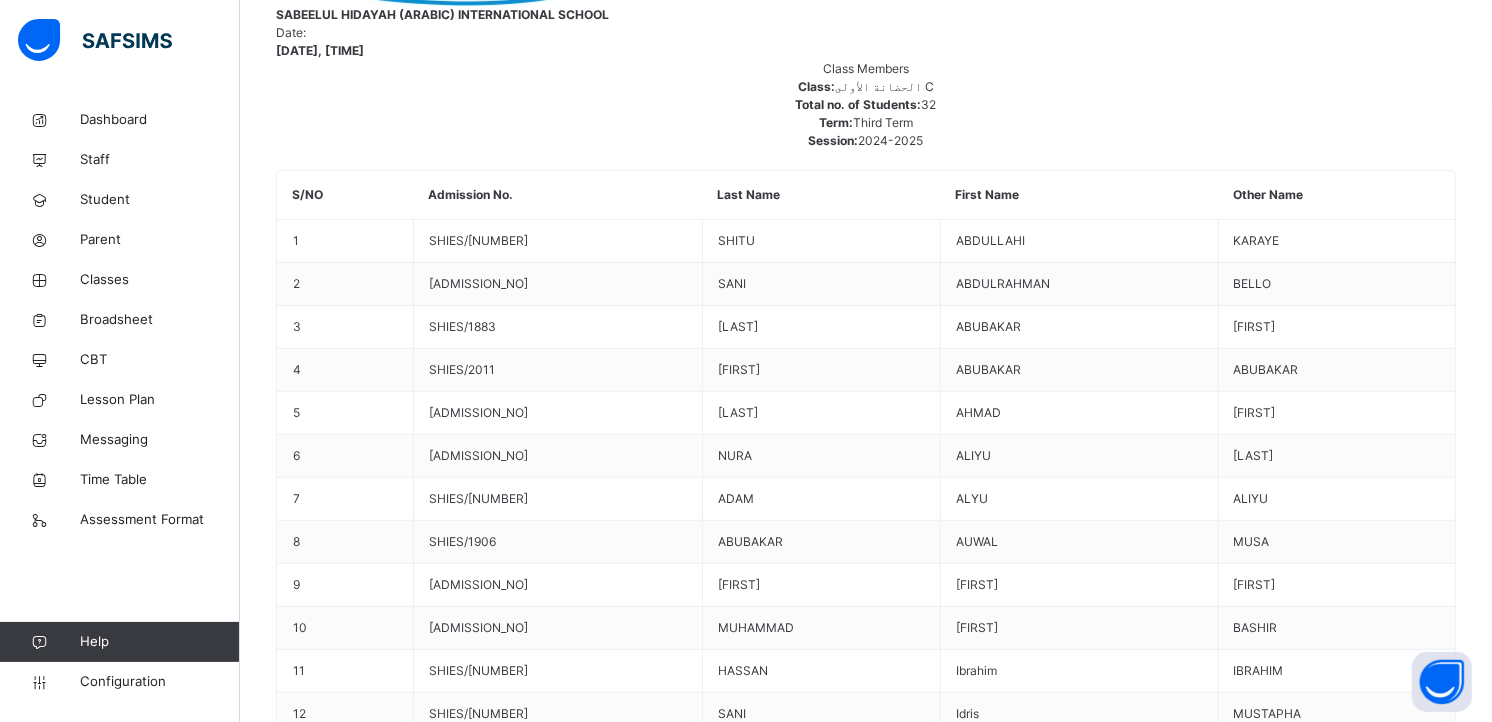 click on "A" at bounding box center (1046, 5869) 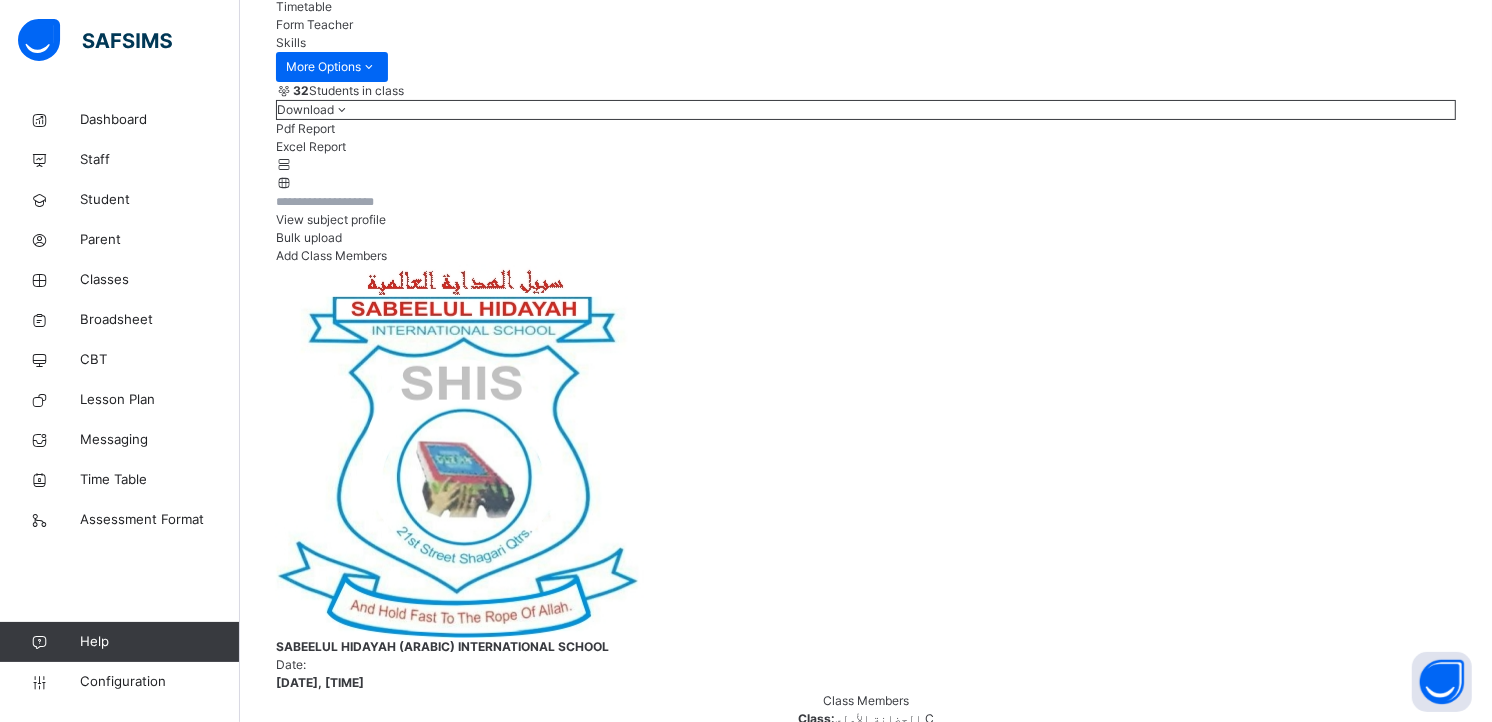 click at bounding box center (1426, 5938) 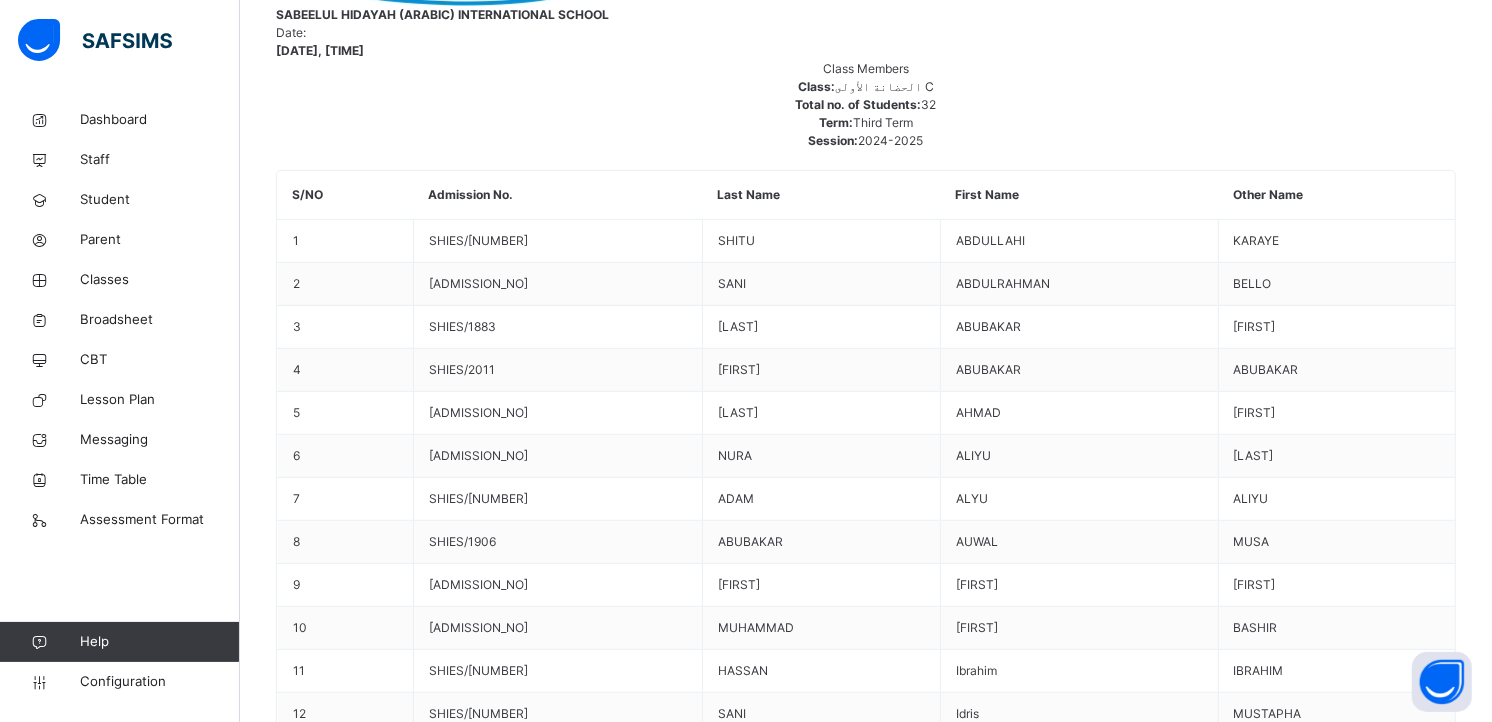 click on "B D C A" at bounding box center [1046, 5930] 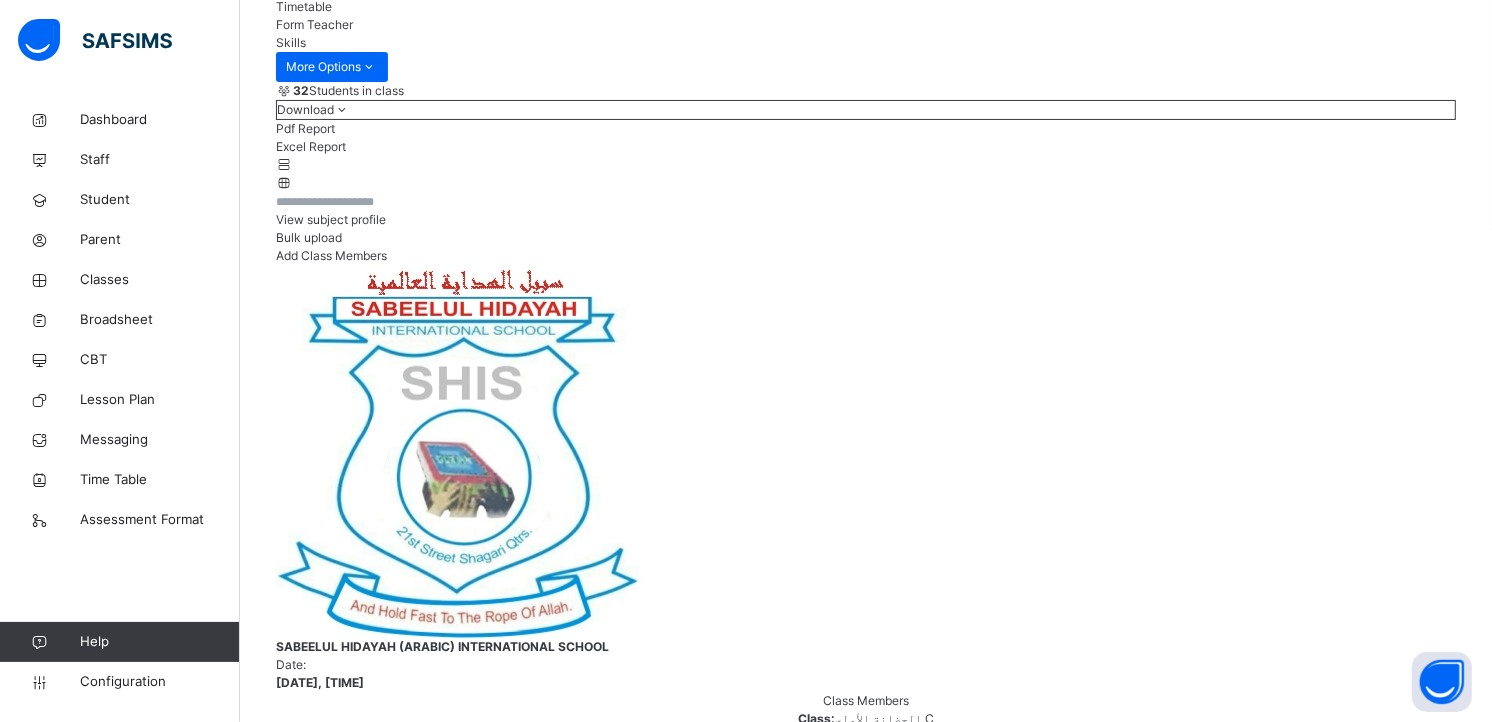 click on "Next Student" at bounding box center [1381, 5938] 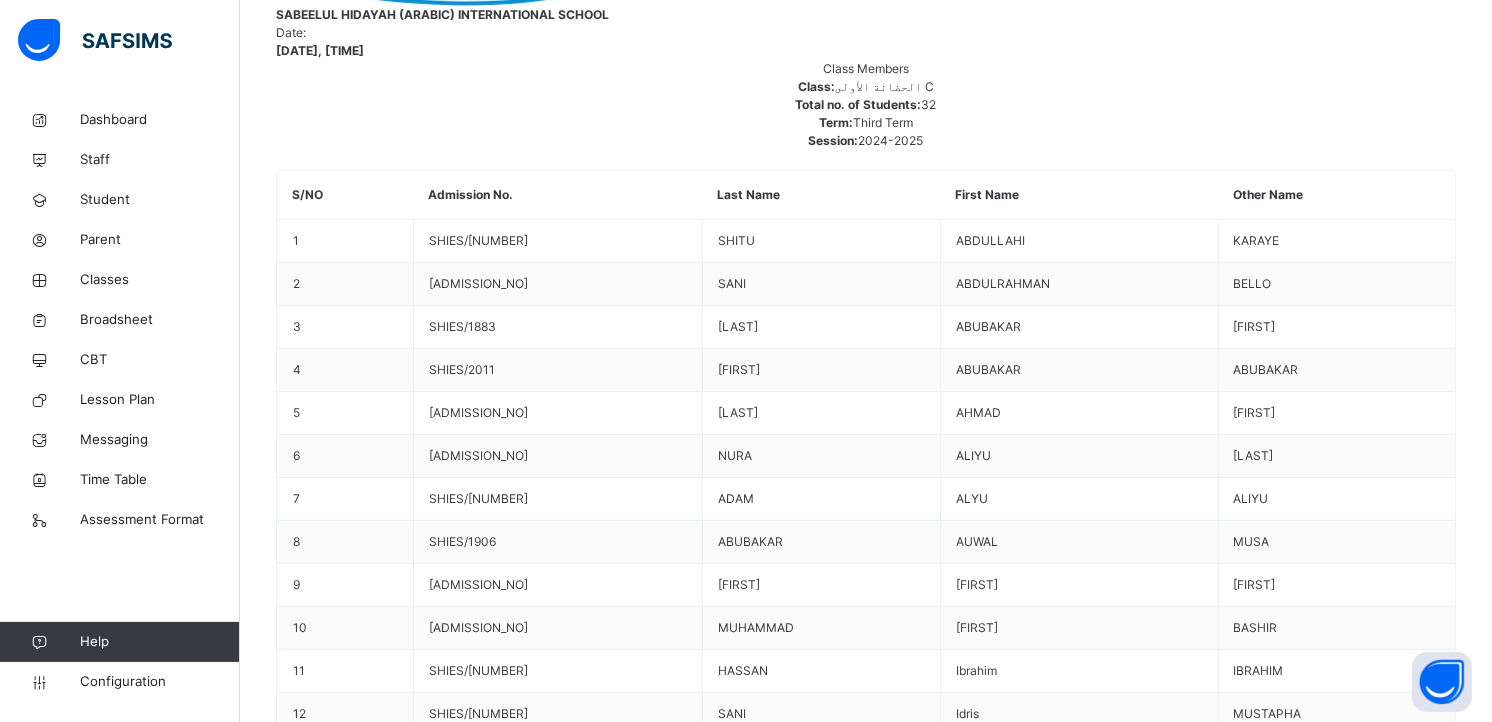 click on "B D C A" at bounding box center [1046, 5739] 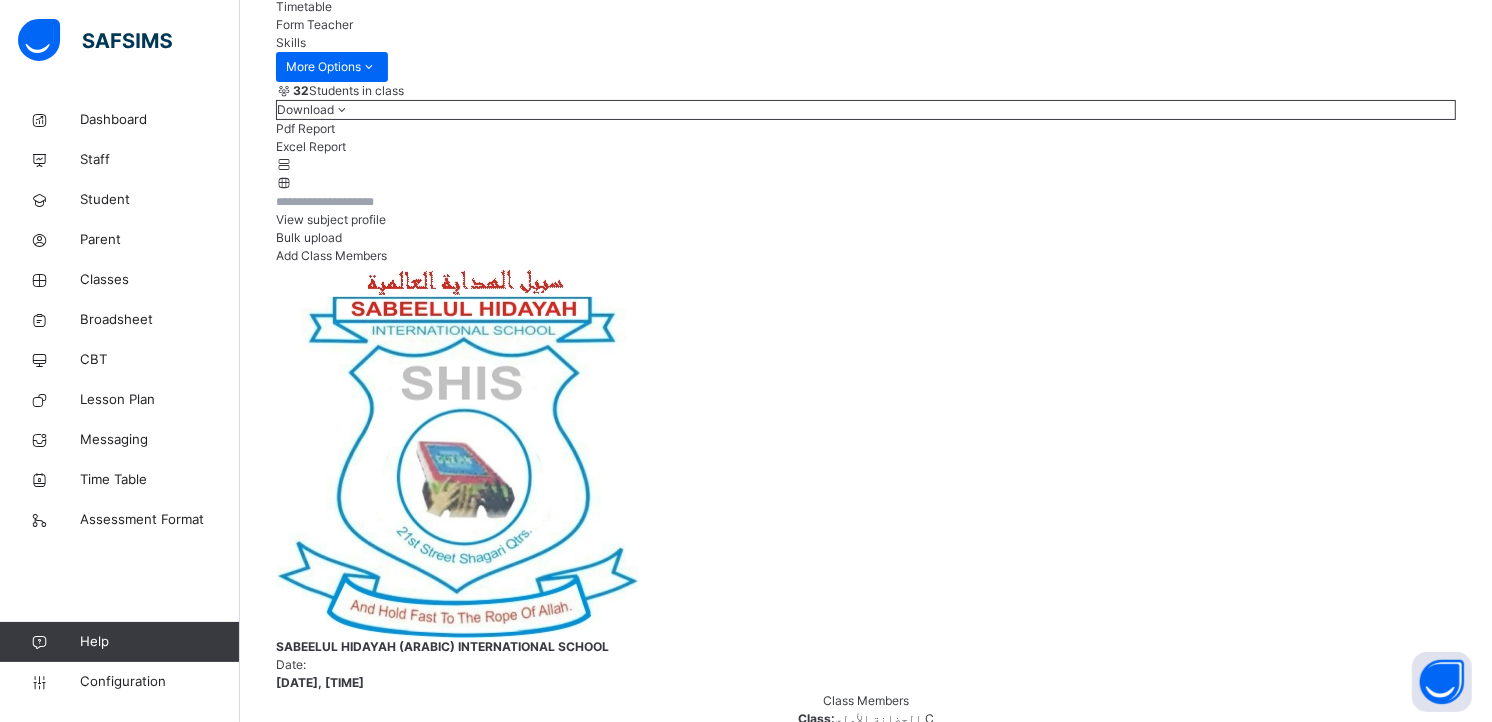 scroll, scrollTop: 910, scrollLeft: 0, axis: vertical 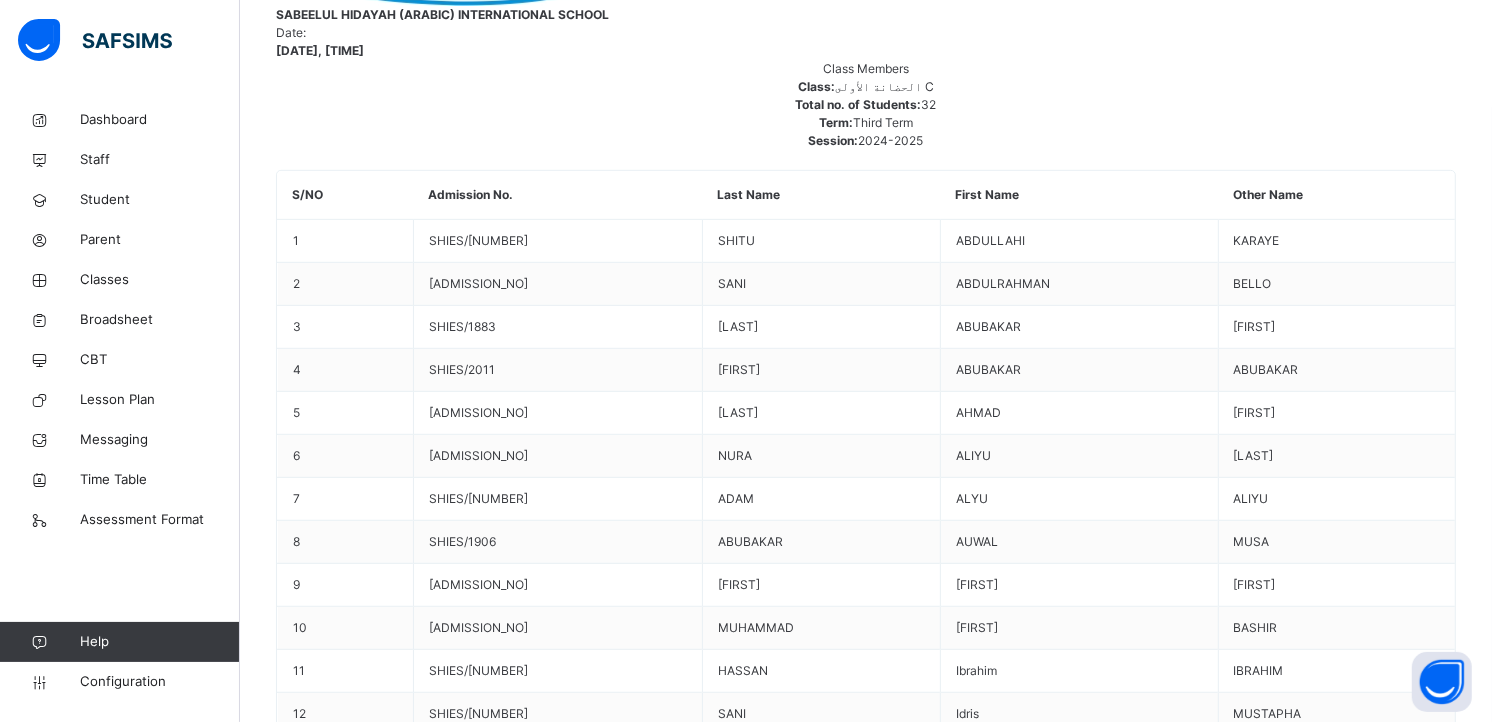 click on "Save Skill" at bounding box center [1341, 6204] 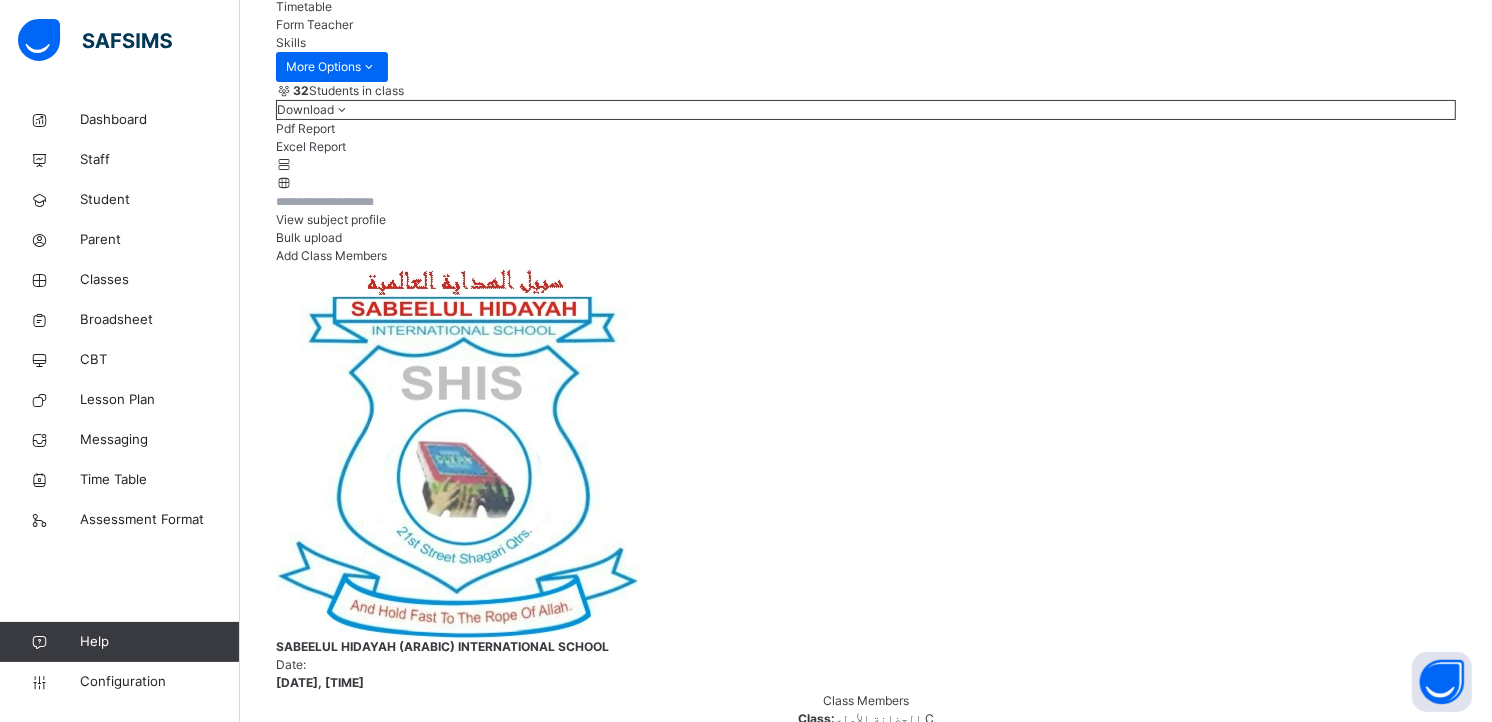click on "Next Student" at bounding box center (1381, 5938) 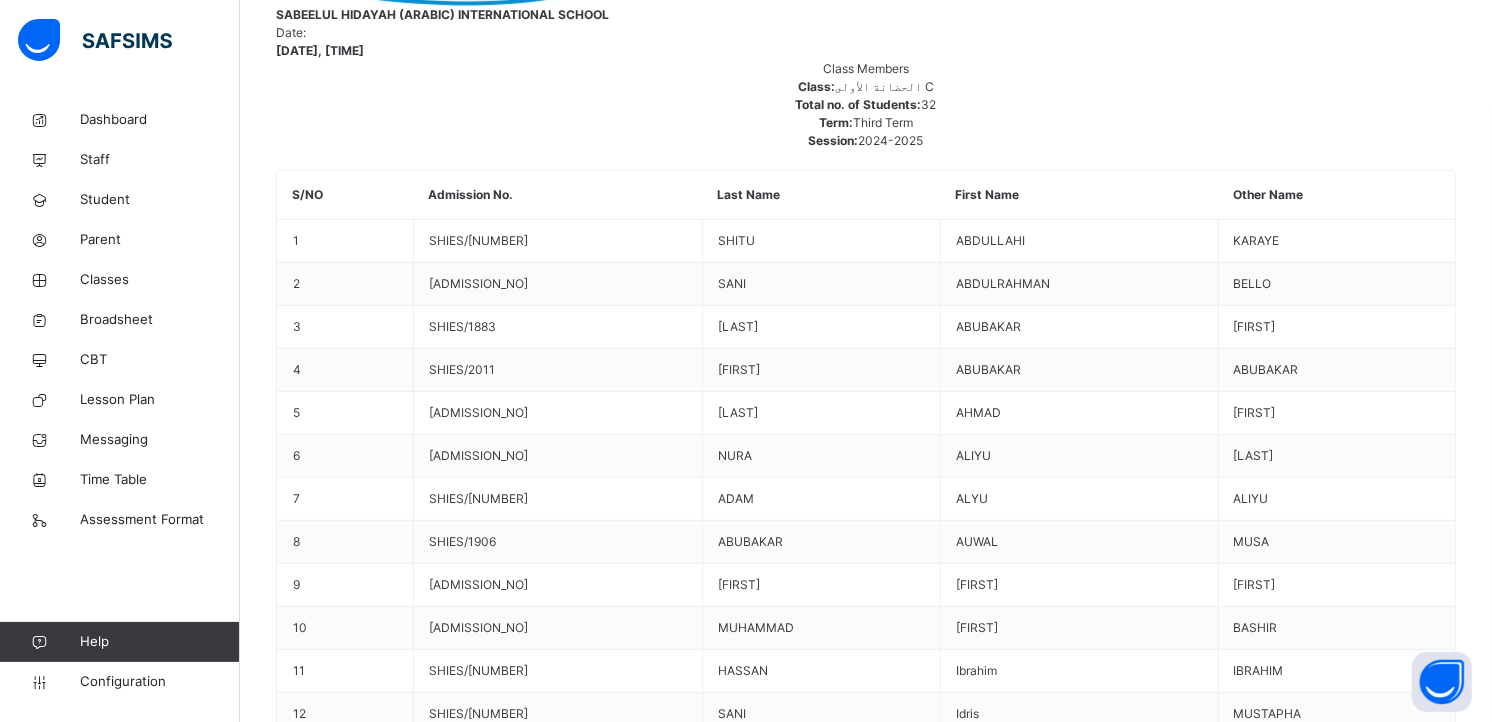 click on "B D C A" at bounding box center (1046, 5740) 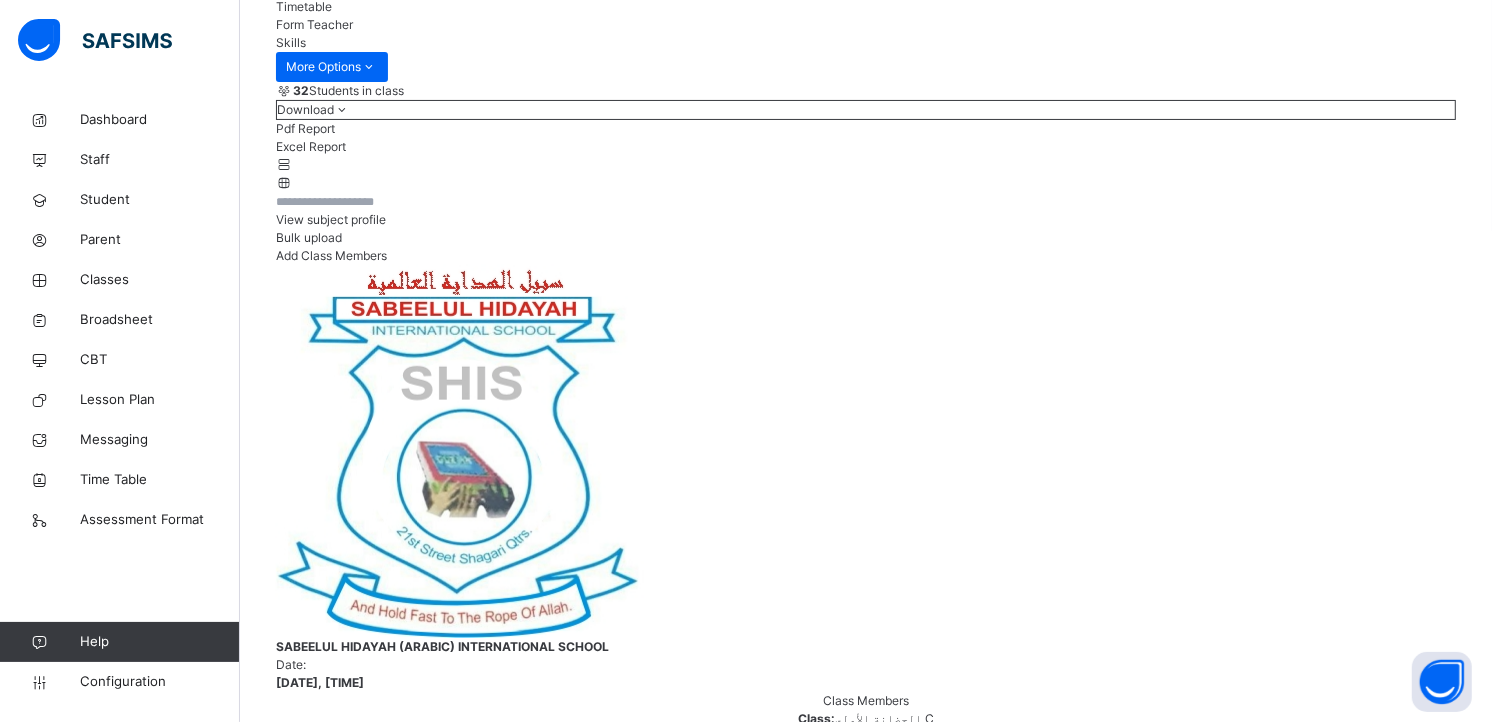 click on "Next Student" at bounding box center (1381, 5938) 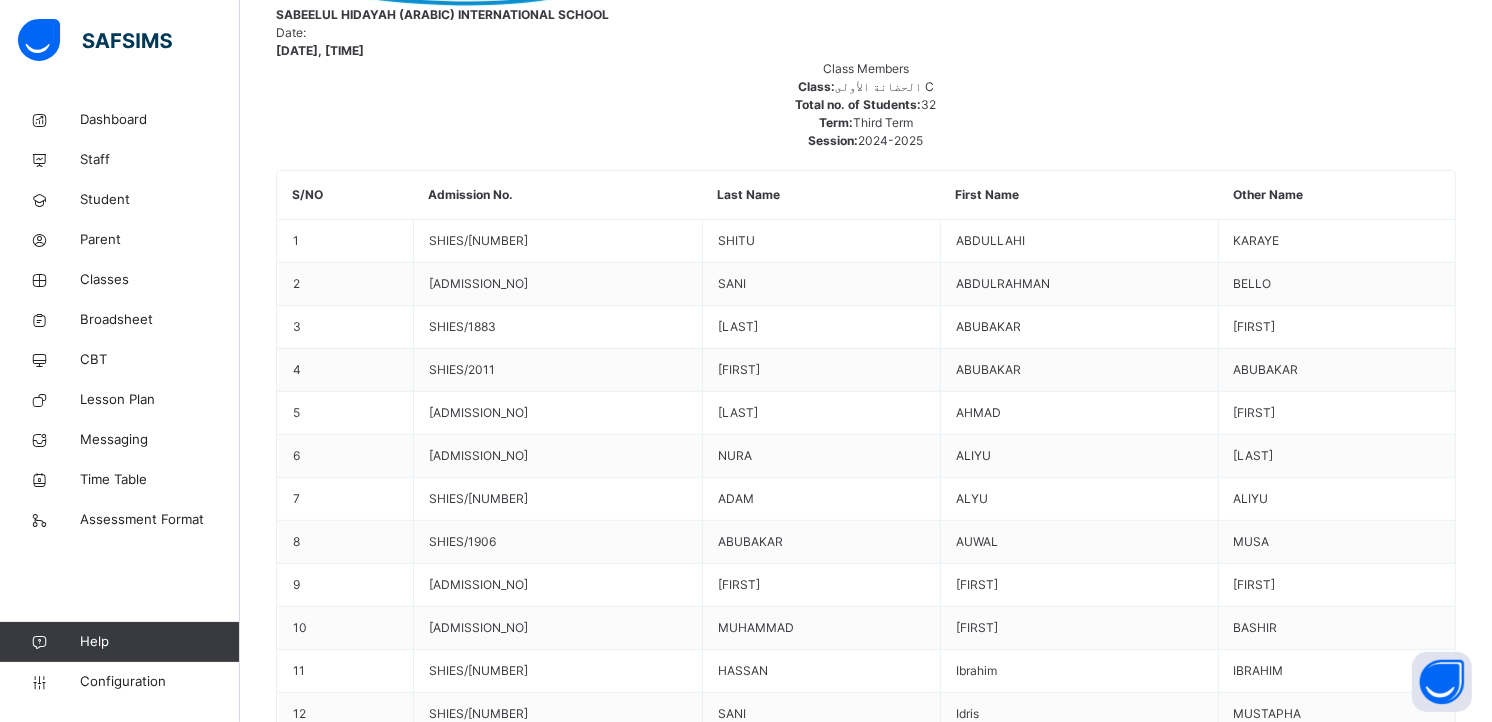 click on "A" at bounding box center (1046, 5869) 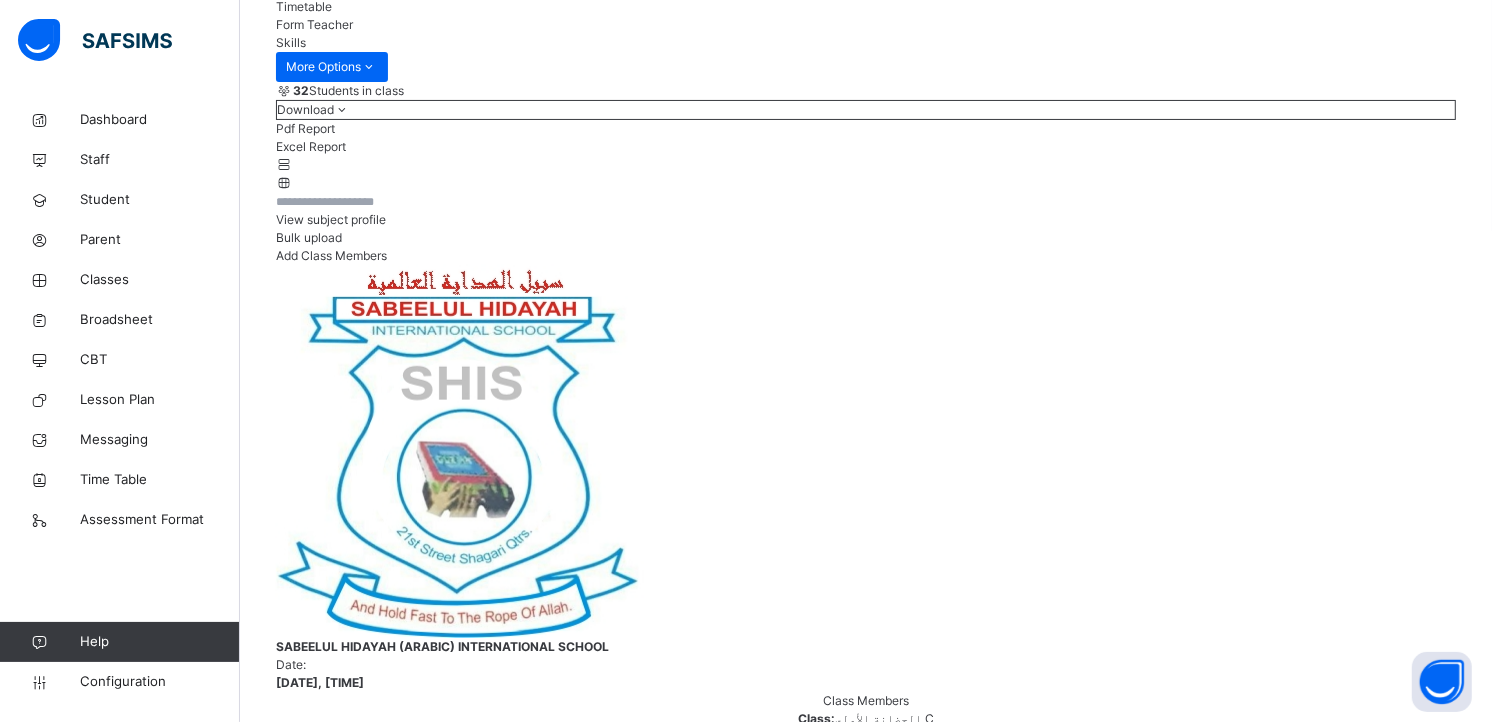 click at bounding box center [1426, 5938] 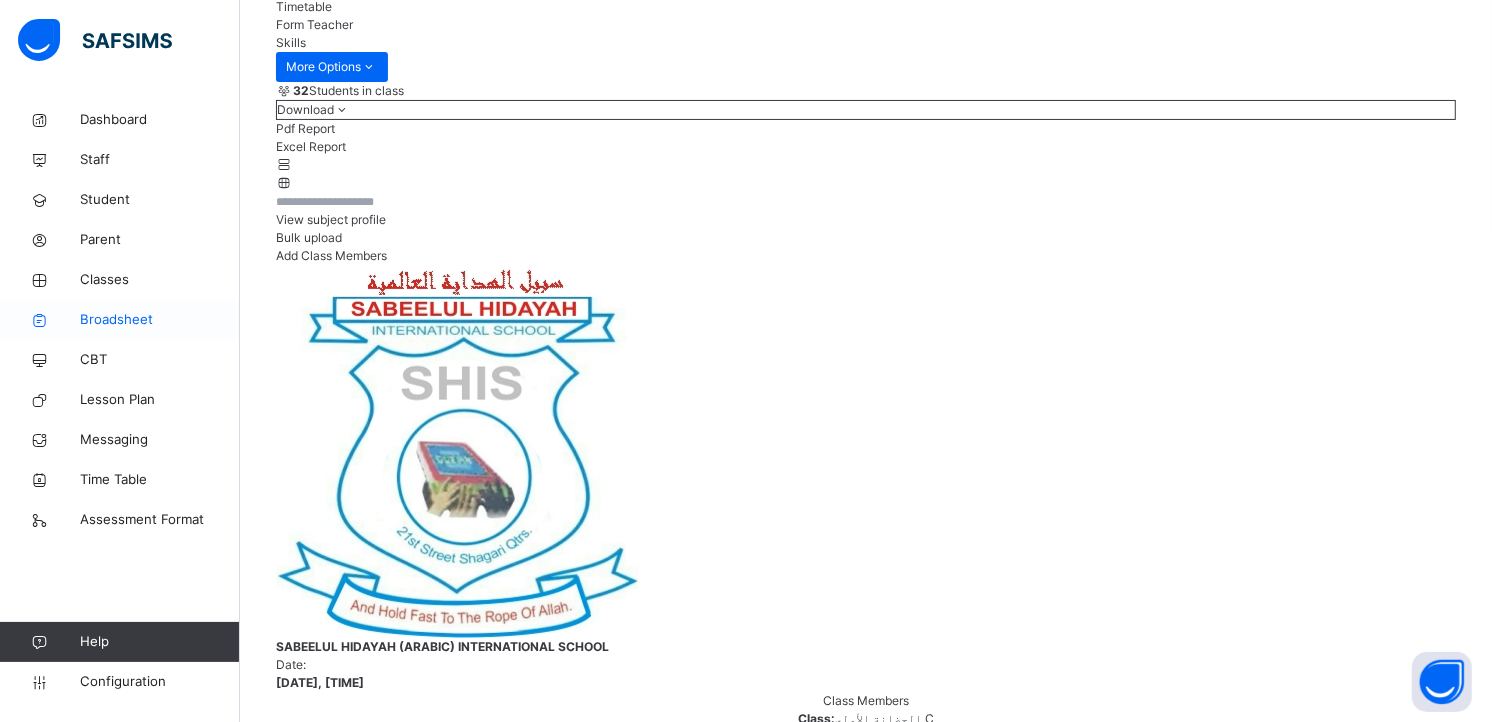 click on "Broadsheet" at bounding box center (160, 320) 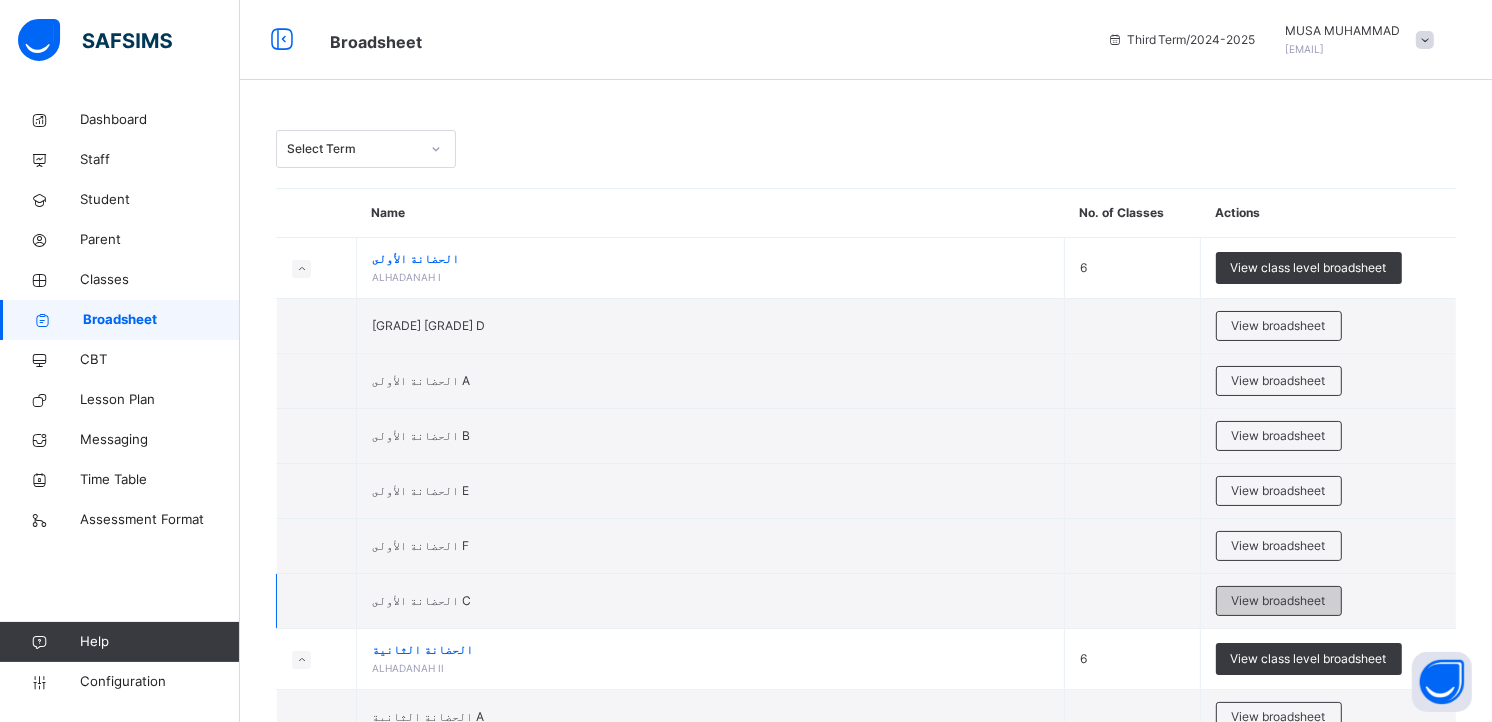 click on "View broadsheet" at bounding box center (1279, 601) 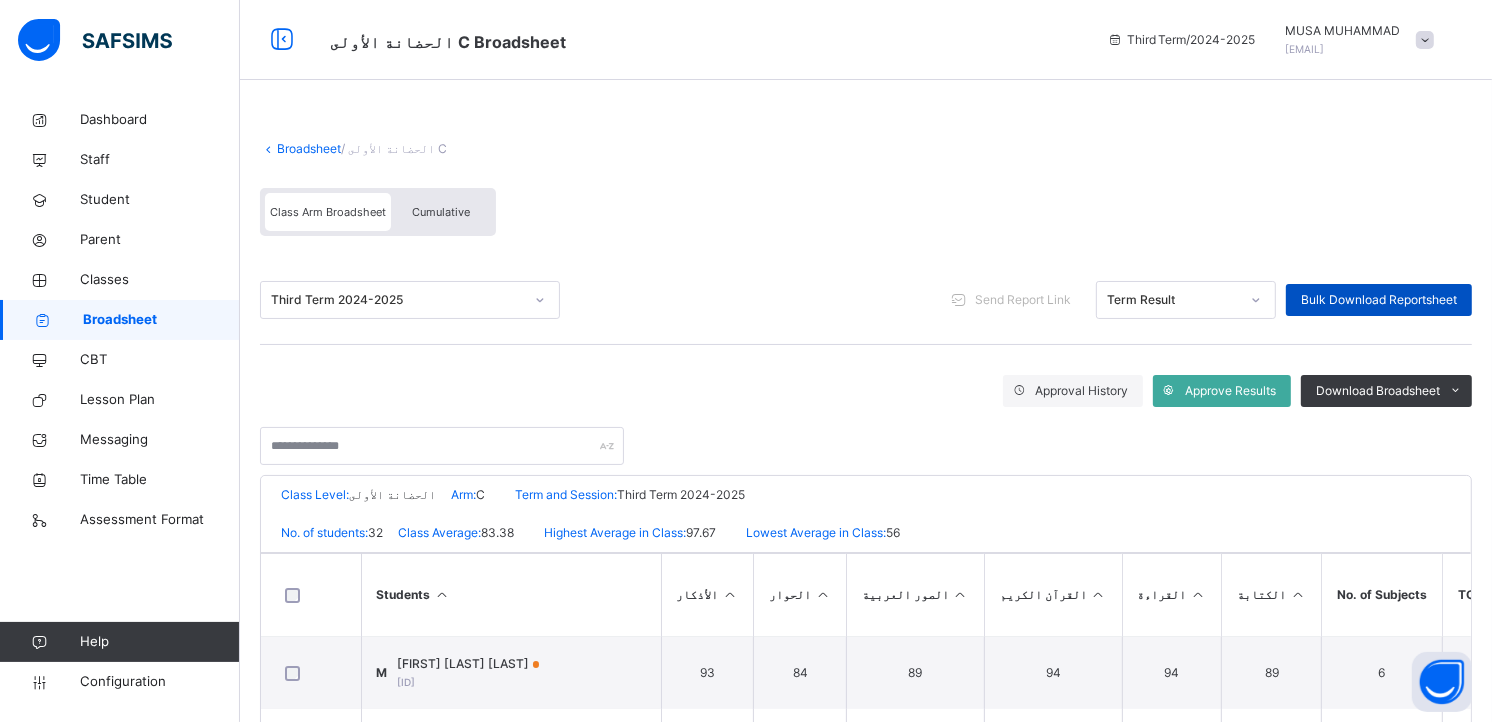 click on "Bulk Download Reportsheet" at bounding box center (1379, 300) 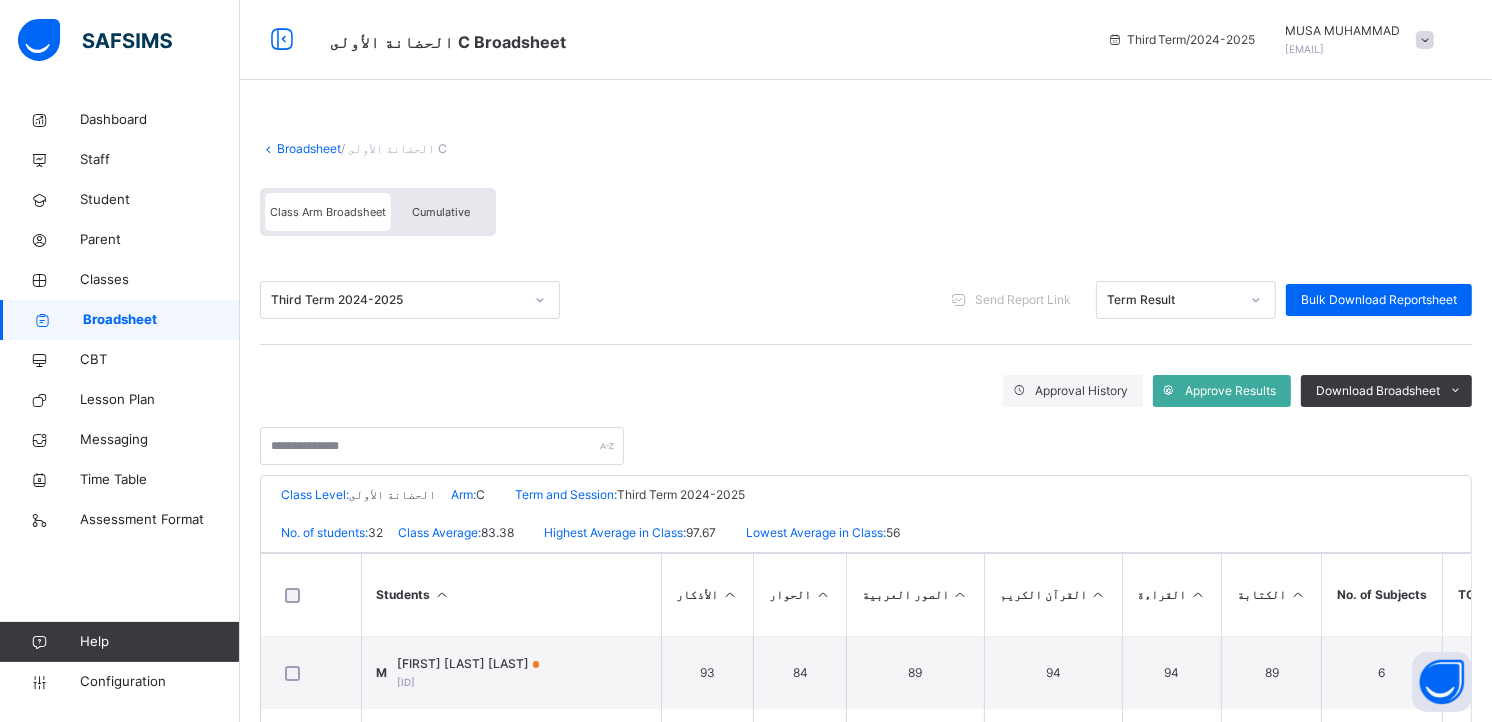 click on "Broadsheet" at bounding box center (309, 148) 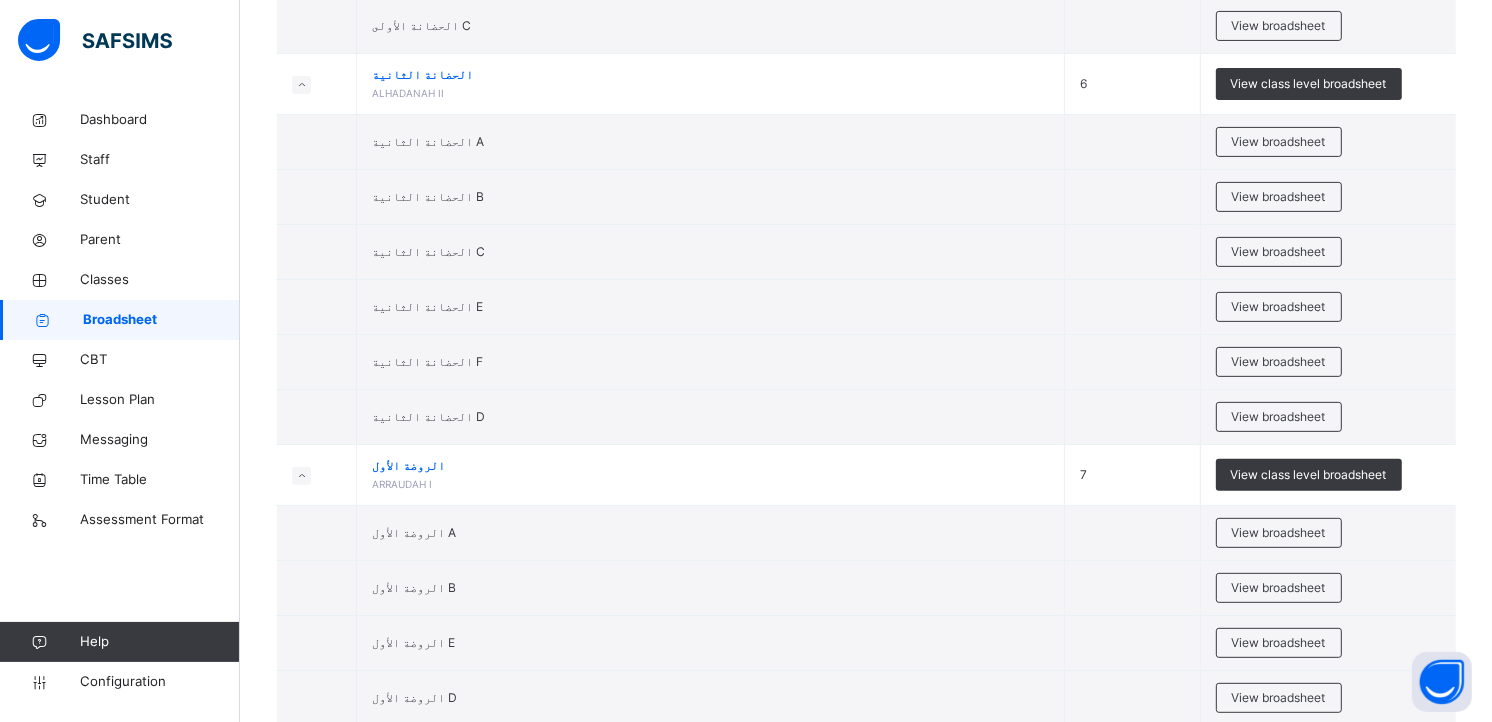 scroll, scrollTop: 577, scrollLeft: 0, axis: vertical 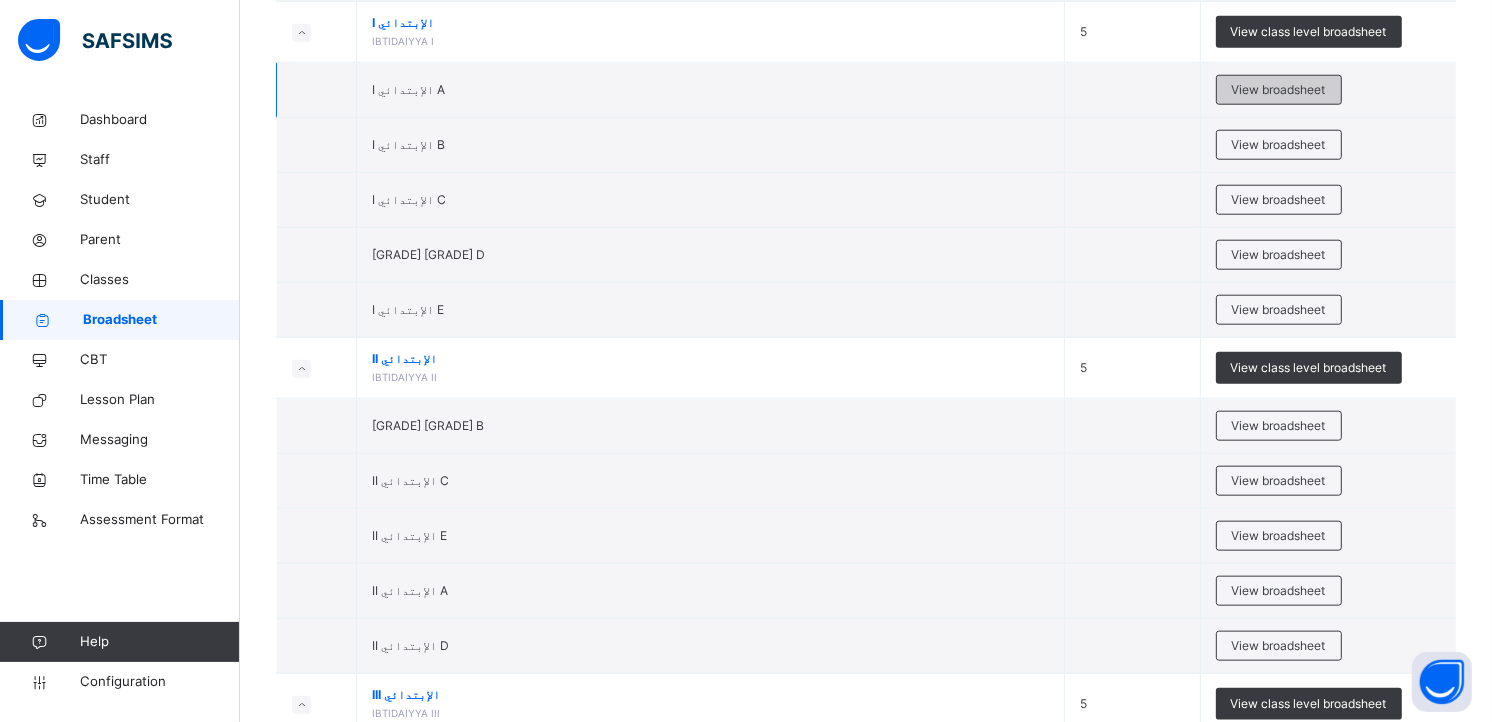 click on "View broadsheet" at bounding box center [1279, 90] 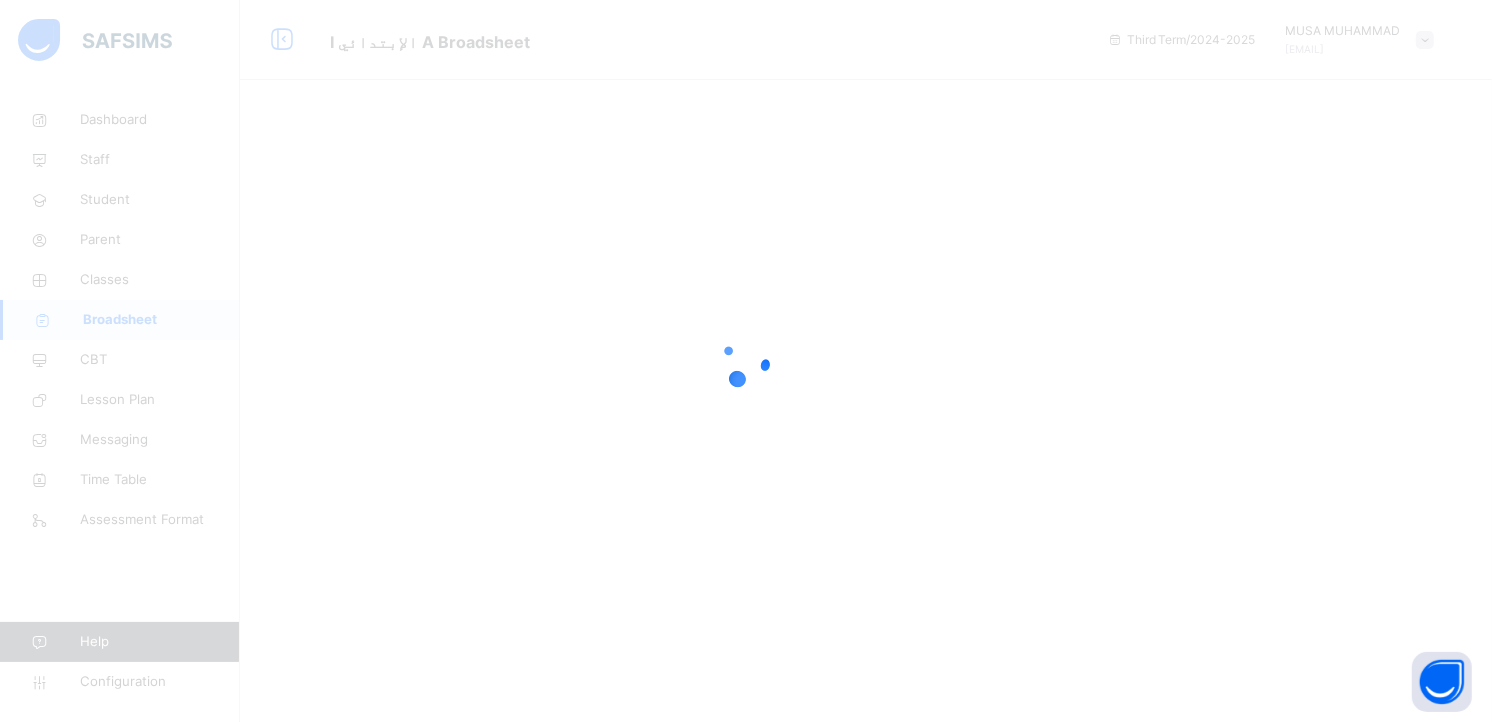 scroll, scrollTop: 0, scrollLeft: 0, axis: both 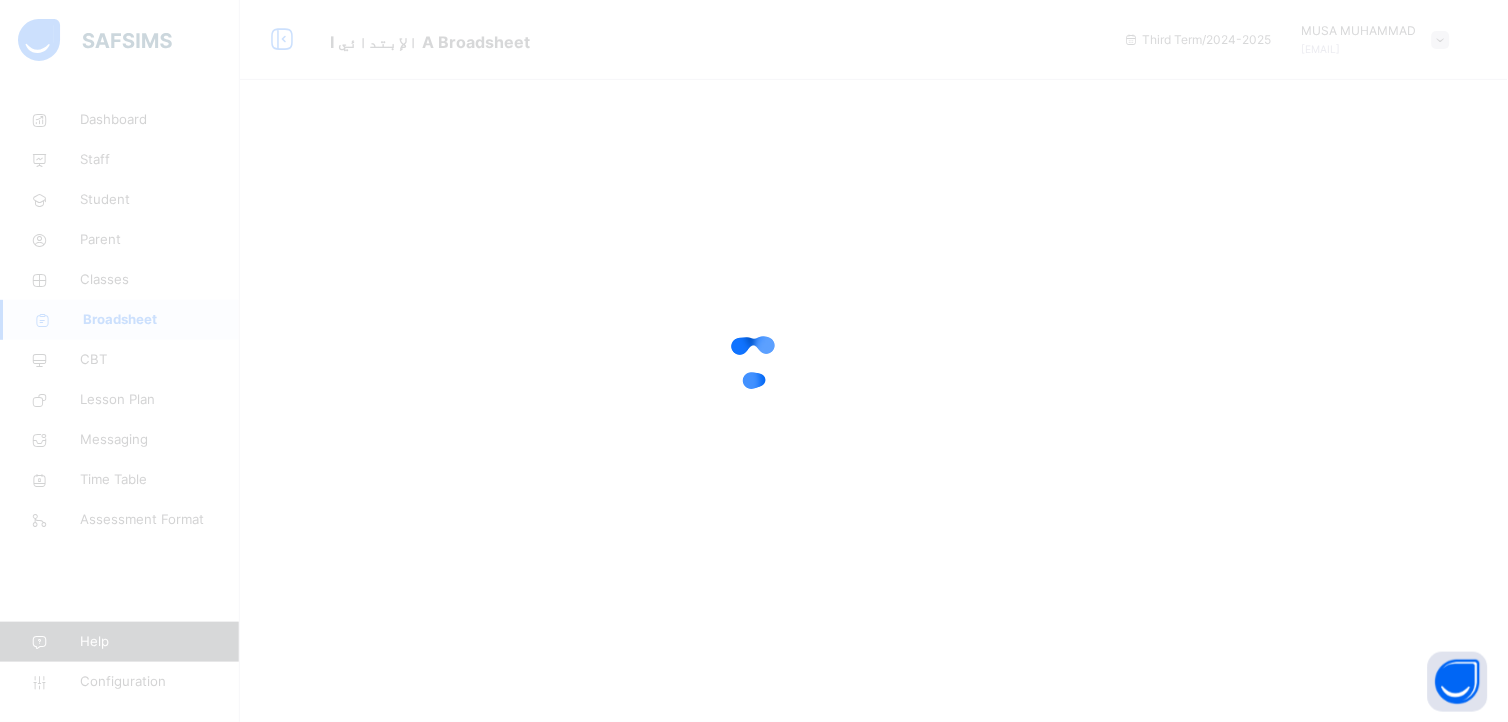 click at bounding box center [754, 361] 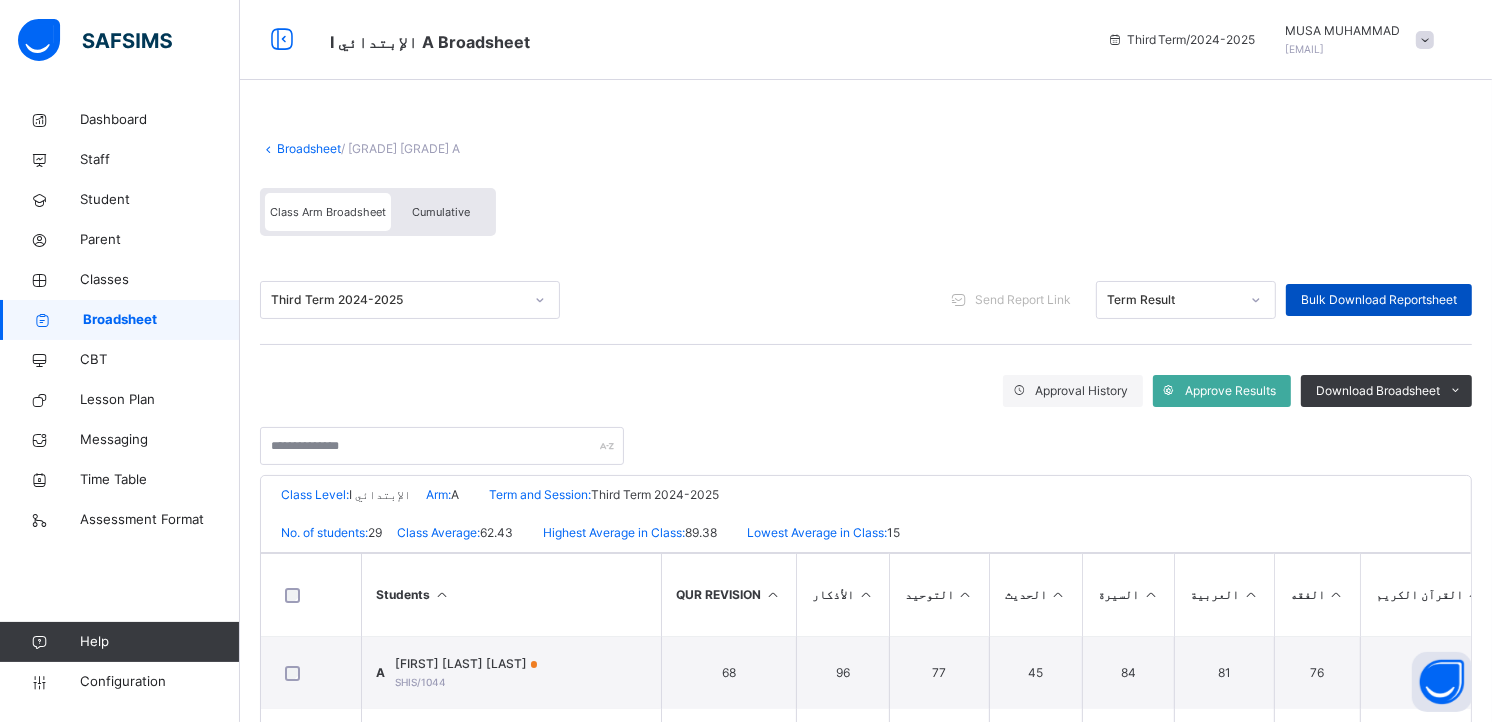 click on "Bulk Download Reportsheet" at bounding box center [1379, 300] 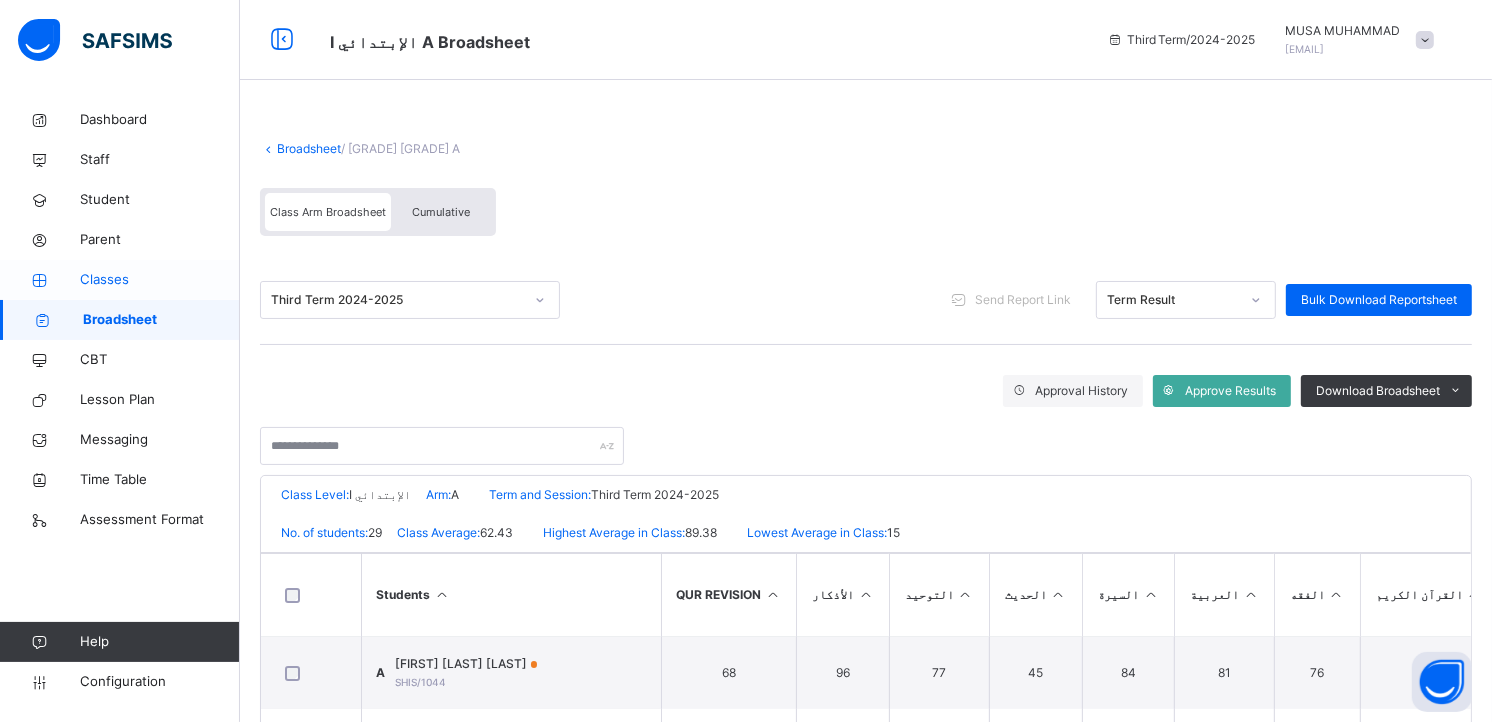 click on "Classes" at bounding box center (160, 280) 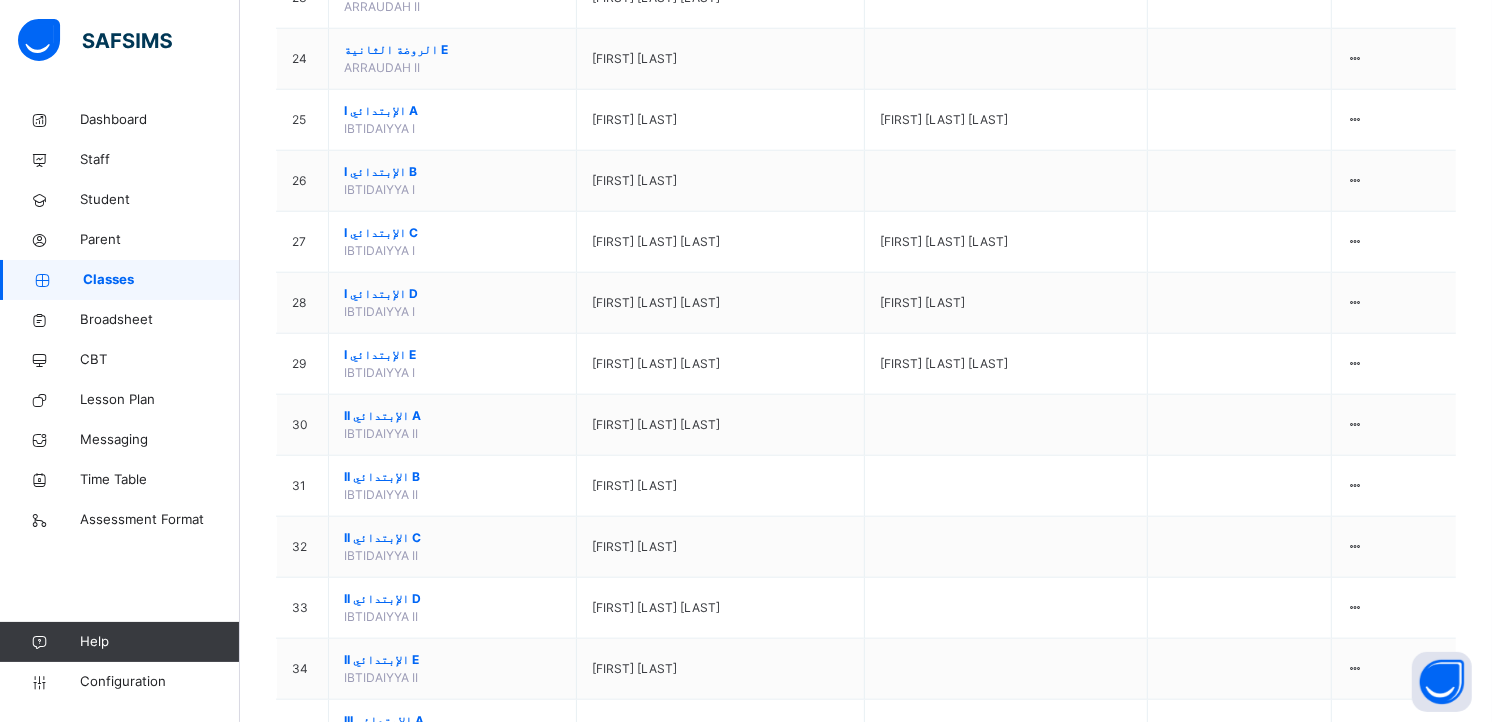 scroll, scrollTop: 1723, scrollLeft: 0, axis: vertical 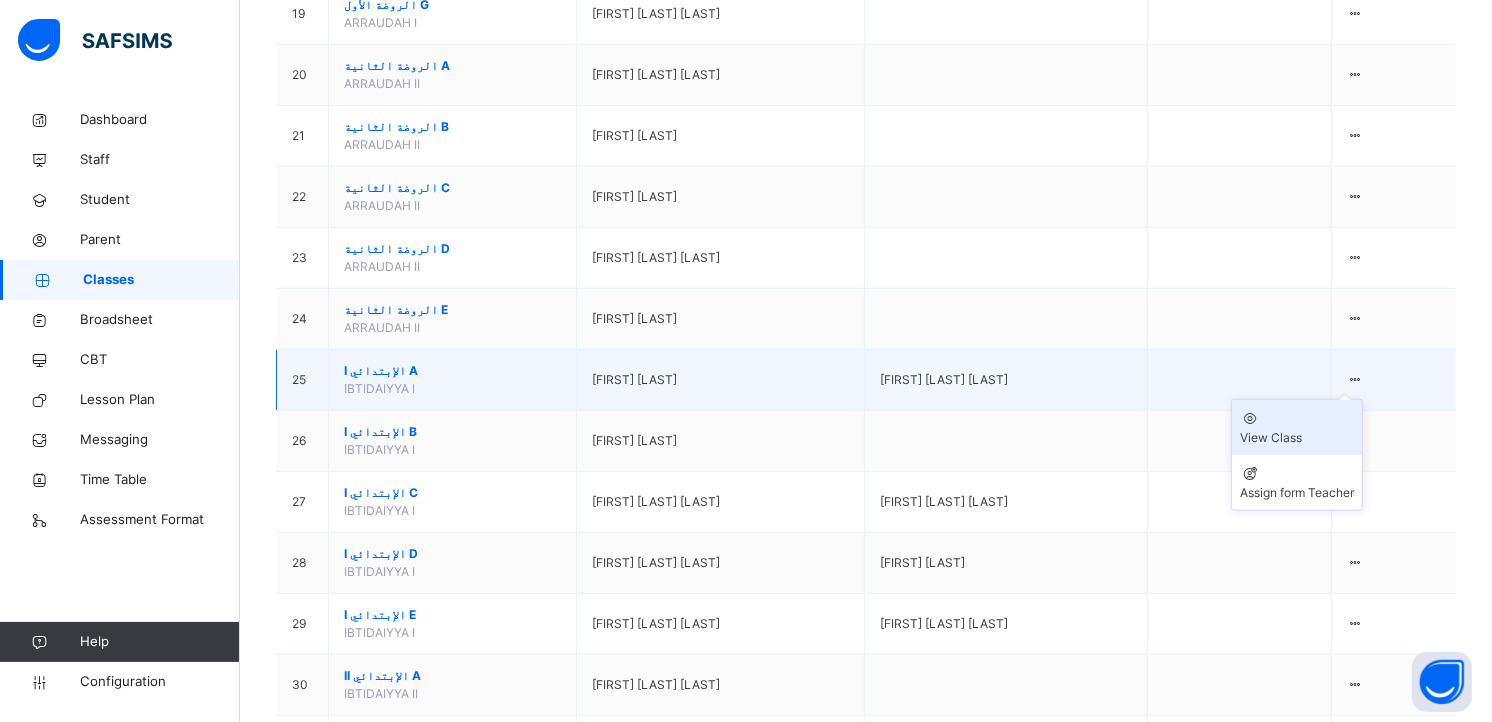 click on "View Class" at bounding box center (1297, 438) 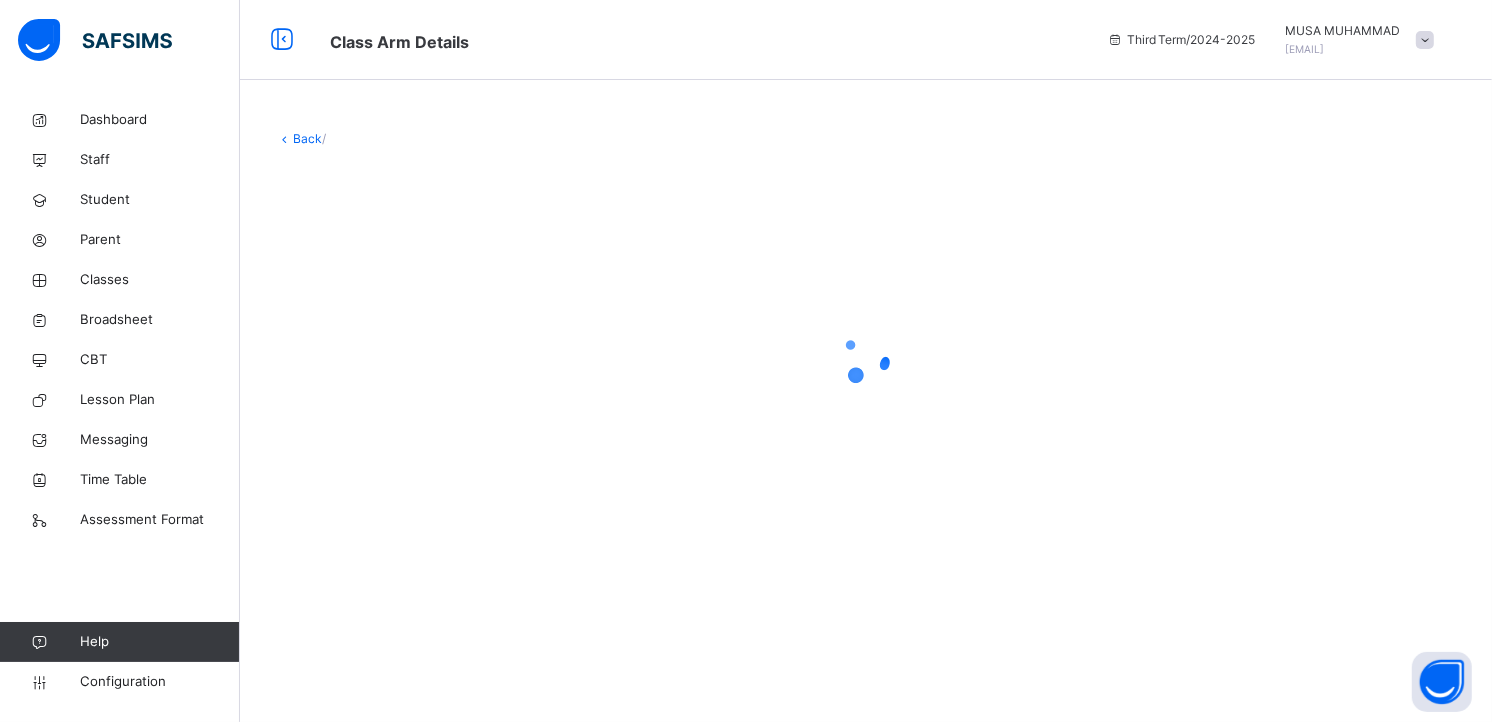 scroll, scrollTop: 0, scrollLeft: 0, axis: both 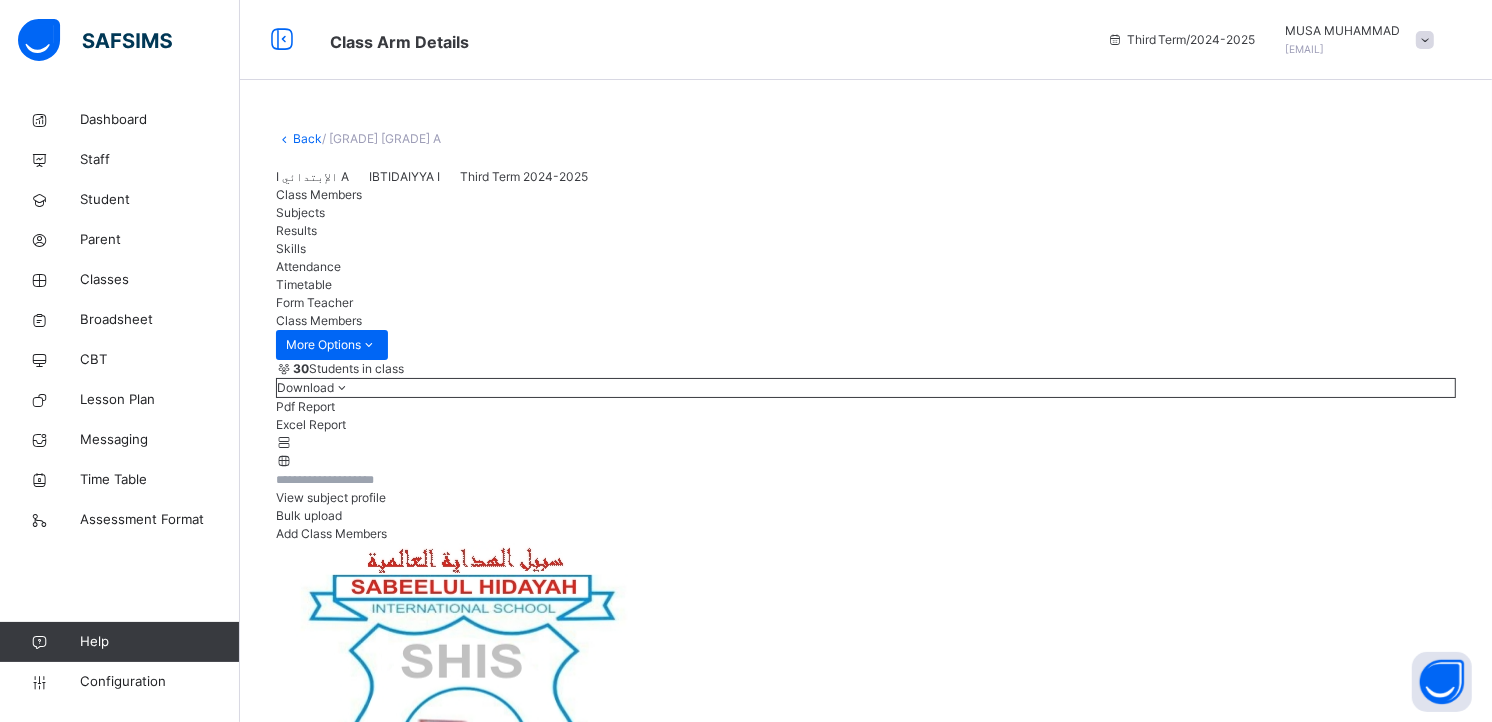 click on "Attendance" at bounding box center [308, 266] 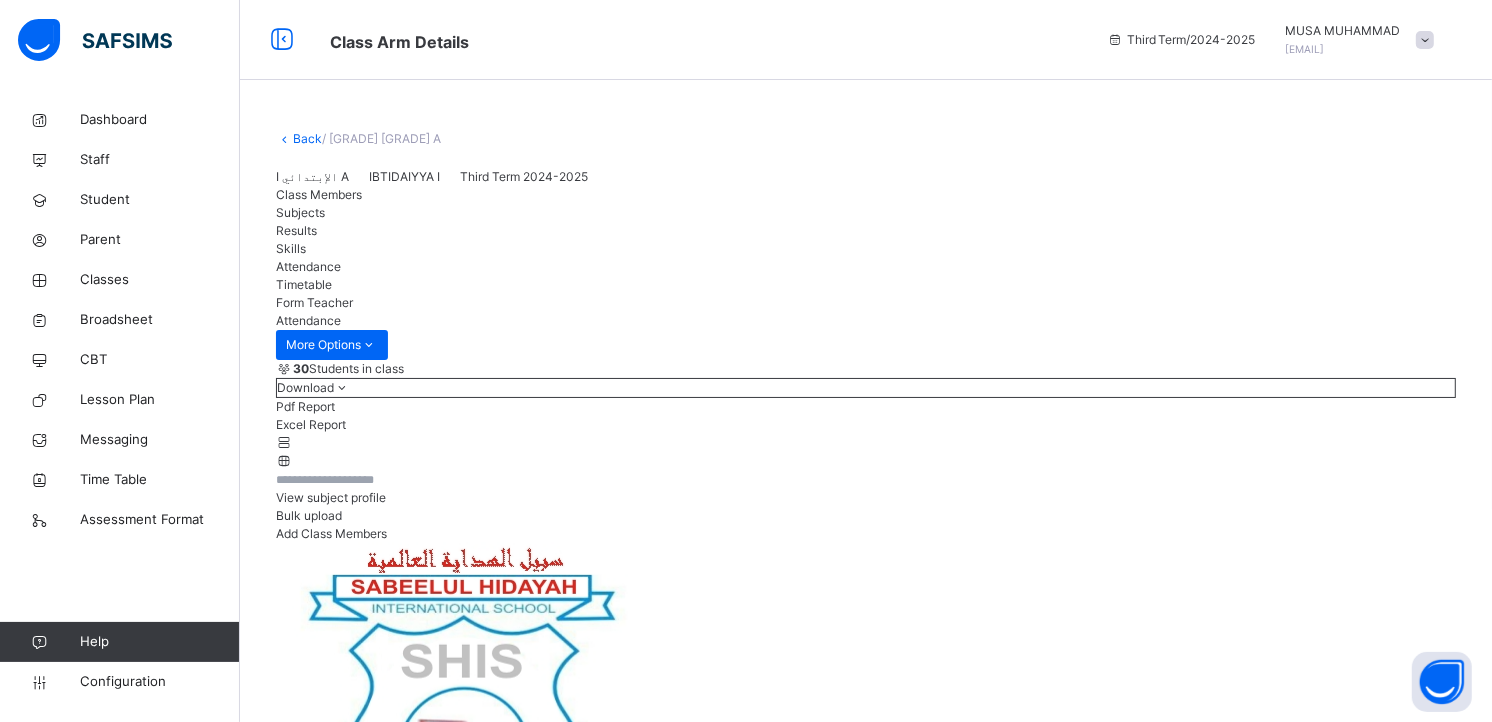 click on "Use manual attendance" at bounding box center [358, 7077] 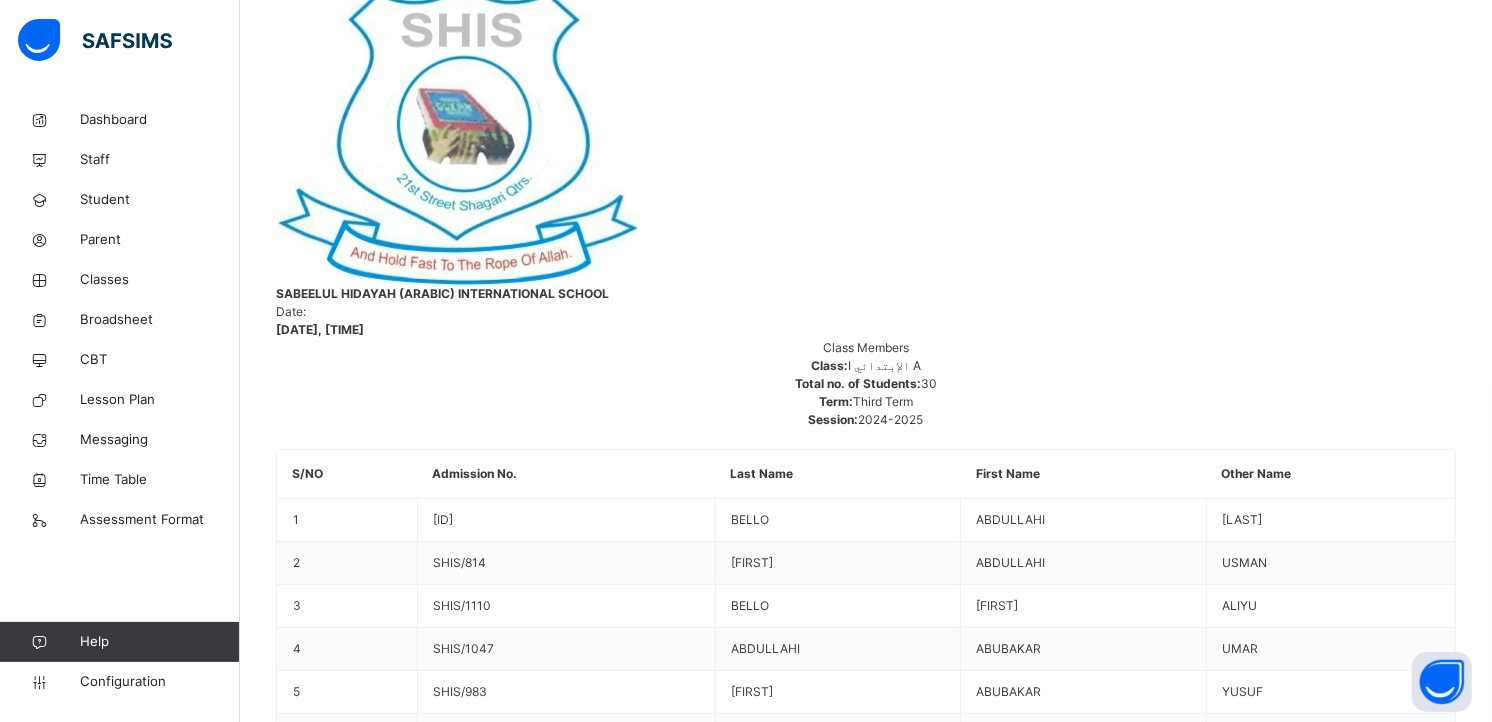 scroll, scrollTop: 1052, scrollLeft: 0, axis: vertical 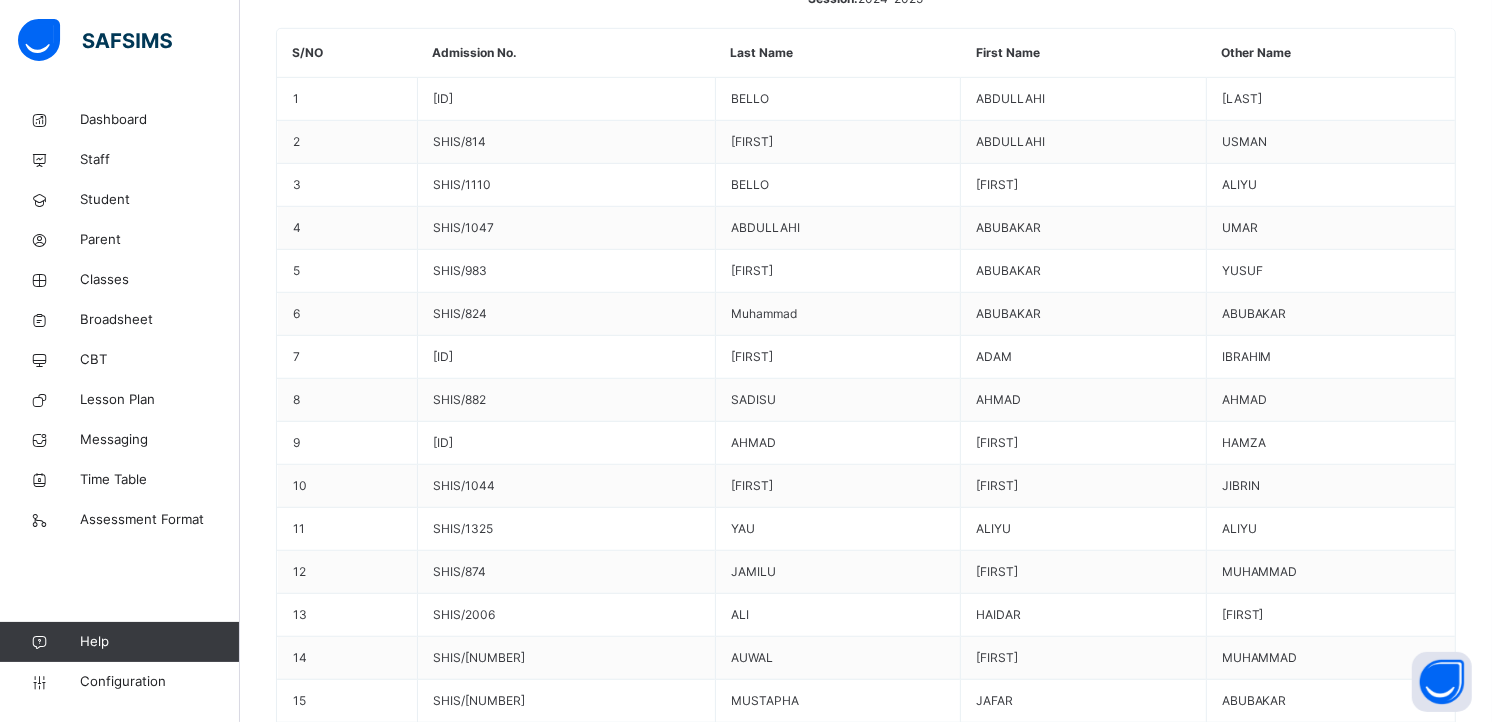 click on "***" at bounding box center [501, 6408] 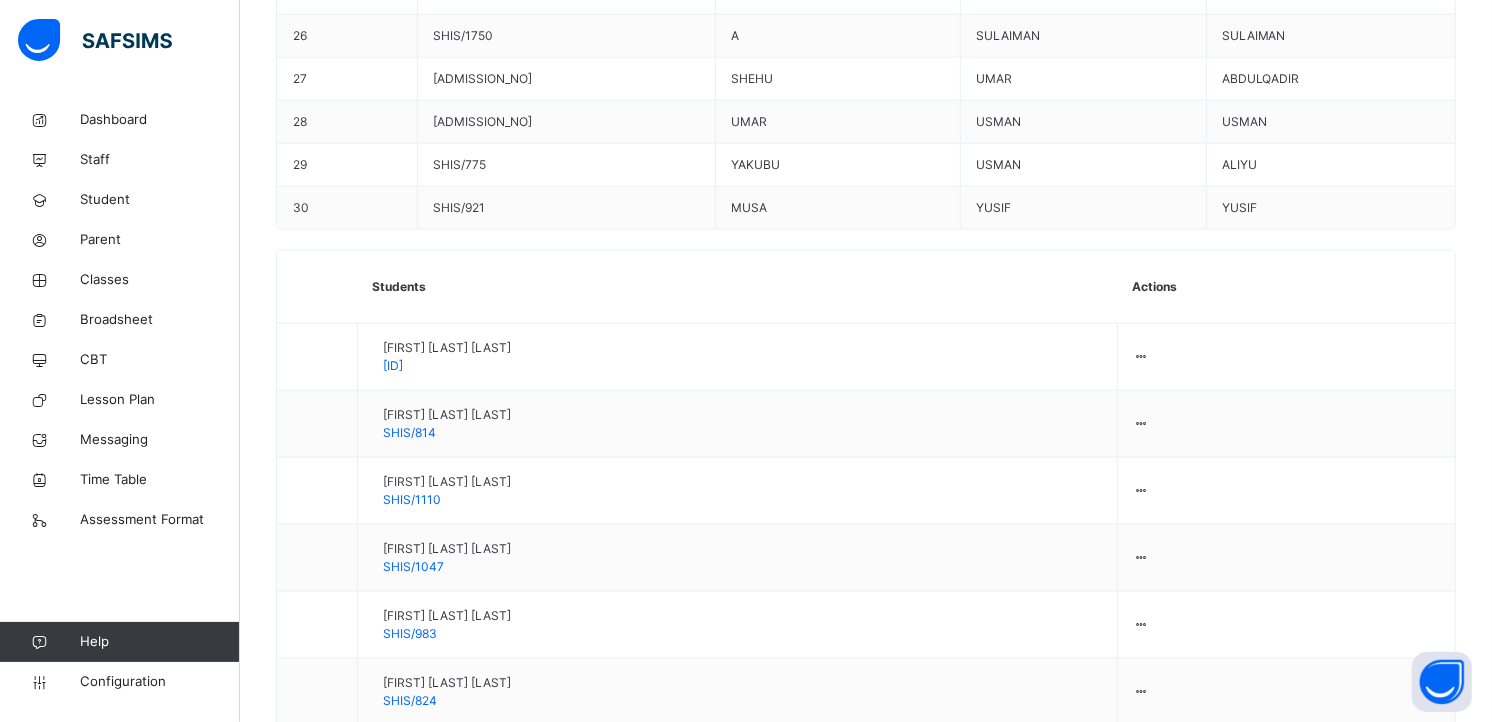 scroll, scrollTop: 2433, scrollLeft: 0, axis: vertical 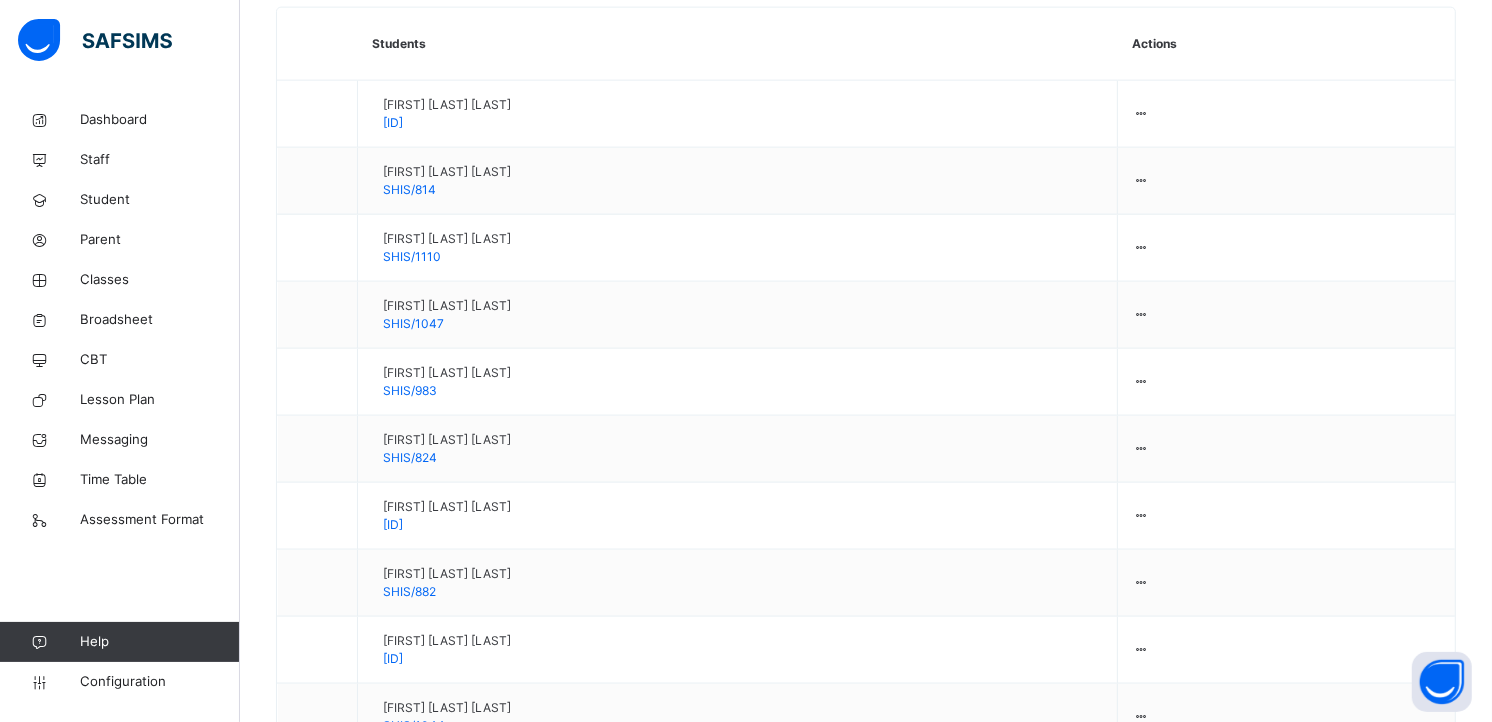 type on "***" 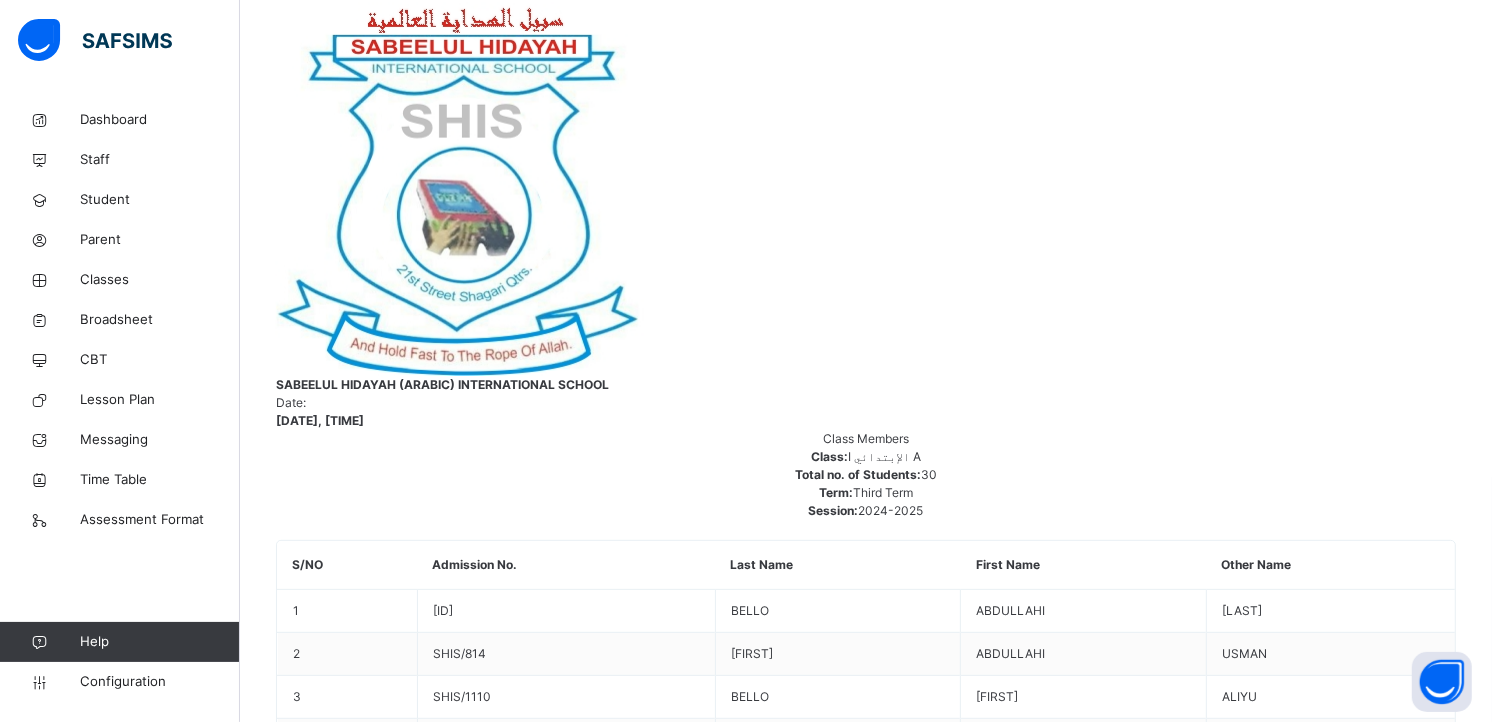 scroll, scrollTop: 0, scrollLeft: 0, axis: both 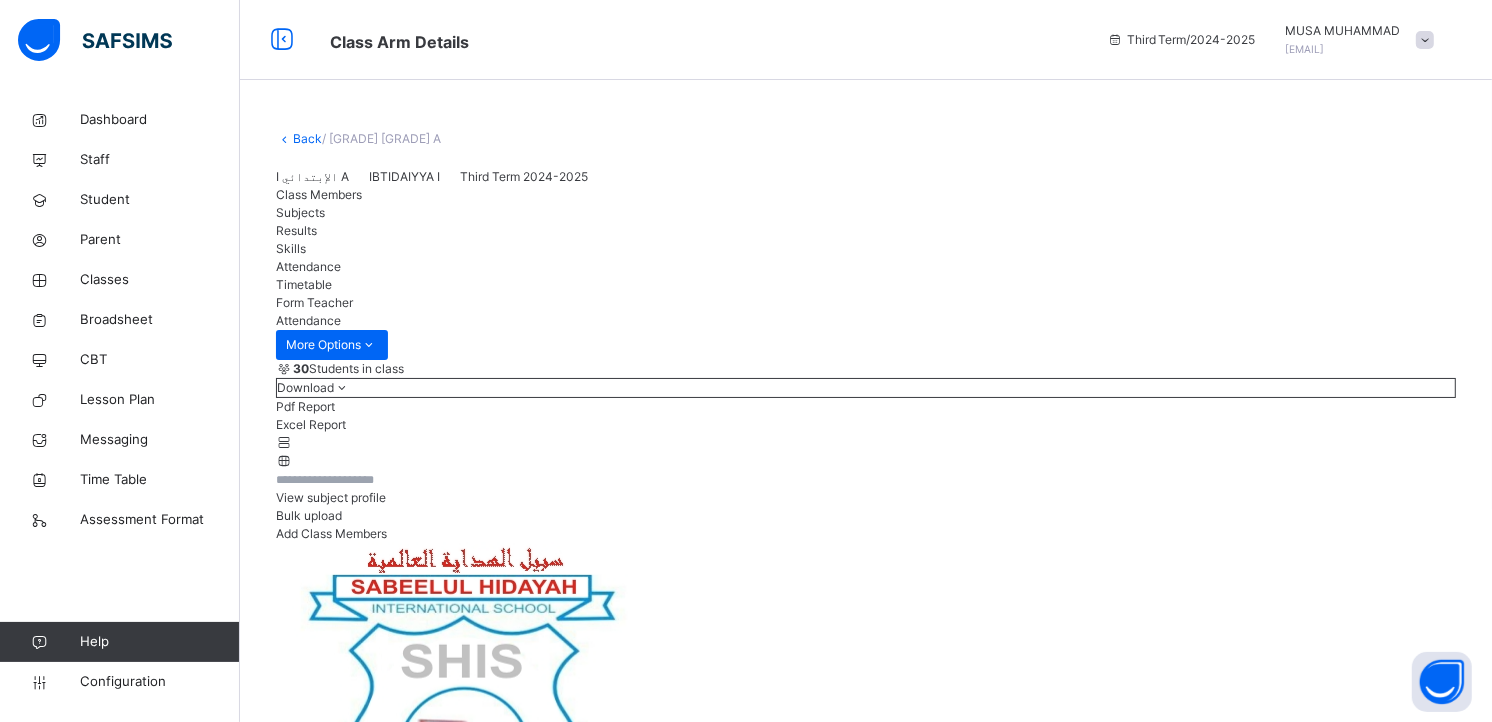 type on "***" 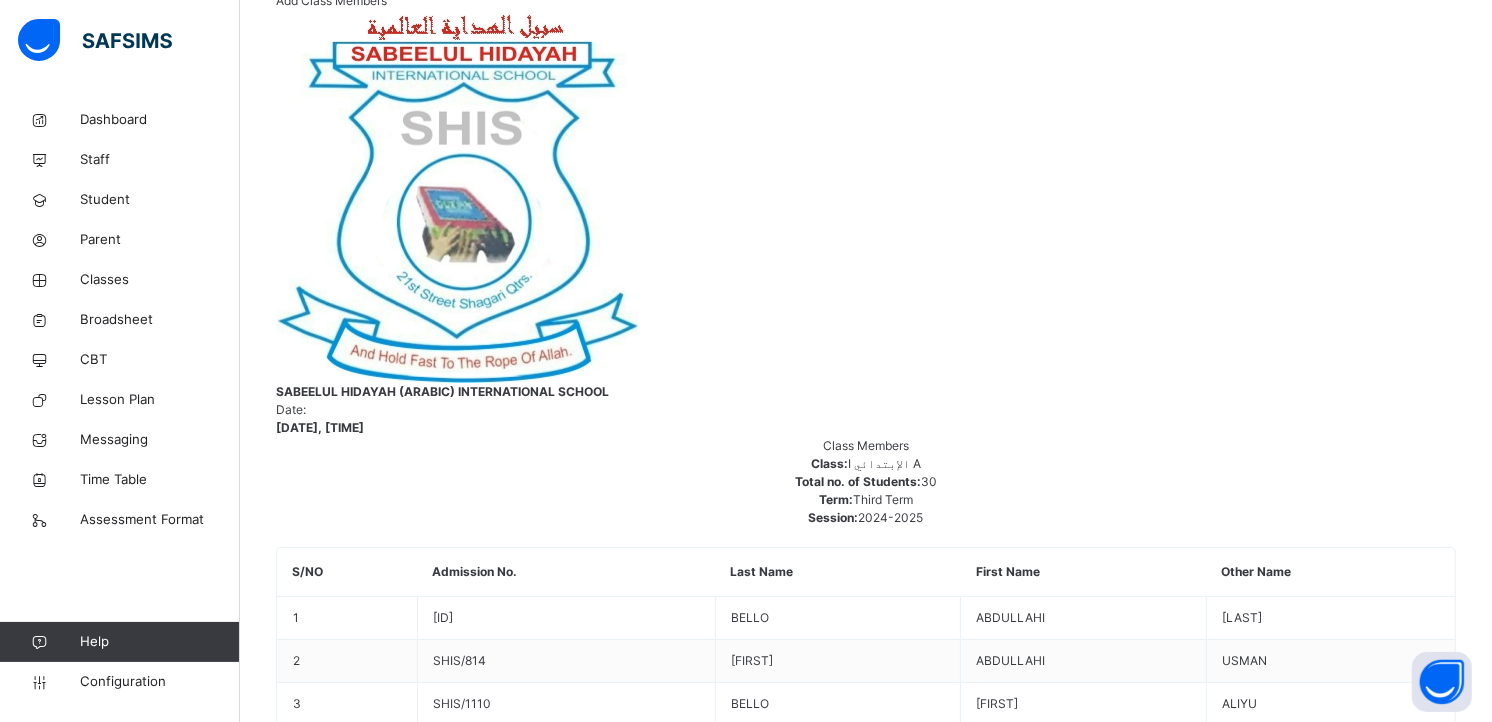 scroll, scrollTop: 577, scrollLeft: 0, axis: vertical 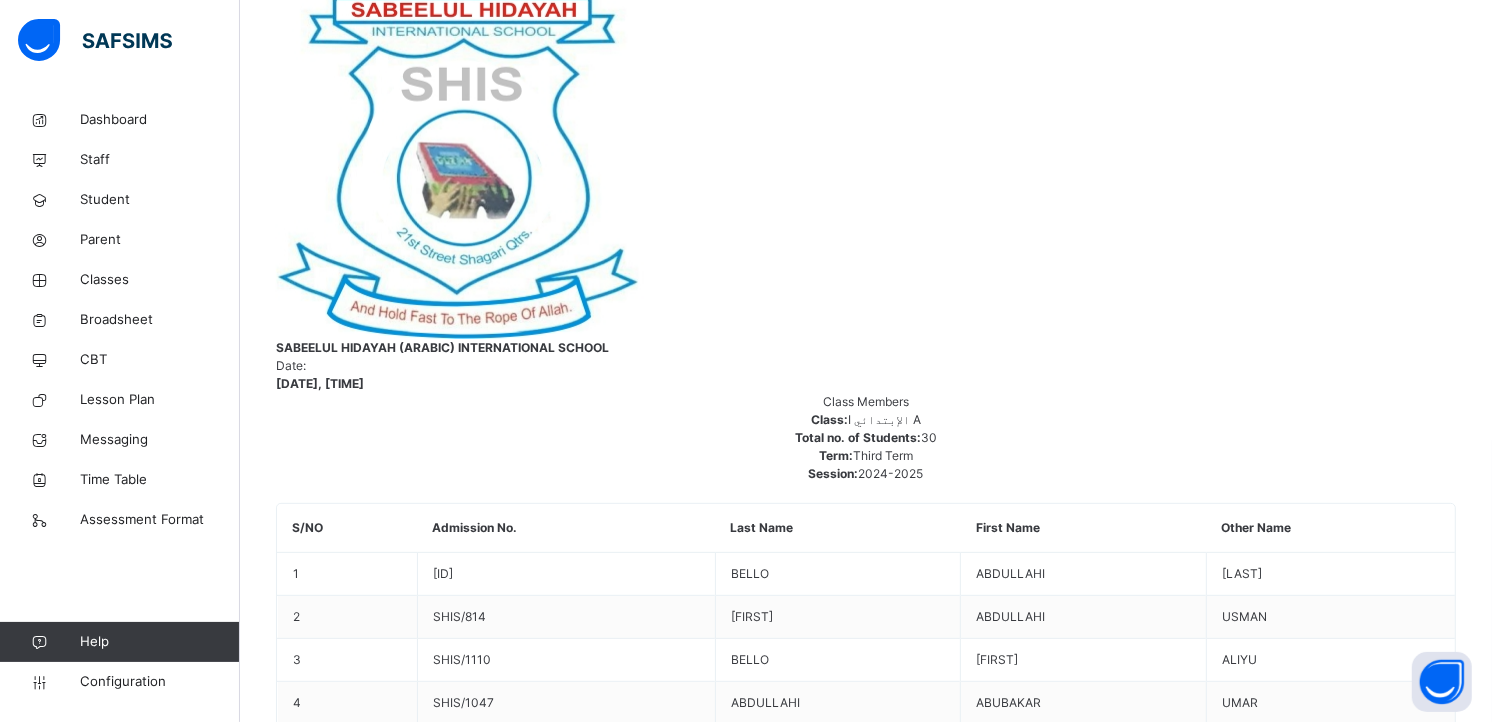 click on "***" at bounding box center (501, 6731) 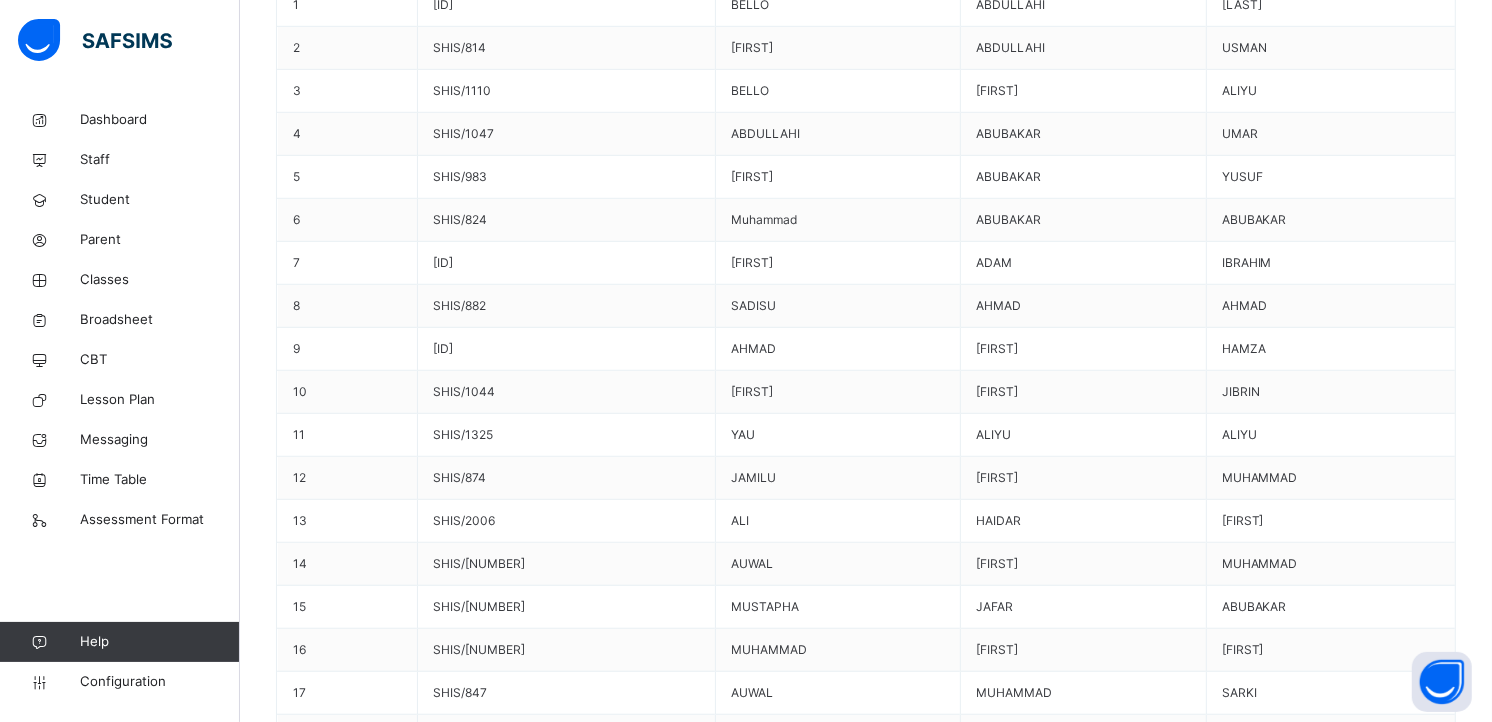 scroll, scrollTop: 1152, scrollLeft: 0, axis: vertical 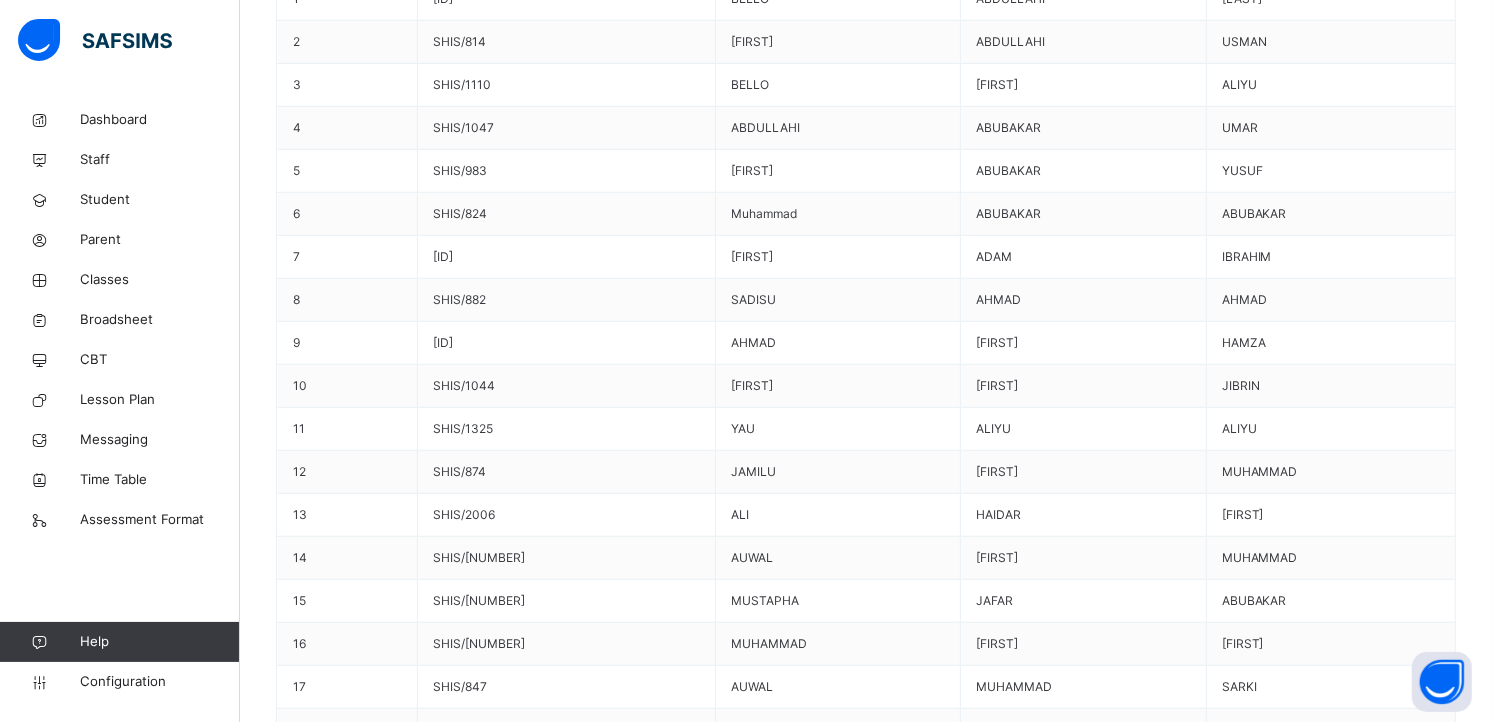 type on "***" 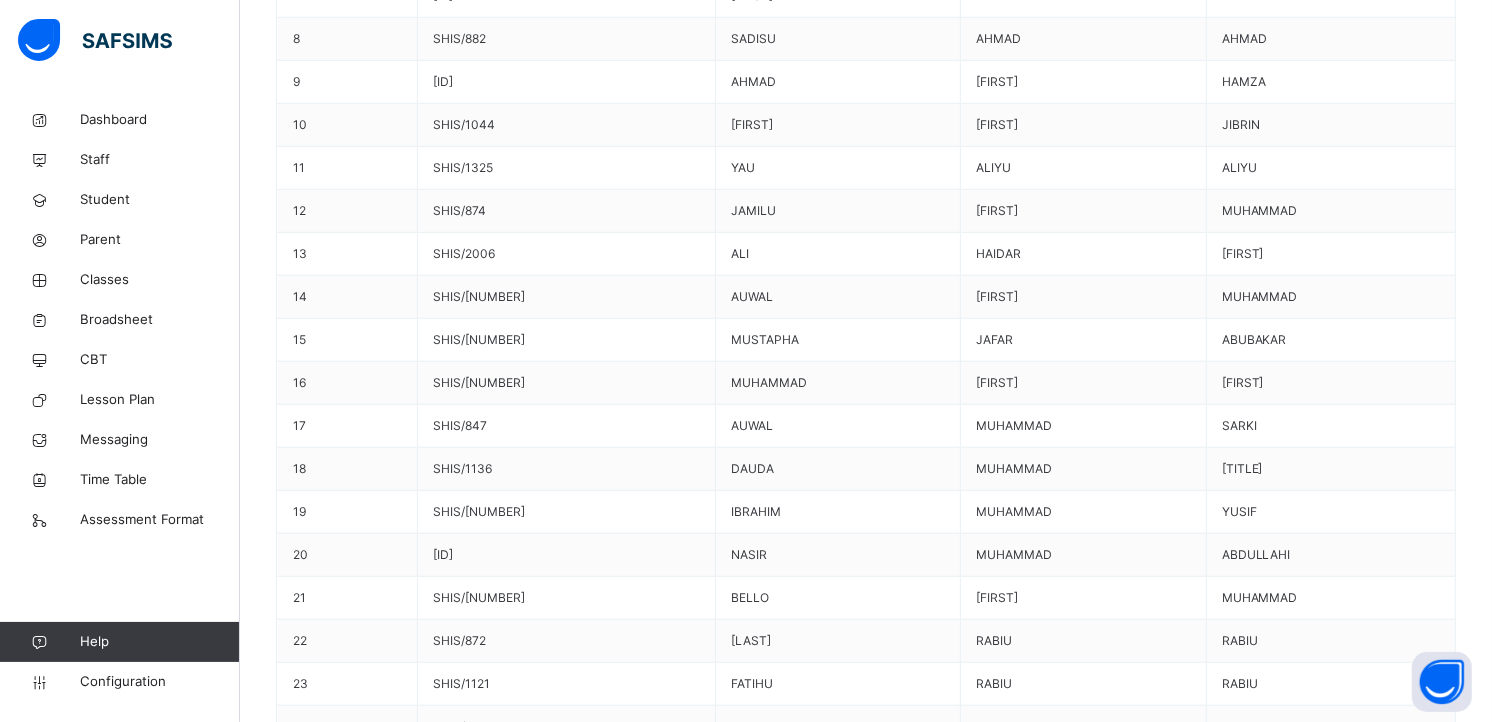 scroll, scrollTop: 1418, scrollLeft: 0, axis: vertical 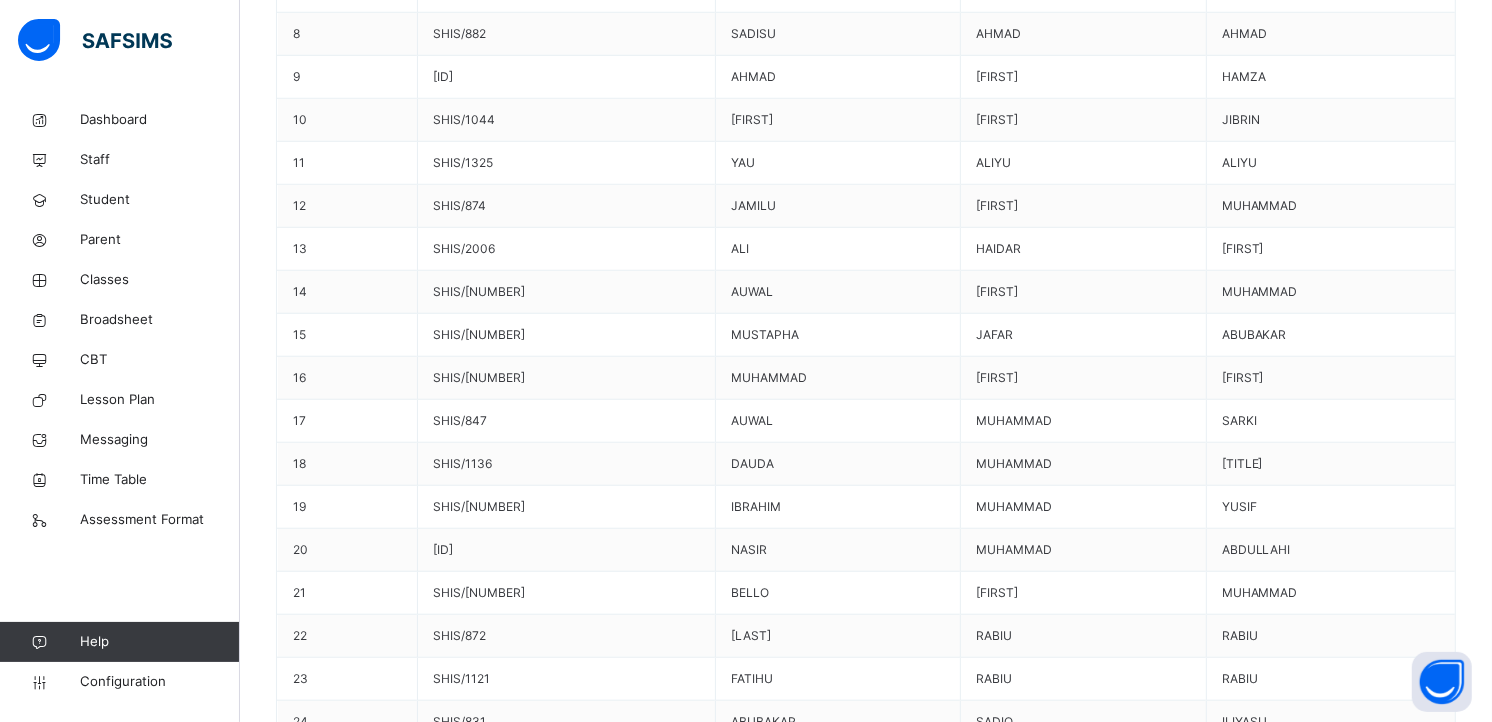 type on "***" 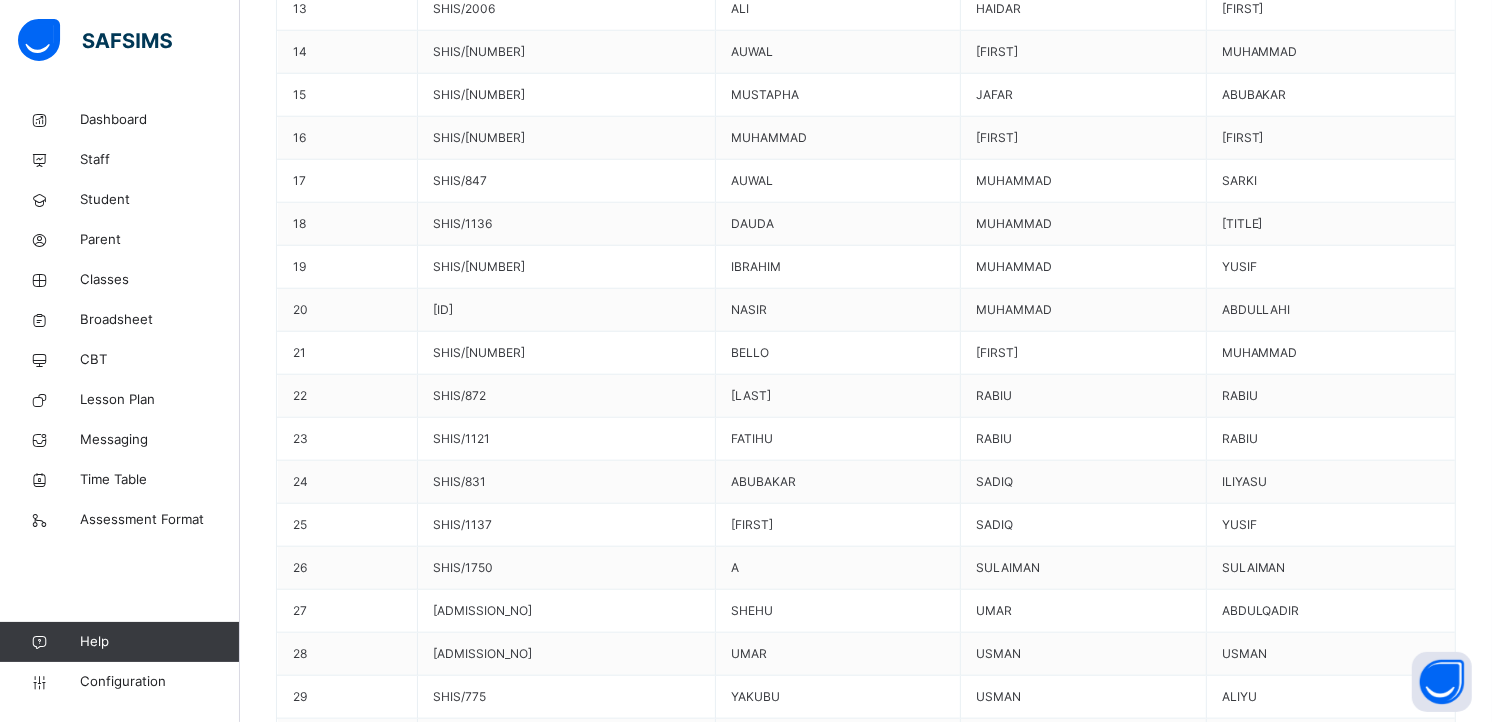 scroll, scrollTop: 1664, scrollLeft: 0, axis: vertical 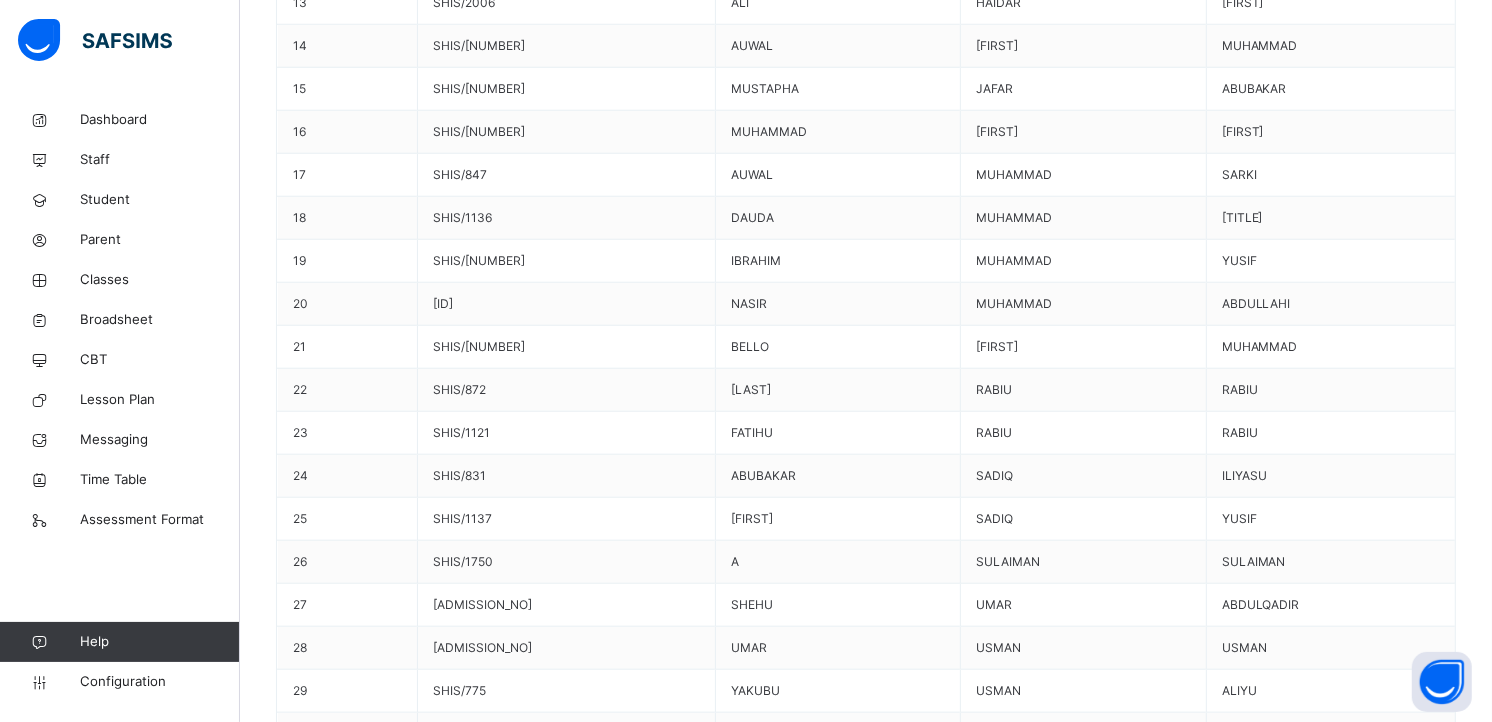 type on "***" 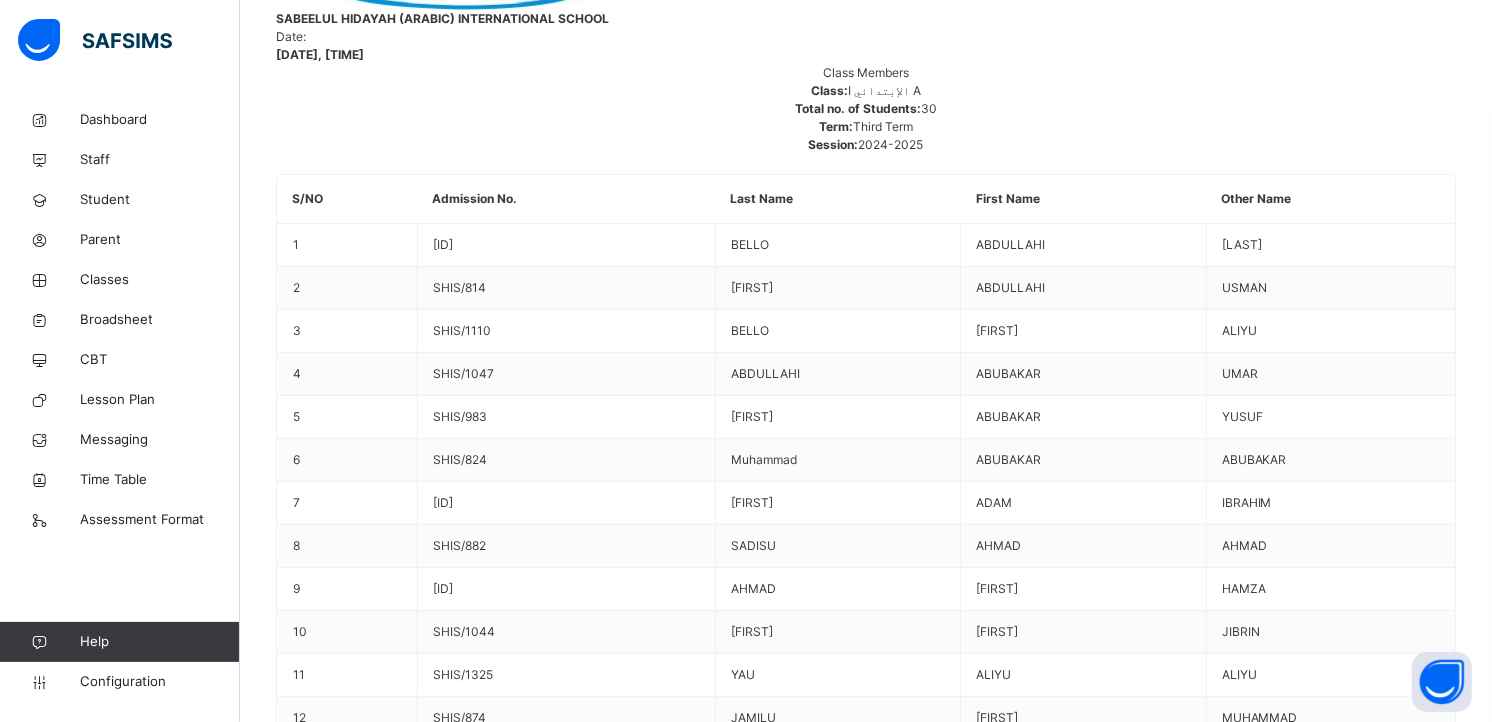 scroll, scrollTop: 275, scrollLeft: 0, axis: vertical 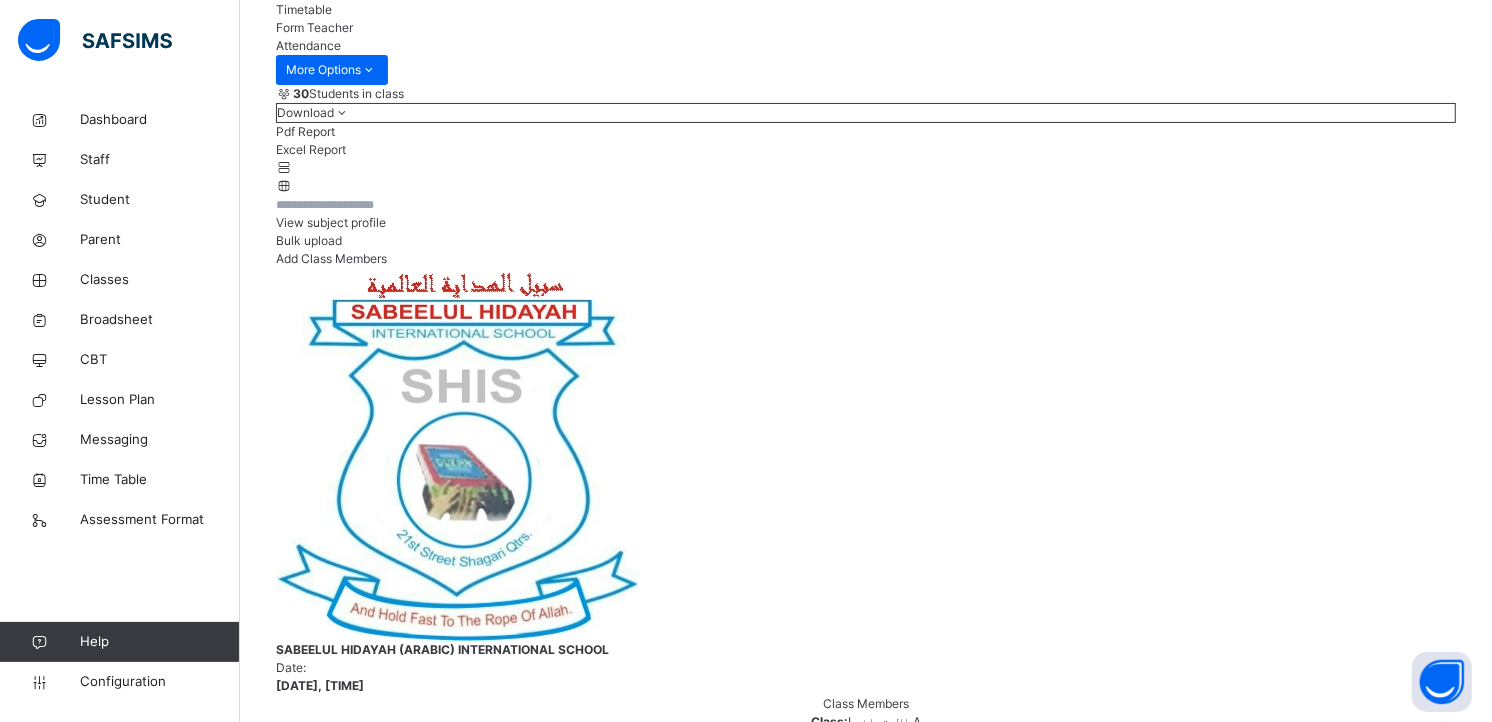 type on "***" 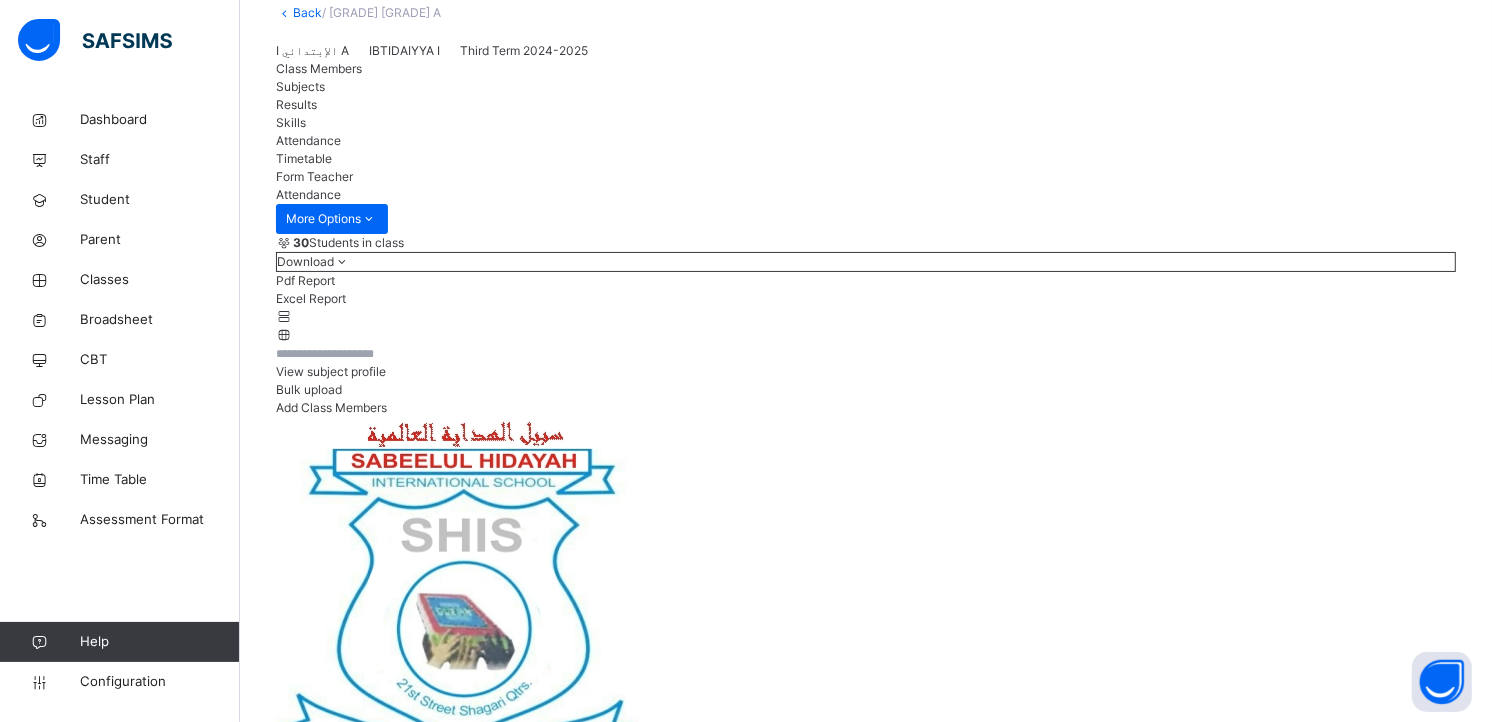 scroll, scrollTop: 275, scrollLeft: 0, axis: vertical 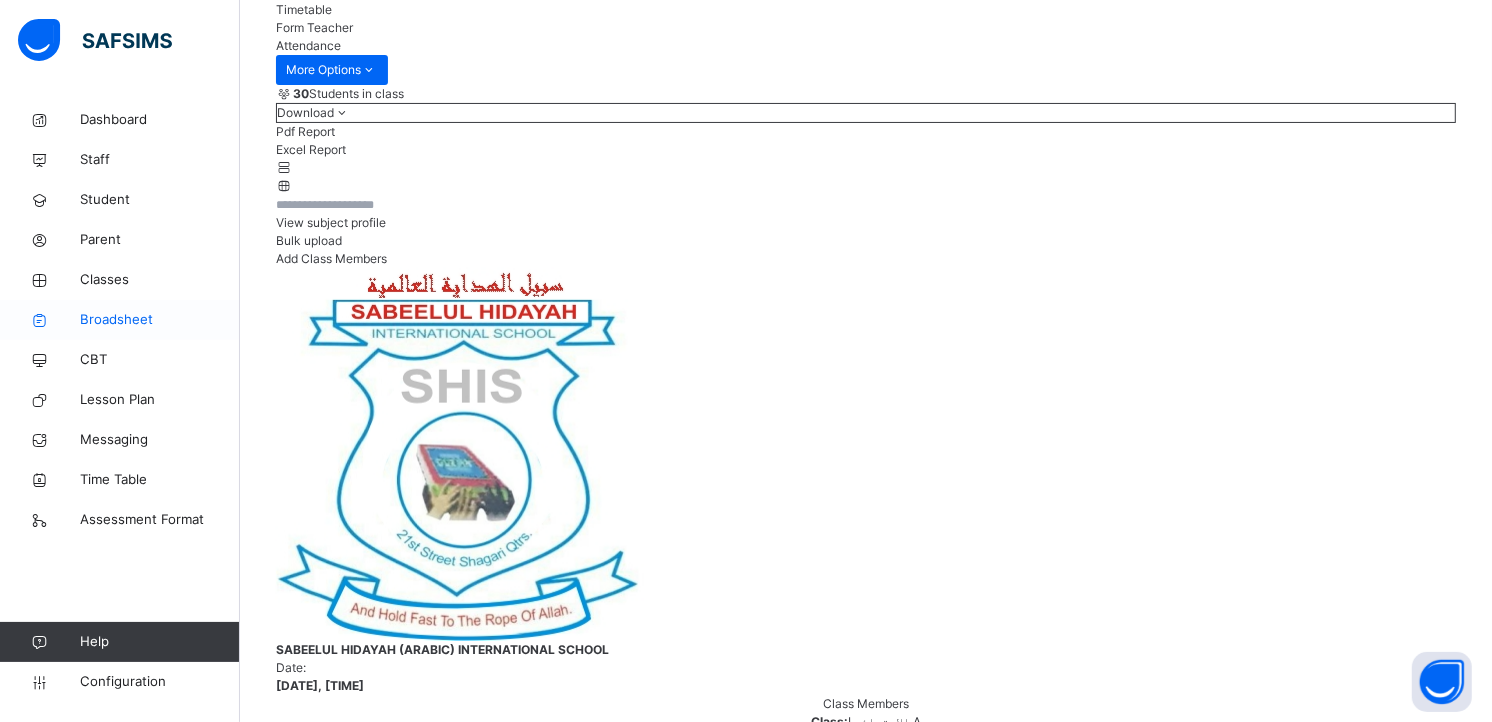 click on "Broadsheet" at bounding box center [160, 320] 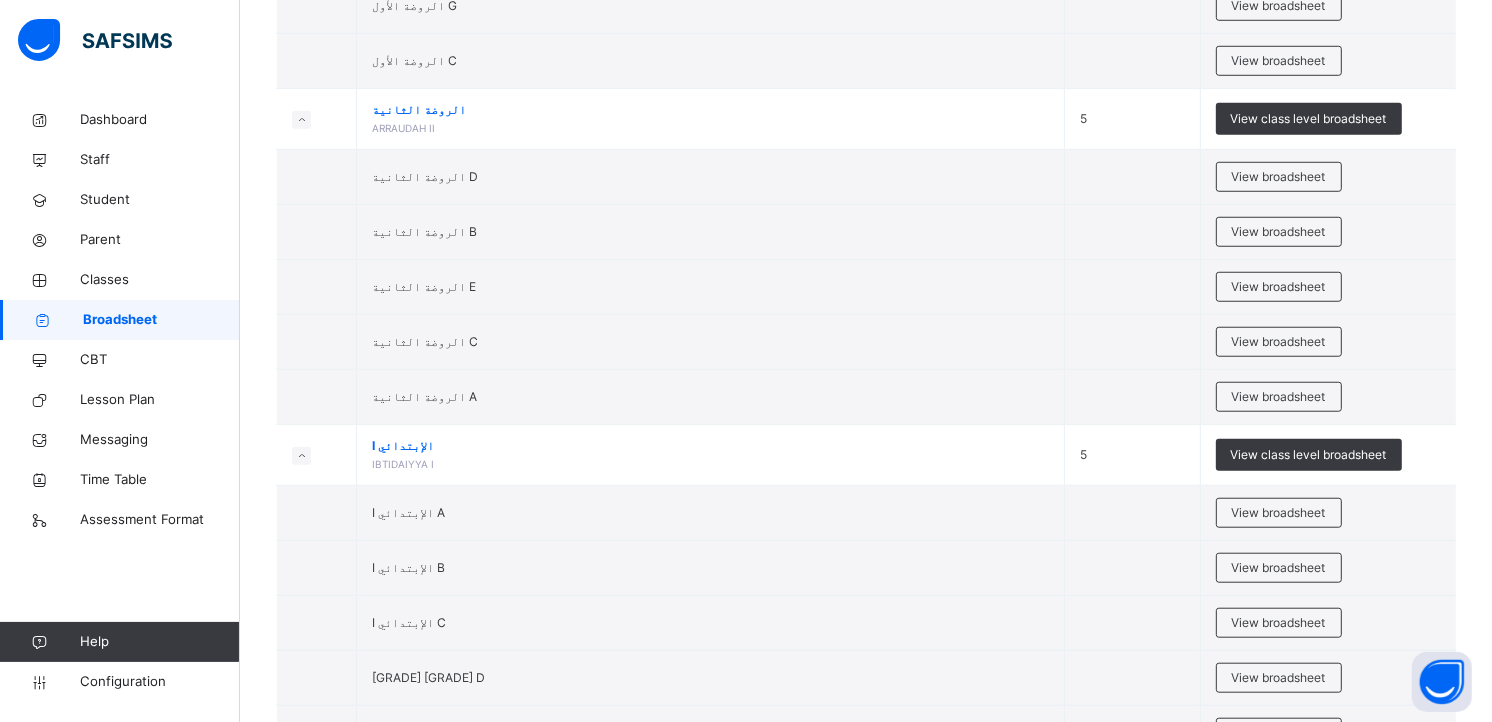 scroll, scrollTop: 1422, scrollLeft: 0, axis: vertical 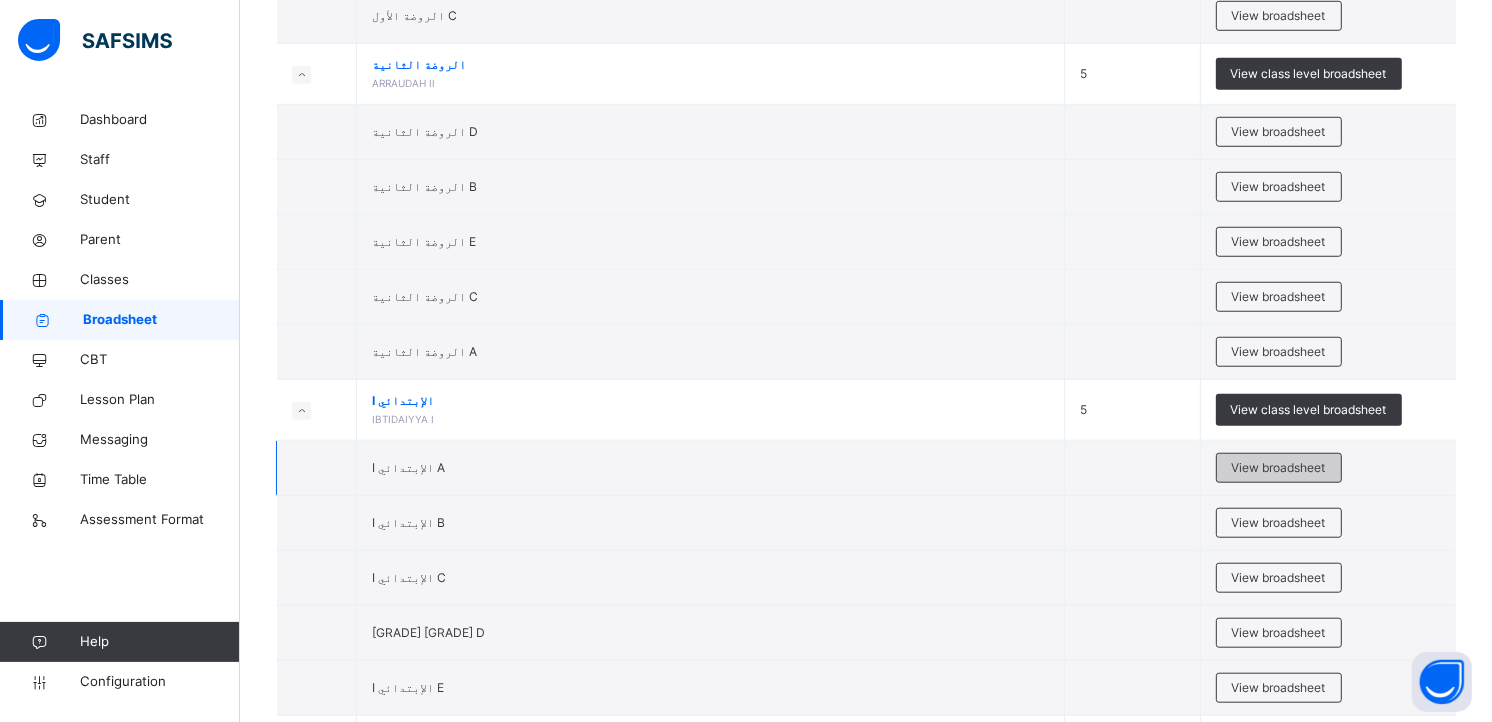 click on "View broadsheet" at bounding box center [1279, 468] 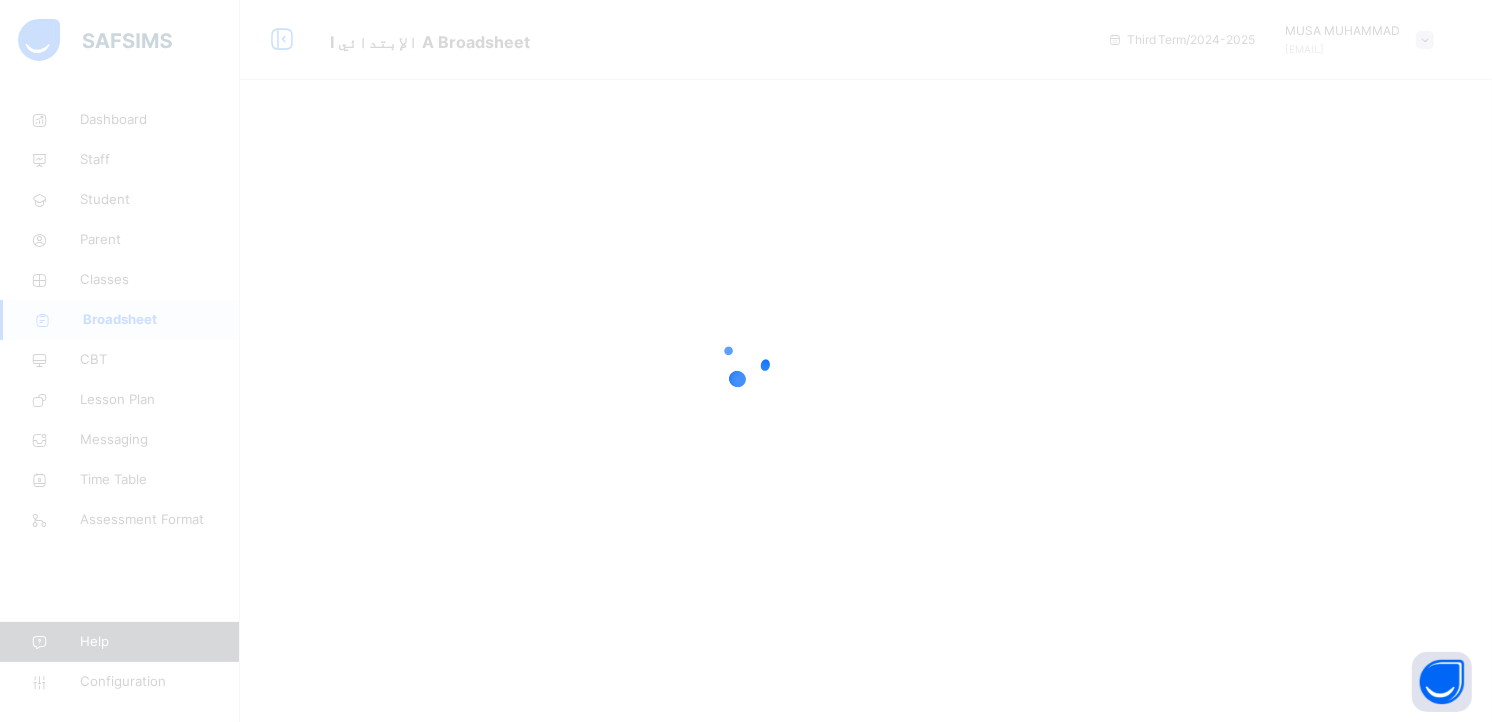 scroll, scrollTop: 0, scrollLeft: 0, axis: both 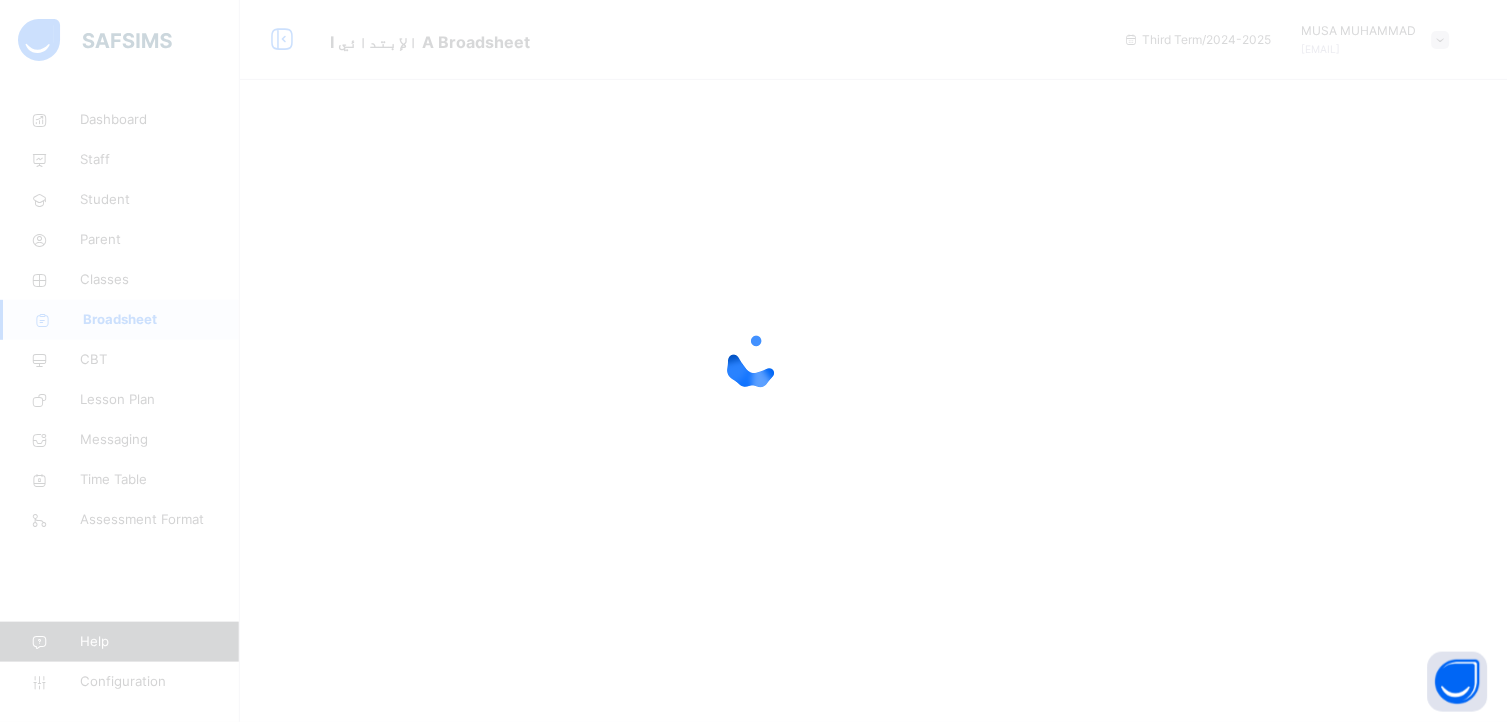 click at bounding box center [754, 361] 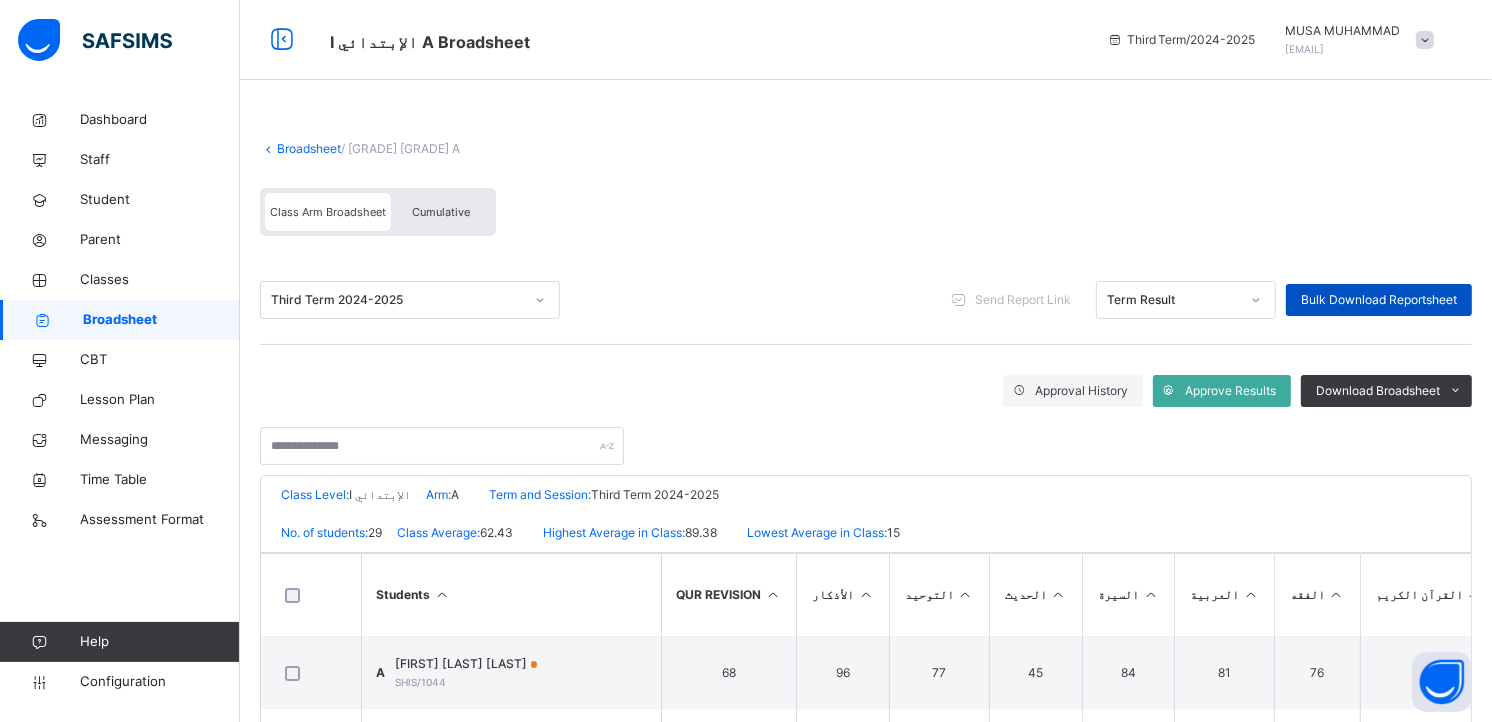 click on "Bulk Download Reportsheet" at bounding box center [1379, 300] 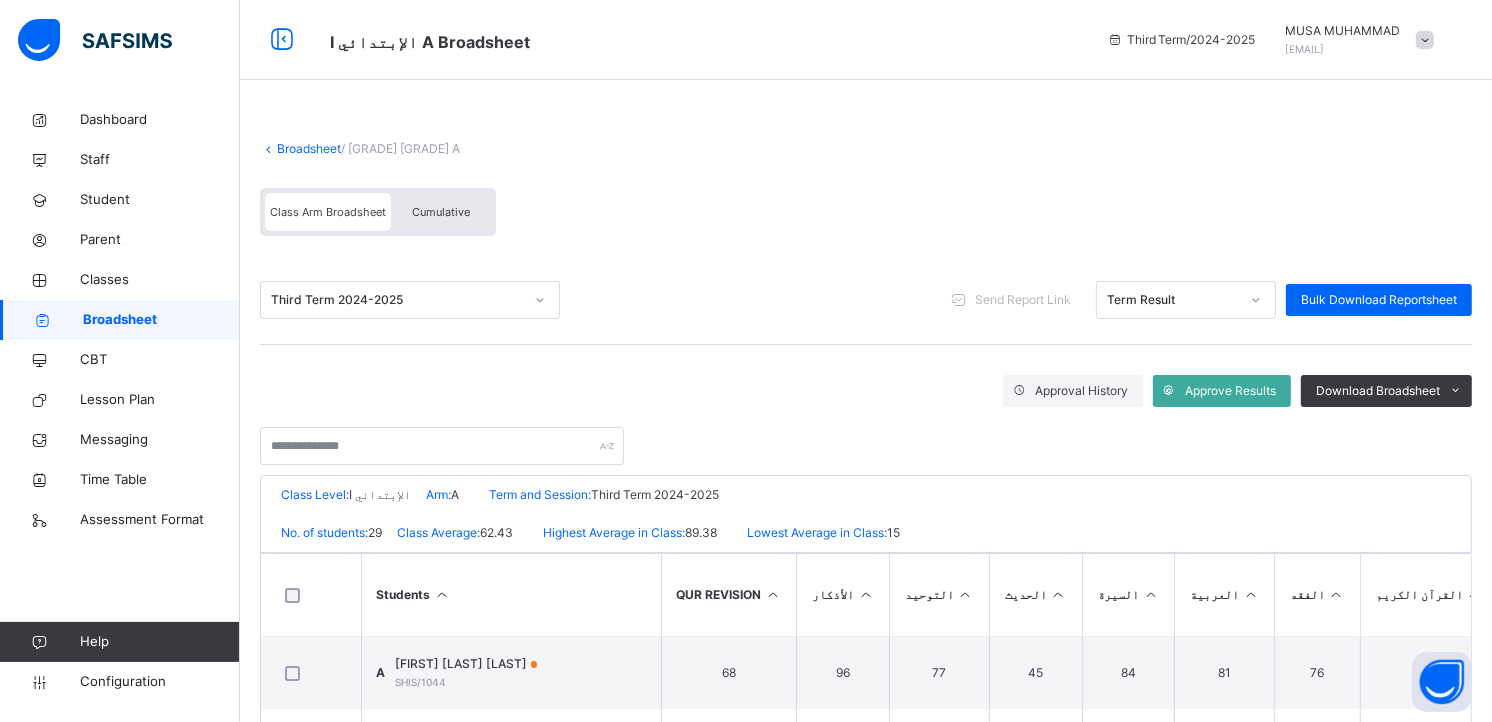 click on "Broadsheet" at bounding box center [309, 148] 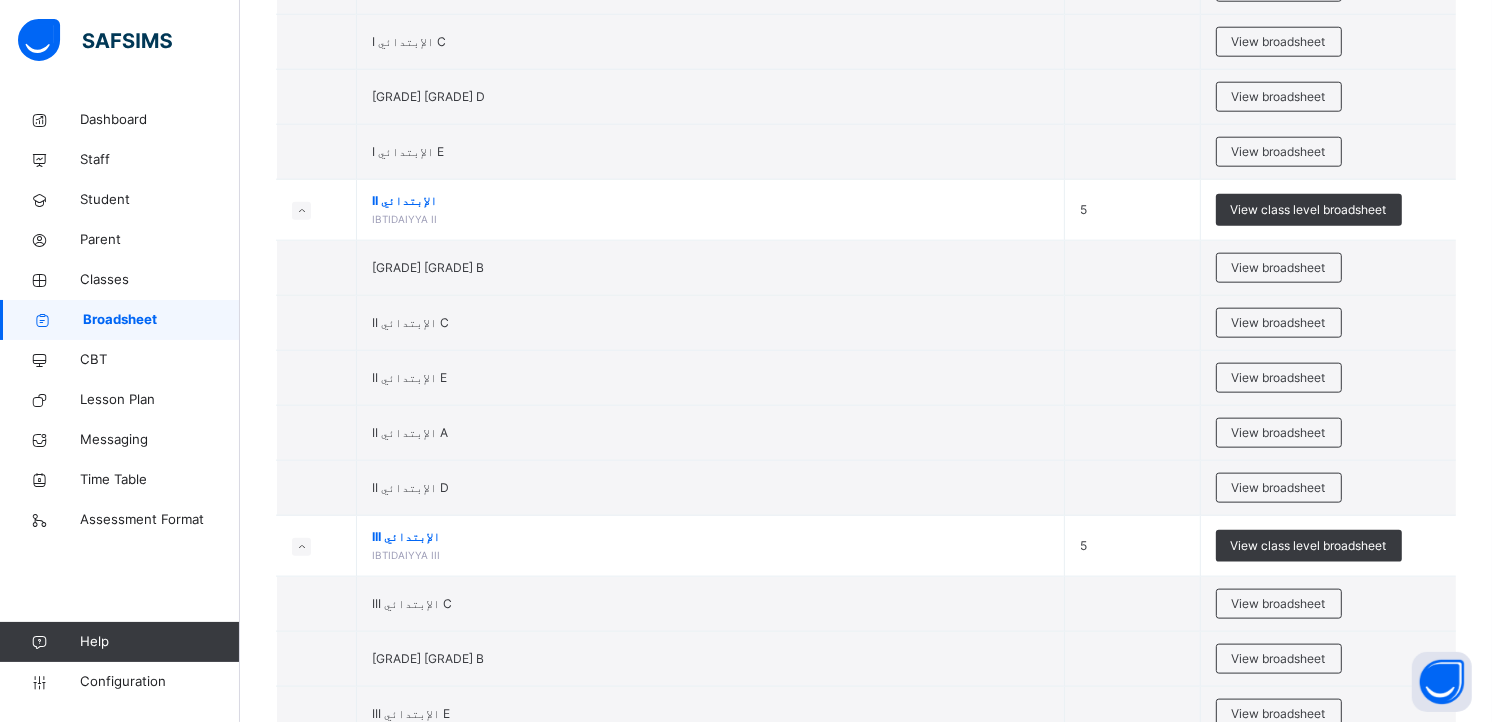 scroll, scrollTop: 2000, scrollLeft: 0, axis: vertical 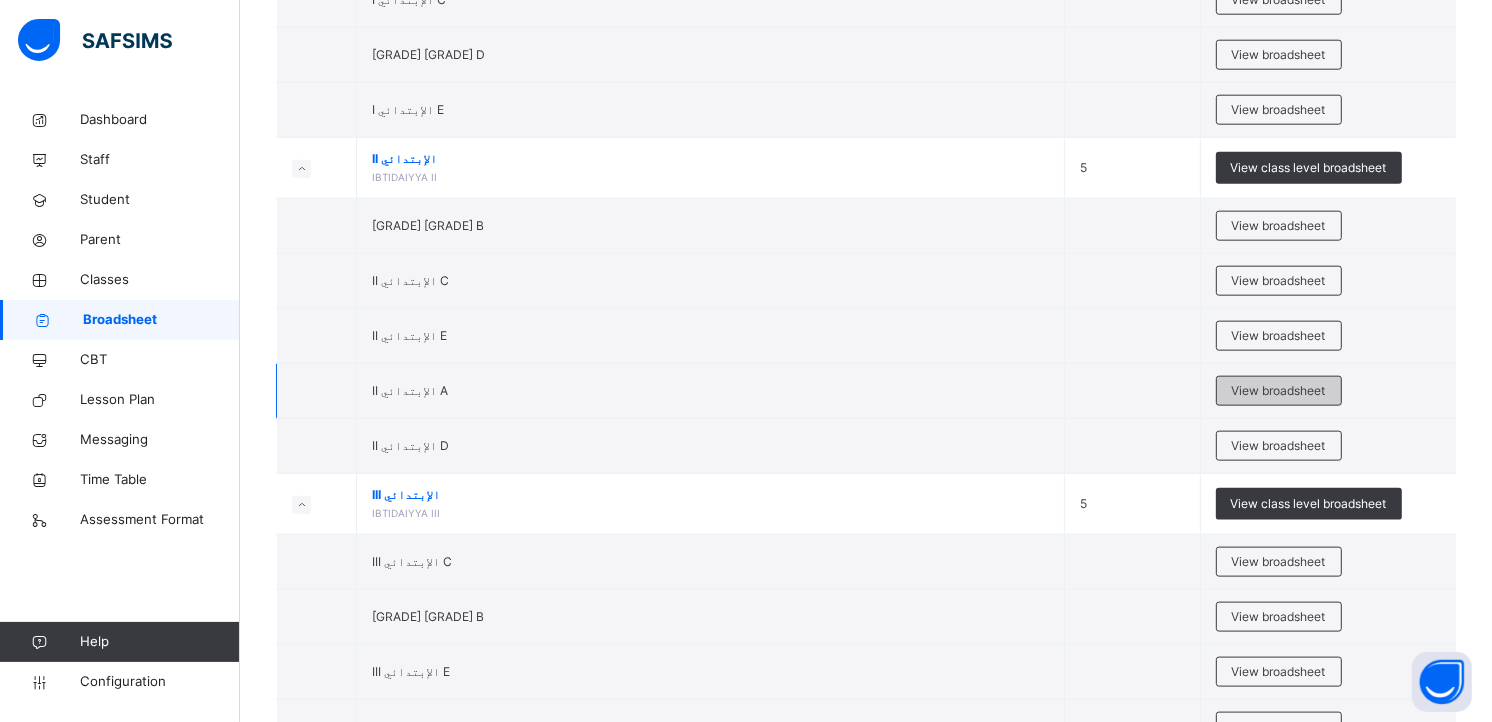 click on "View broadsheet" at bounding box center (1279, 391) 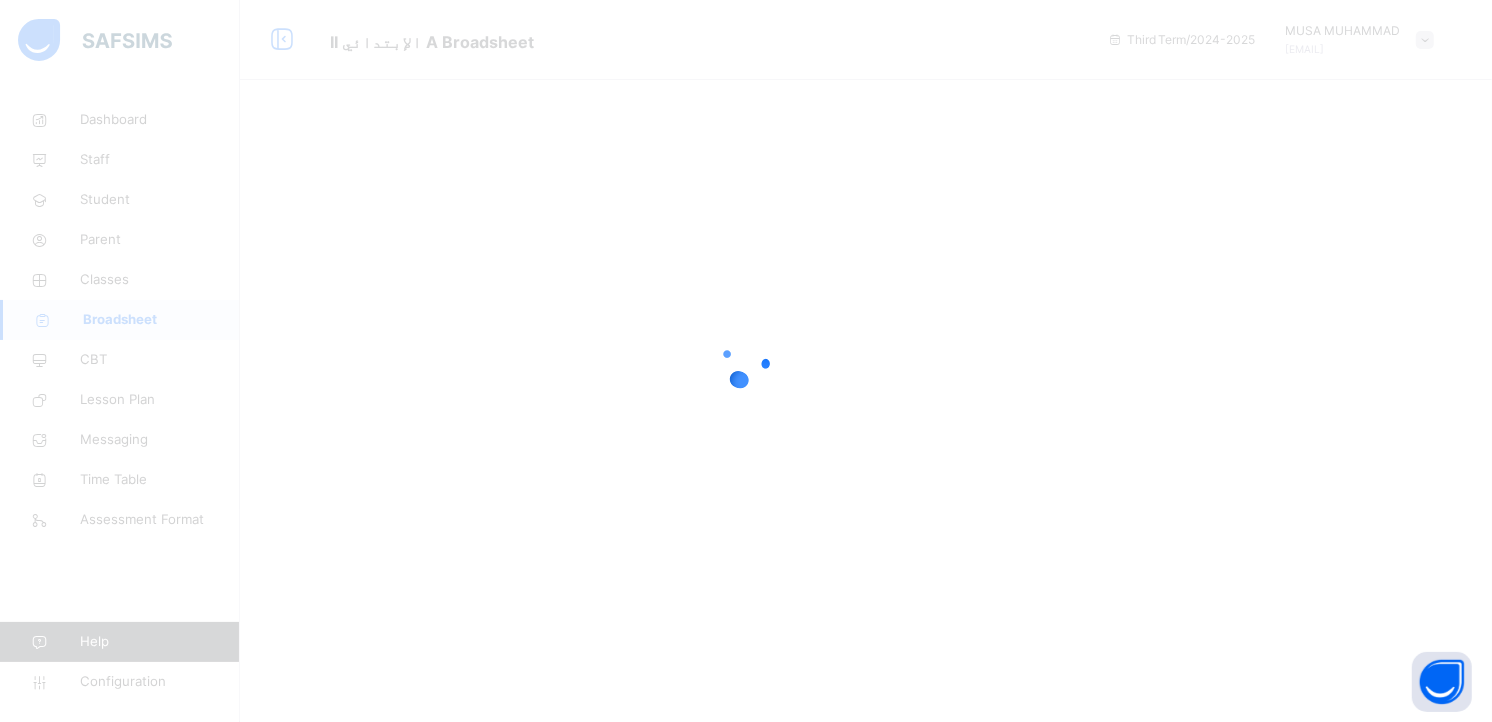scroll, scrollTop: 0, scrollLeft: 0, axis: both 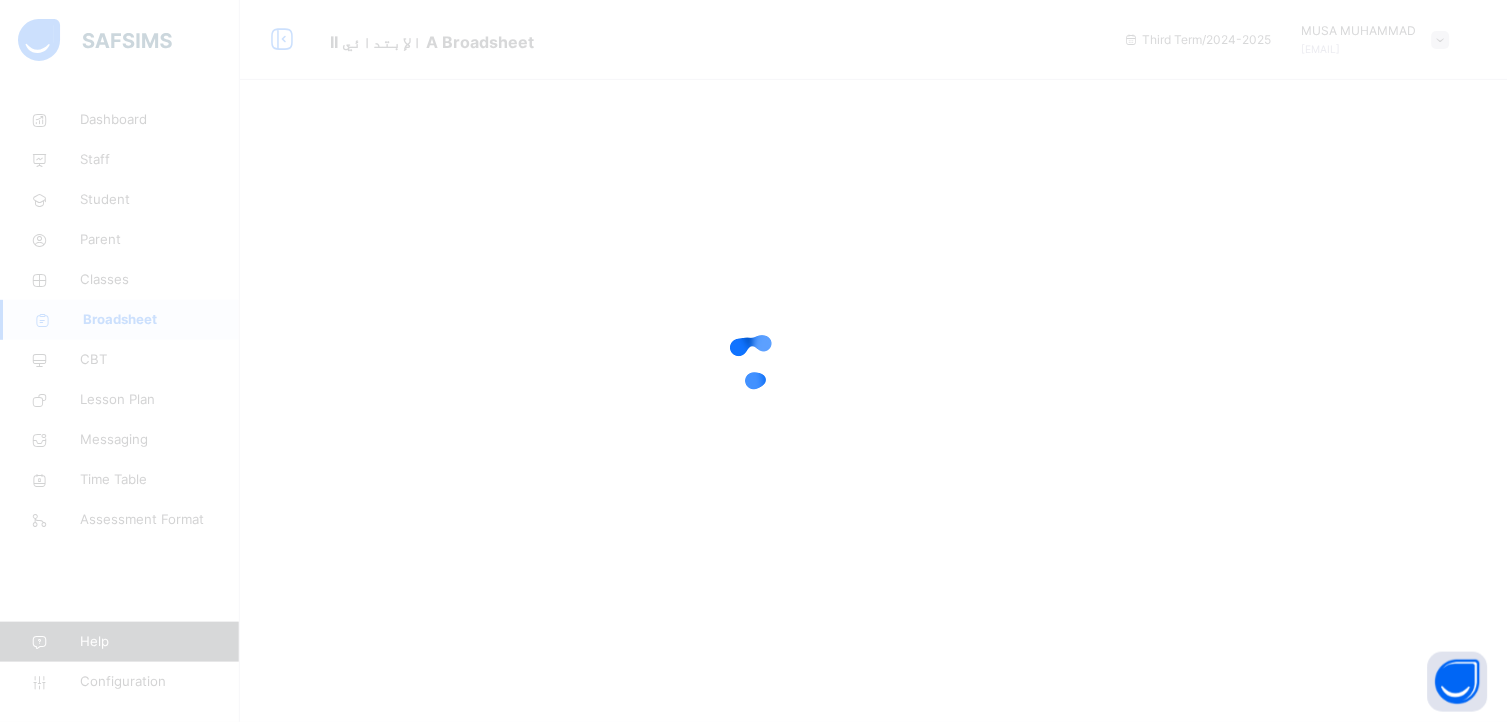 click at bounding box center (754, 361) 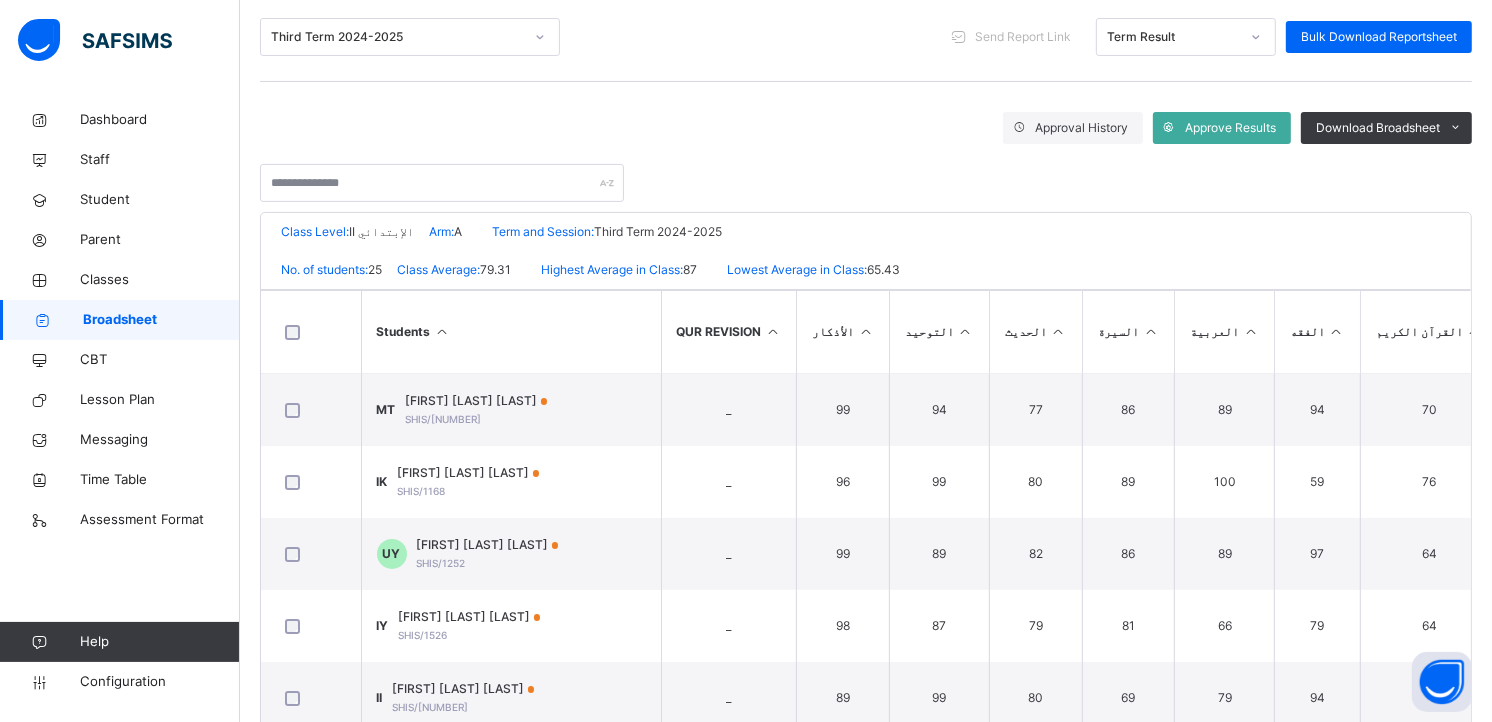 scroll, scrollTop: 371, scrollLeft: 0, axis: vertical 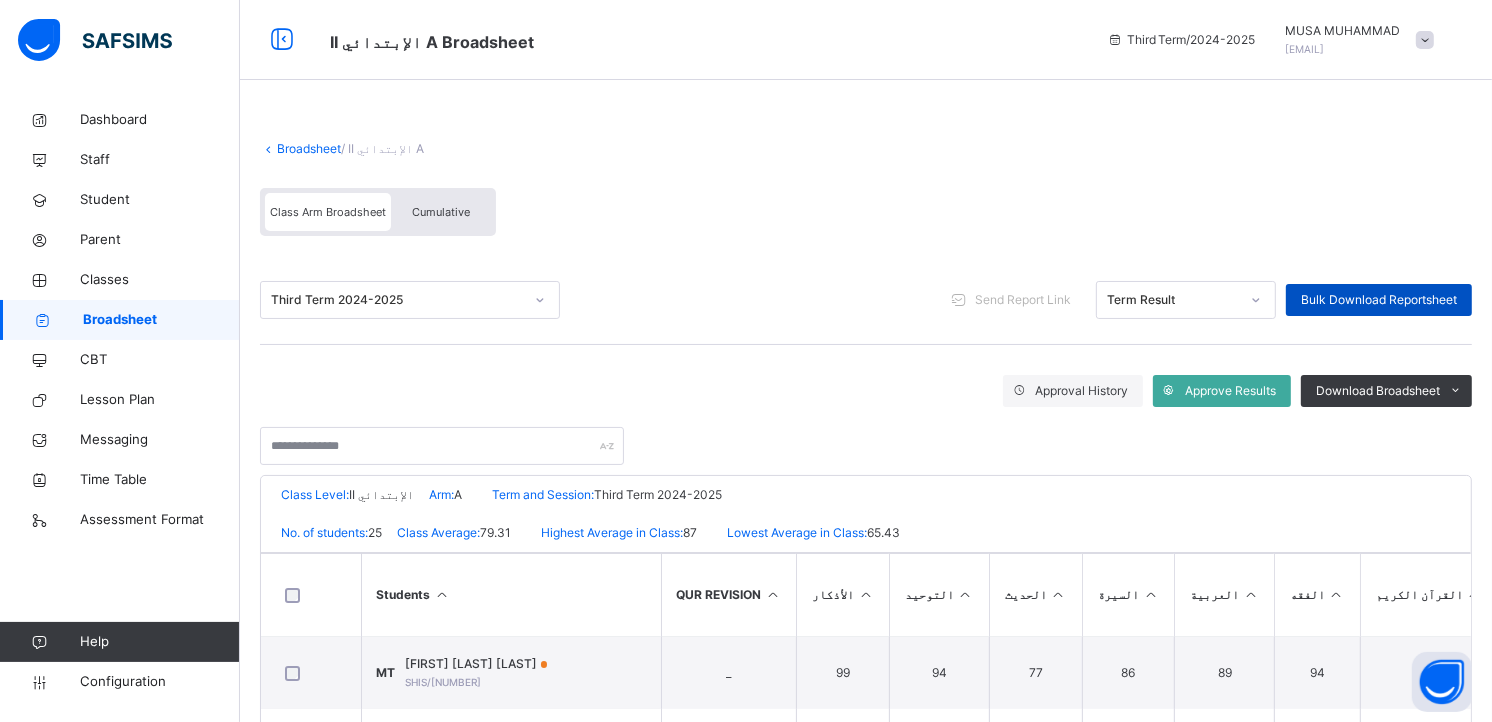click on "Bulk Download Reportsheet" at bounding box center [1379, 300] 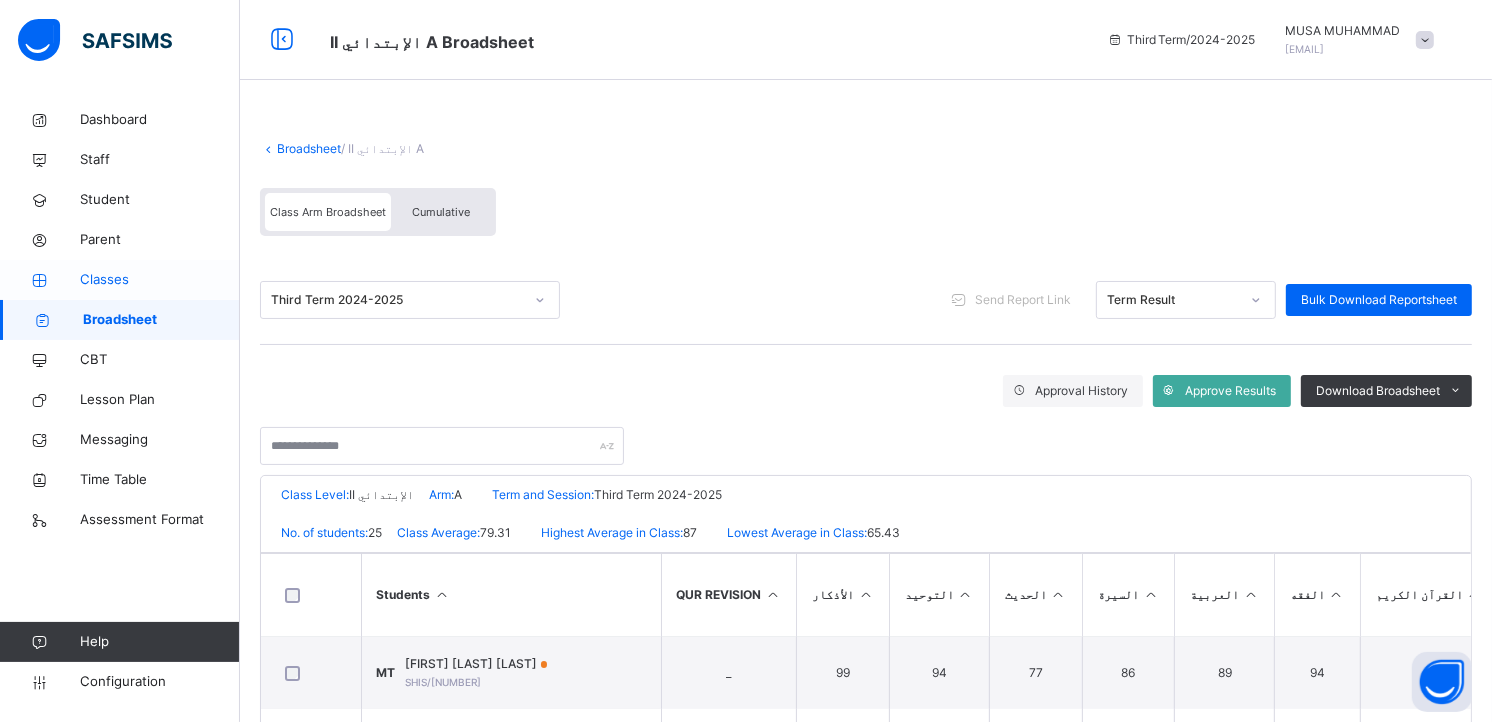 click on "Classes" at bounding box center (160, 280) 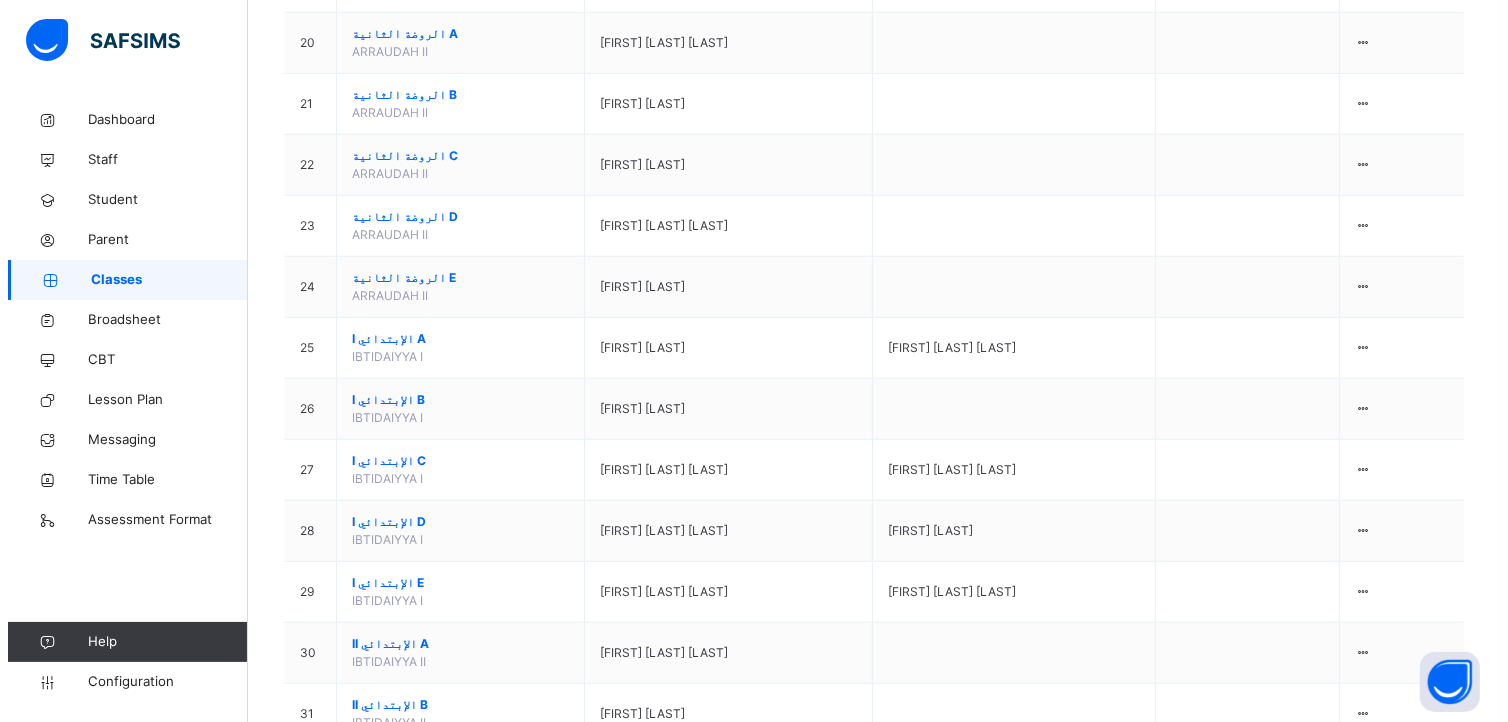 scroll, scrollTop: 1555, scrollLeft: 0, axis: vertical 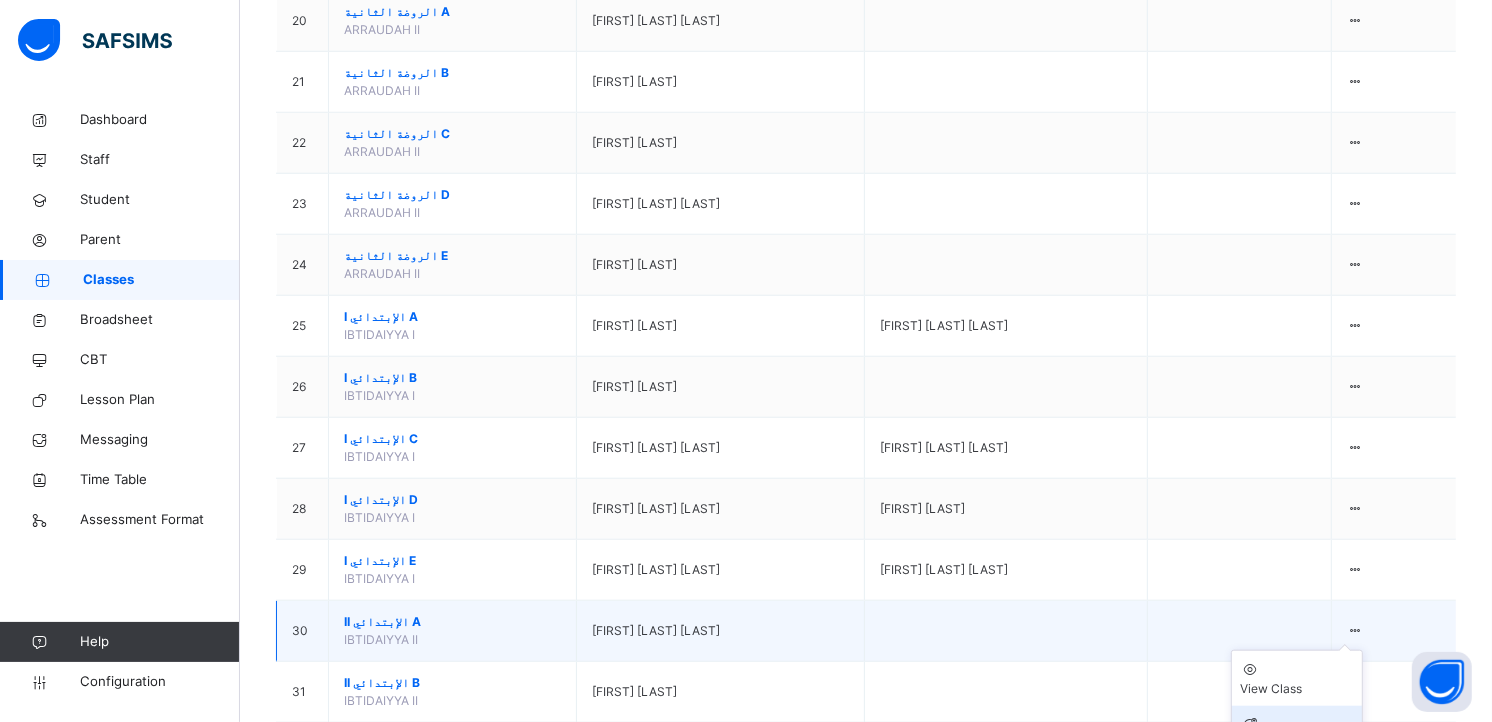 click on "Assign form Teacher" at bounding box center (1297, 744) 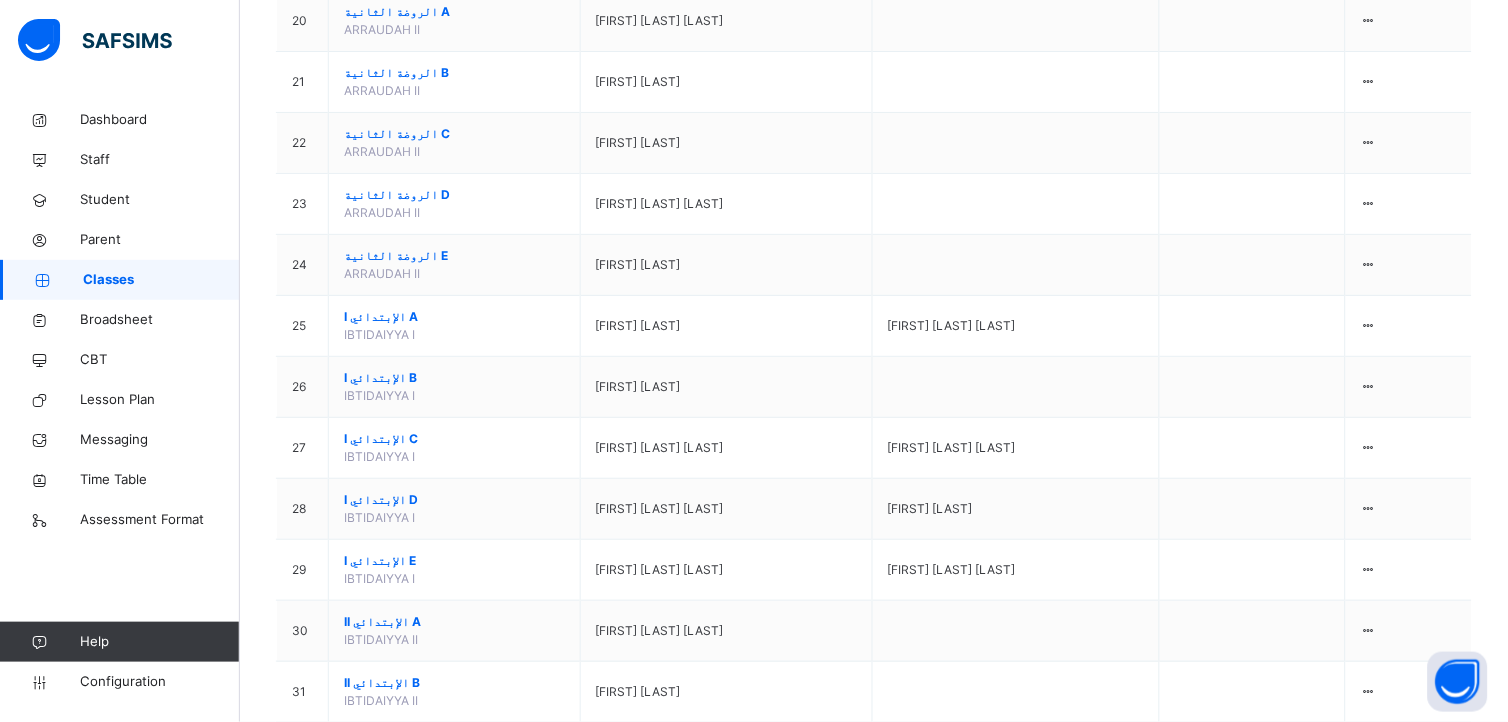 scroll, scrollTop: 0, scrollLeft: 0, axis: both 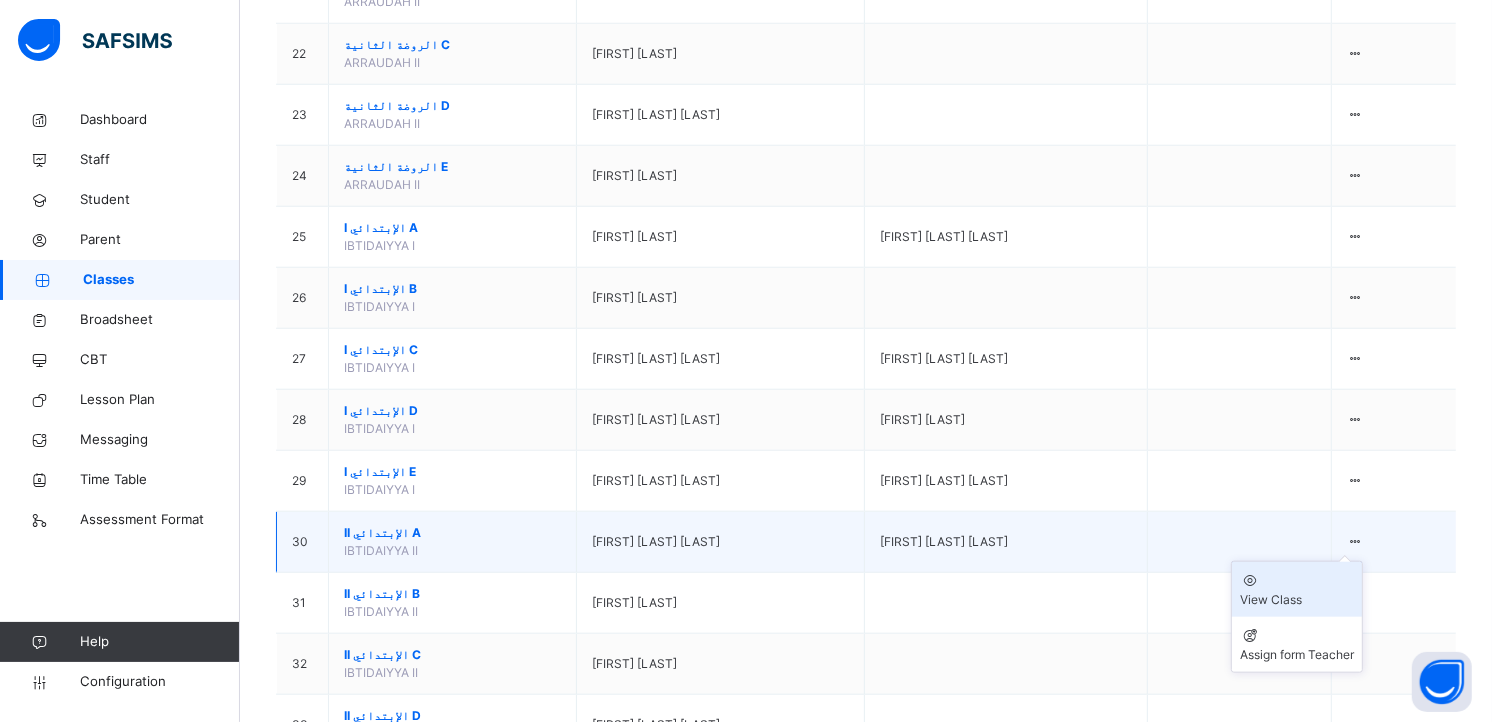 click on "View Class" at bounding box center (1297, 600) 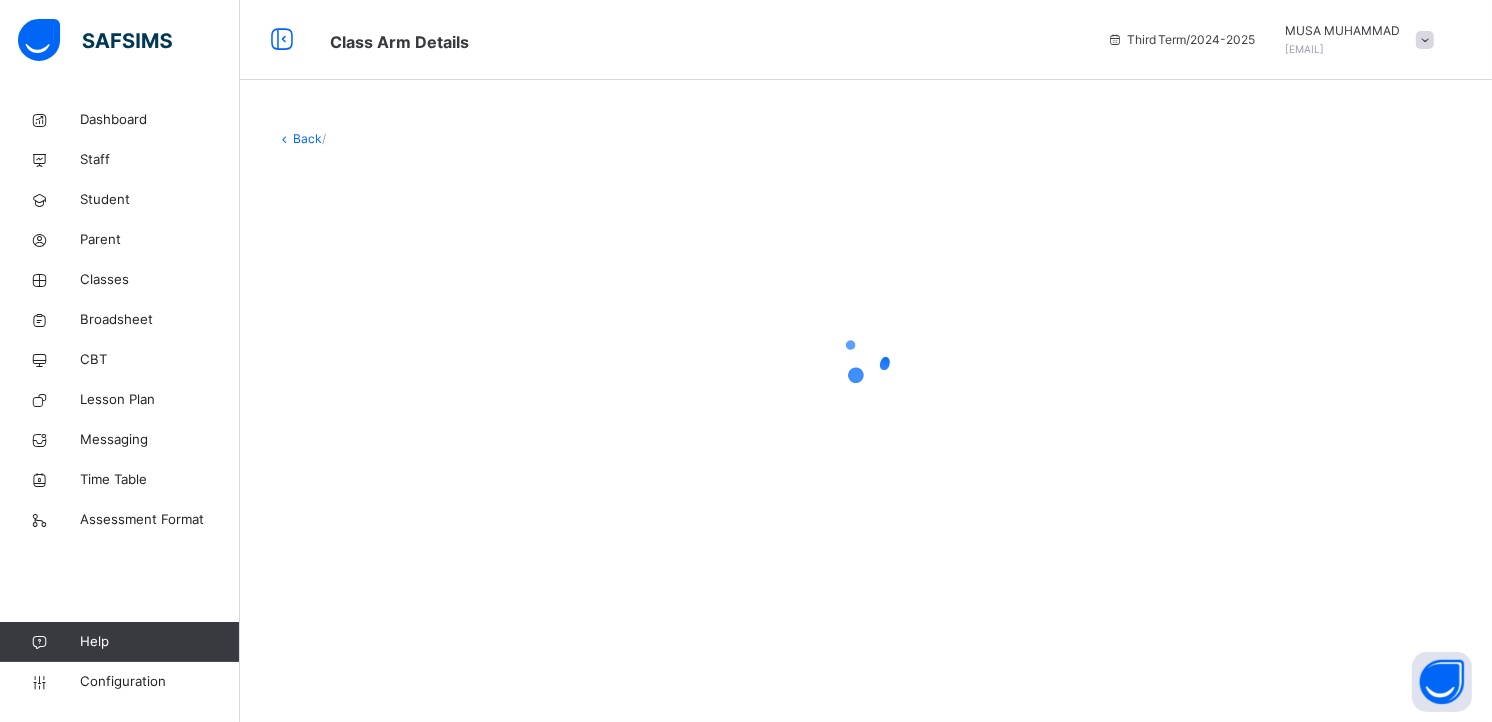 scroll, scrollTop: 0, scrollLeft: 0, axis: both 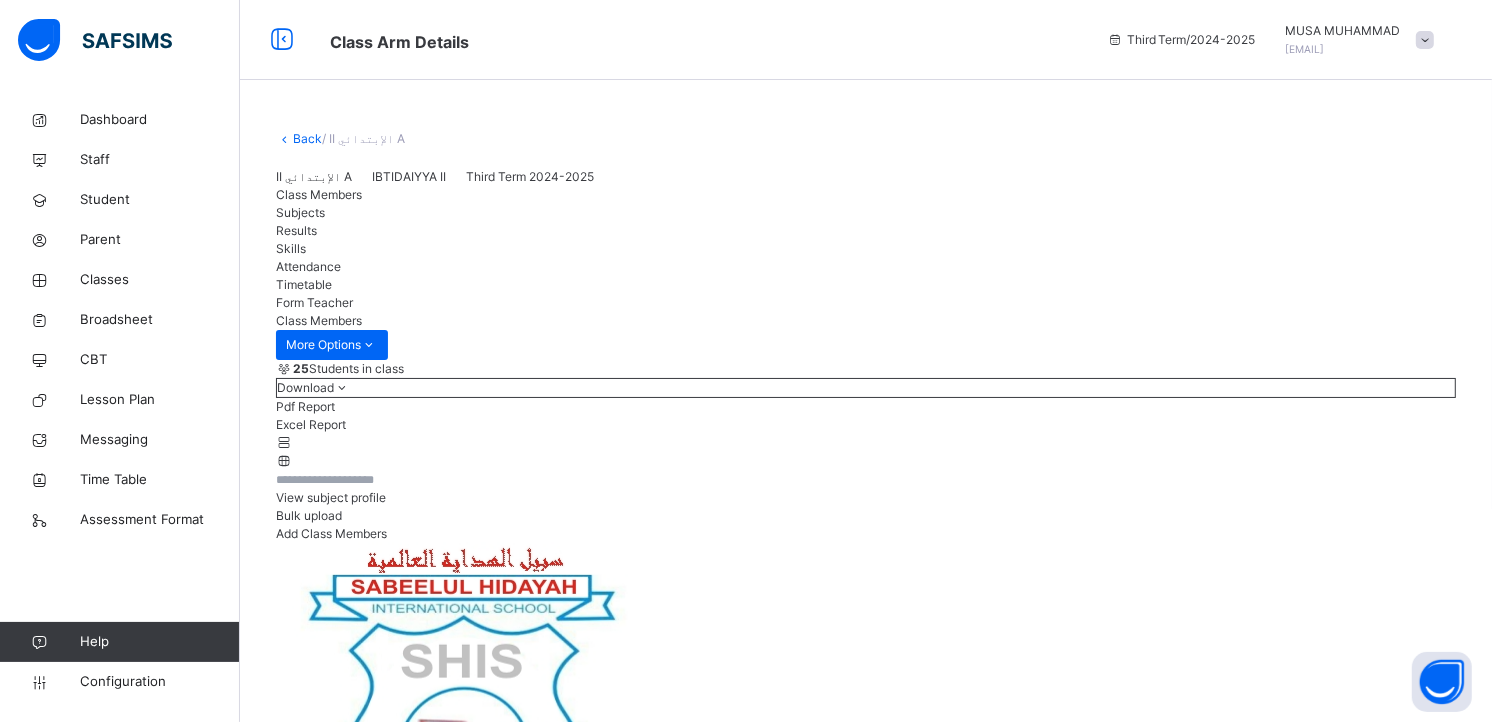 click on "Attendance" at bounding box center (308, 266) 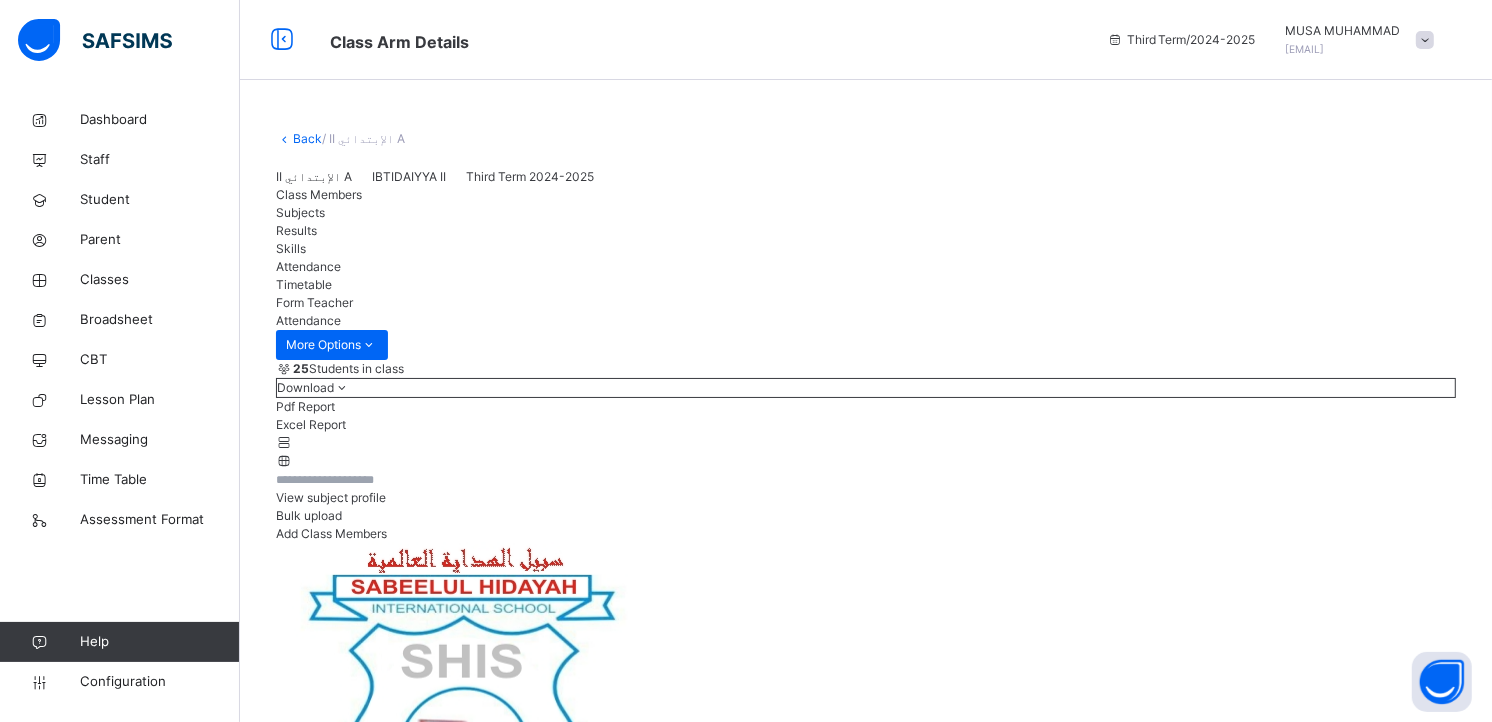 click on "Use manual attendance" at bounding box center [358, 6543] 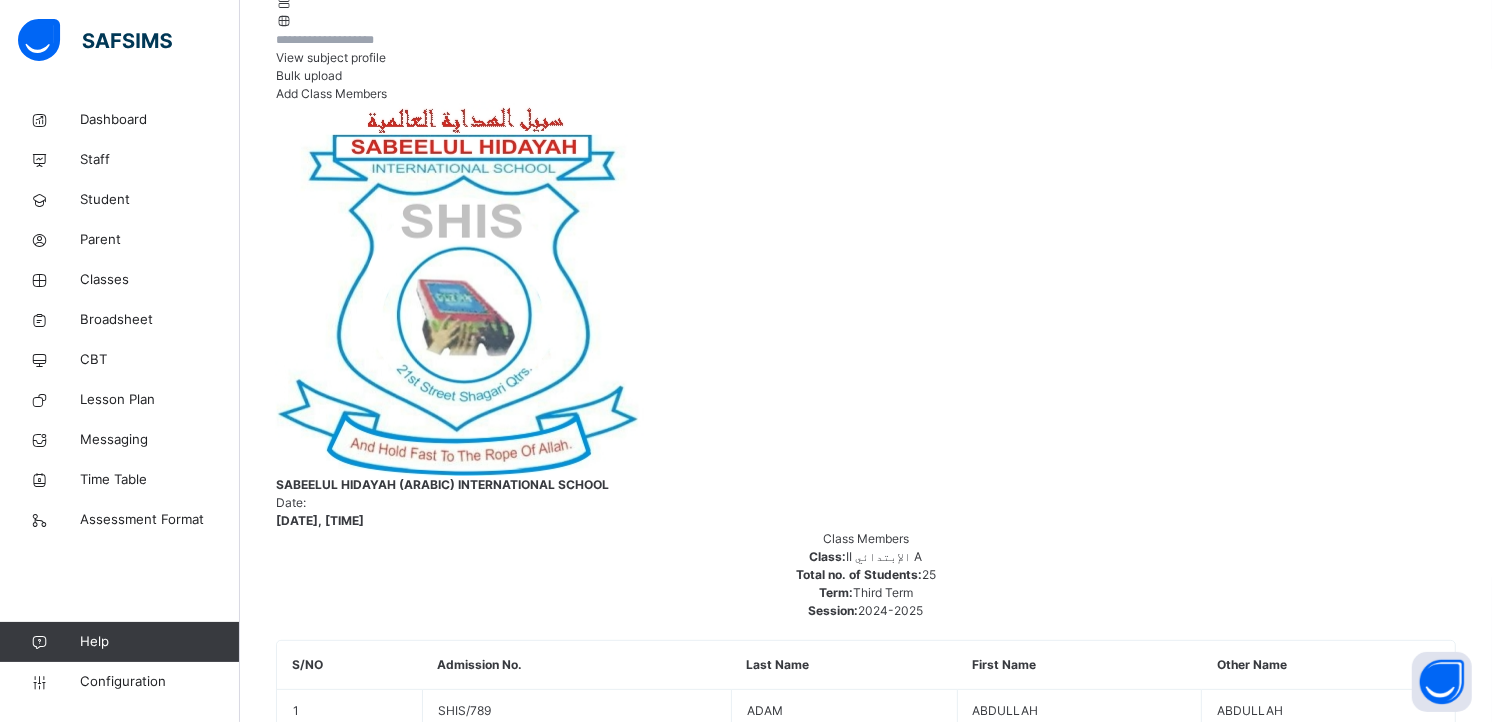 scroll, scrollTop: 444, scrollLeft: 0, axis: vertical 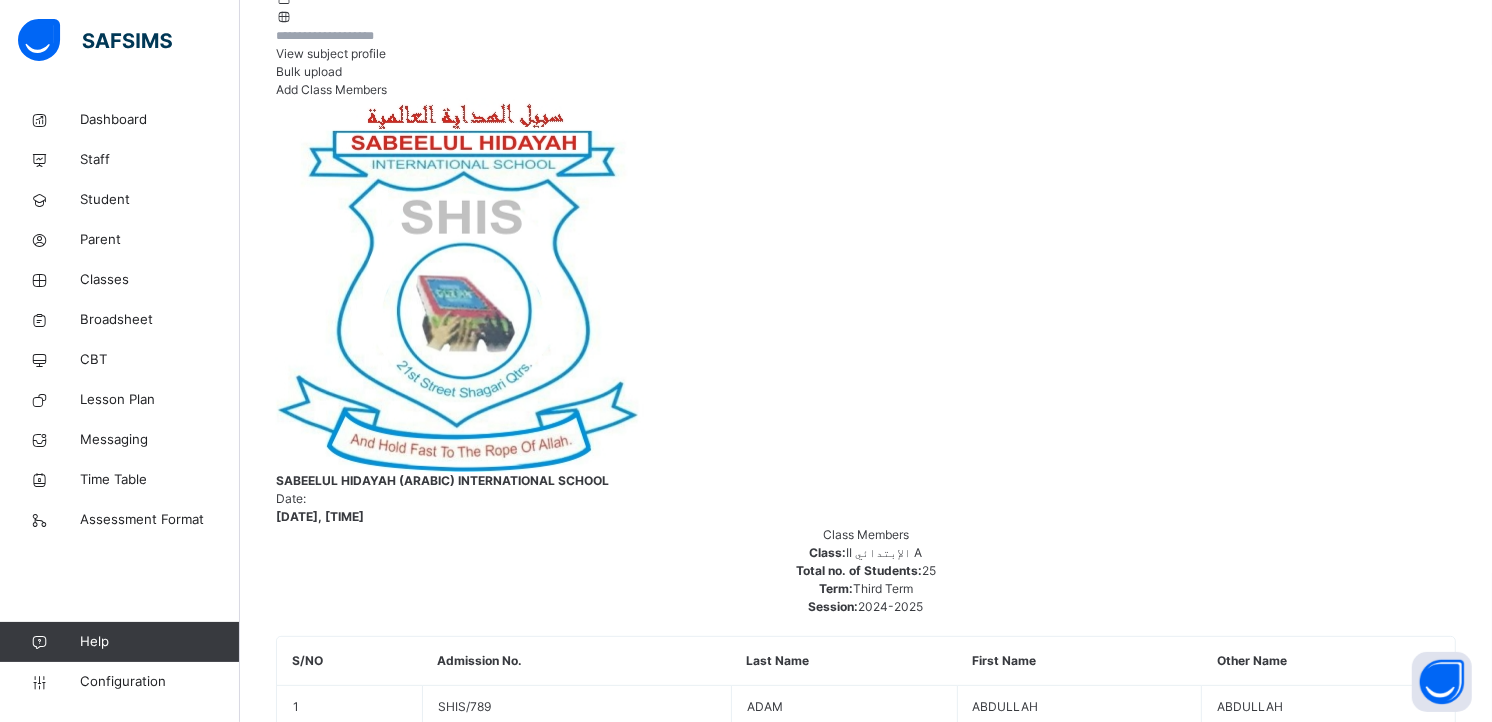 click on "*" at bounding box center [509, 6216] 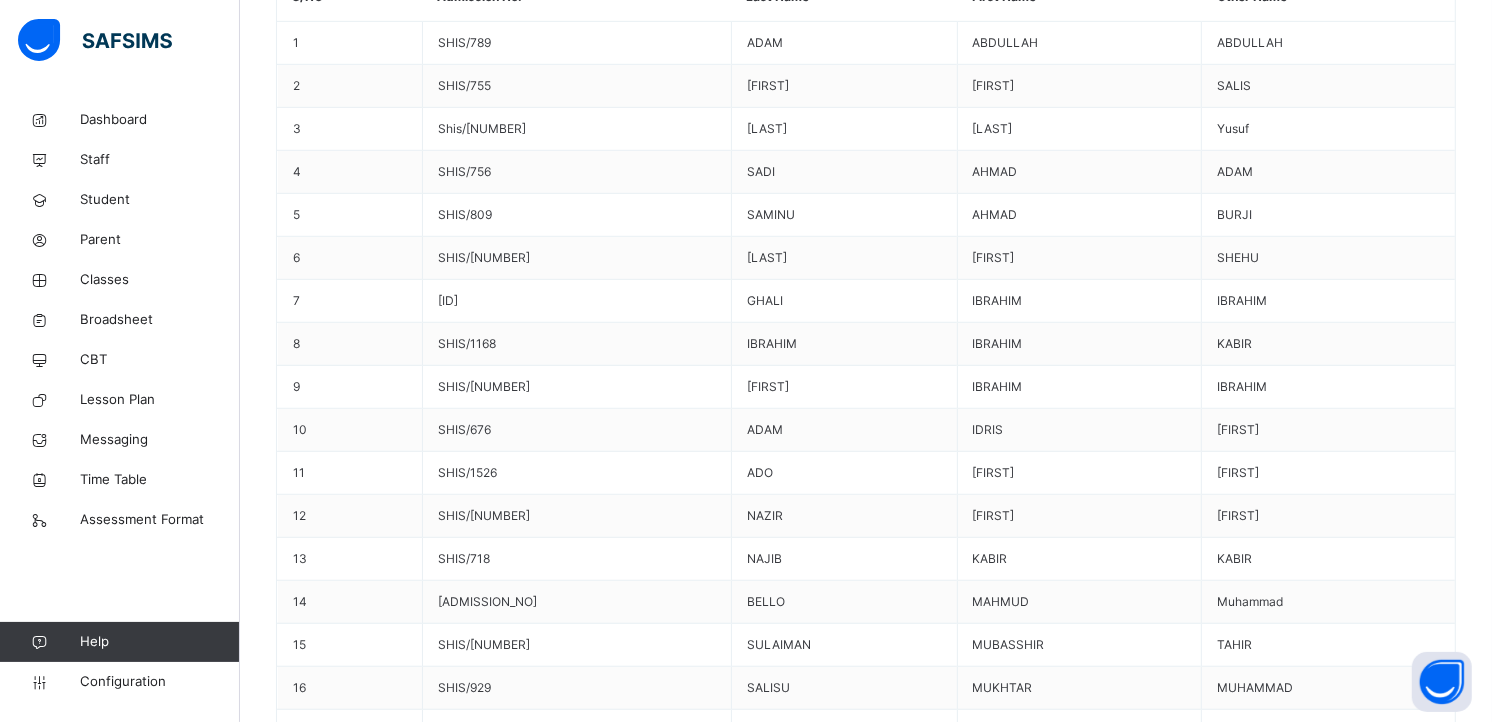 scroll, scrollTop: 1127, scrollLeft: 0, axis: vertical 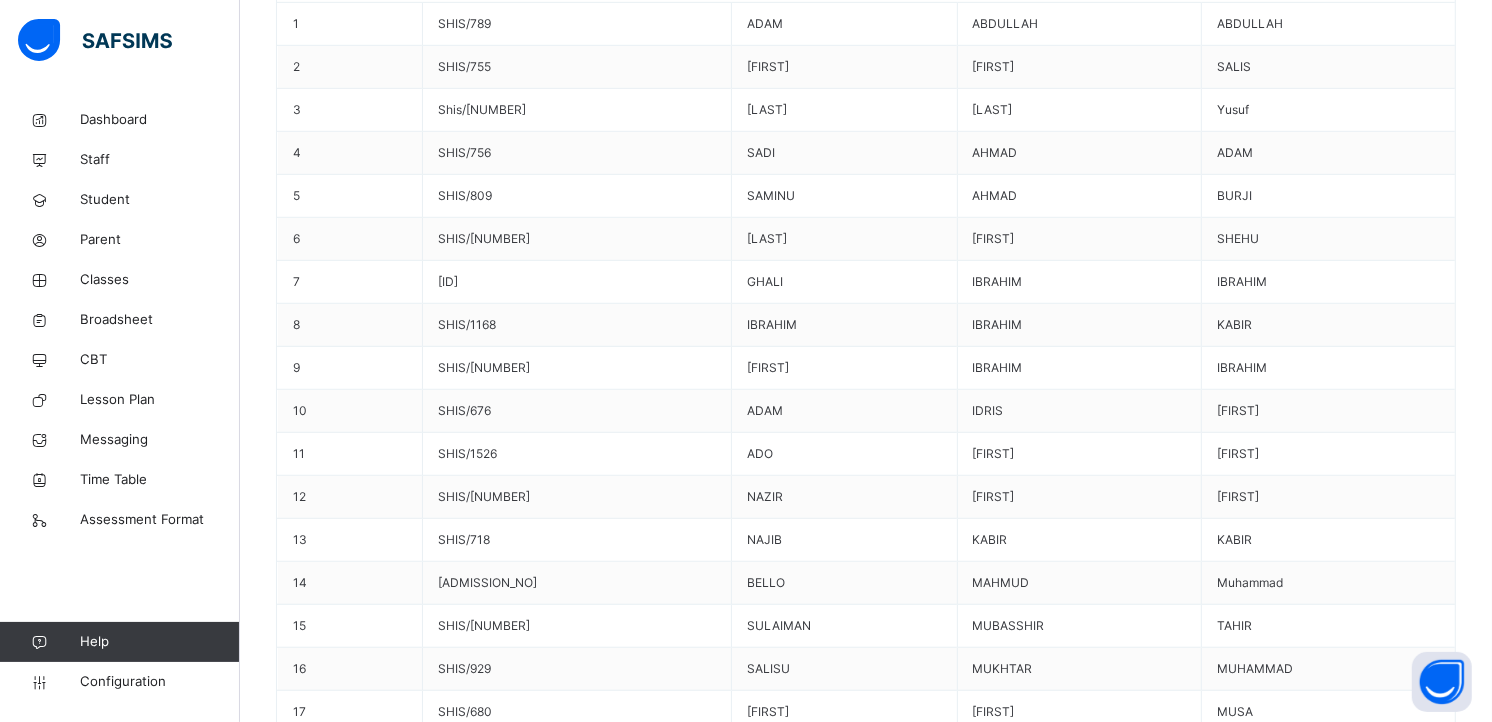 type on "***" 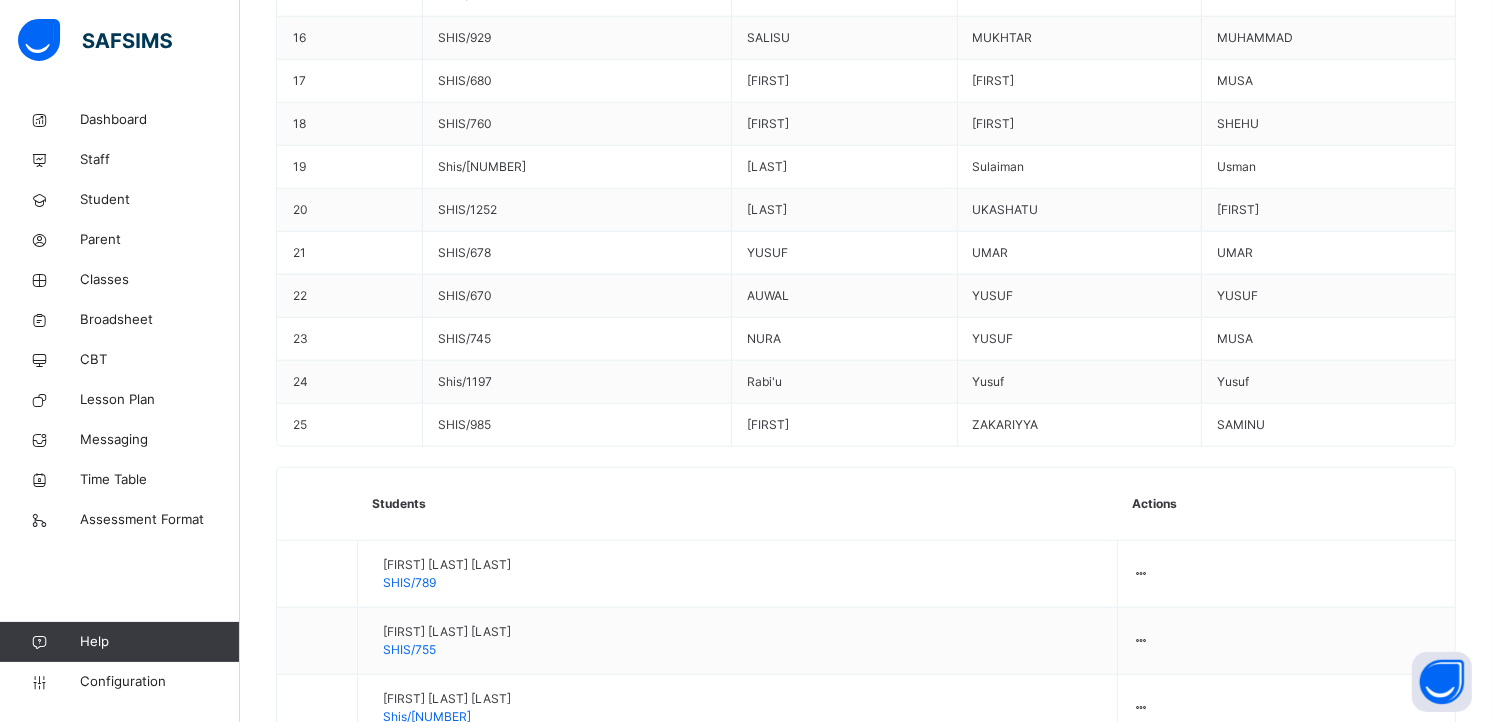scroll, scrollTop: 1763, scrollLeft: 0, axis: vertical 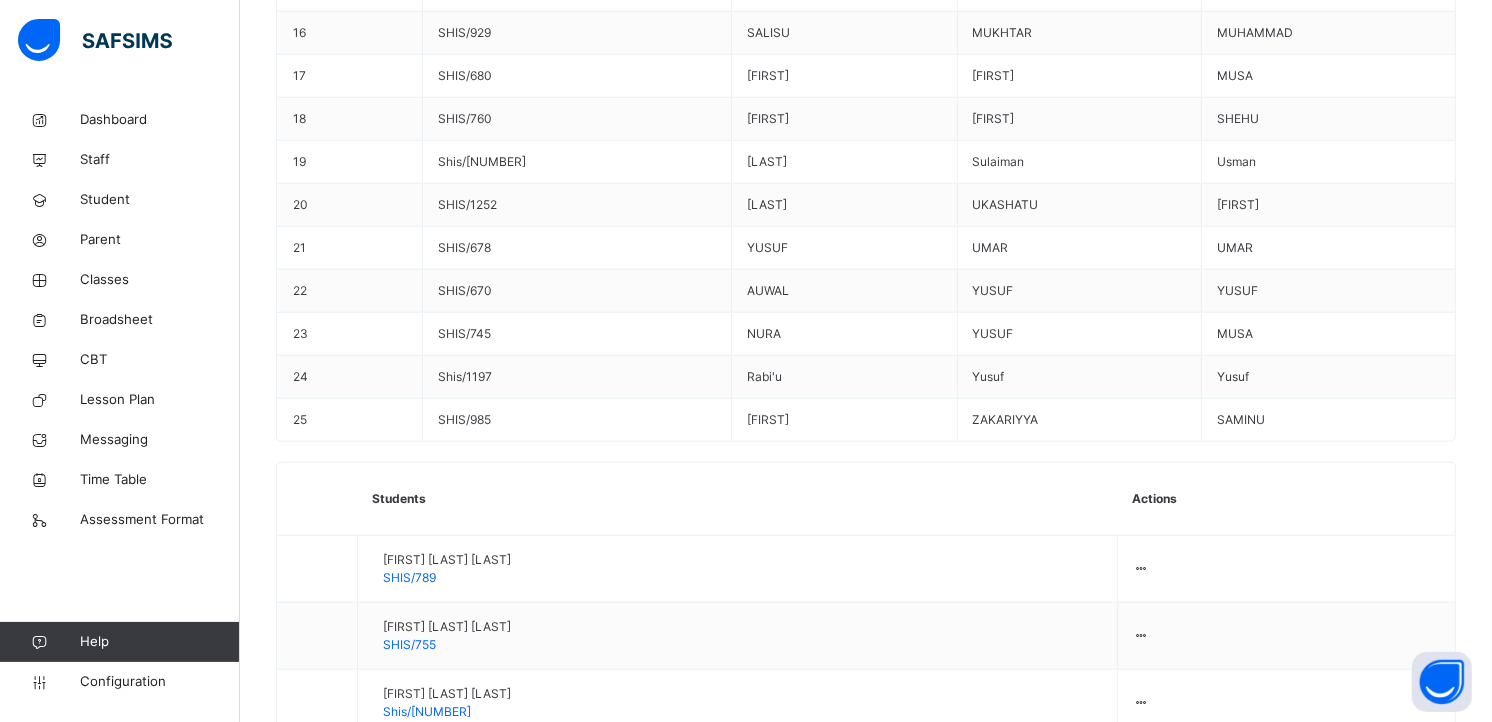 type on "***" 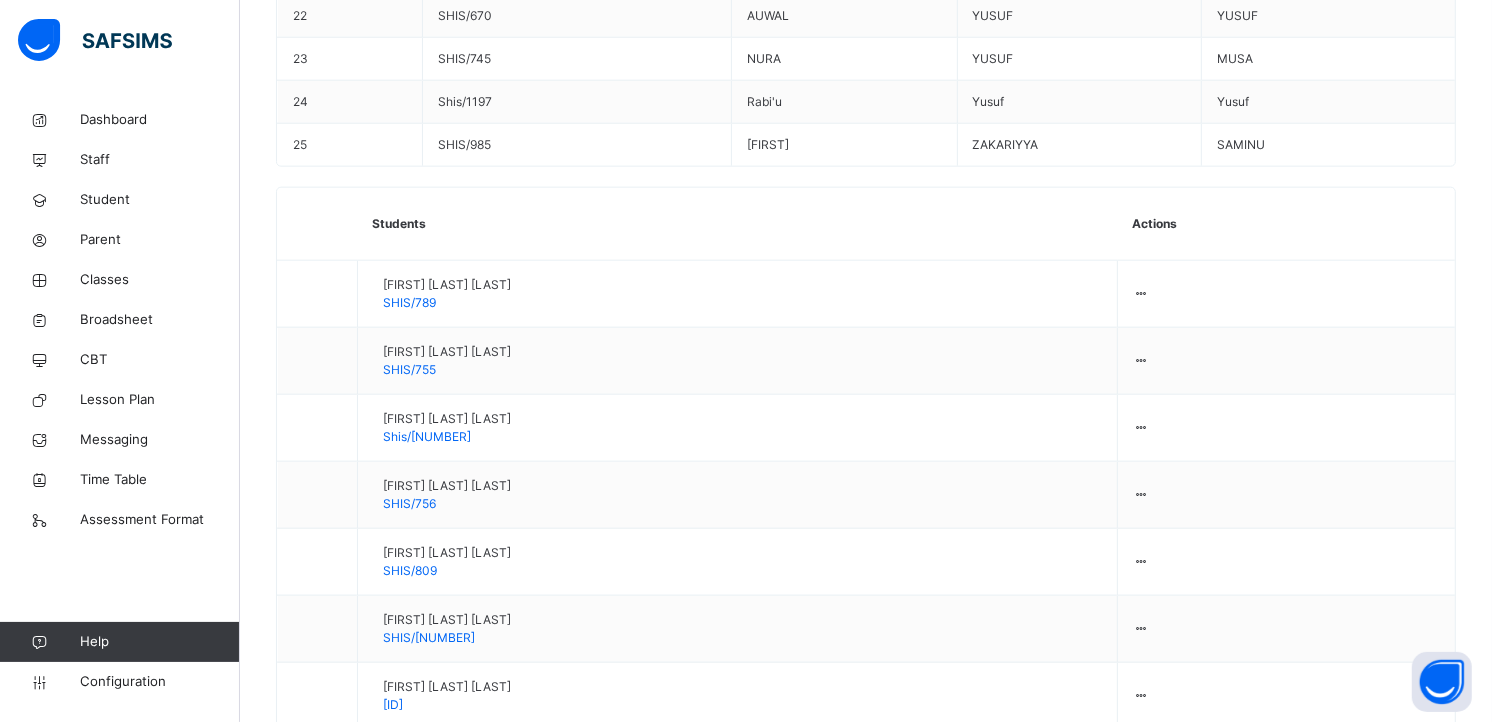 type on "***" 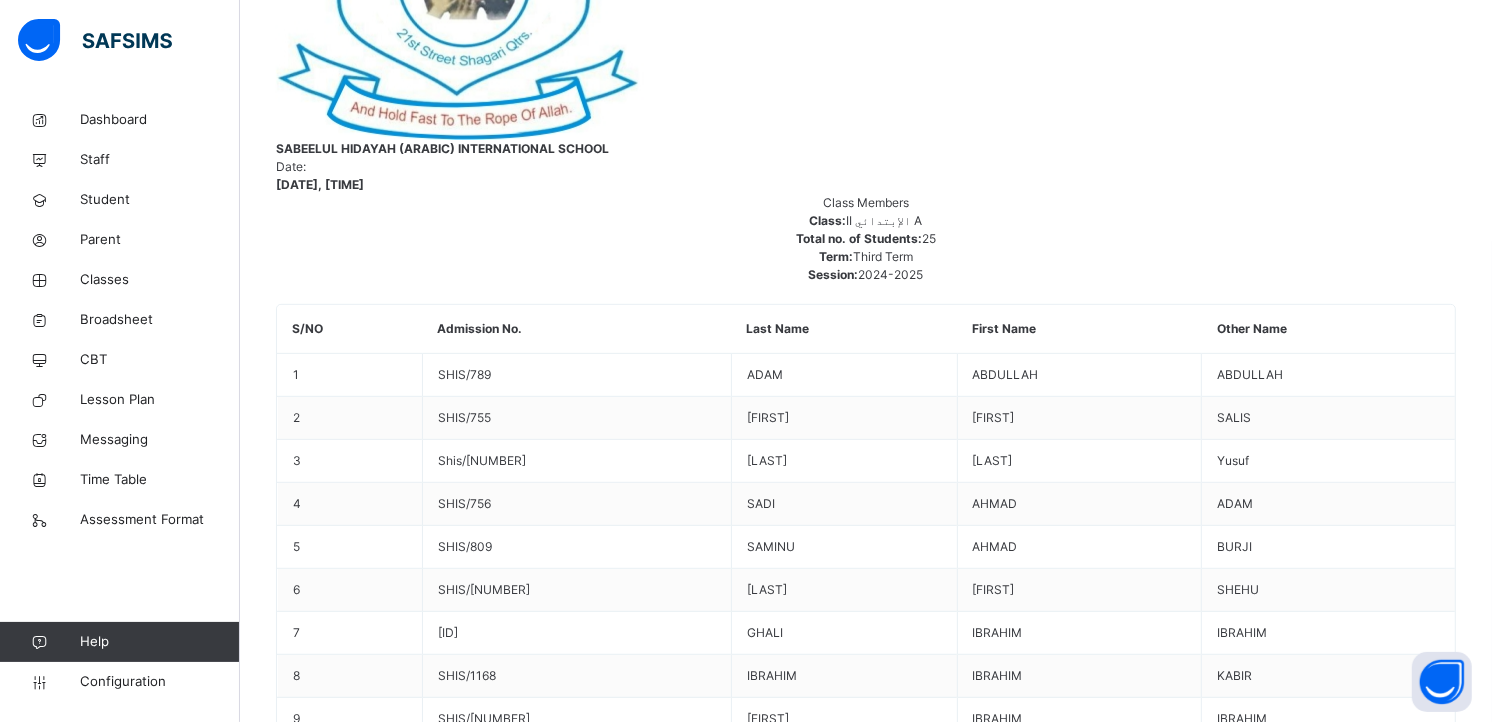 scroll, scrollTop: 145, scrollLeft: 0, axis: vertical 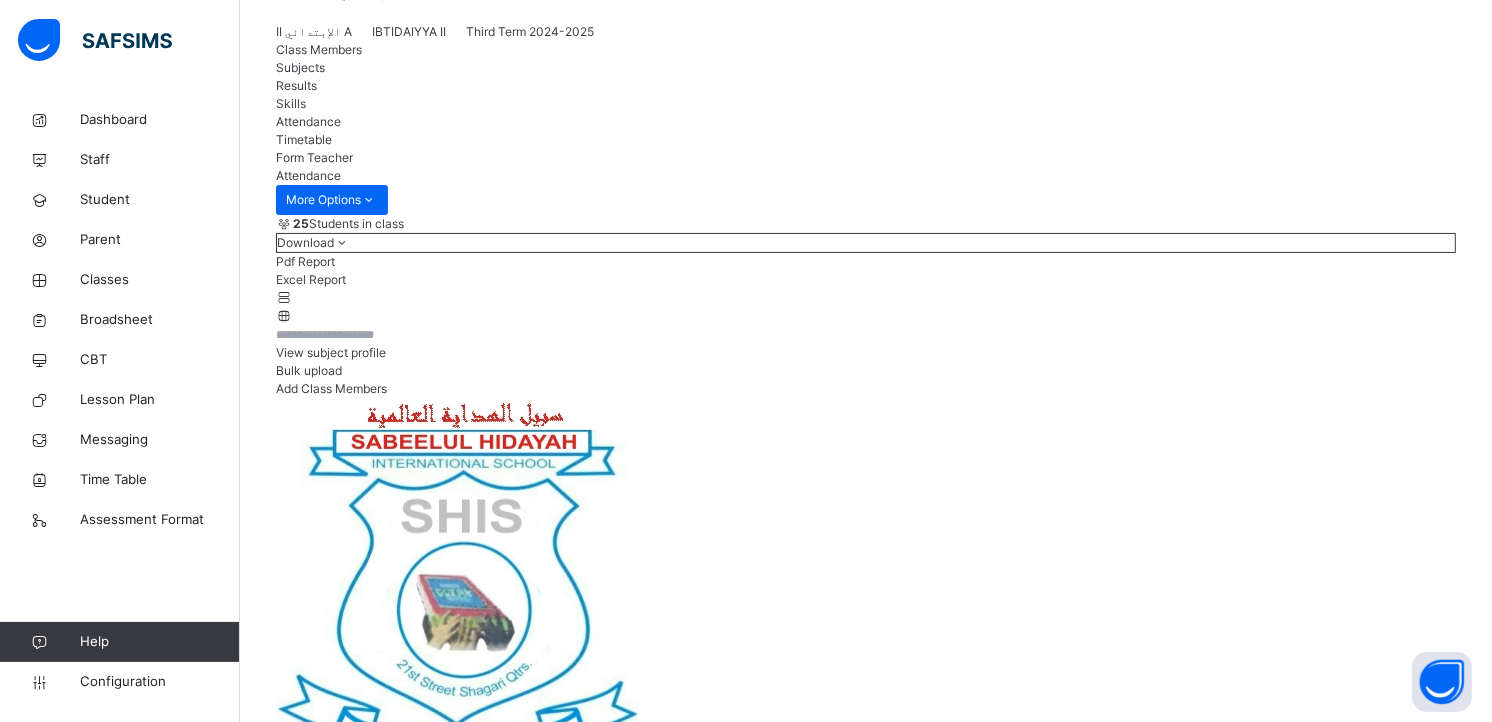 type on "***" 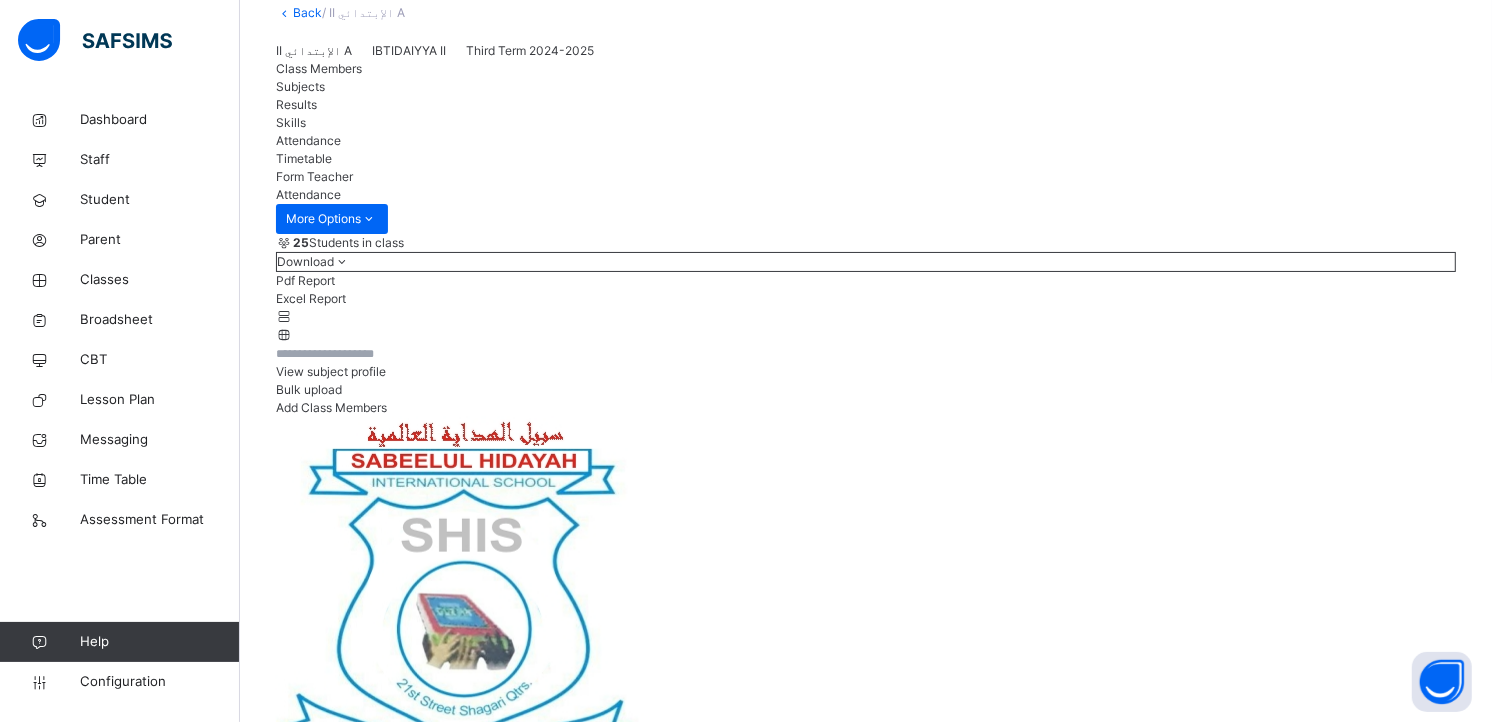 scroll, scrollTop: 145, scrollLeft: 0, axis: vertical 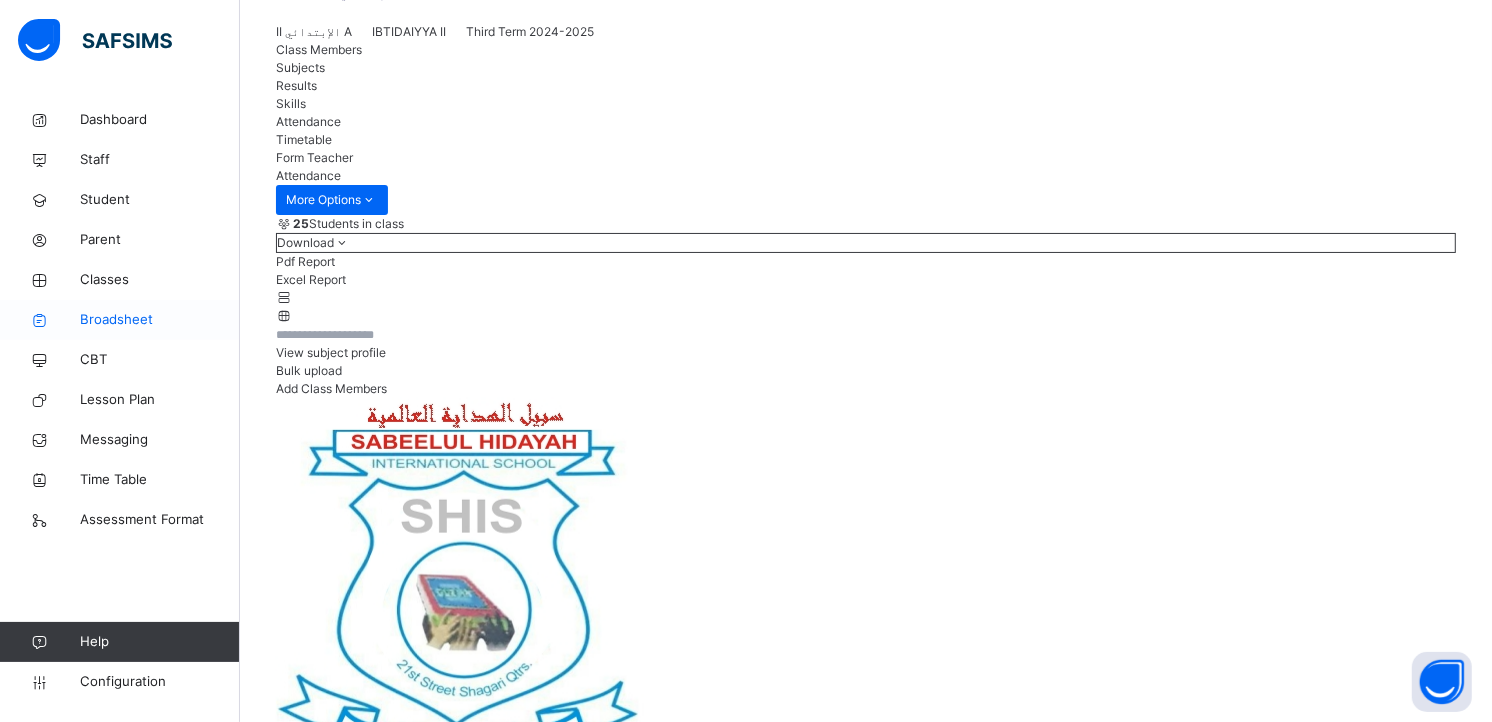 click on "Broadsheet" at bounding box center (160, 320) 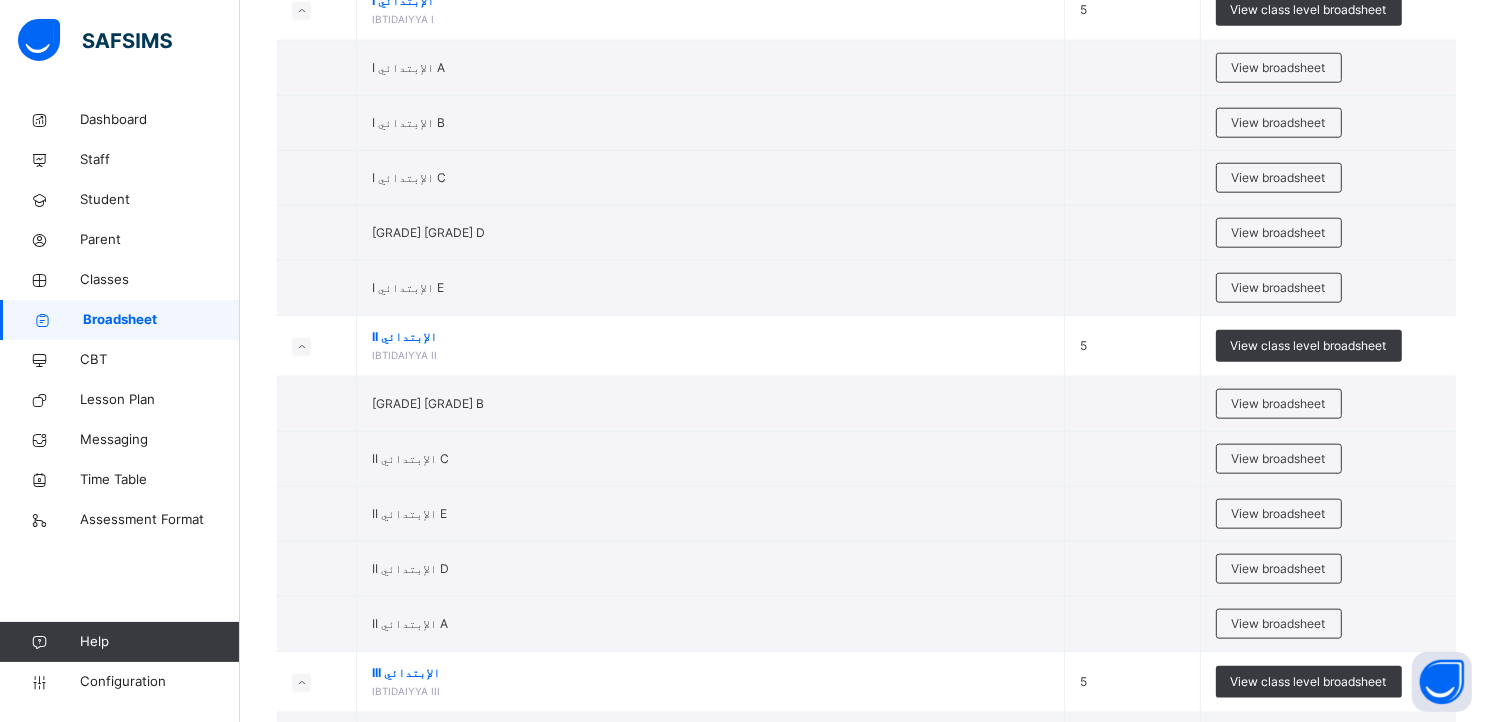 scroll, scrollTop: 1866, scrollLeft: 0, axis: vertical 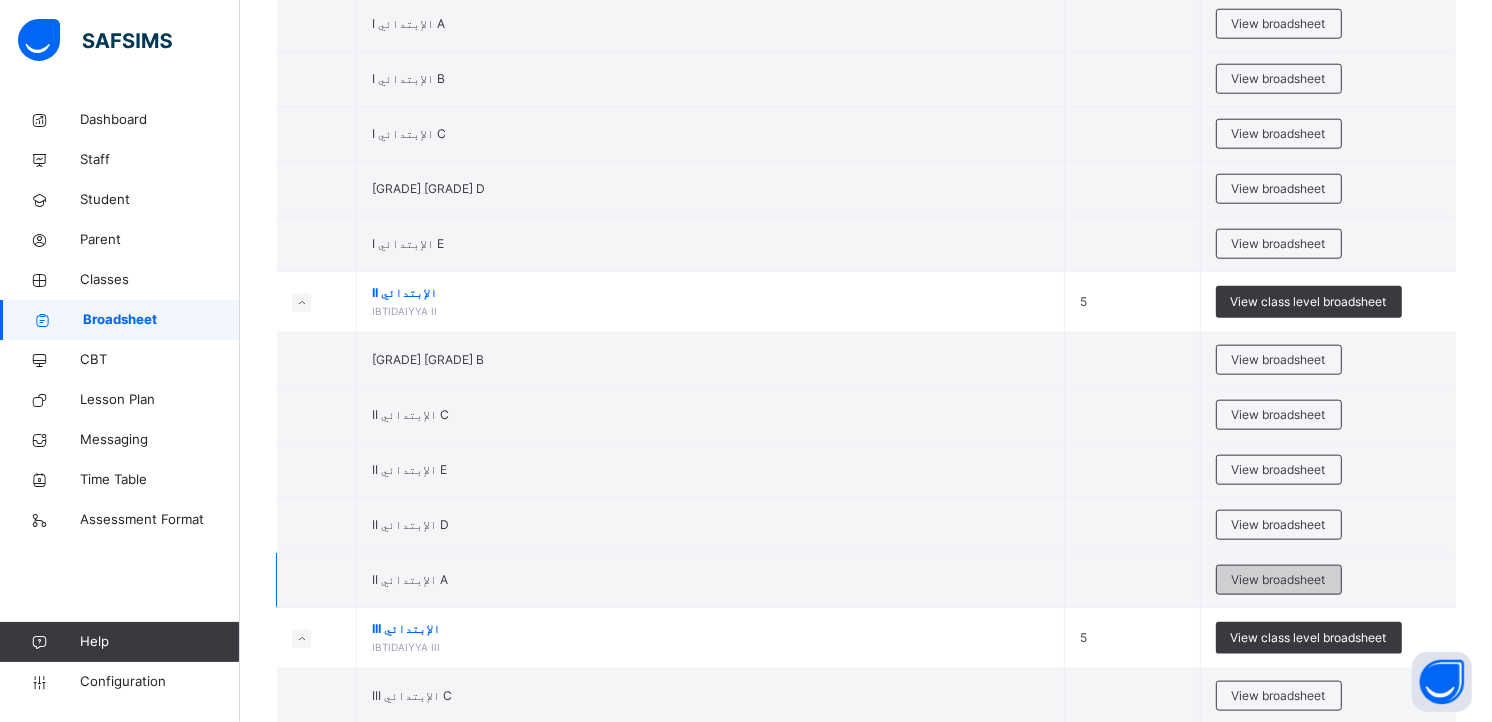 click on "View broadsheet" at bounding box center (1279, 580) 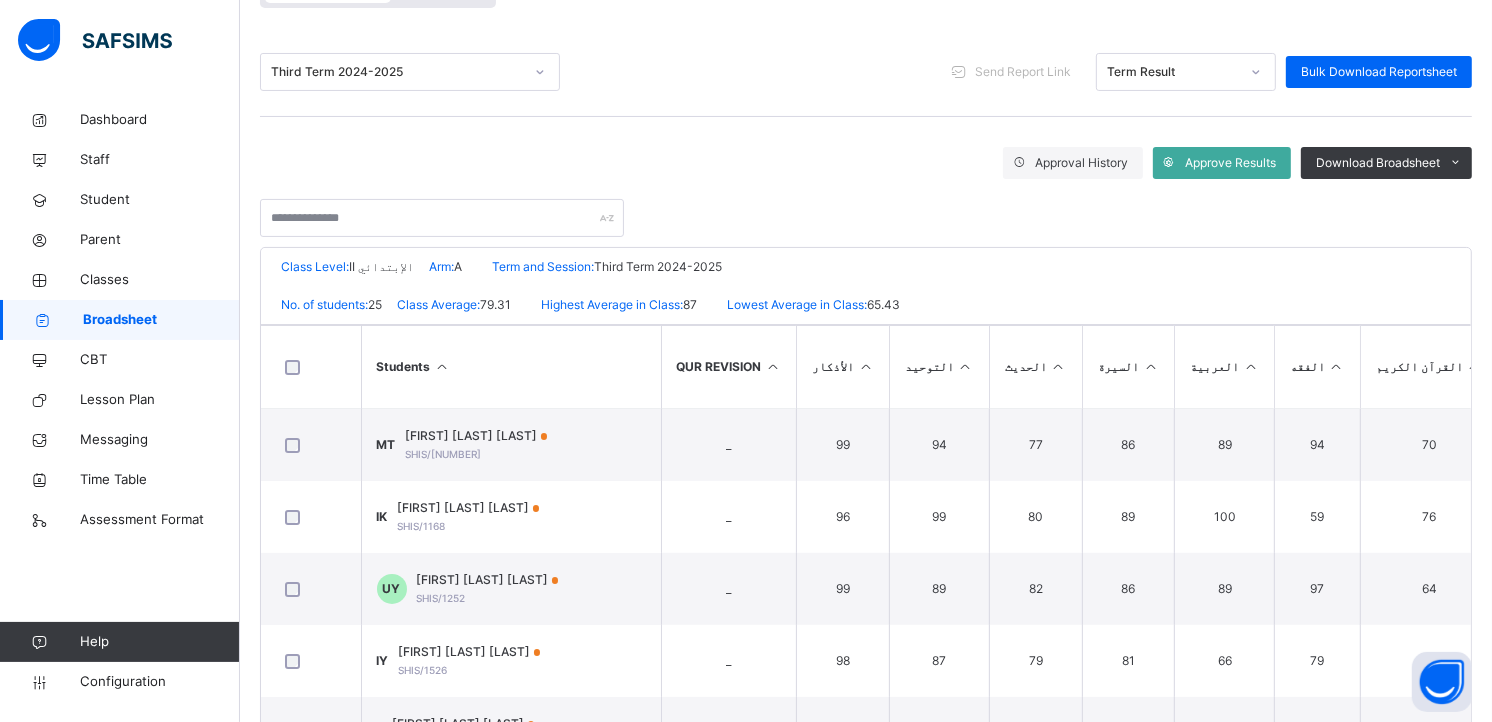 scroll, scrollTop: 222, scrollLeft: 0, axis: vertical 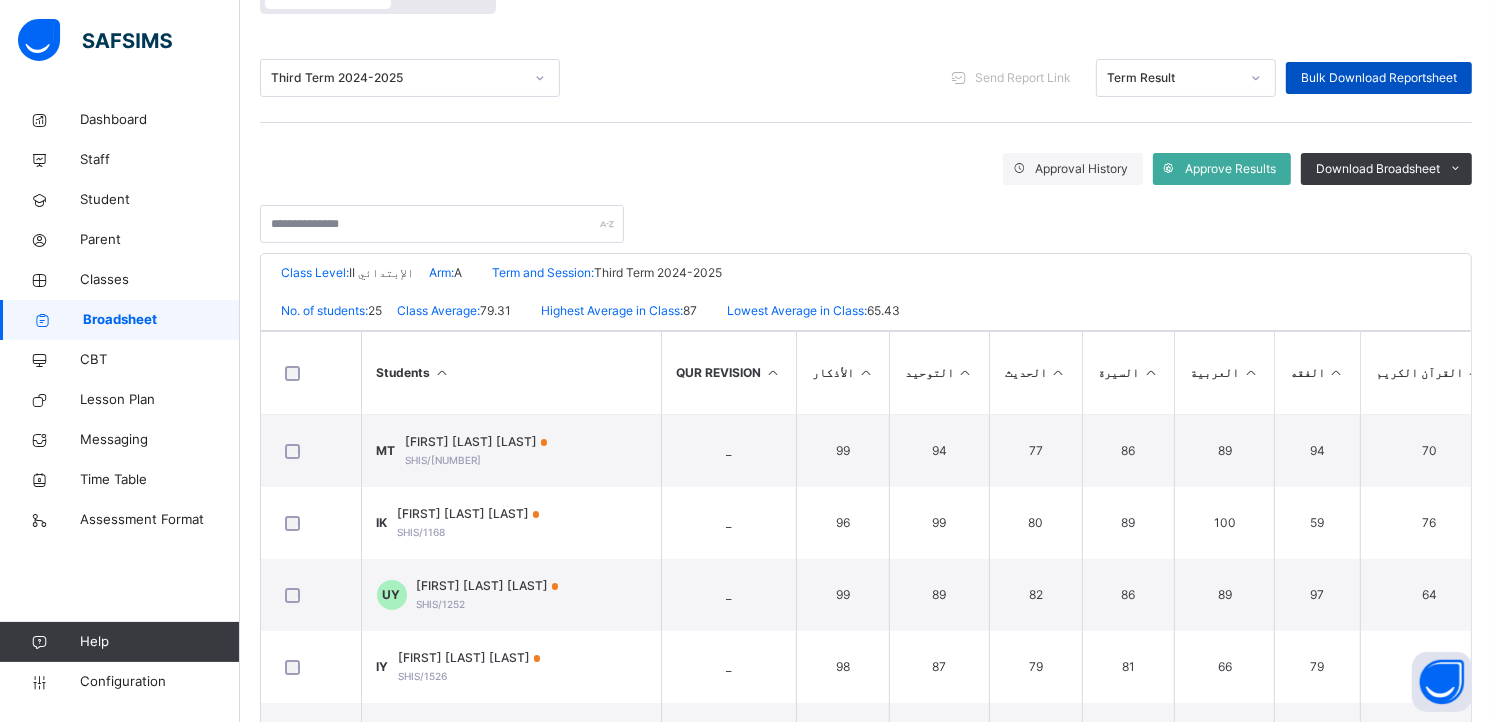 click on "Bulk Download Reportsheet" at bounding box center [1379, 78] 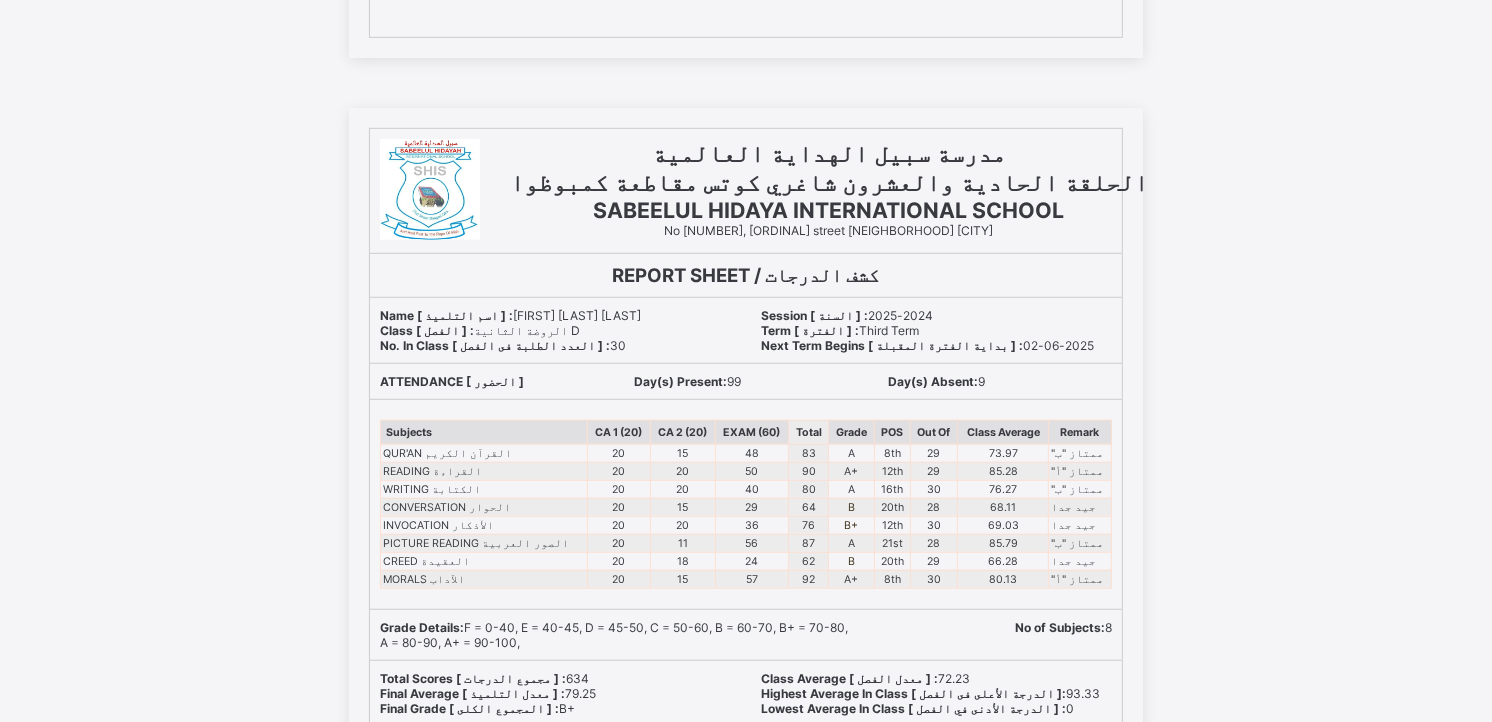 scroll, scrollTop: 1200, scrollLeft: 0, axis: vertical 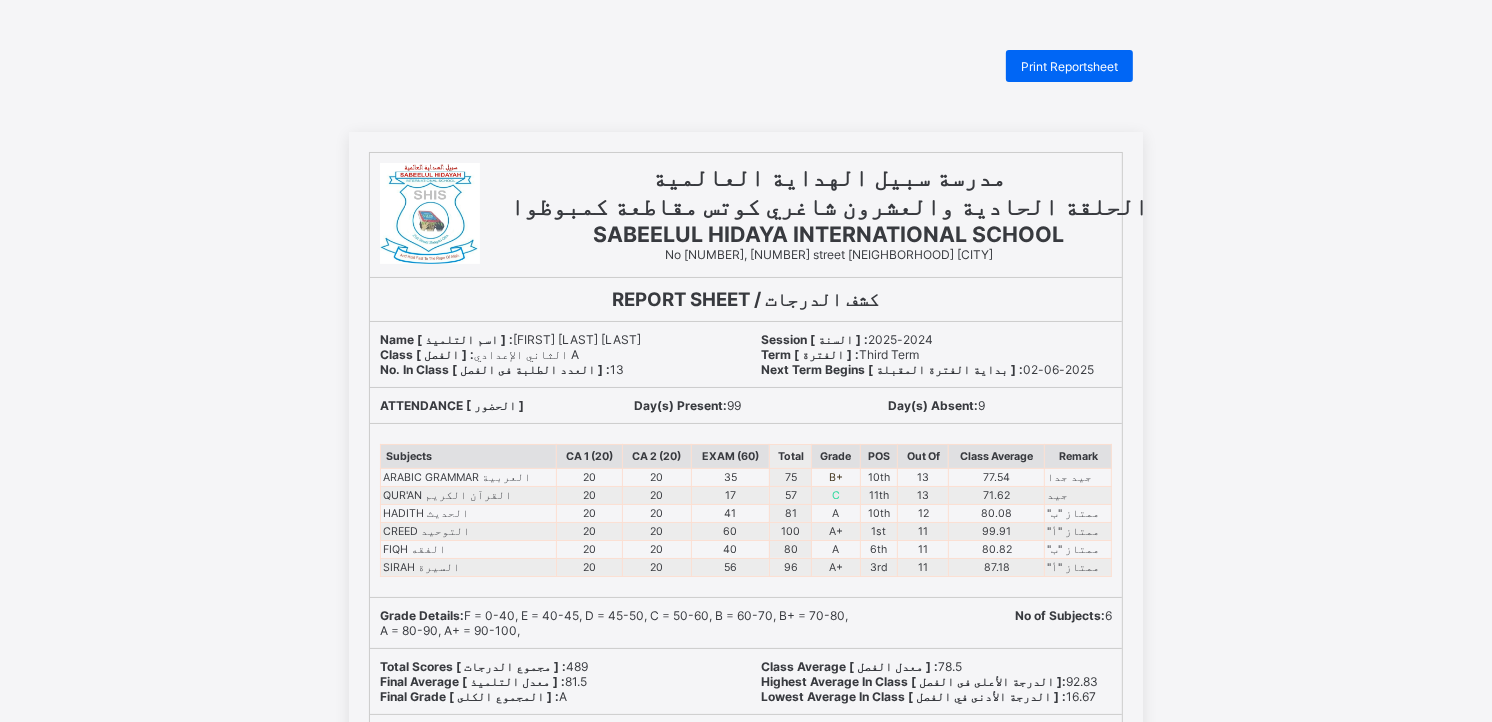 click on "Next Term Begins [ بداية الفترة المقبلة  ] :" at bounding box center (892, 369) 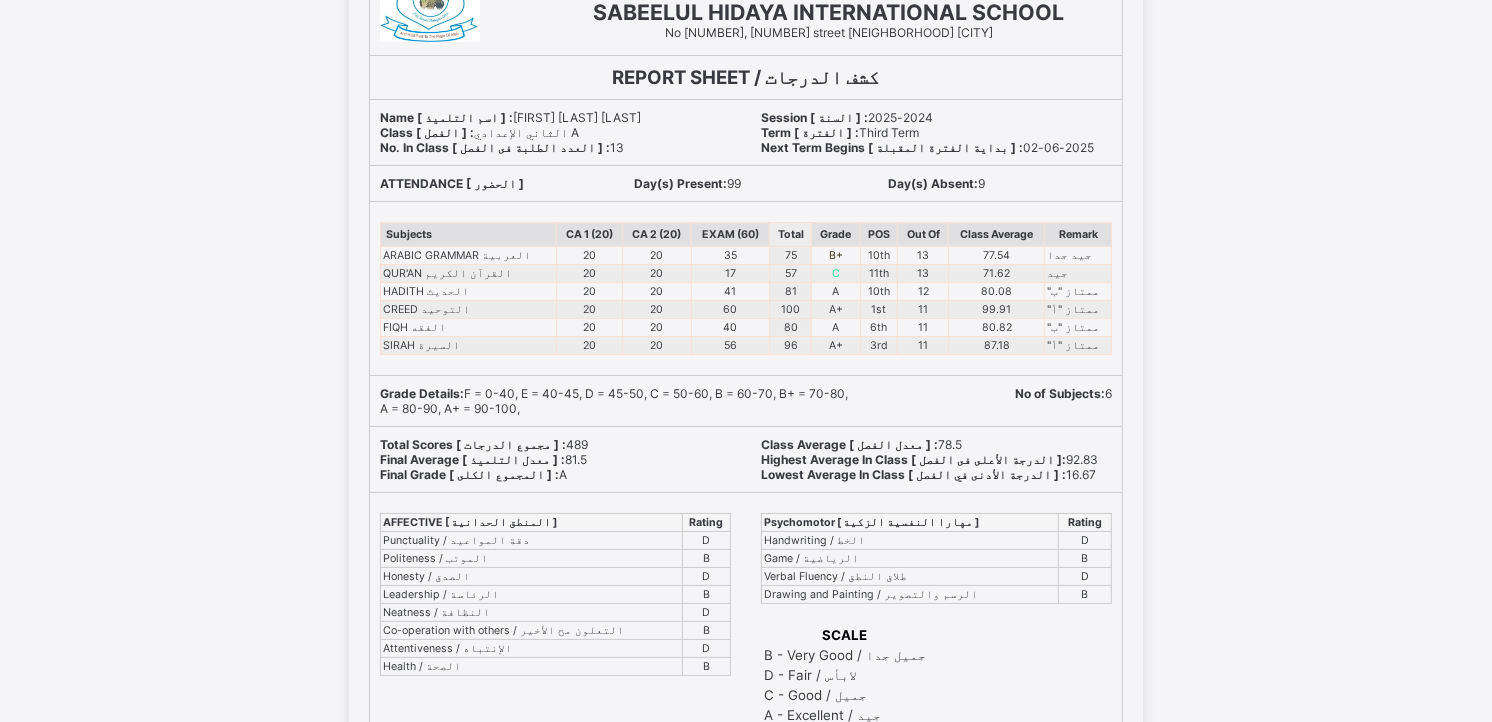 scroll, scrollTop: 177, scrollLeft: 0, axis: vertical 